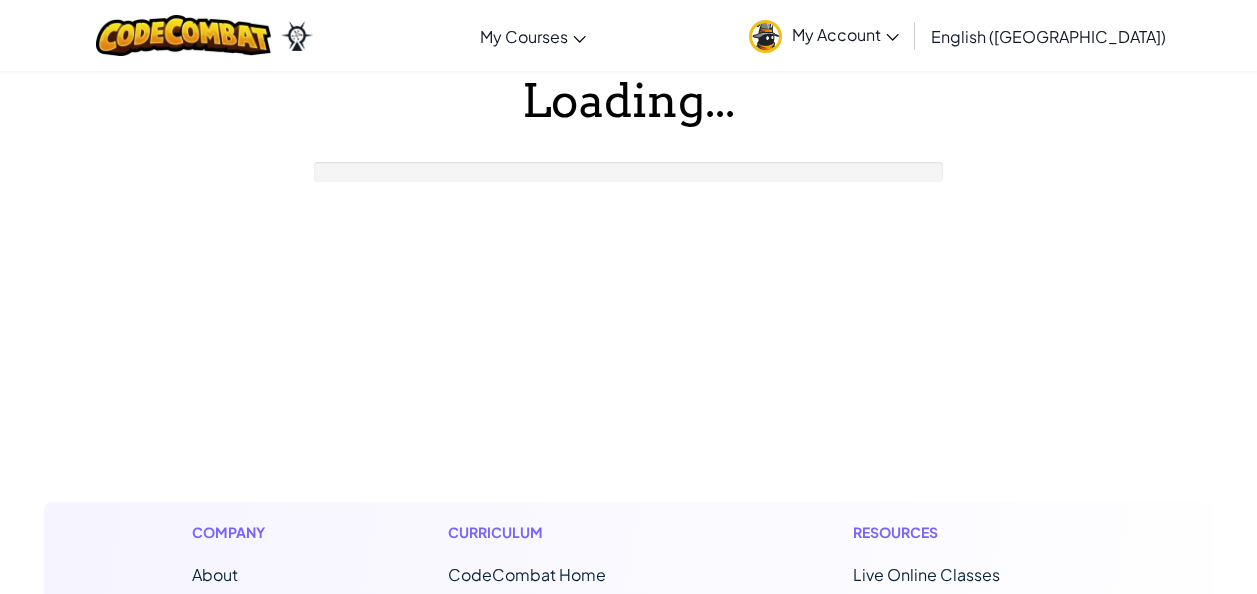 scroll, scrollTop: 49, scrollLeft: 0, axis: vertical 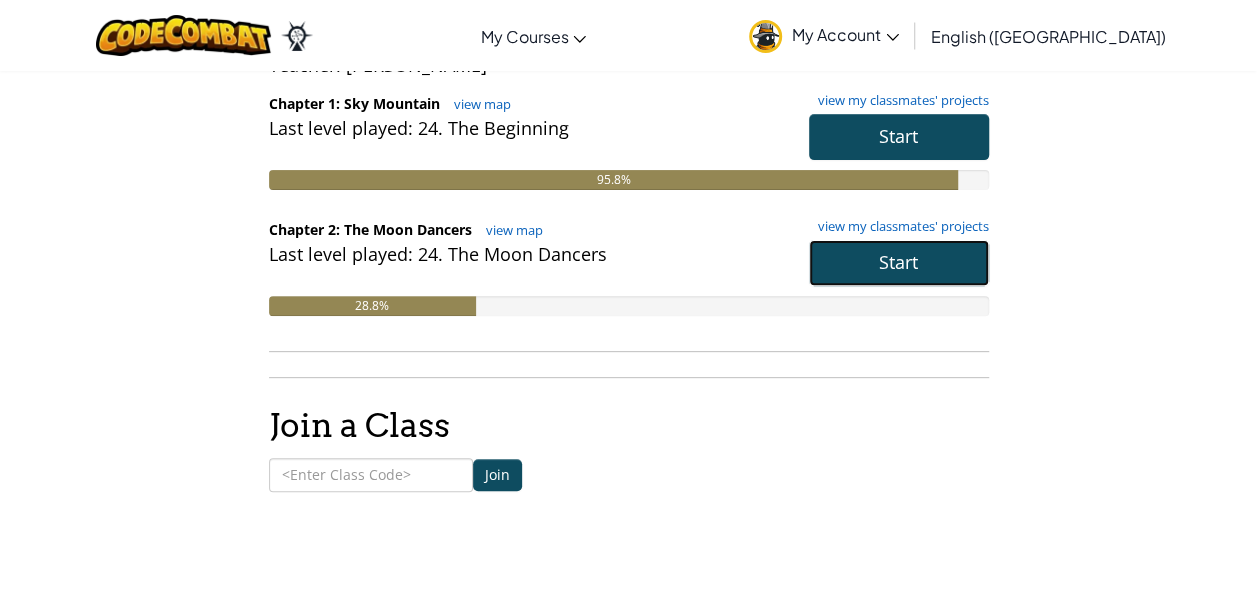 click on "Start" at bounding box center [898, 262] 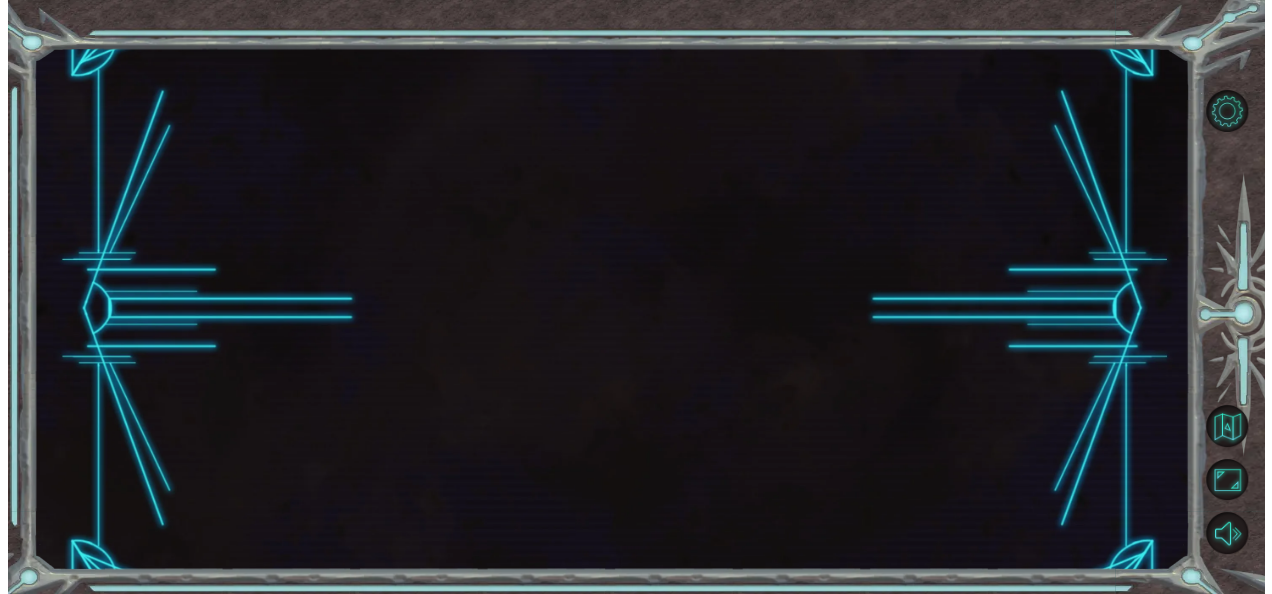 scroll, scrollTop: 0, scrollLeft: 0, axis: both 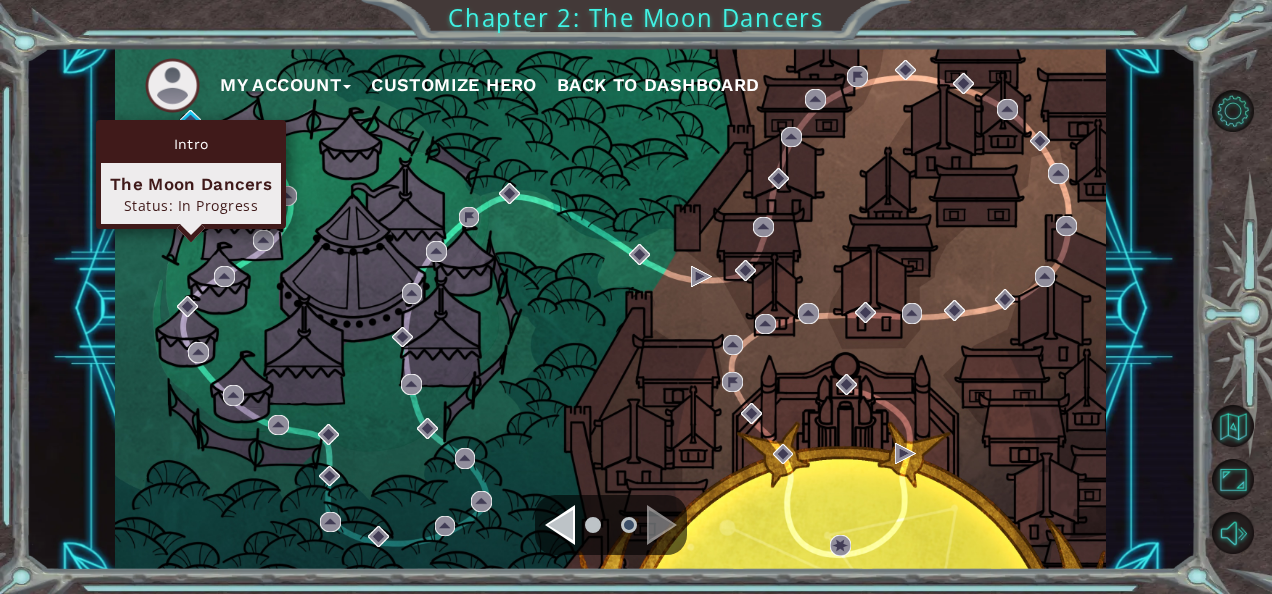 click on "Intro
The Moon Dancers
Status: In Progress" at bounding box center [191, 174] 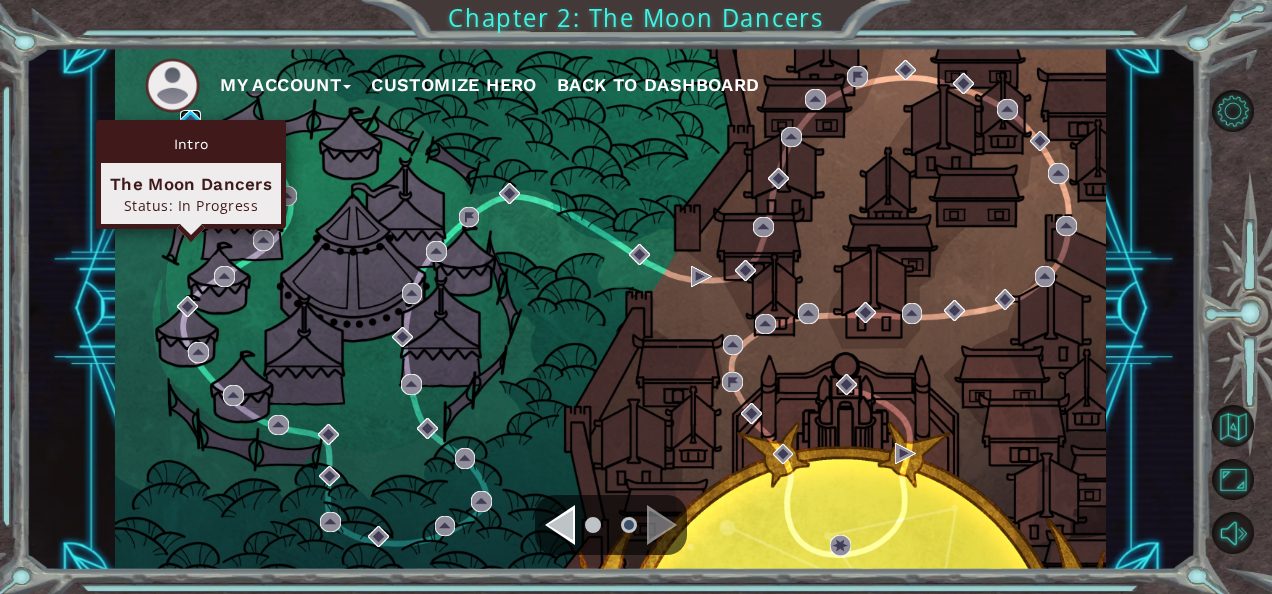 click at bounding box center (190, 120) 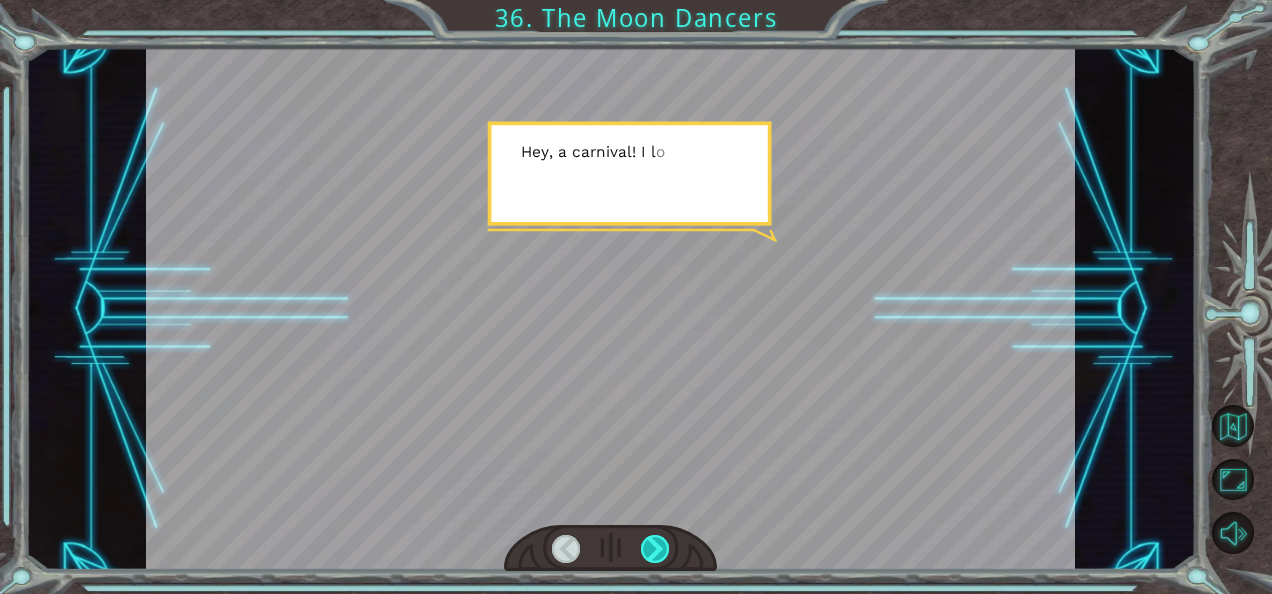 click at bounding box center [655, 549] 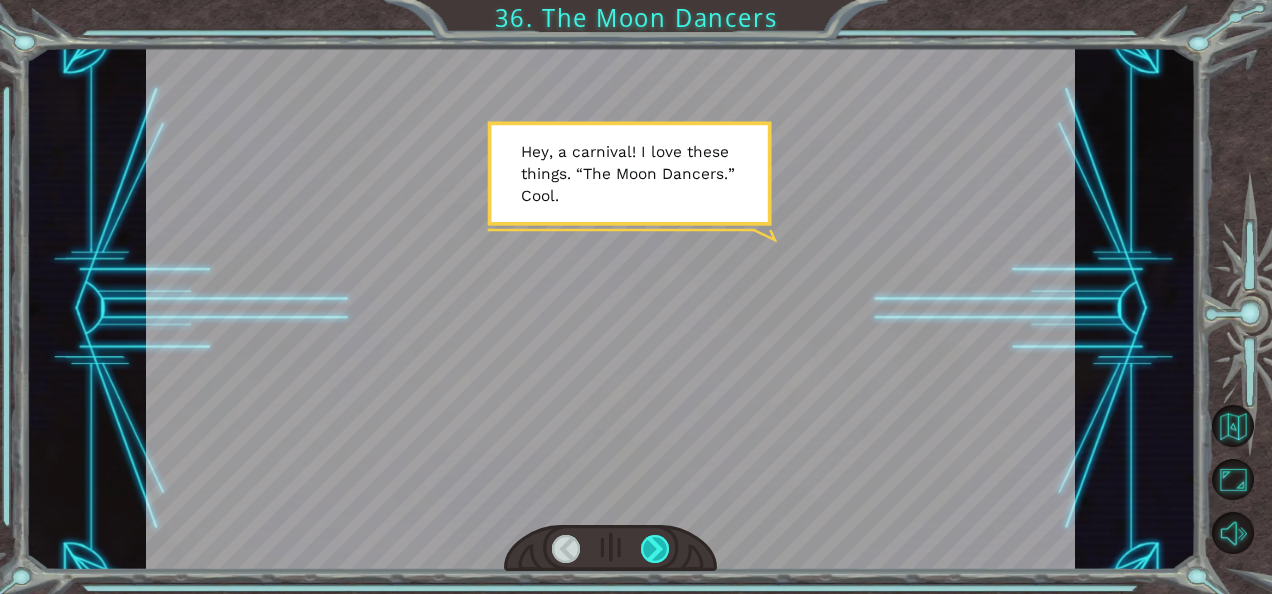 click at bounding box center [655, 549] 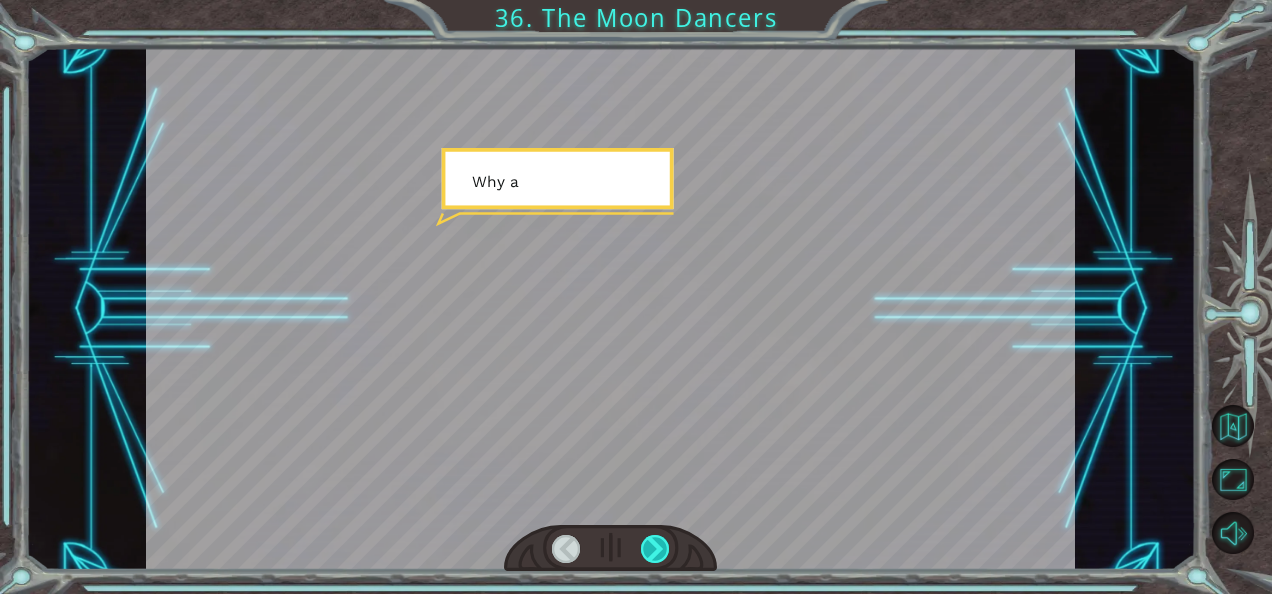 click at bounding box center [655, 549] 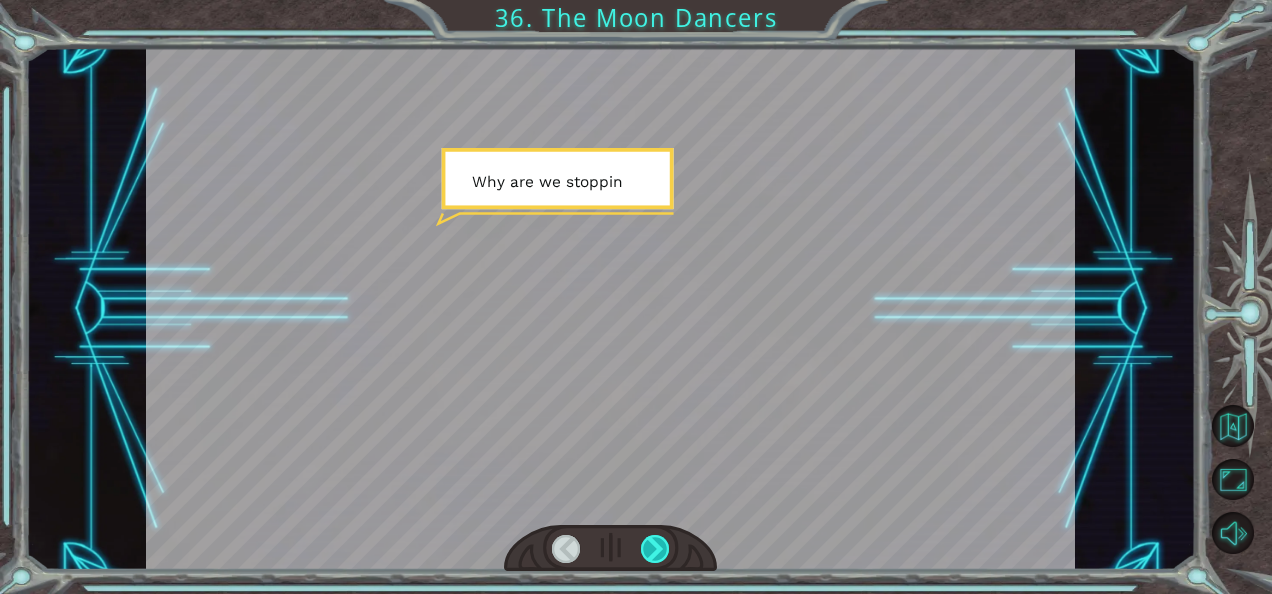 click at bounding box center (655, 549) 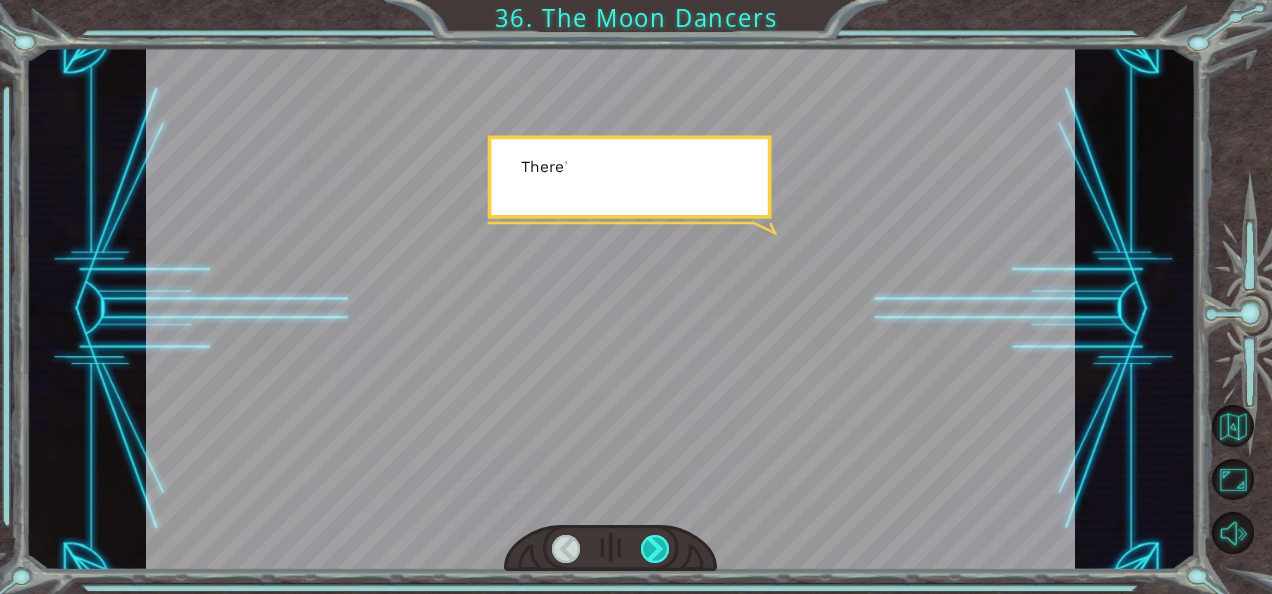 click at bounding box center (655, 549) 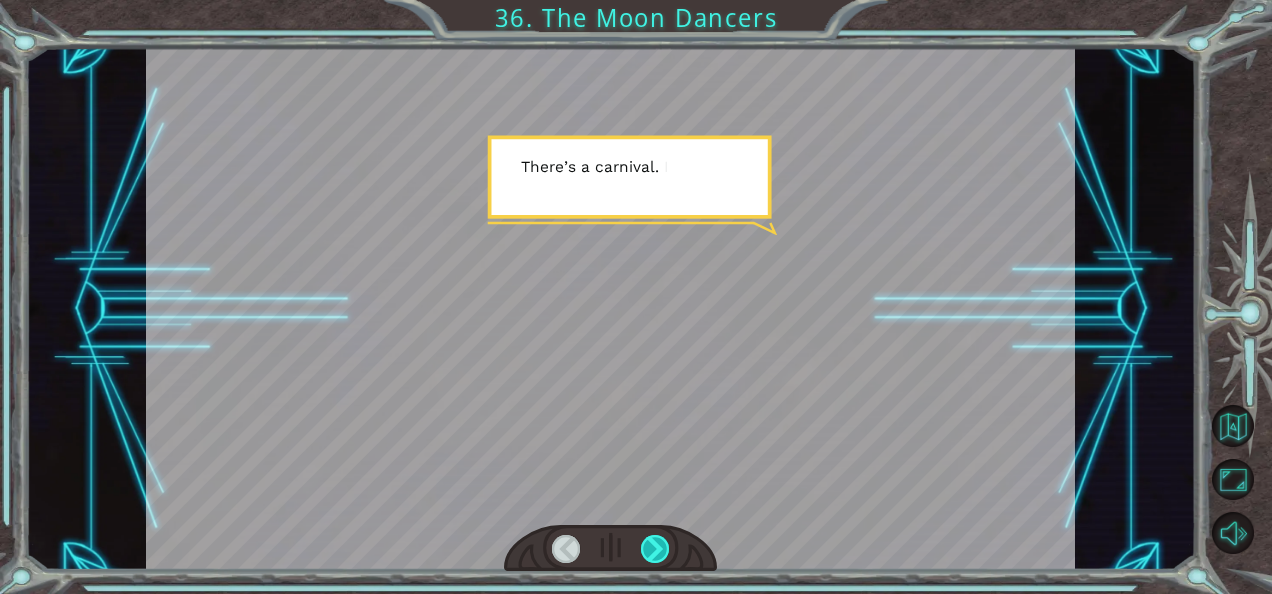 click at bounding box center [655, 549] 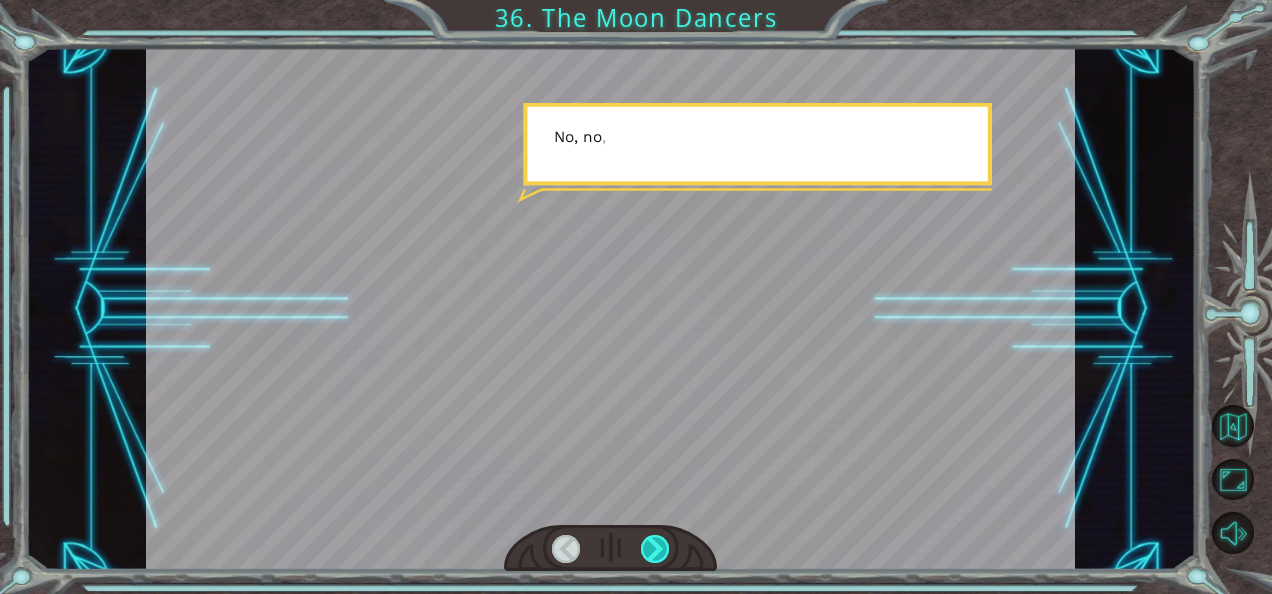 click at bounding box center [655, 549] 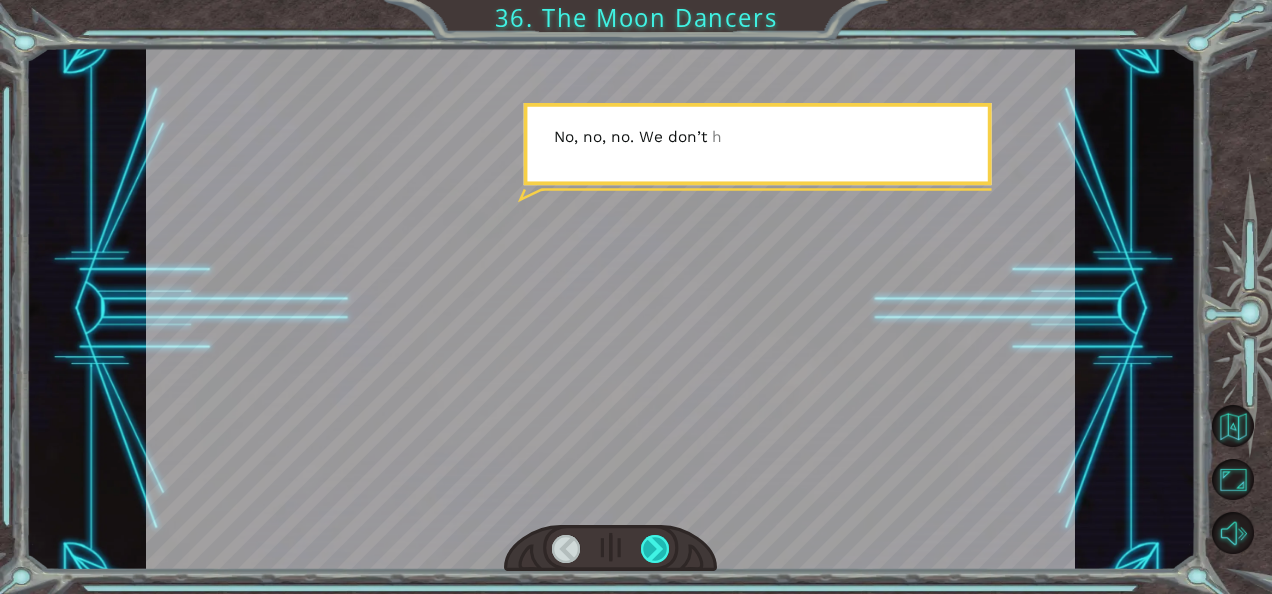 click at bounding box center (655, 549) 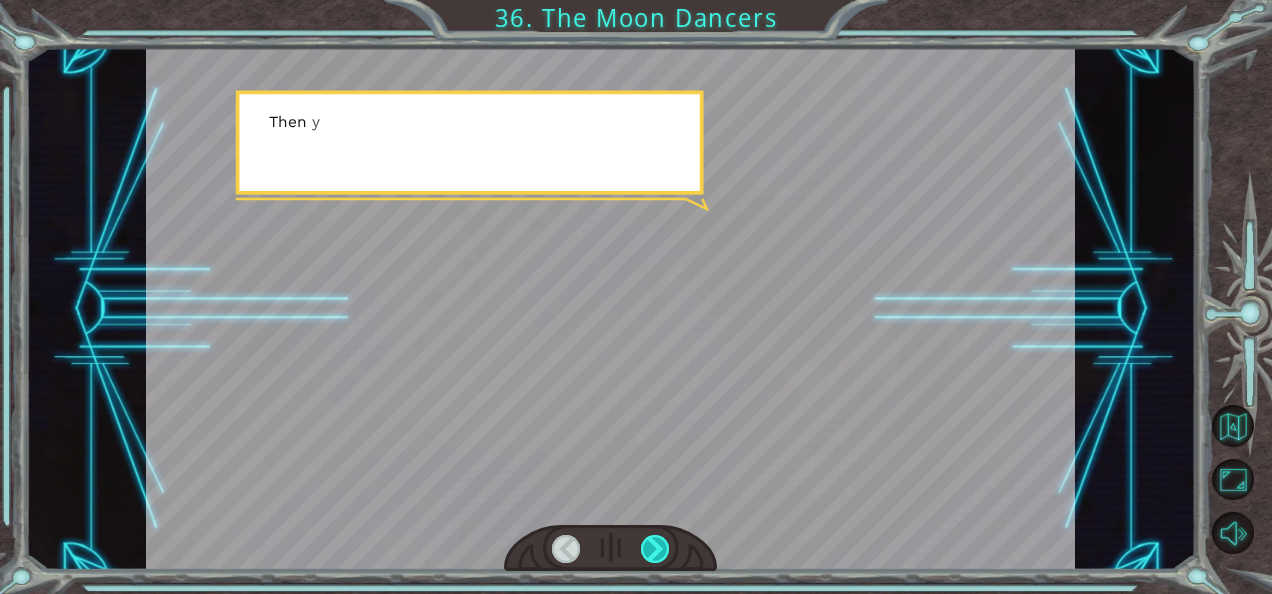 click at bounding box center (655, 549) 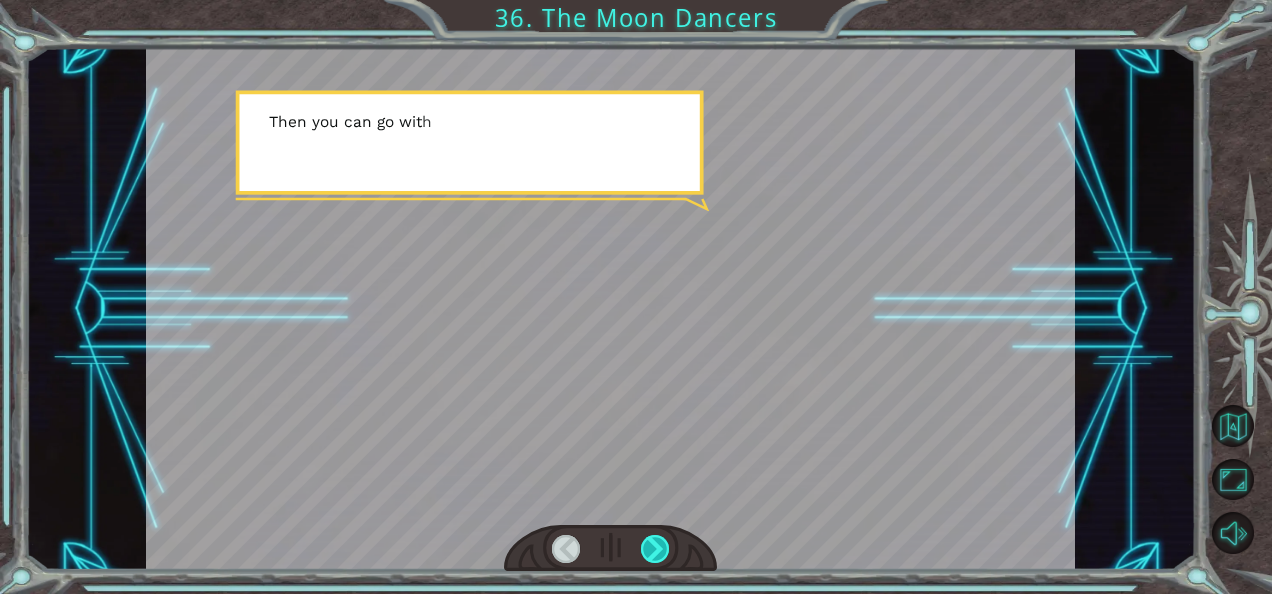 click at bounding box center (655, 549) 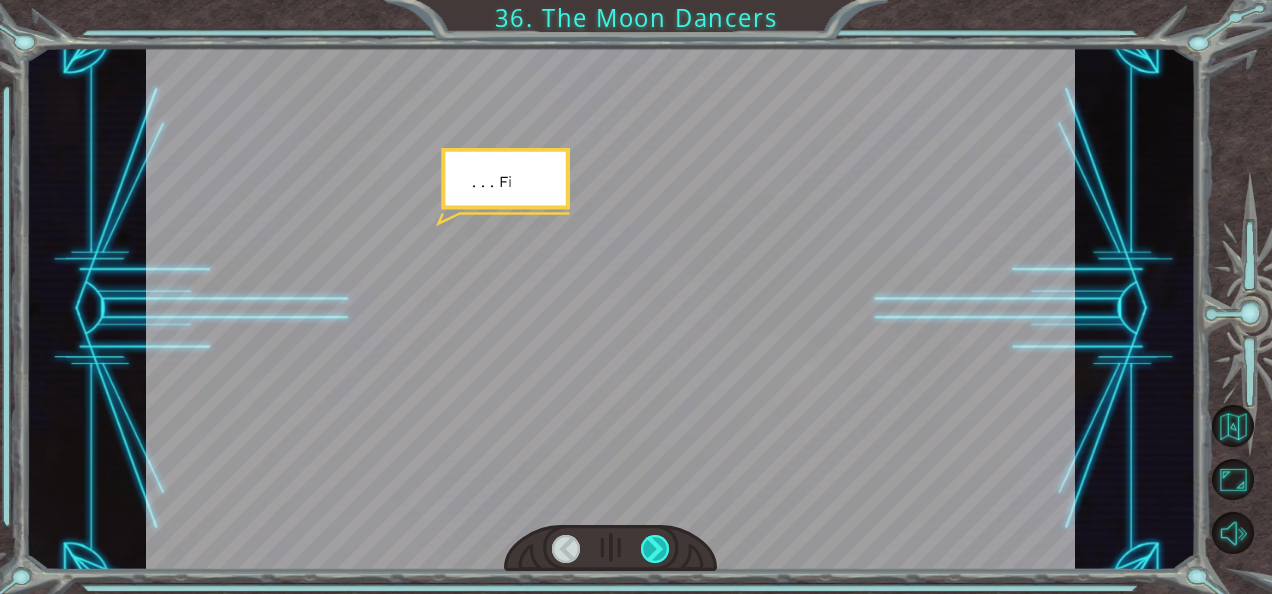 click at bounding box center (655, 549) 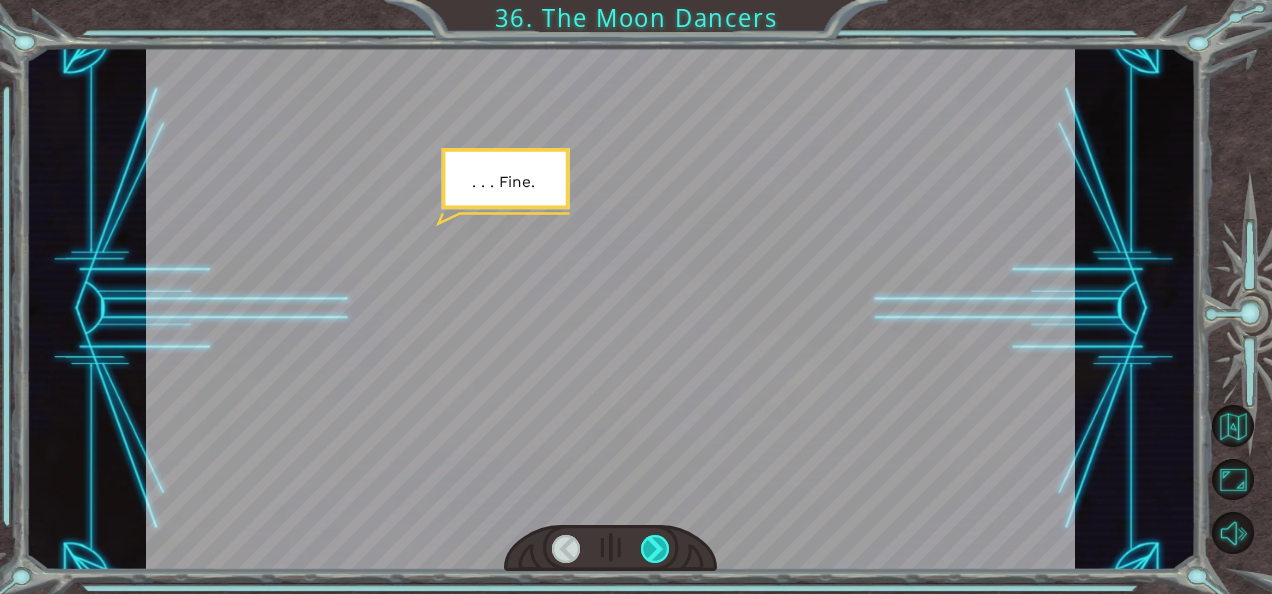 click at bounding box center (655, 549) 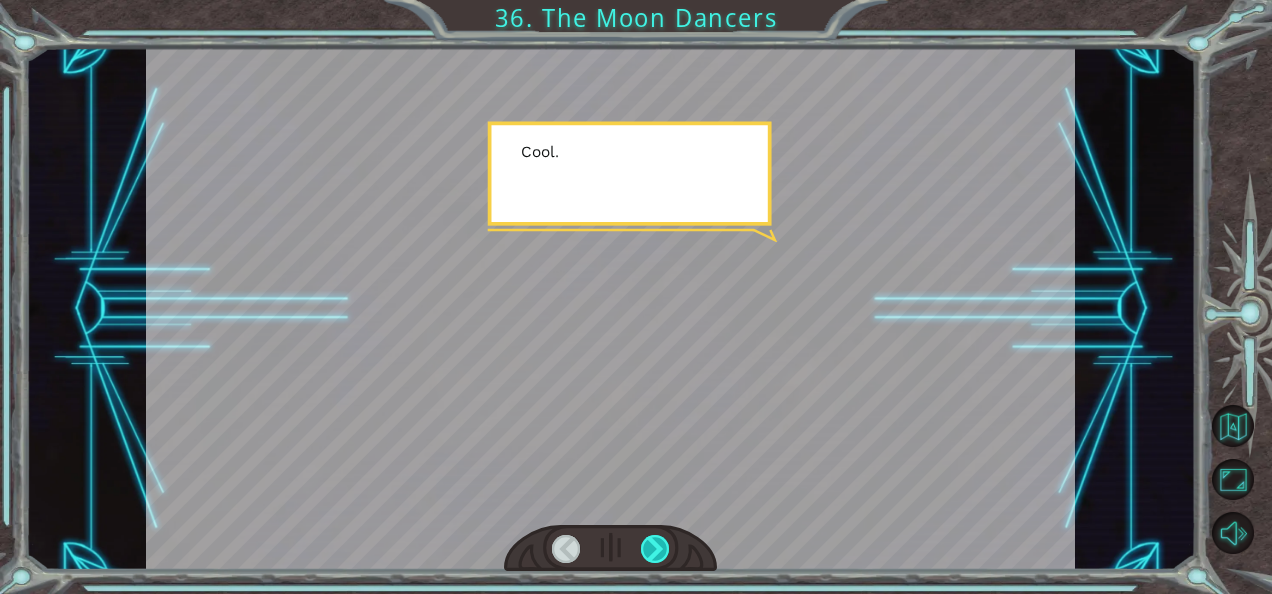 click at bounding box center [655, 549] 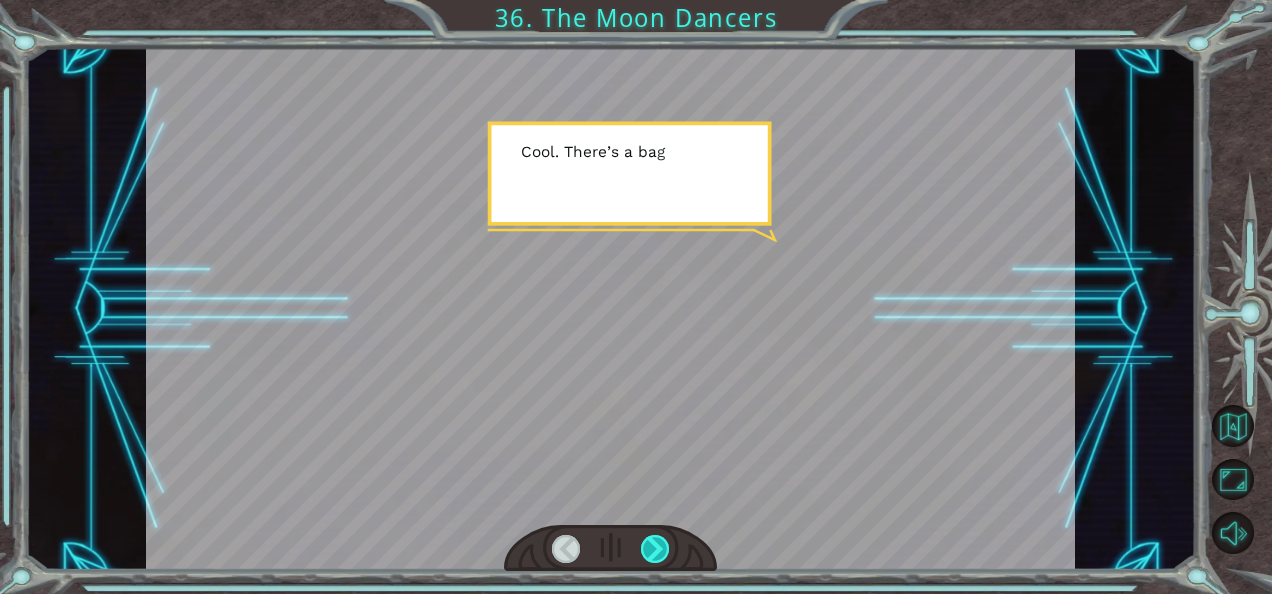 click at bounding box center [655, 549] 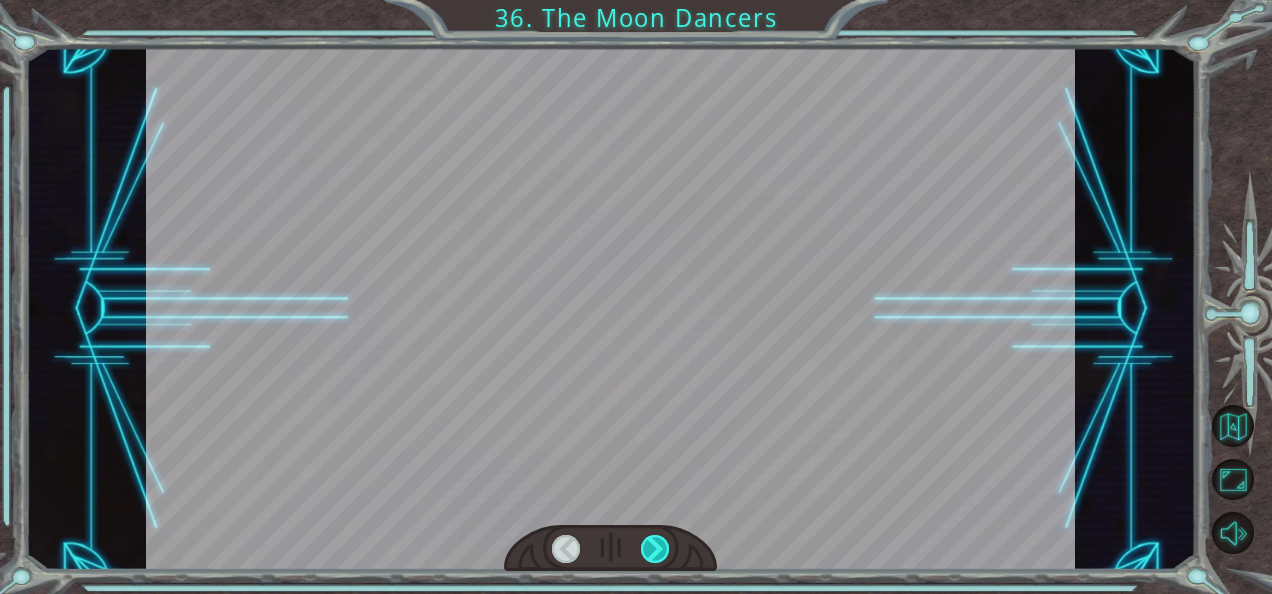 click at bounding box center (655, 549) 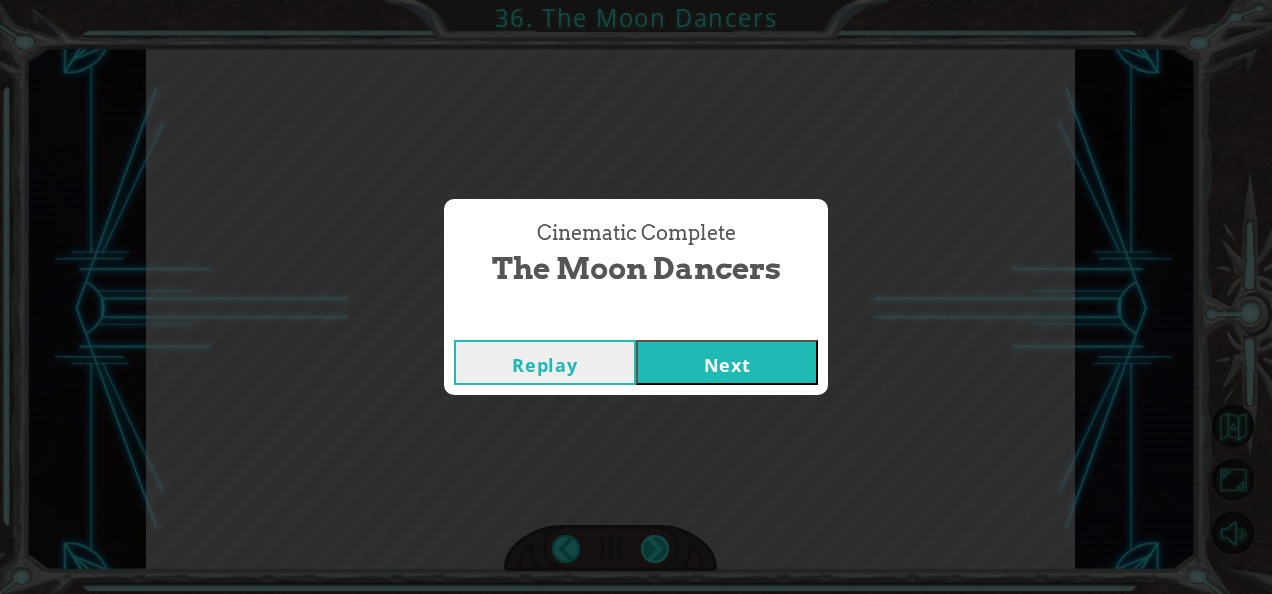 click on "Cinematic Complete     The Moon Dancers
Replay
Next" at bounding box center [636, 297] 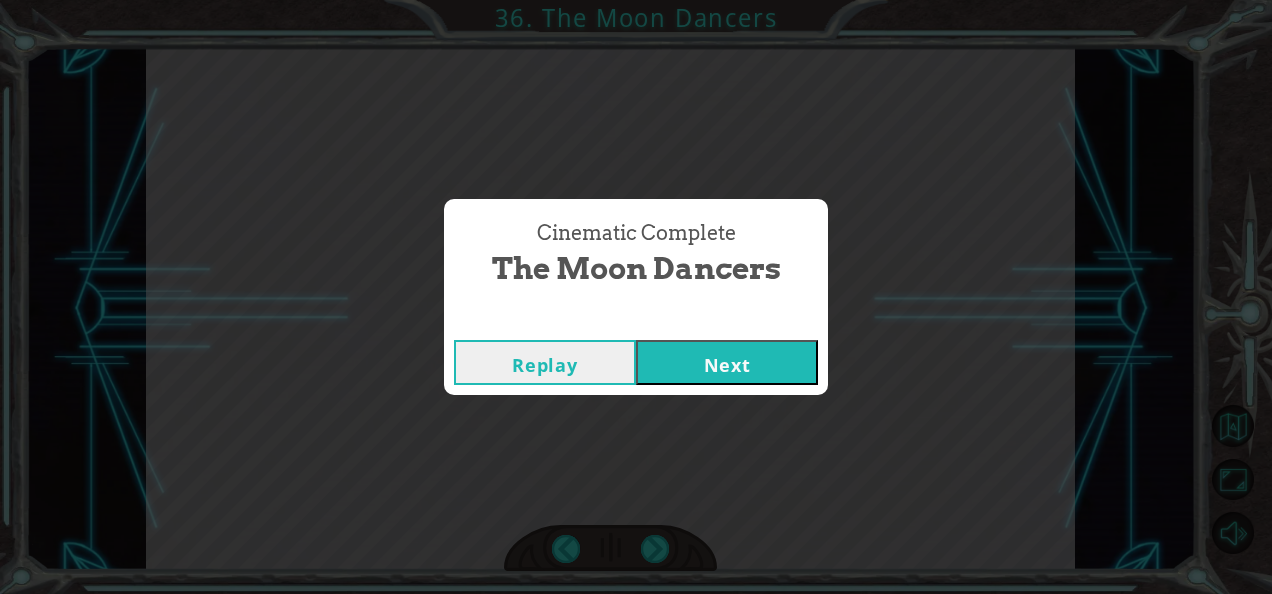 click on "Cinematic Complete     The Moon Dancers
Replay
Next" at bounding box center (636, 297) 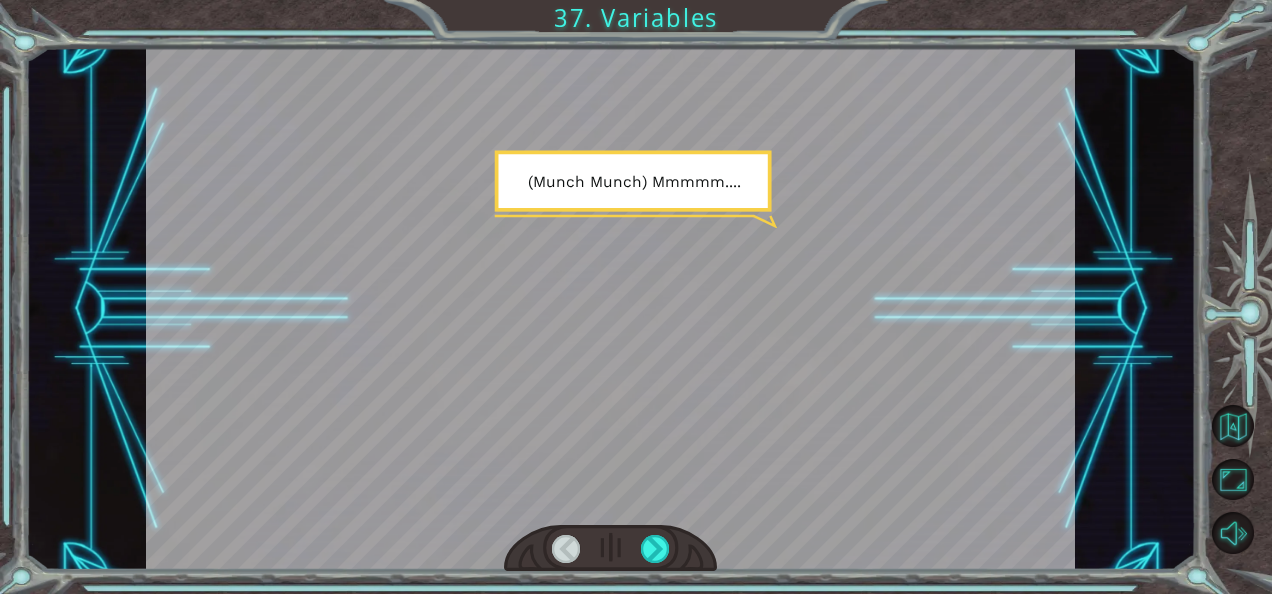 click at bounding box center [611, 548] 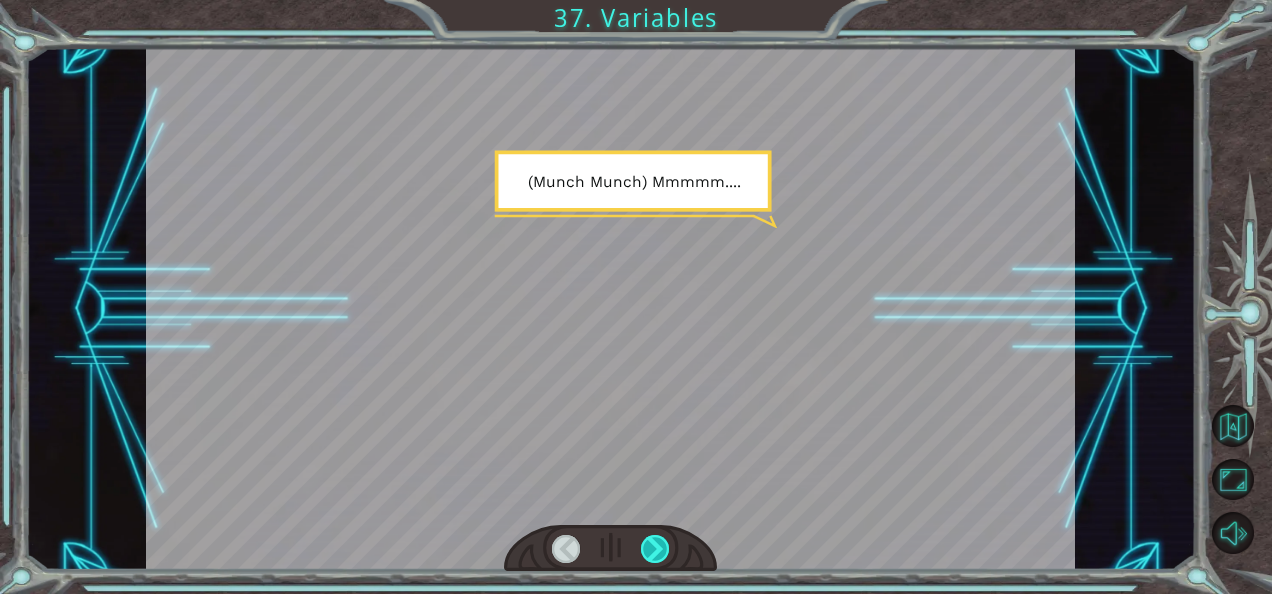 click at bounding box center (655, 549) 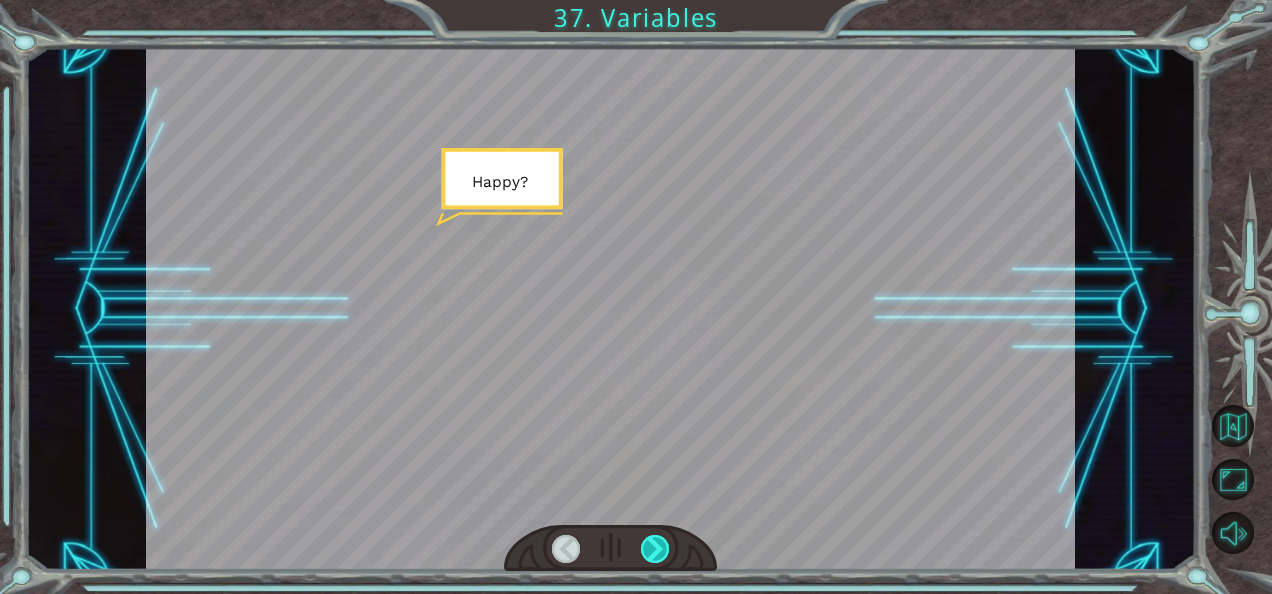 click at bounding box center [655, 549] 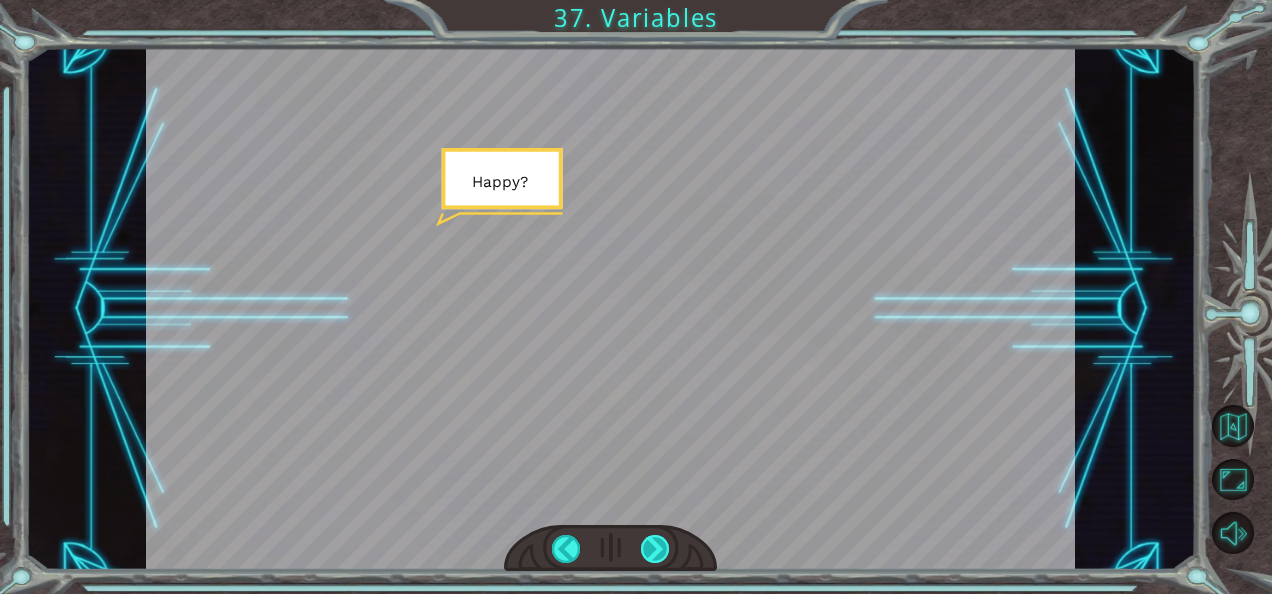 click at bounding box center [655, 549] 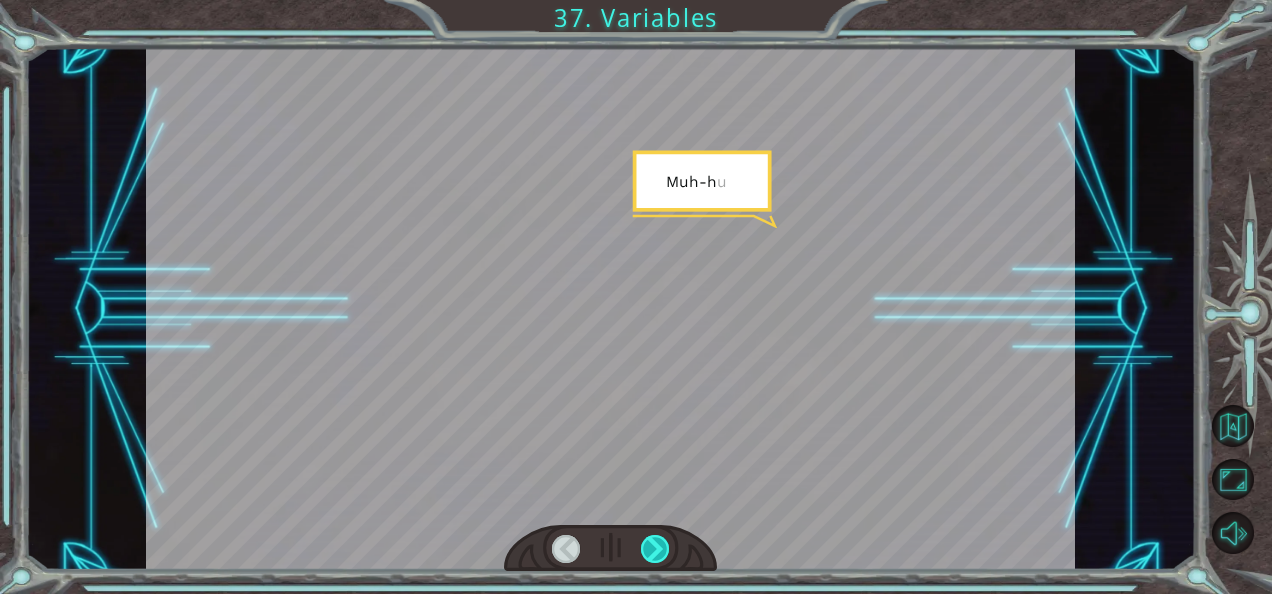 click at bounding box center [655, 549] 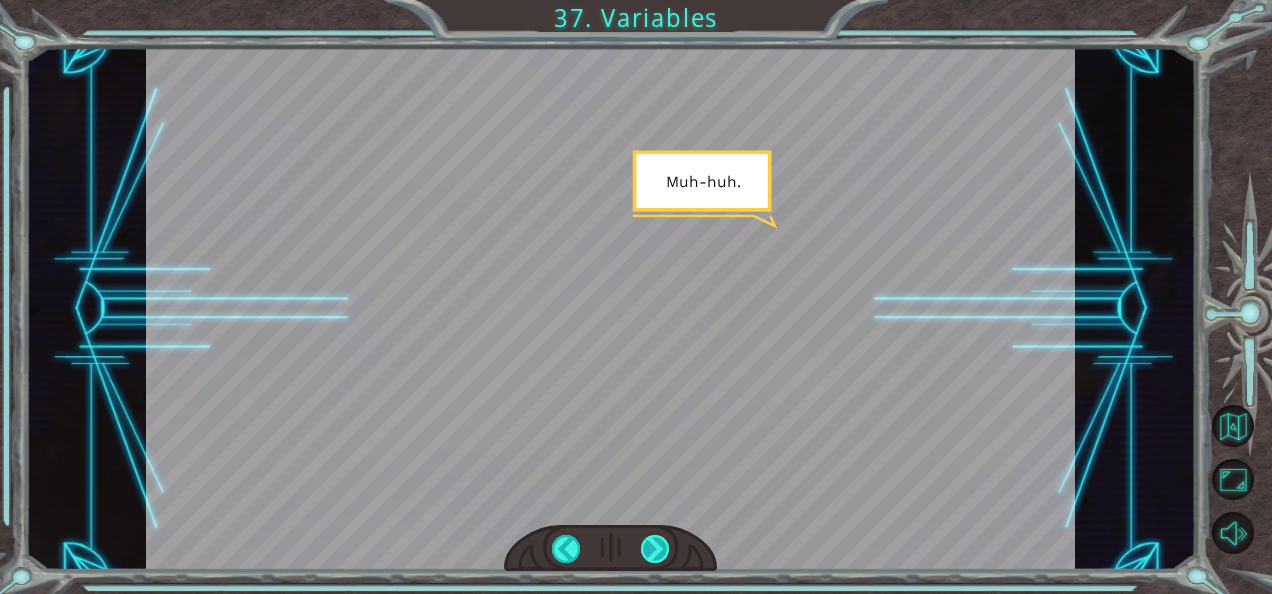 click at bounding box center [655, 549] 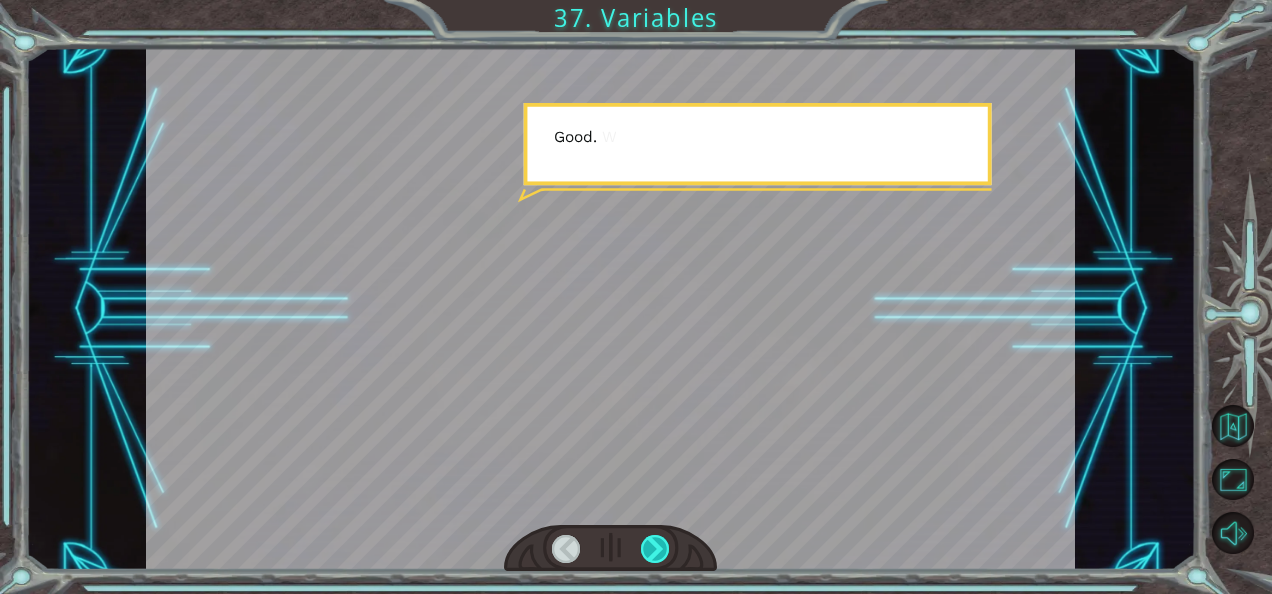 click at bounding box center [655, 549] 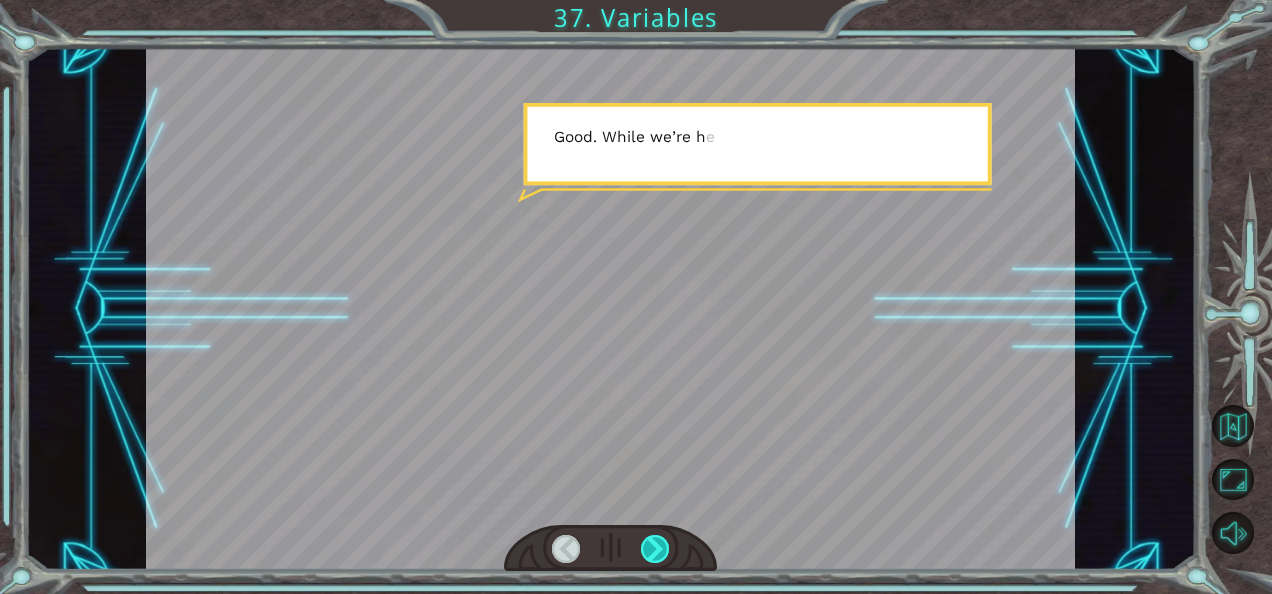 click at bounding box center (655, 549) 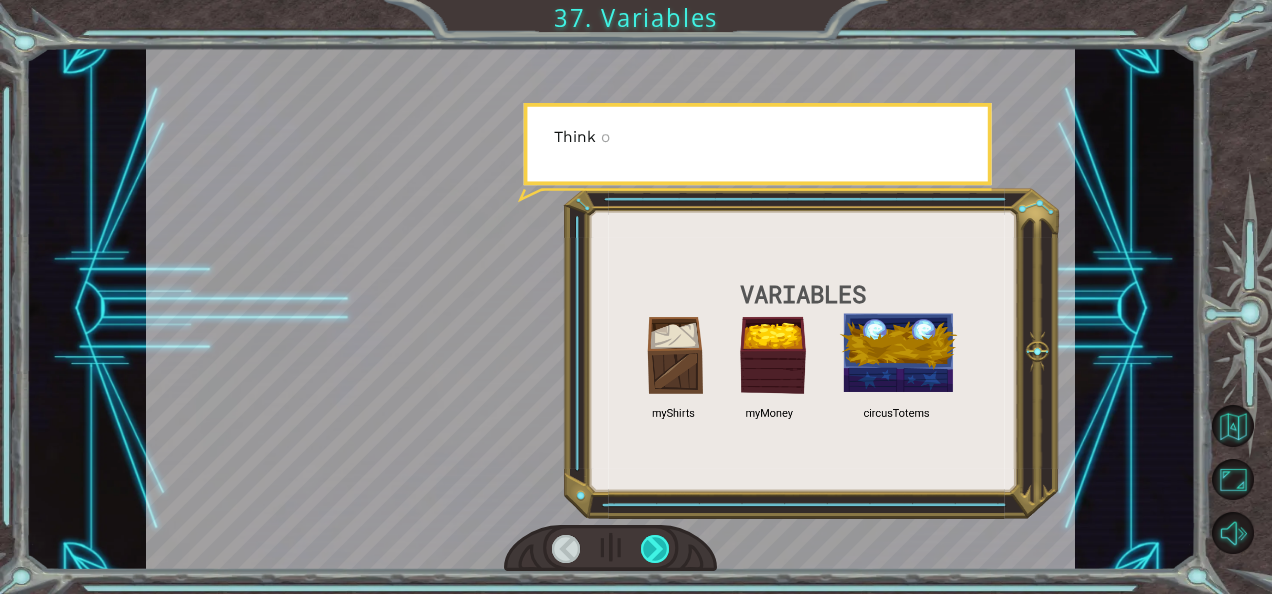 click at bounding box center [655, 549] 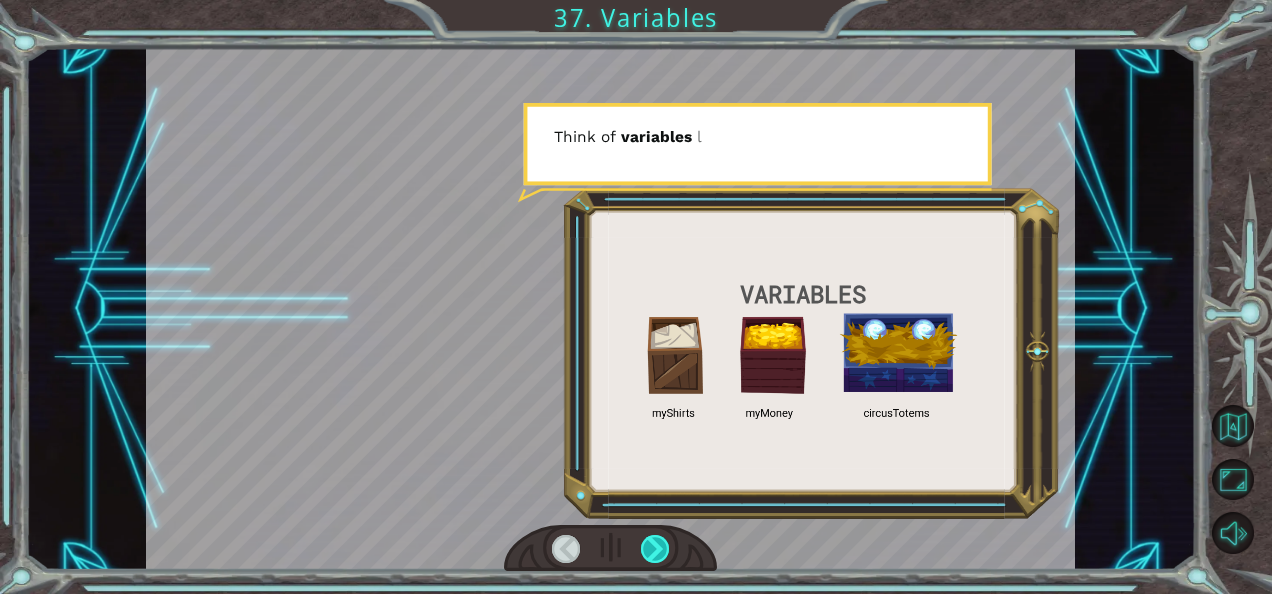 click at bounding box center (655, 549) 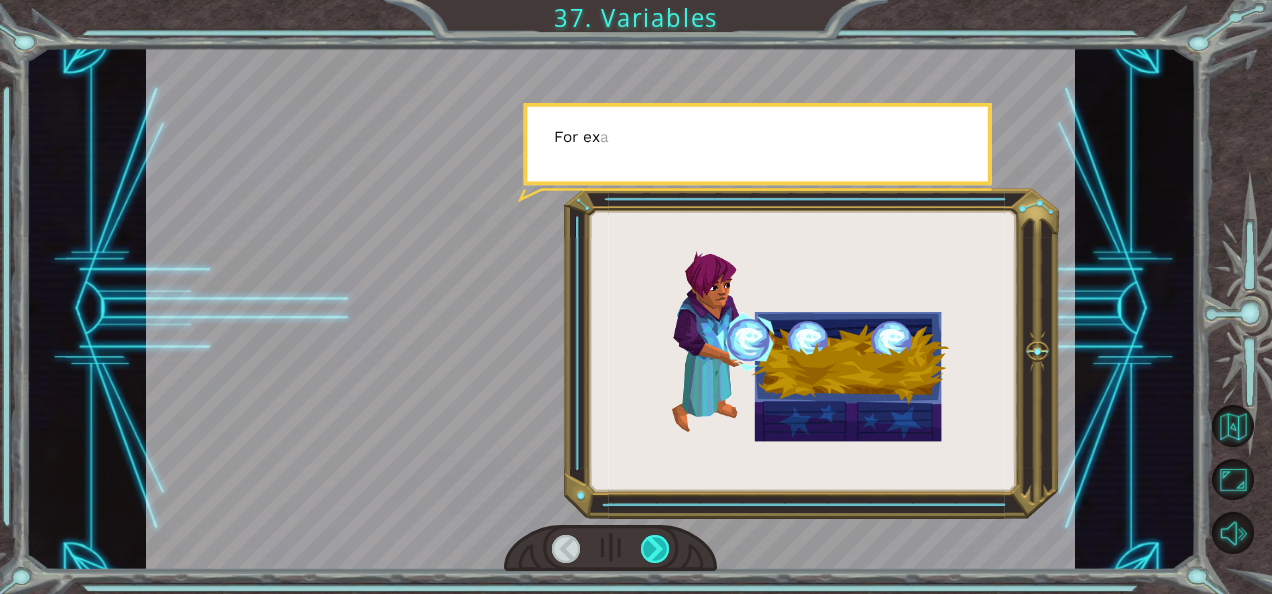 click at bounding box center (655, 549) 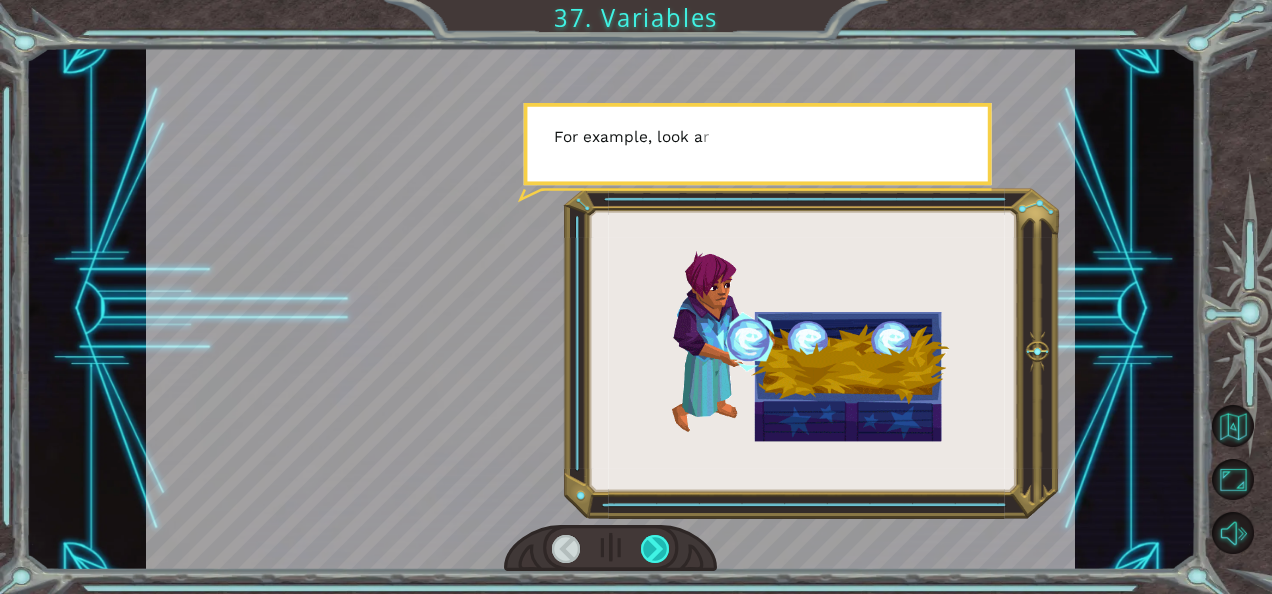 click at bounding box center (655, 549) 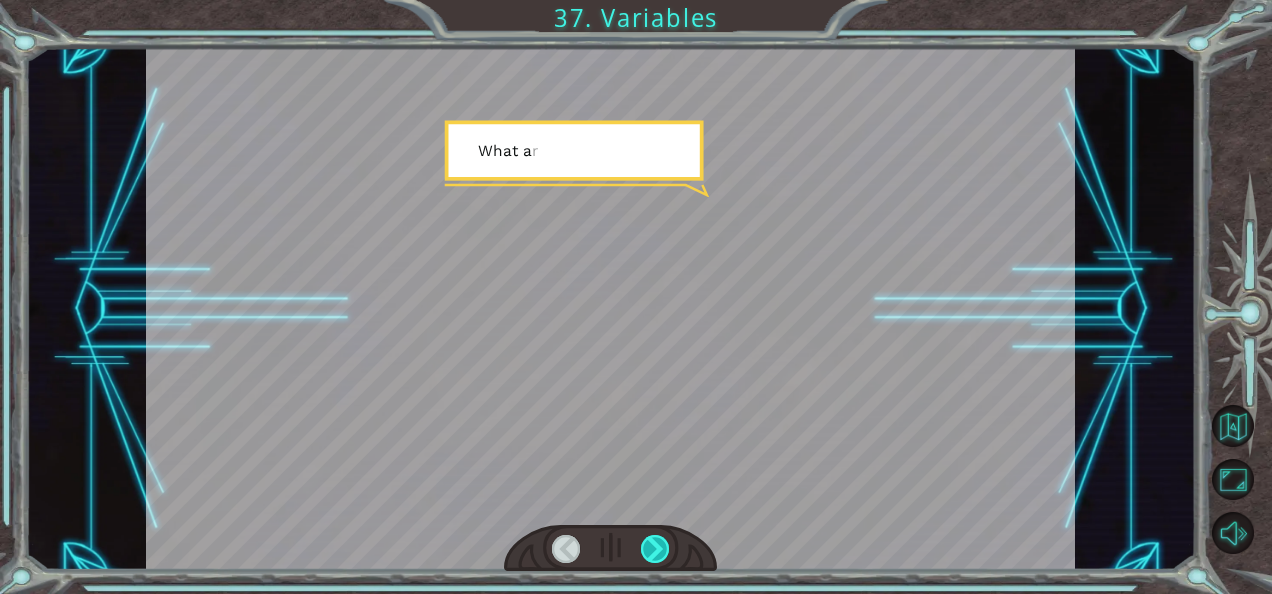 click at bounding box center [655, 549] 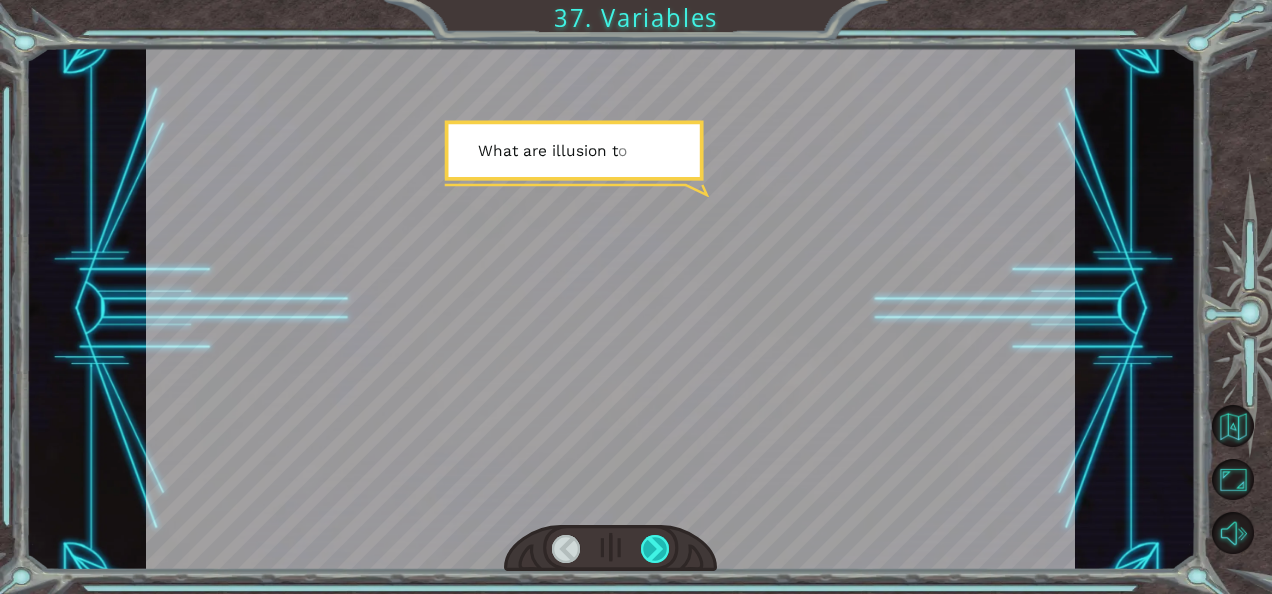click at bounding box center (655, 549) 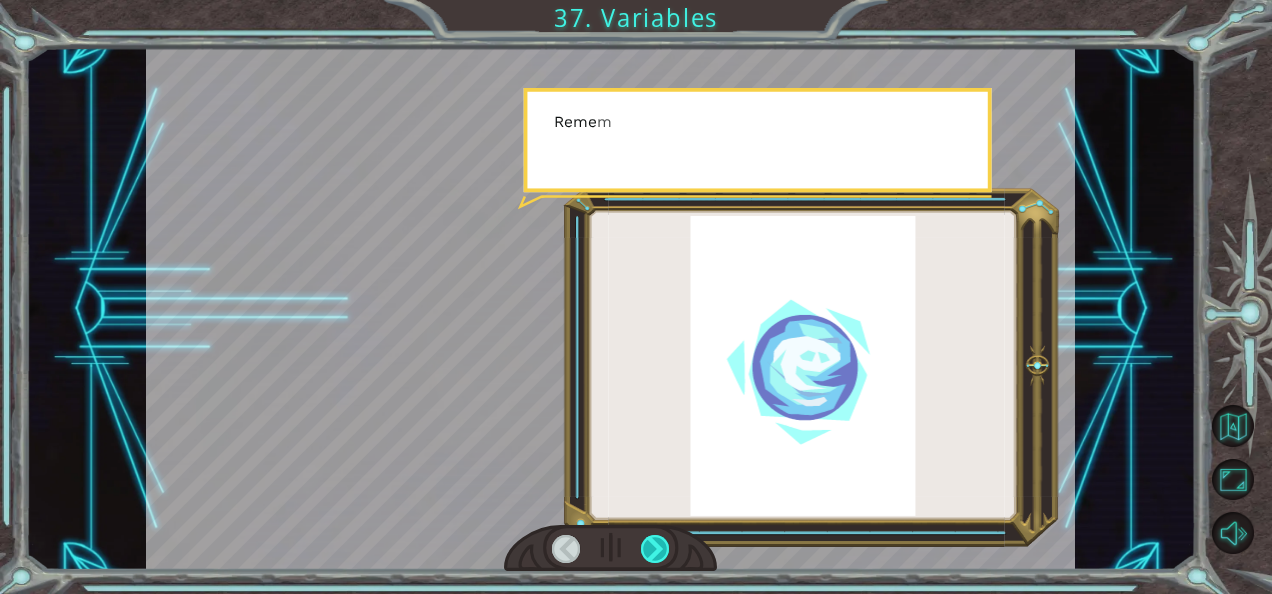 click at bounding box center [655, 549] 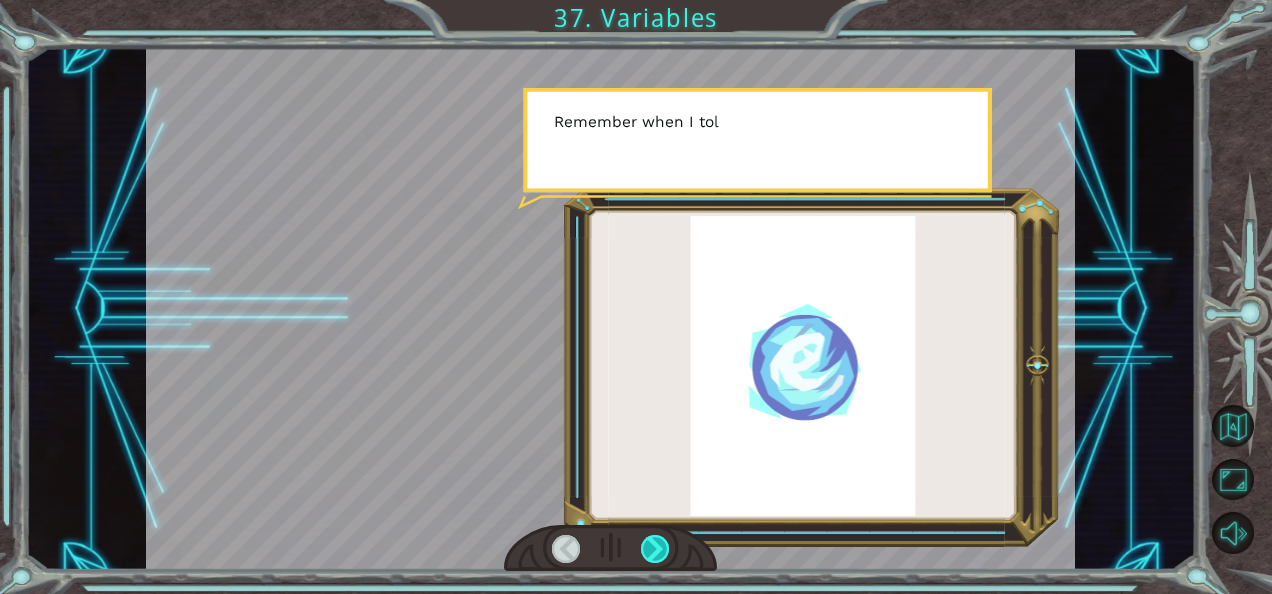 click at bounding box center (655, 549) 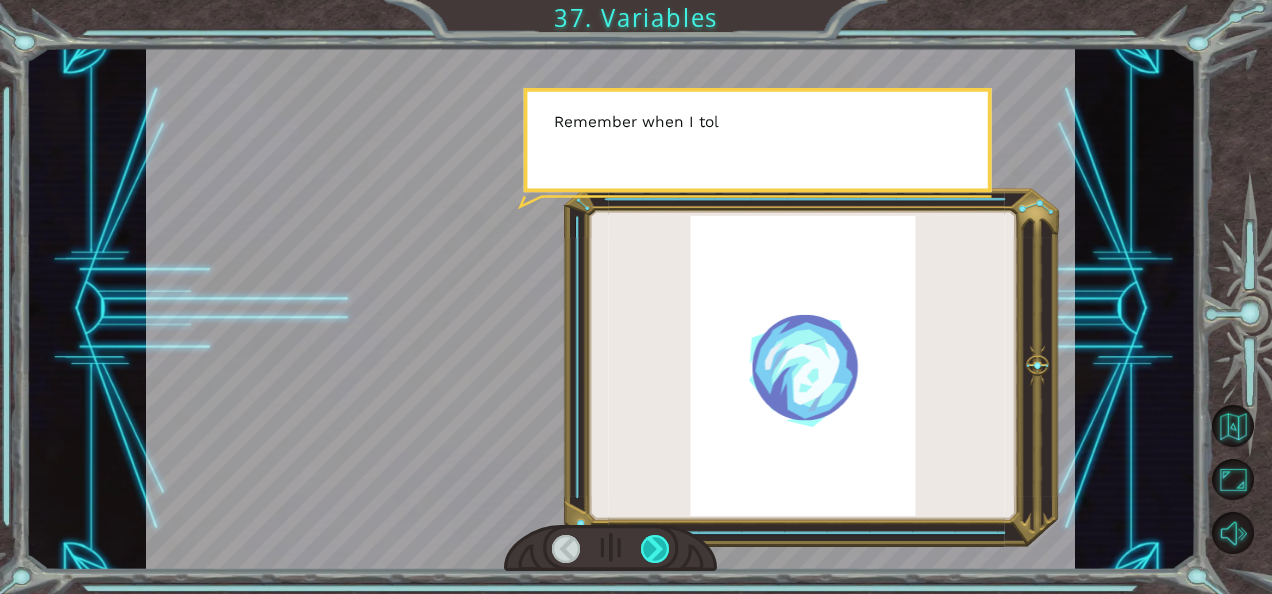 click at bounding box center (655, 549) 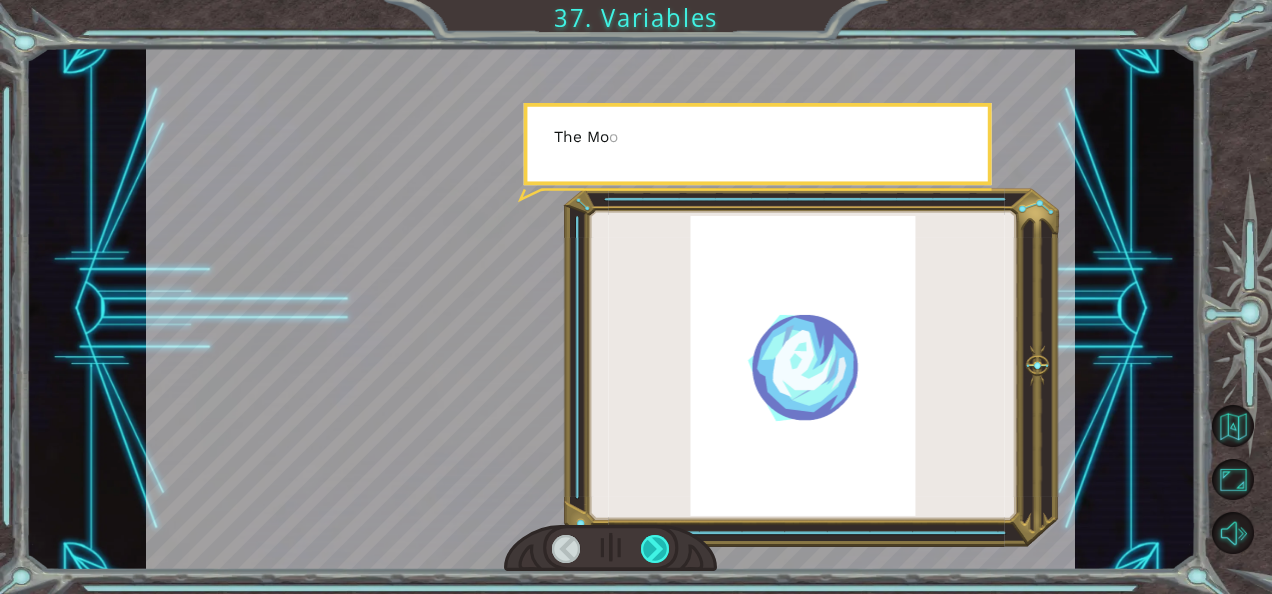 click at bounding box center (655, 549) 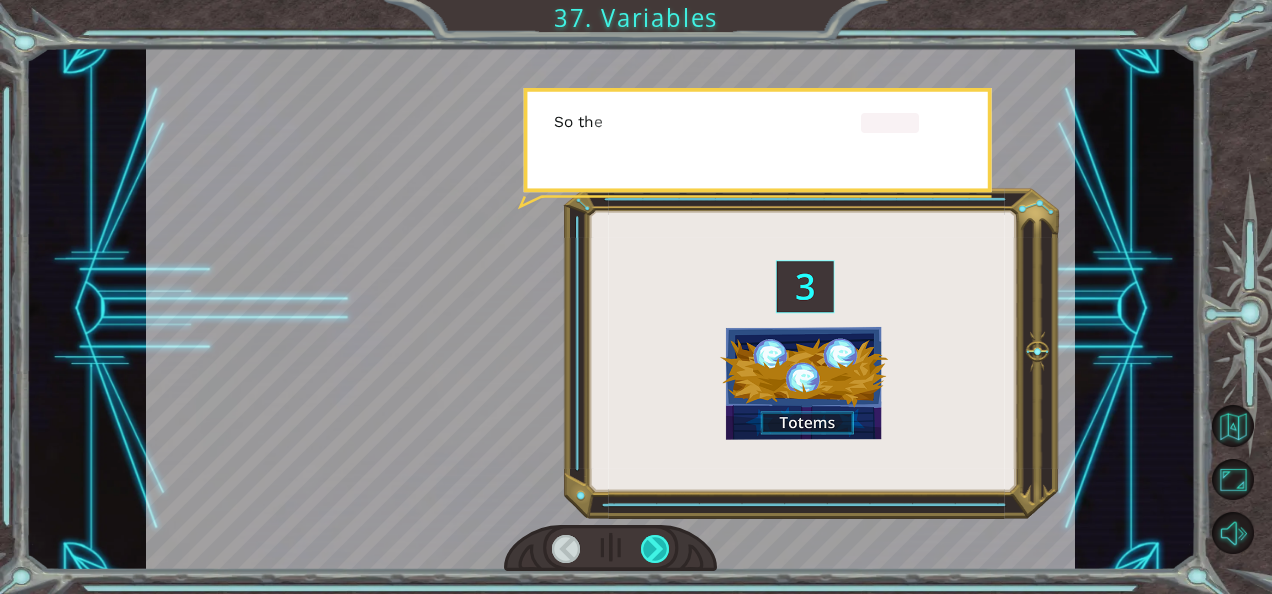 click at bounding box center [655, 549] 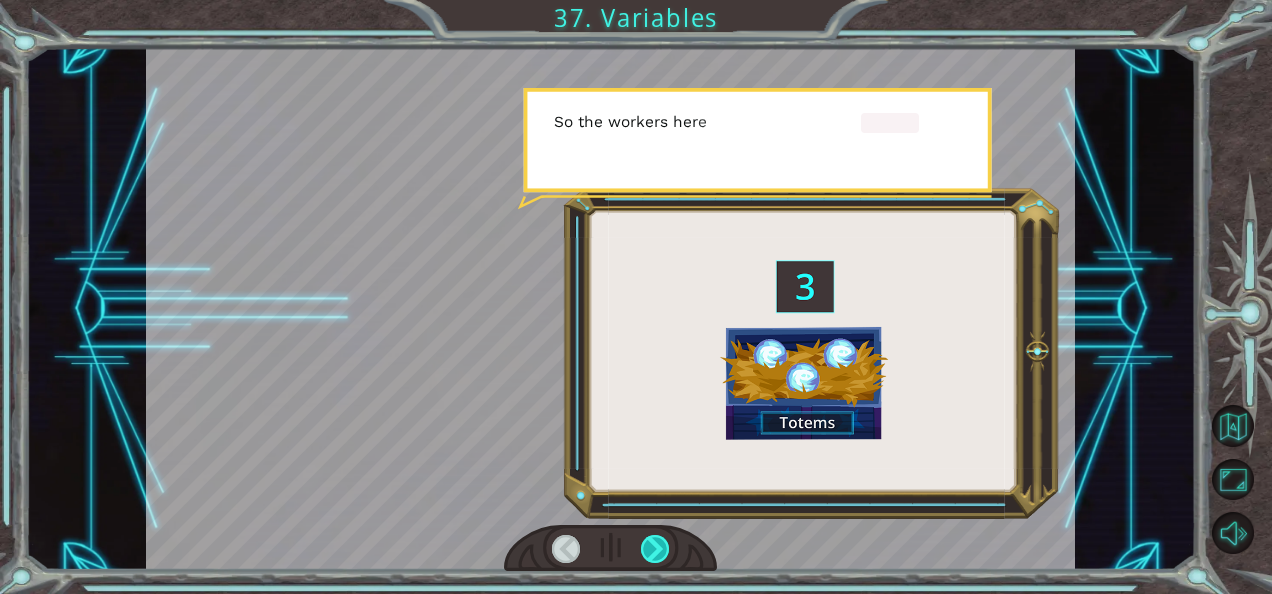 click at bounding box center (655, 549) 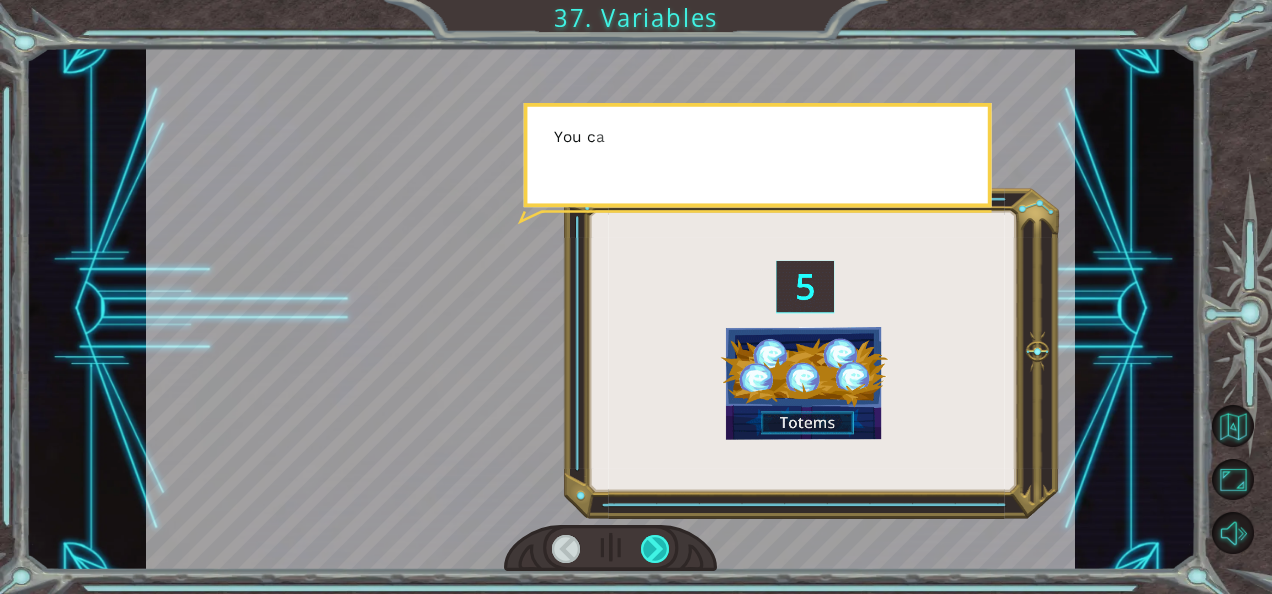click at bounding box center (655, 549) 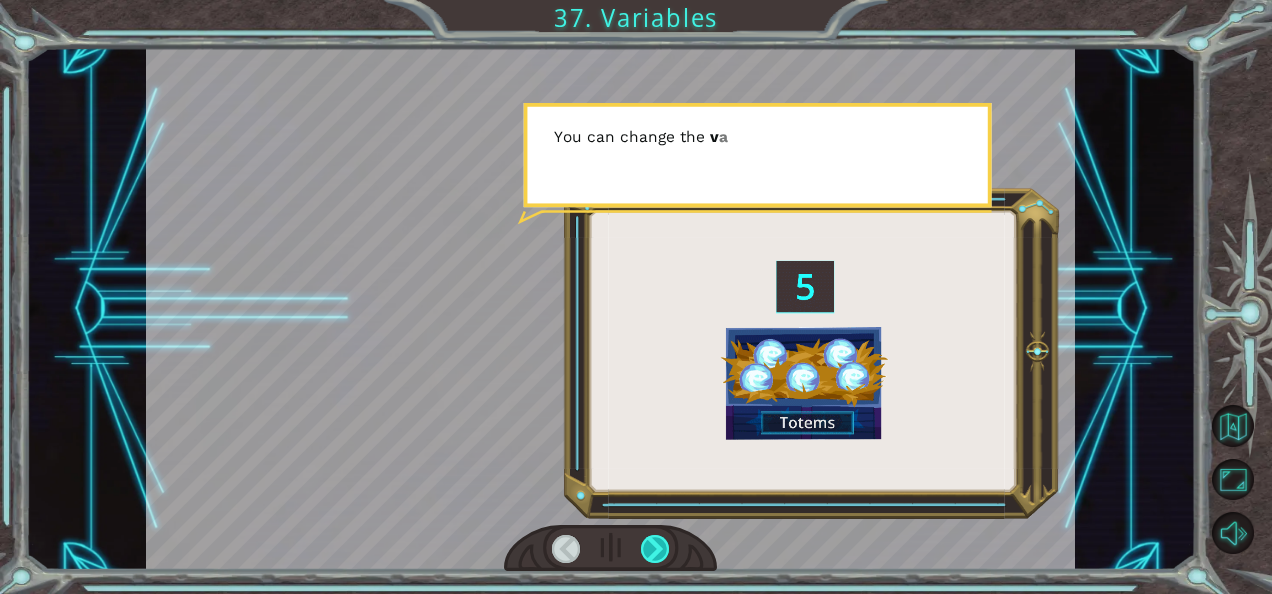 click at bounding box center (655, 549) 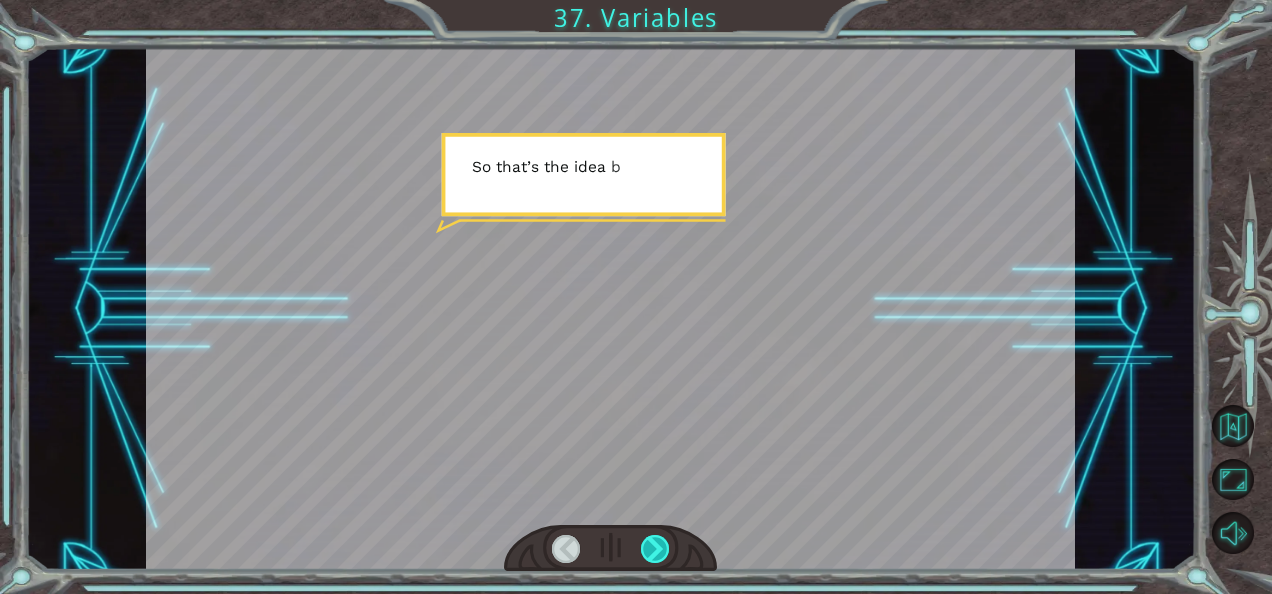 click at bounding box center [655, 549] 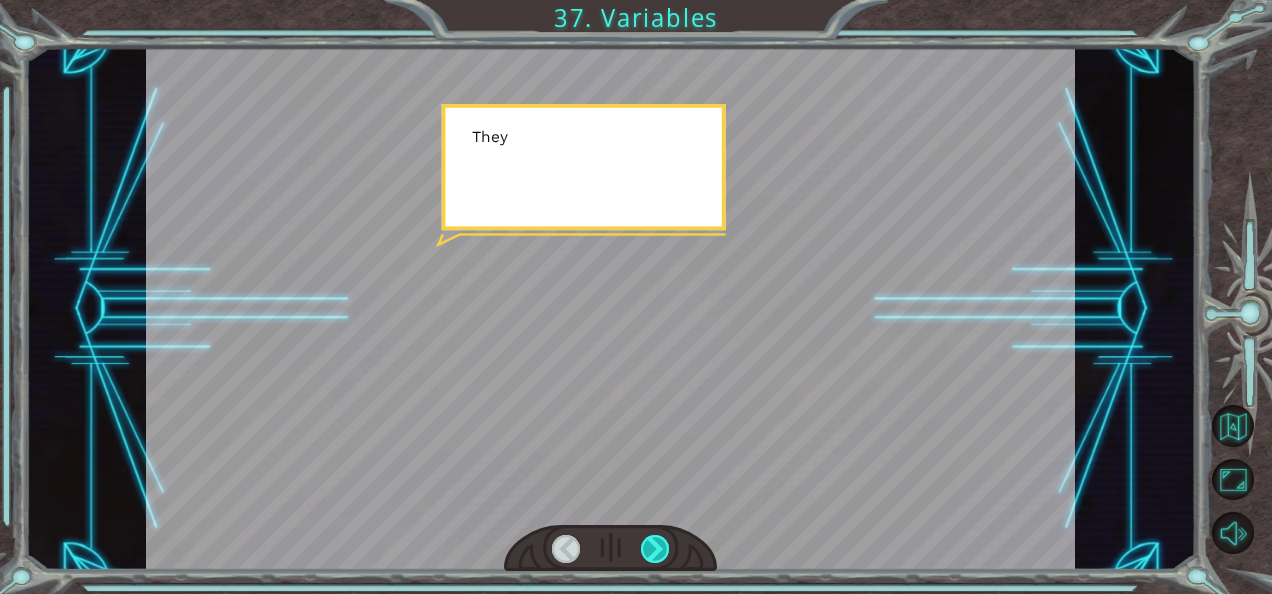 click at bounding box center [655, 549] 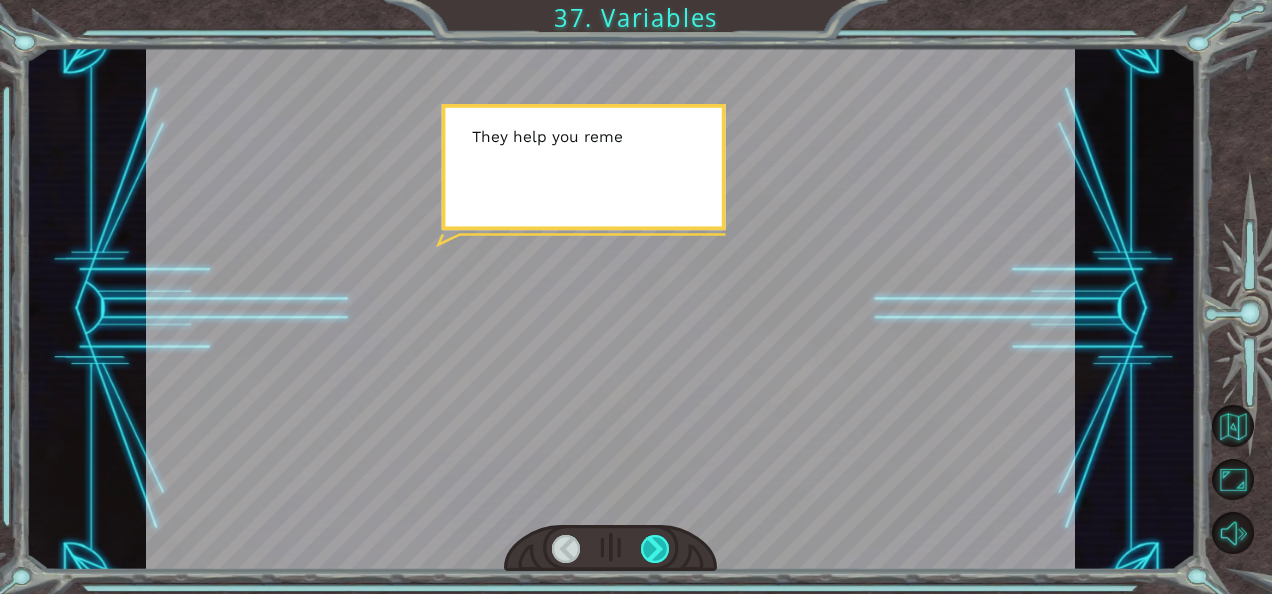 click at bounding box center (655, 549) 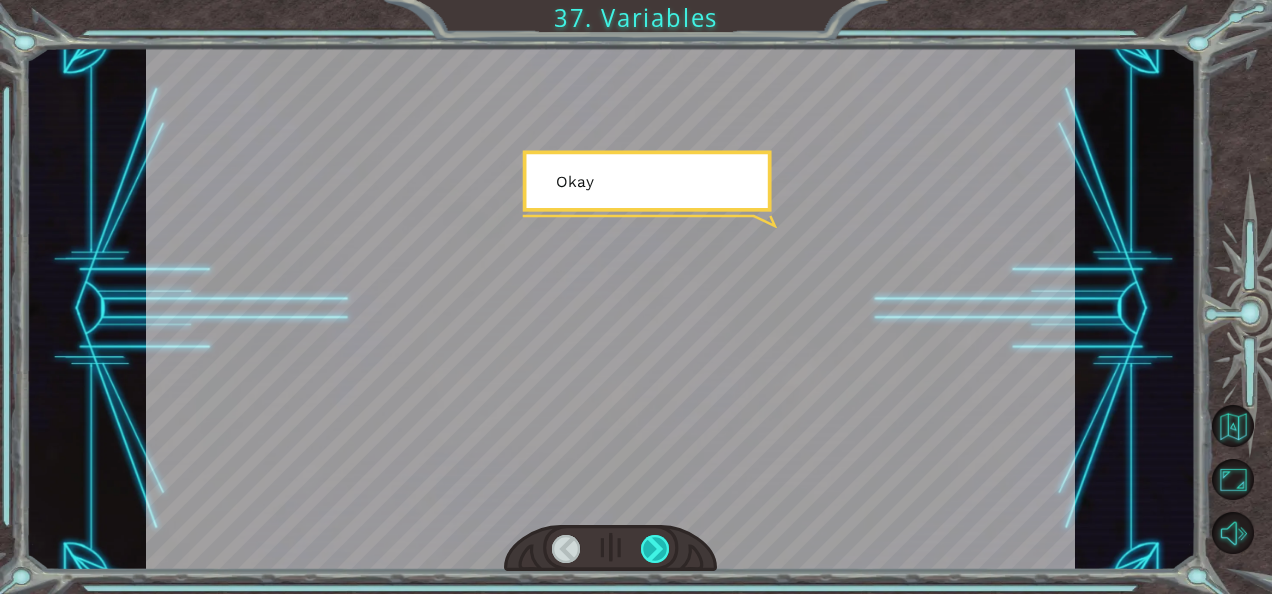 click at bounding box center (655, 549) 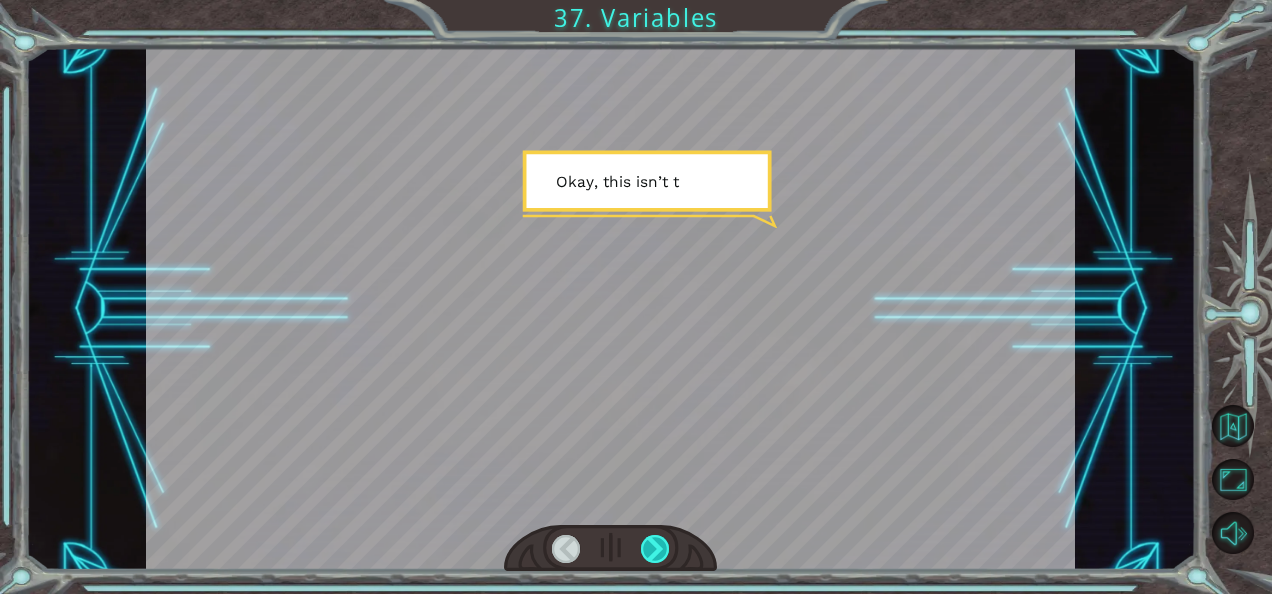 click at bounding box center (655, 549) 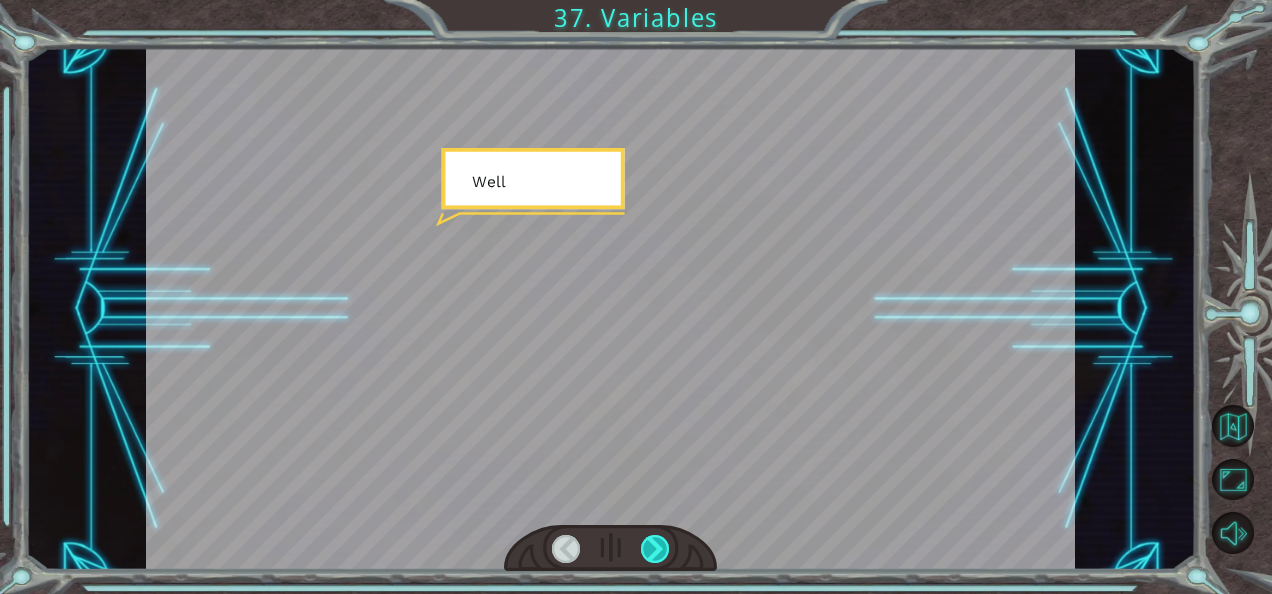 click at bounding box center [655, 549] 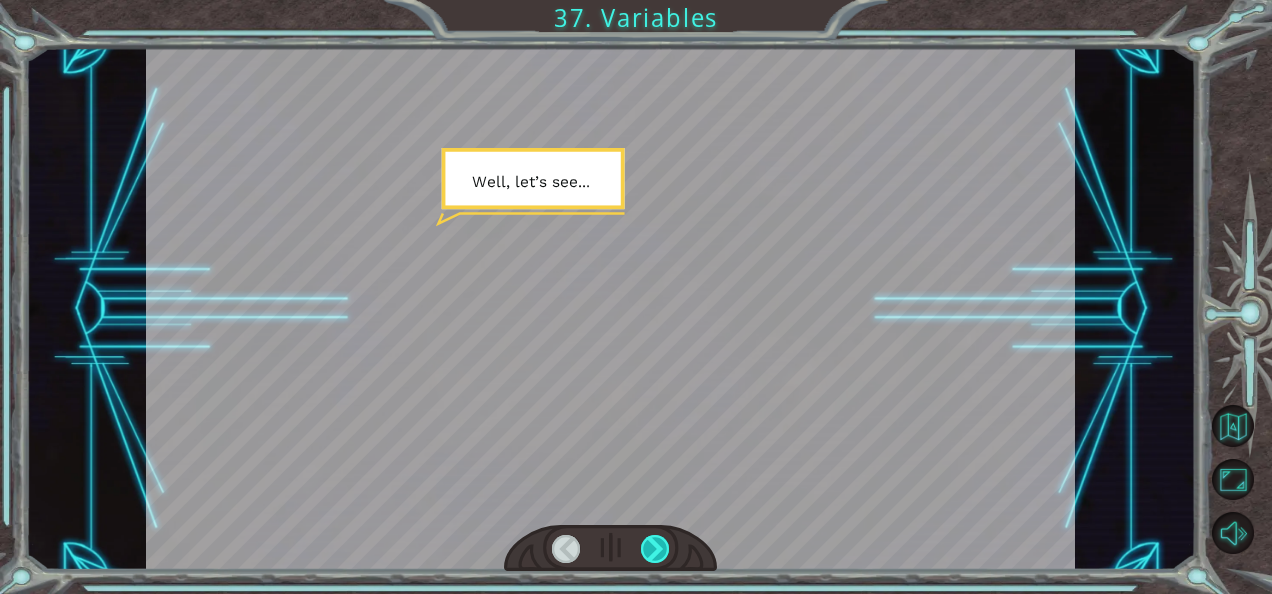 click on "( M u n c h   M u n c h )   M m m m m . . . . H a p p y ? M u h - h u h . G o o d .   W h i l e   w e [PERSON_NAME] r e   h e r e   I   m i g h t   a s   w e l l   t e a c h   y o u   s o m e t h i n g .   T i m e   t o   t a l k   a b o u t   v a r i a b l e s ! T h i n k   o f   v a r i a b l e s   l i k e   l a b e l e d   b o x e s .   I n   t h e s e   b o x e s   y o u   c a n   s t o r e   i n f o r m a t i o n   y o u ’ l l   n e e d   l a t e r   o n .   F o r   e x a m p l e ,   l o o k   a r o u n d   a n d   y o u ’ l l   s e e   t h e   c a r n i v a l   w o r k e r s   l o a d i n g   u p   b o x e s   w i t h   t h e i r   i l l u s i o n   t o t e m s . W h a t   a r e   i l l u s i o n   t o t e m s ? R e m e m b e r   w h e n   I   t o l d   a b o u t   t h e   F o x   P r i n c e   a n d   h o w   h e   u s e d   i l l u s i o n   m a g i c ?   W e l l ,   h e   a l s o   c r e a t e d   t h e s e   t h i n g s   c a l l e d   i l l u s i o n   t o t e m s . T h e   M o o n   D a" at bounding box center (636, 0) 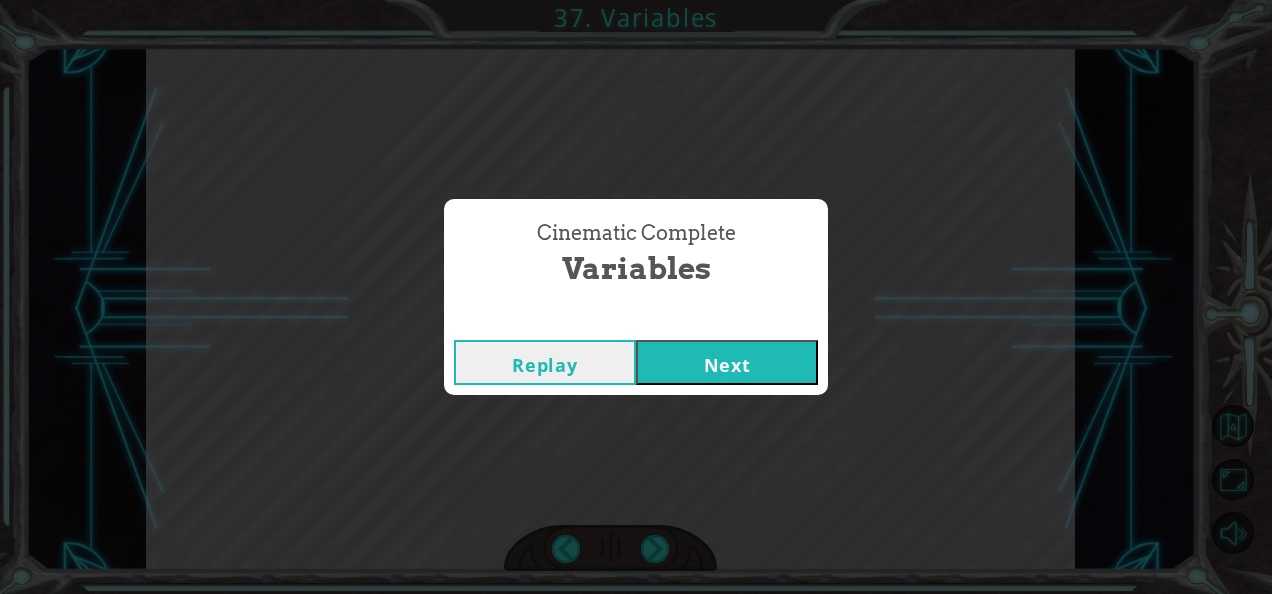 click on "Cinematic Complete     Variables
Replay
Next" at bounding box center (636, 297) 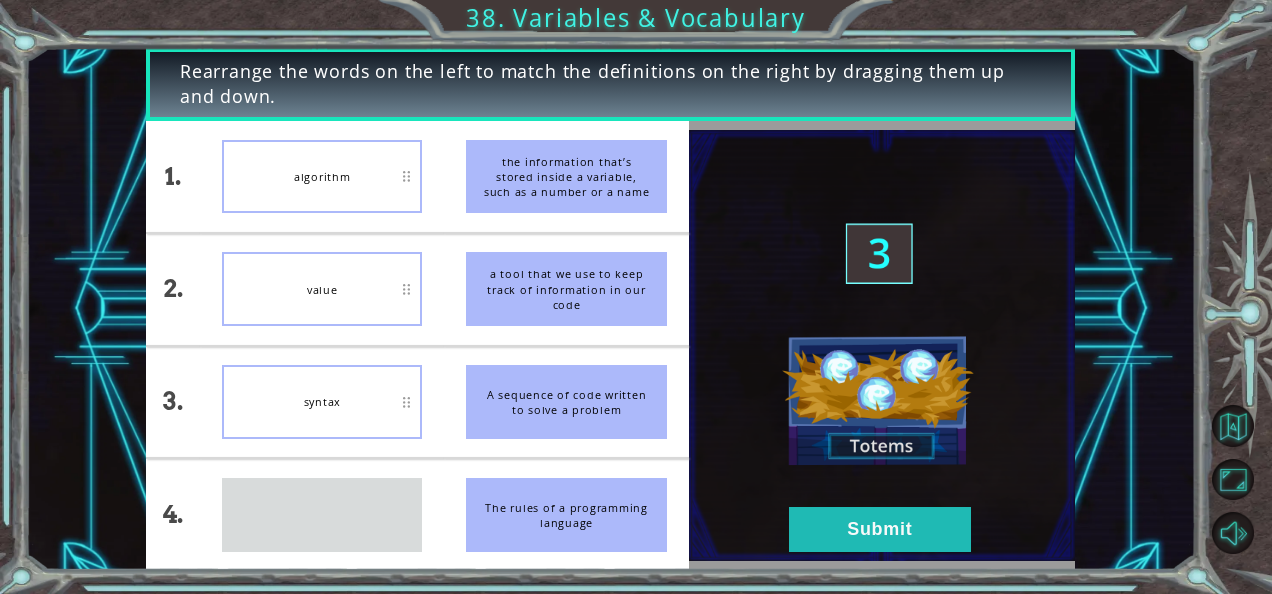 type 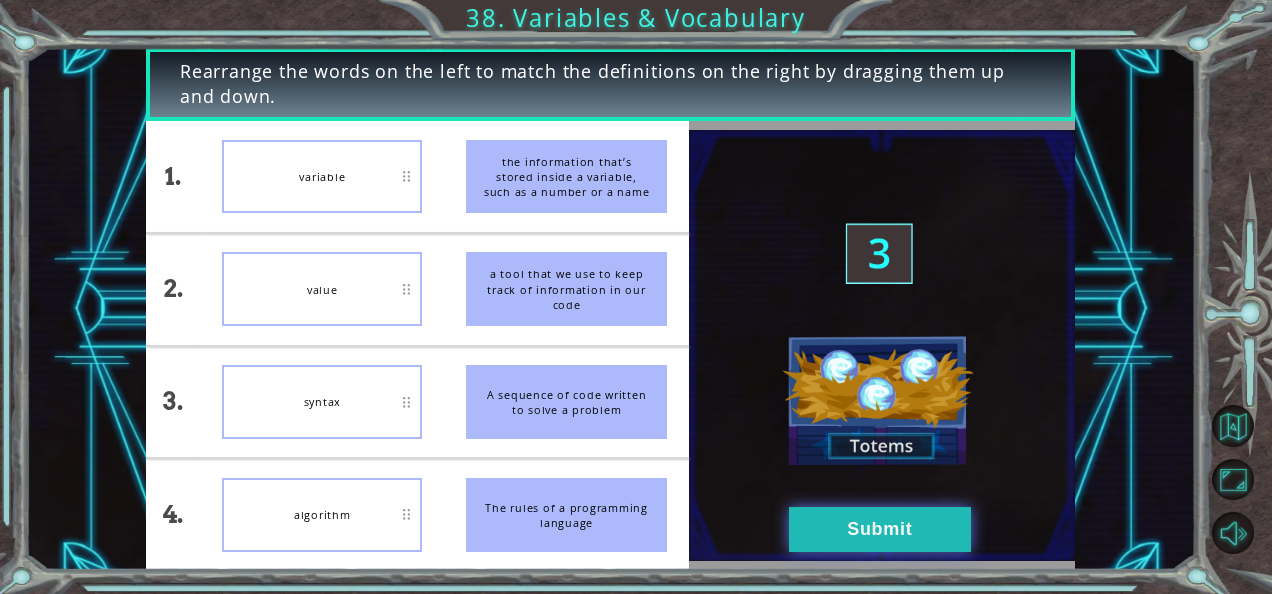 click on "Submit" at bounding box center (880, 529) 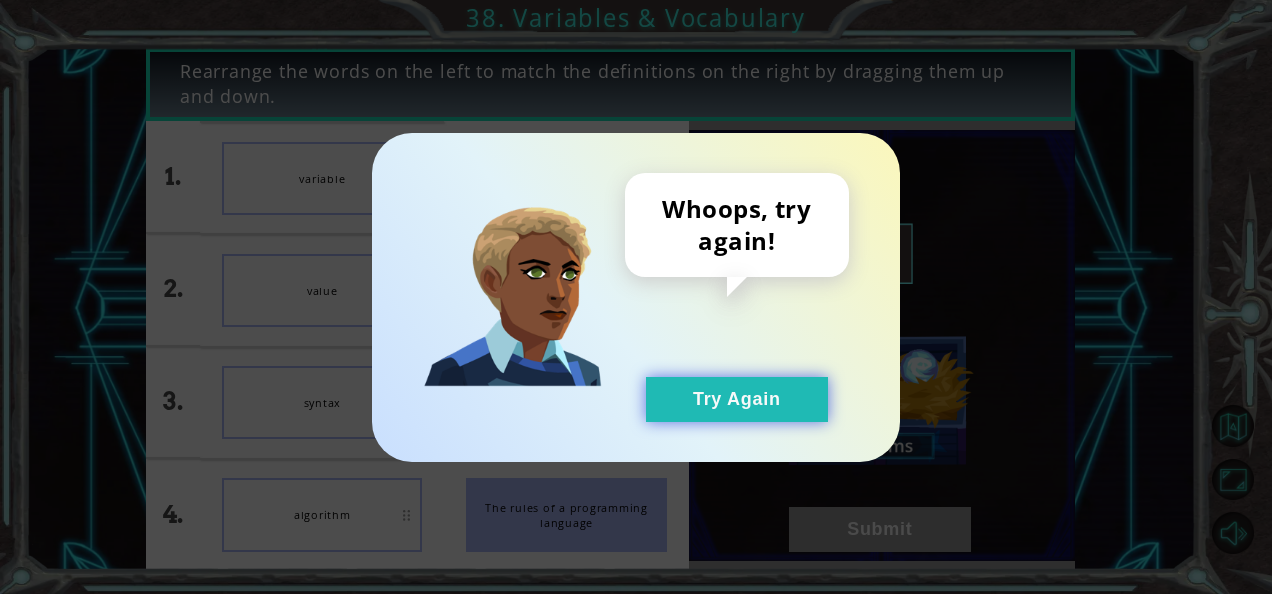 click on "Try Again" at bounding box center (737, 399) 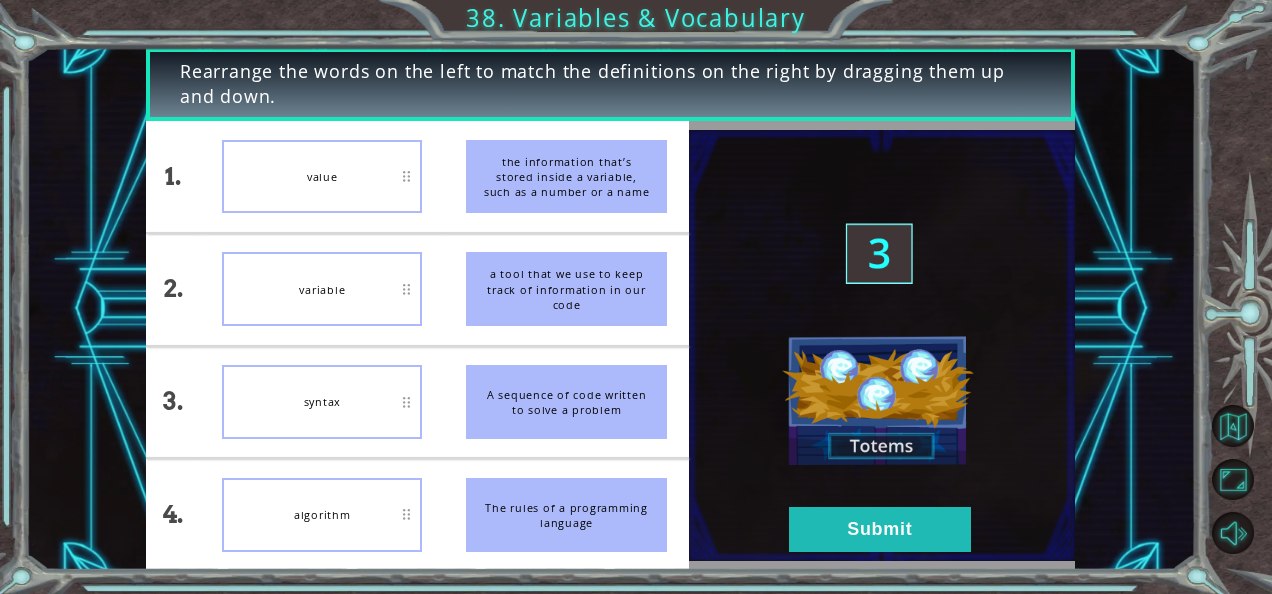 click on "syntax" at bounding box center [322, 402] 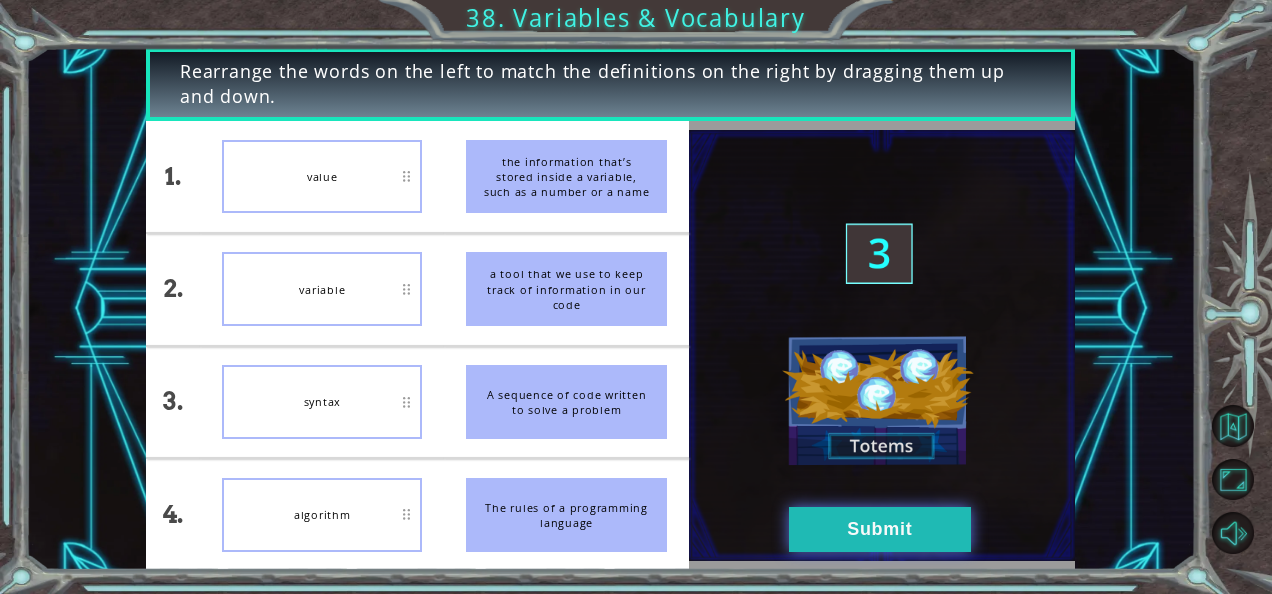 click on "Submit" at bounding box center (880, 529) 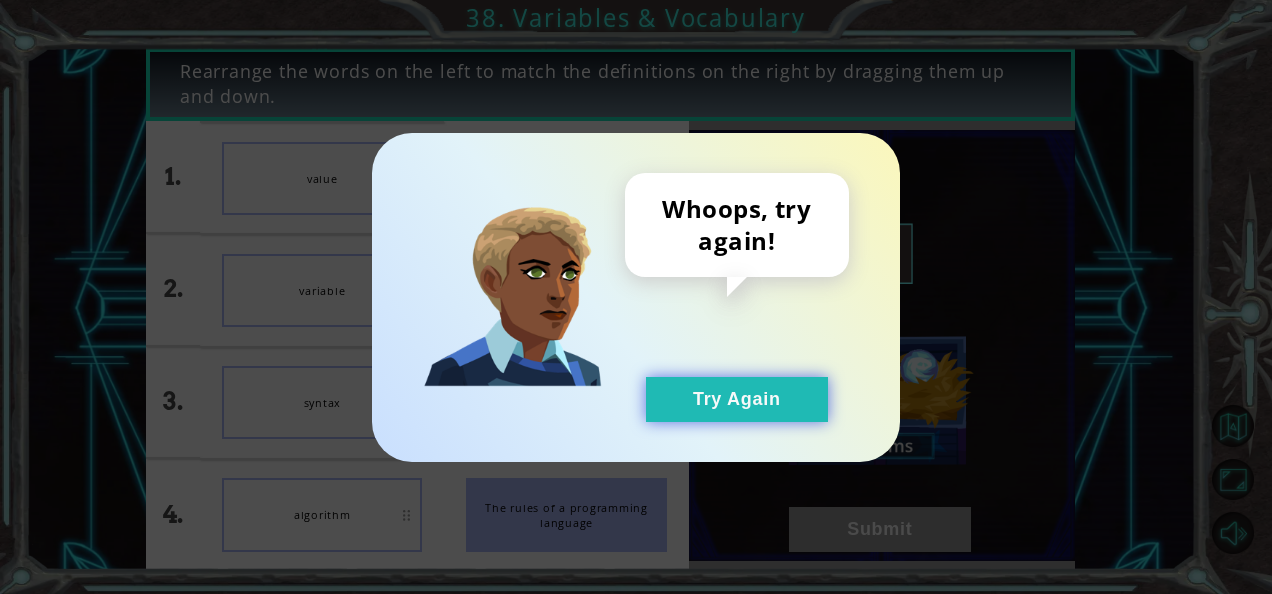click on "Try Again" at bounding box center (737, 399) 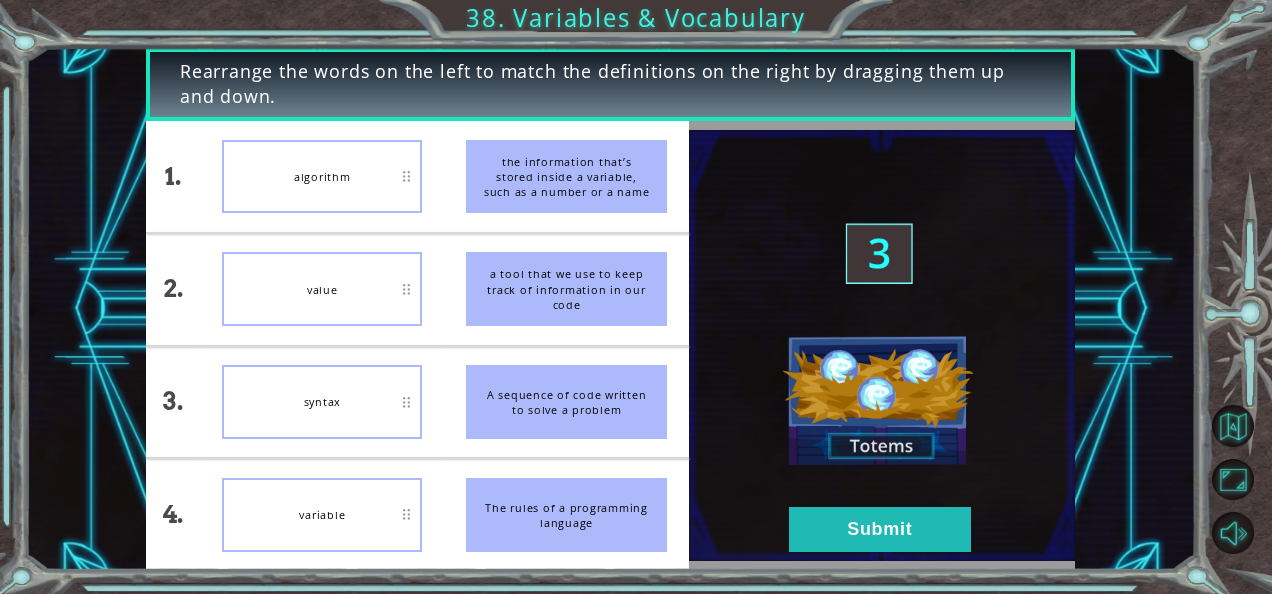 click at bounding box center [882, 345] 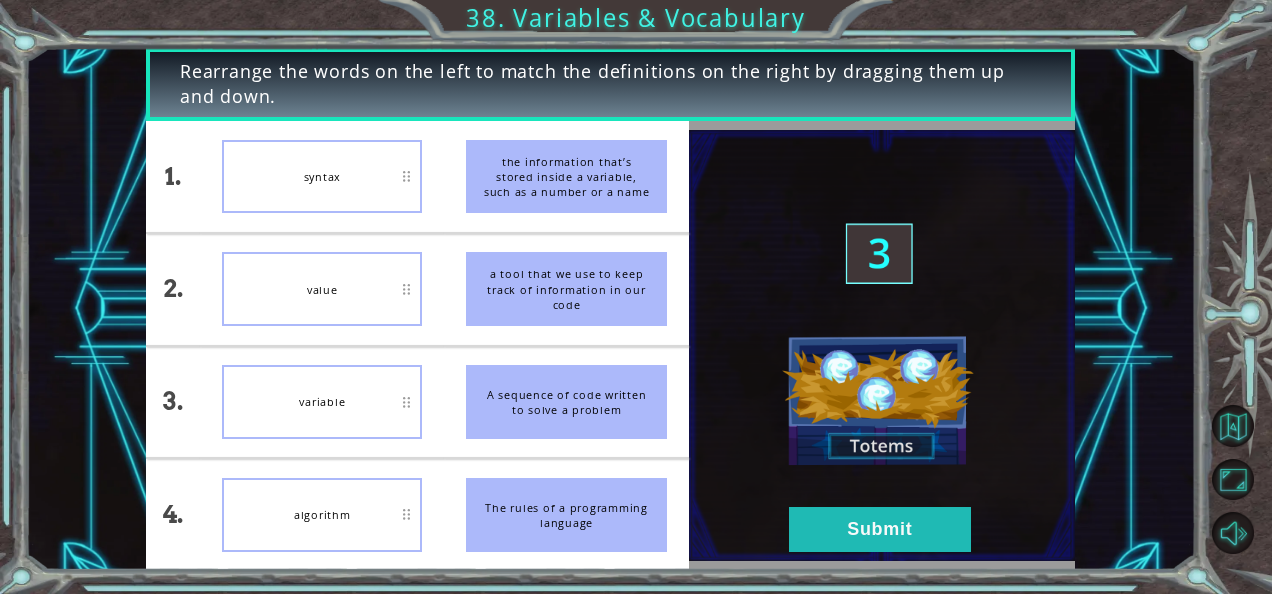 click at bounding box center [882, 345] 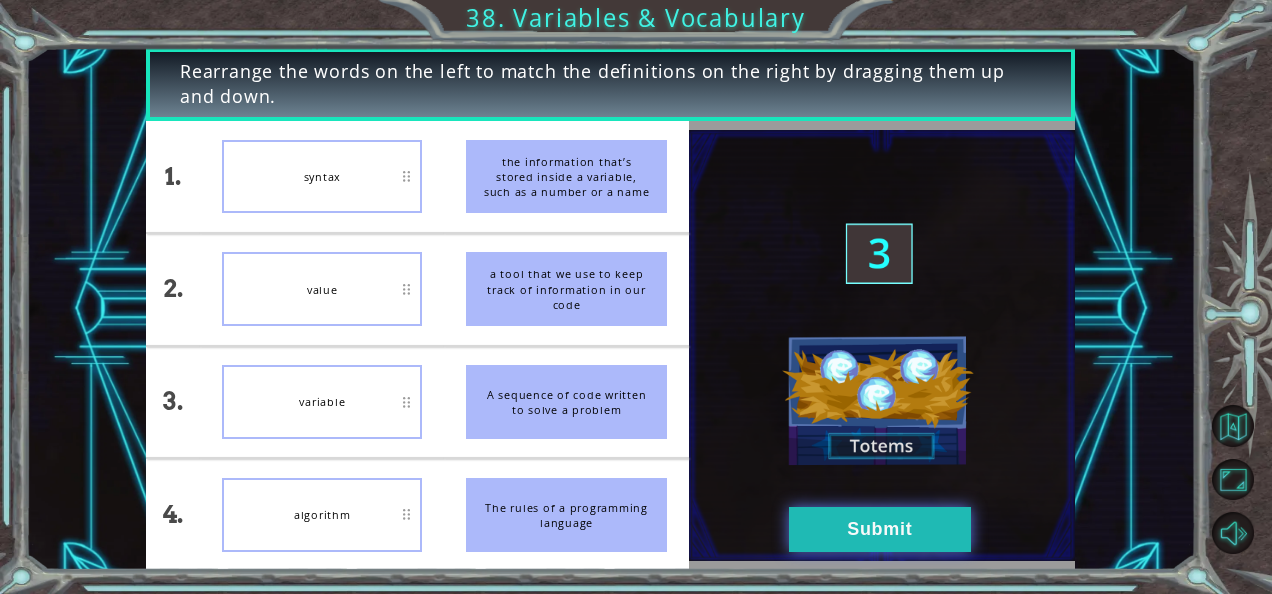 click on "Submit" at bounding box center (880, 529) 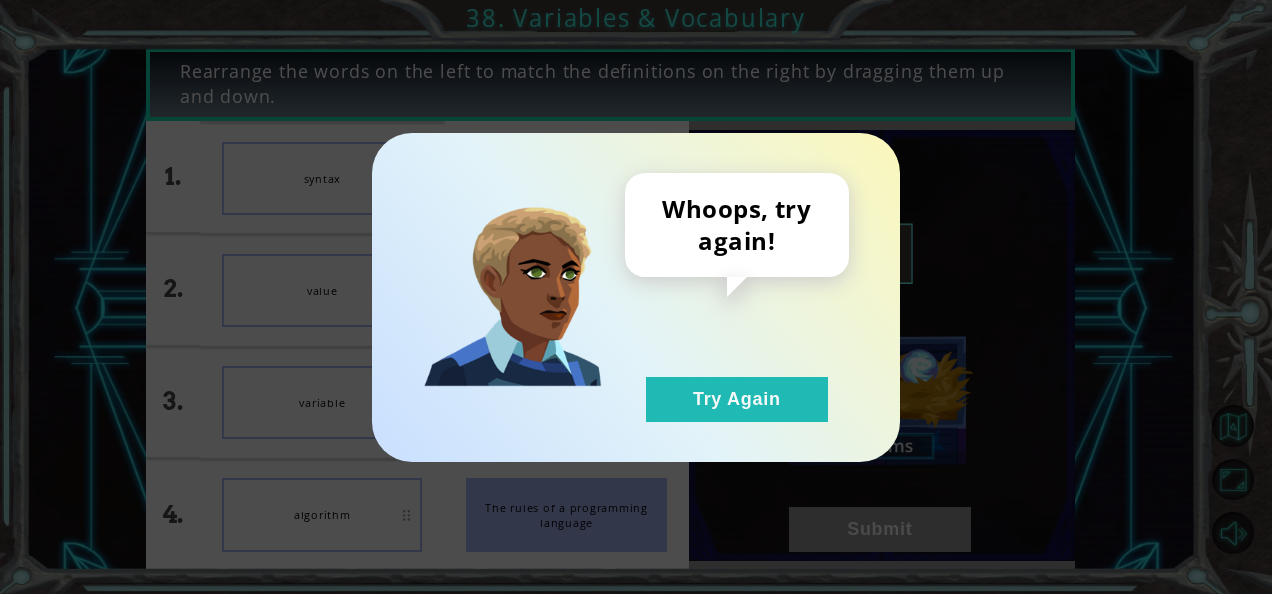 click on "Whoops, try again!
Try Again" at bounding box center (737, 297) 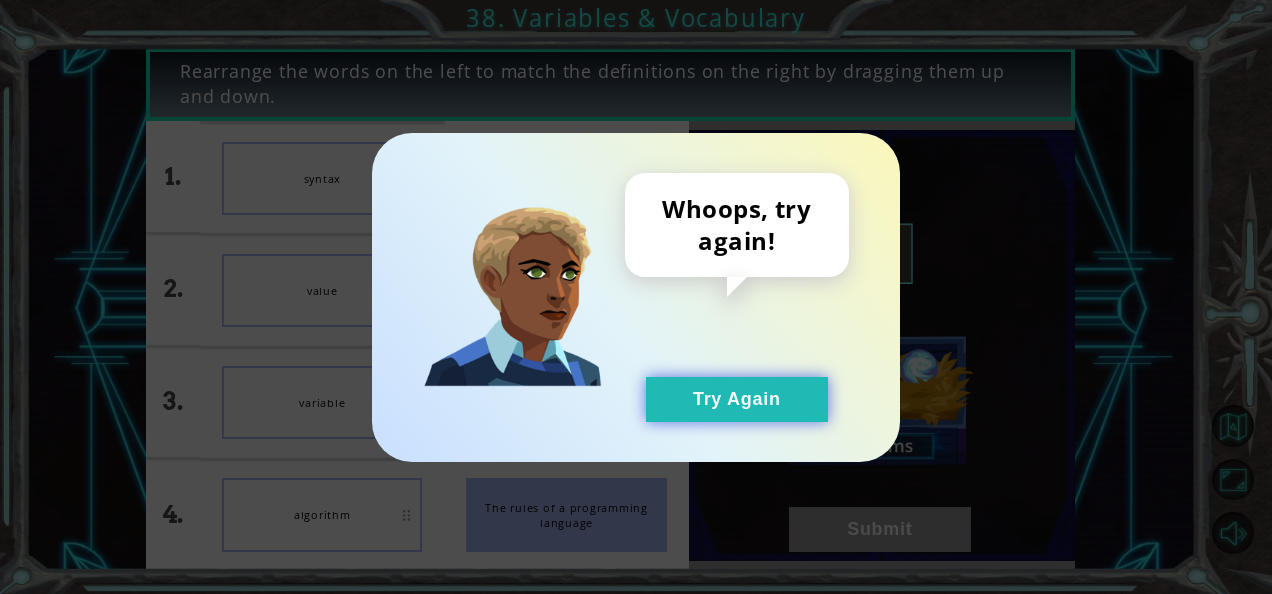 click on "Try Again" at bounding box center [737, 399] 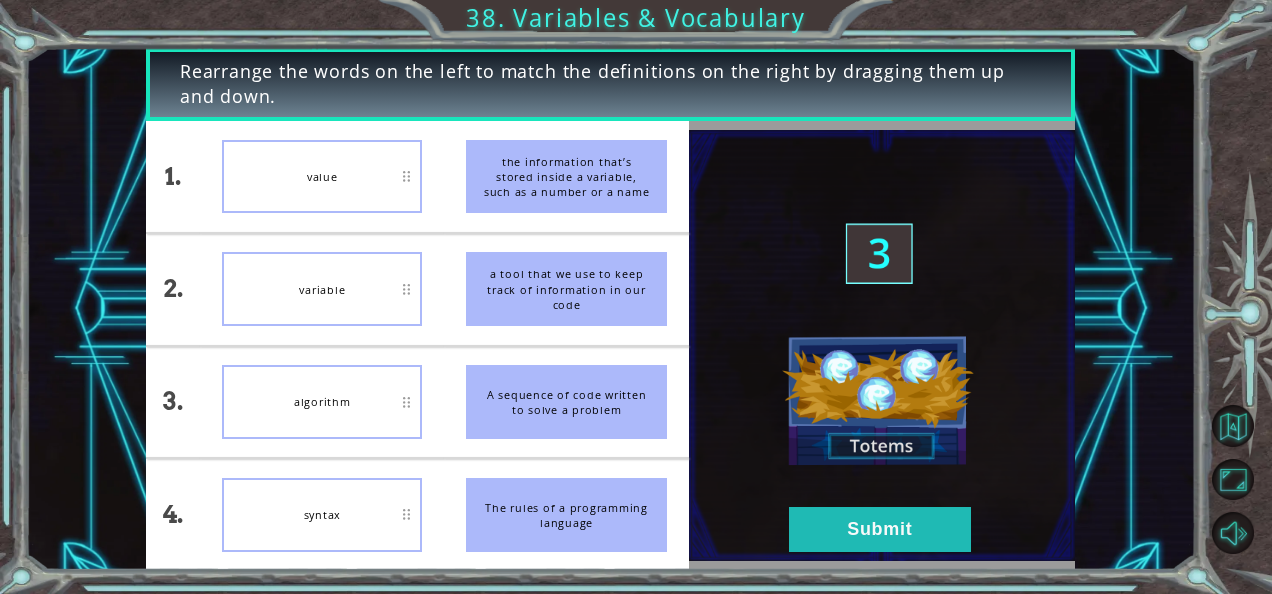 click at bounding box center (882, 345) 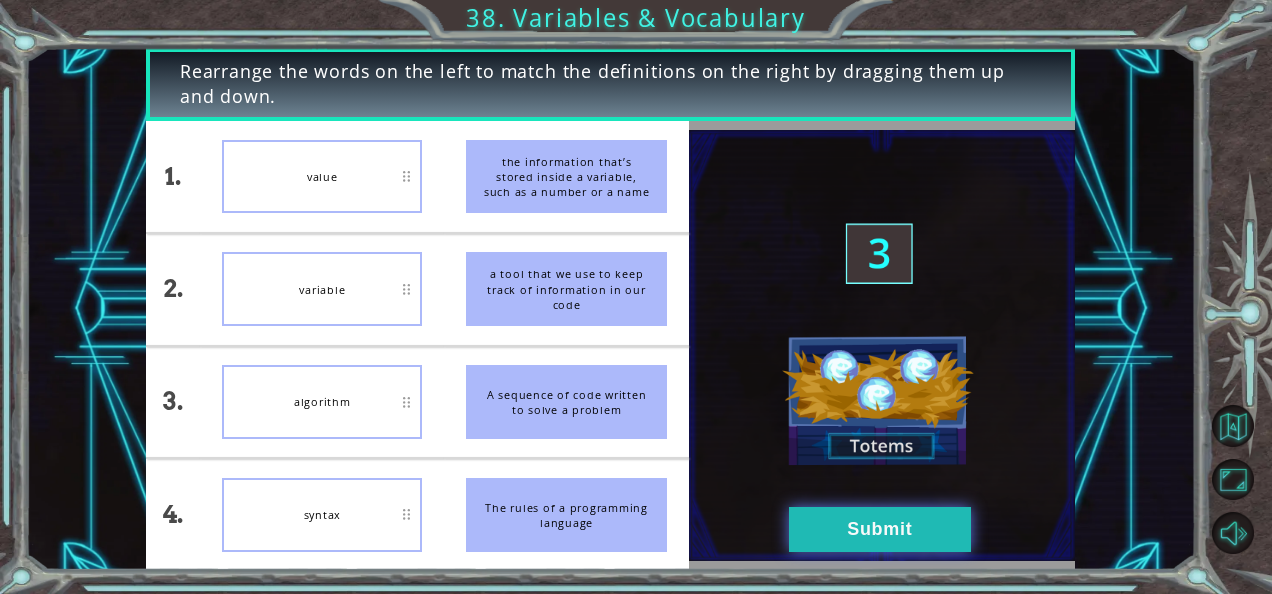 click on "Submit" at bounding box center [880, 529] 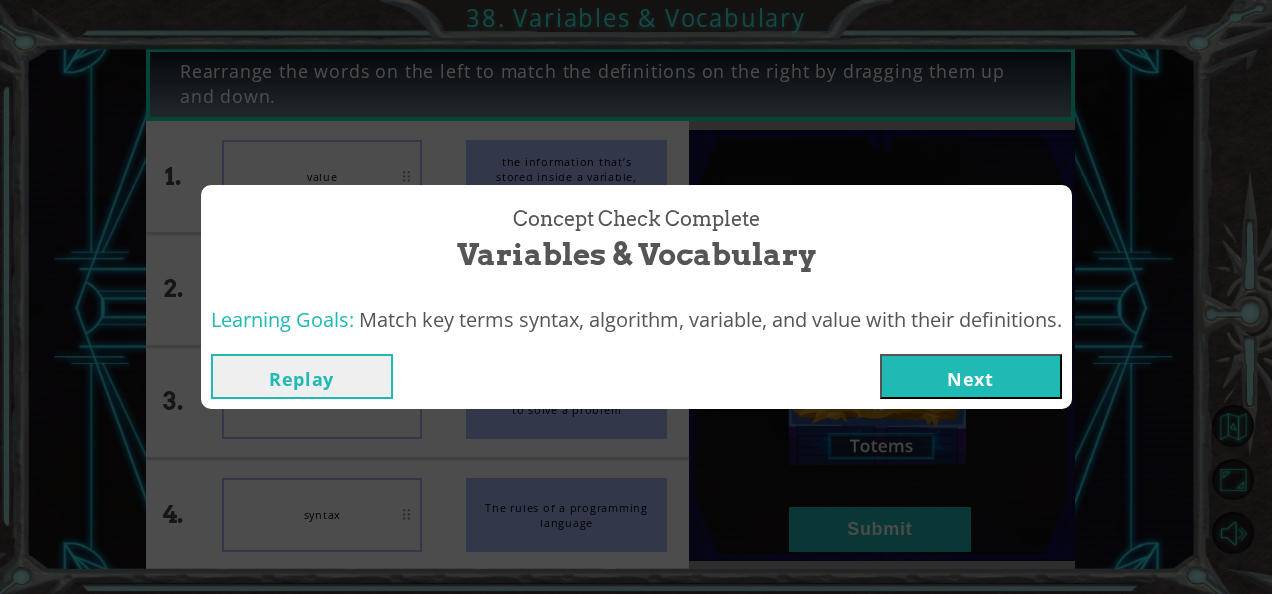 click on "Next" at bounding box center [971, 376] 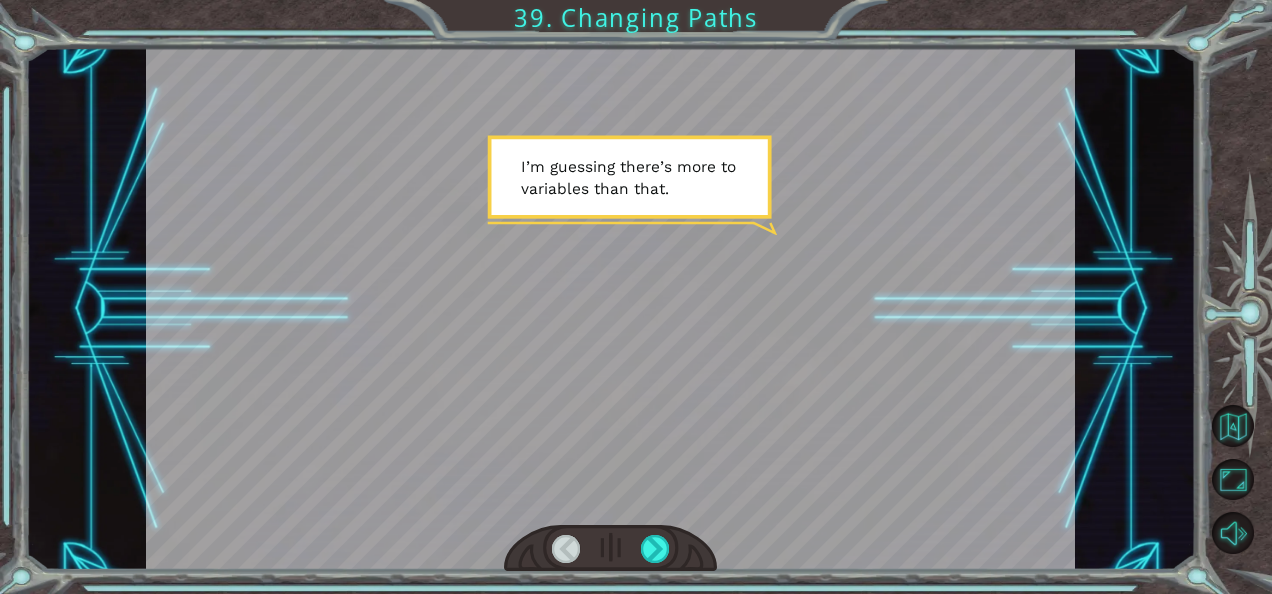 click at bounding box center [611, 548] 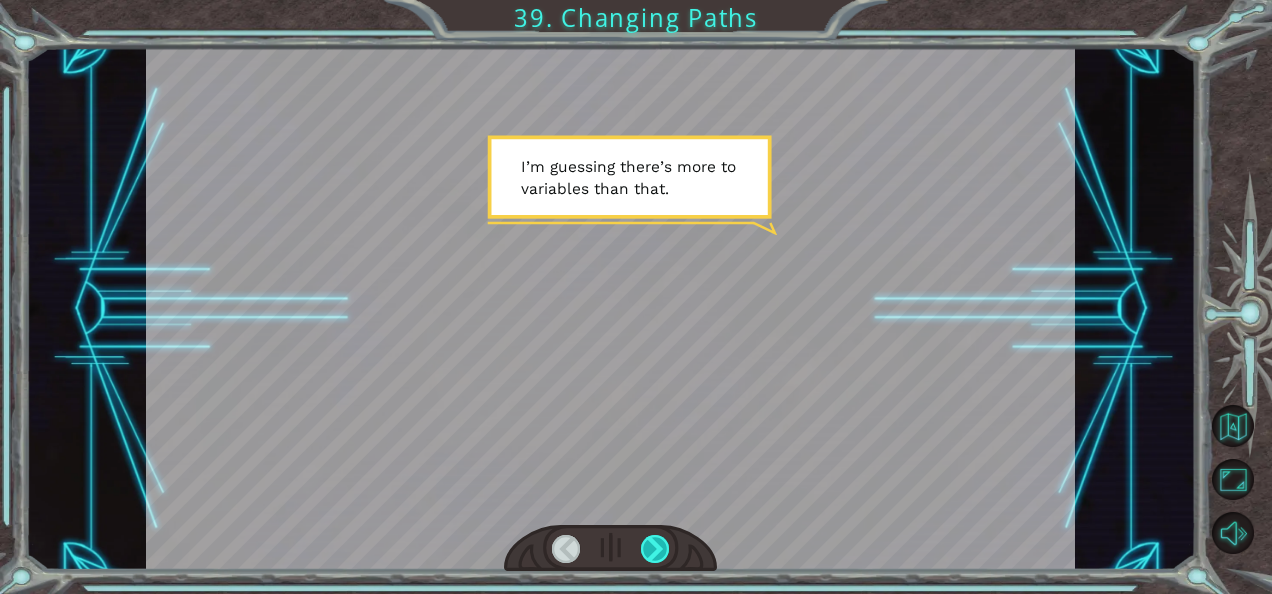 click at bounding box center [655, 549] 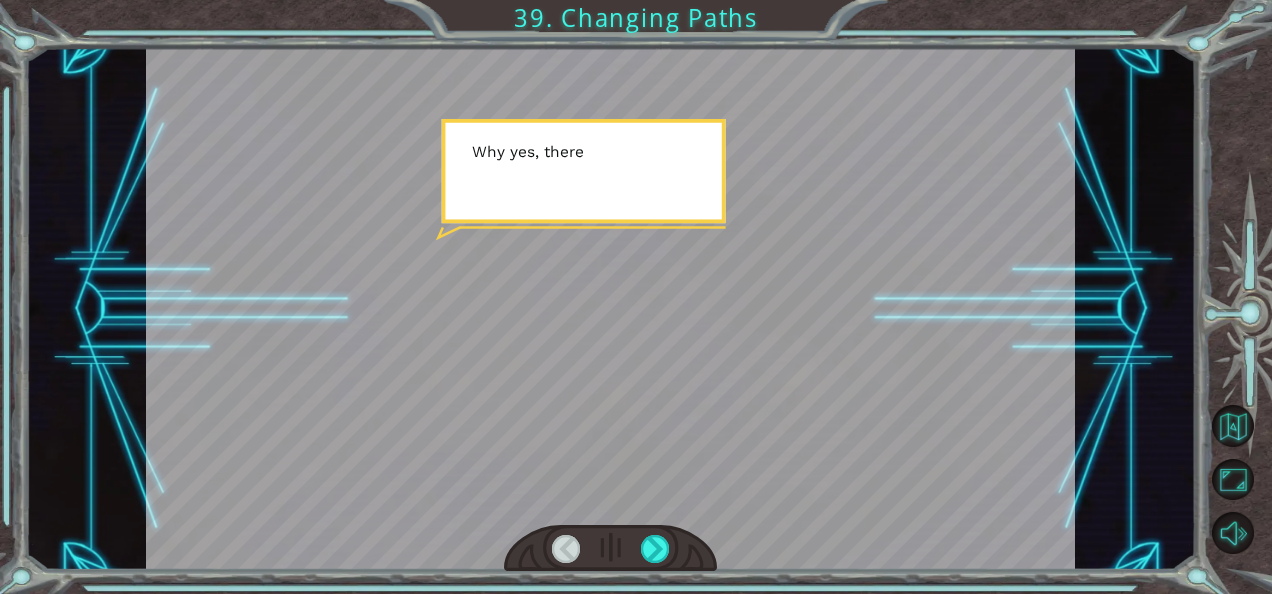 click at bounding box center [611, 548] 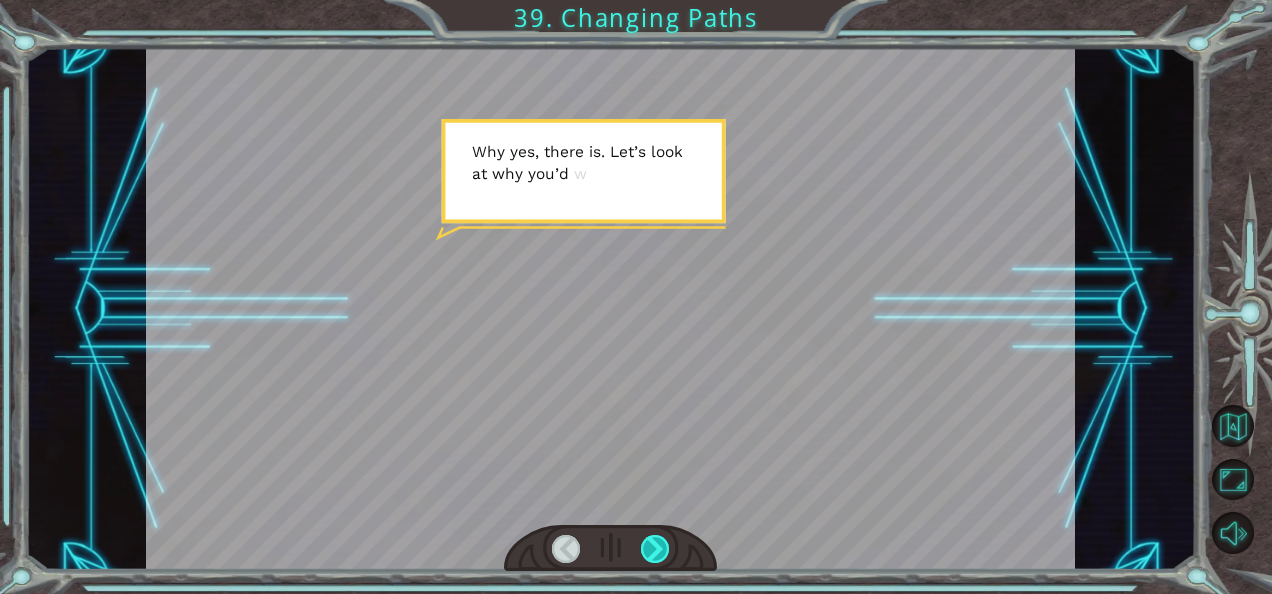 click at bounding box center [655, 549] 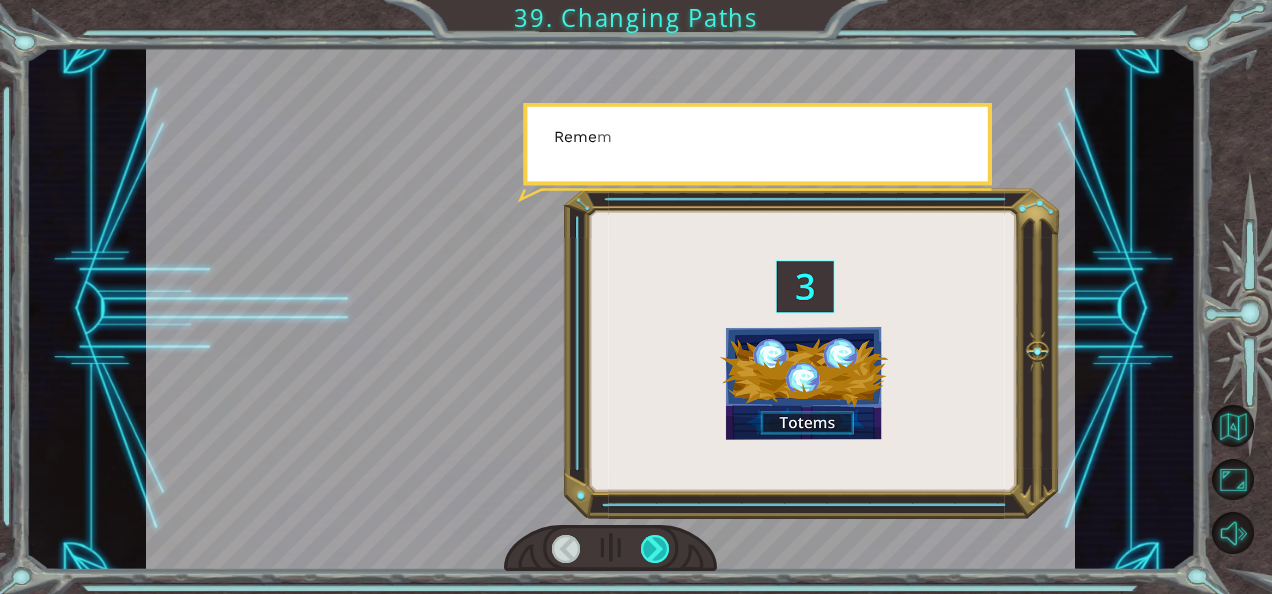 click at bounding box center (655, 549) 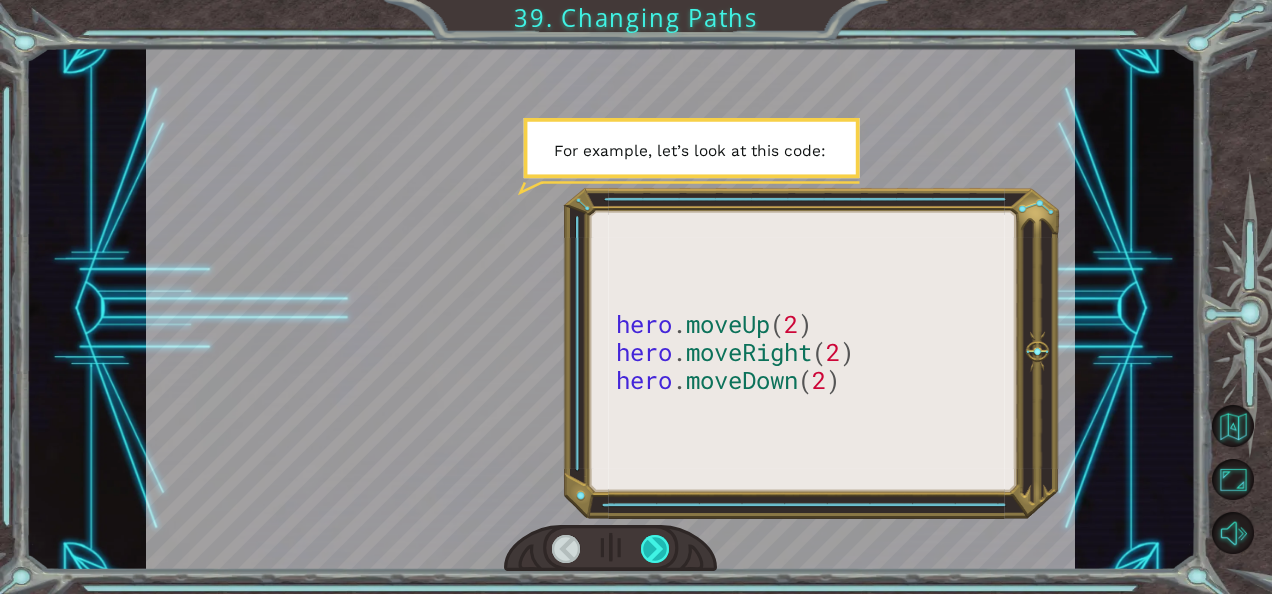 click at bounding box center (655, 549) 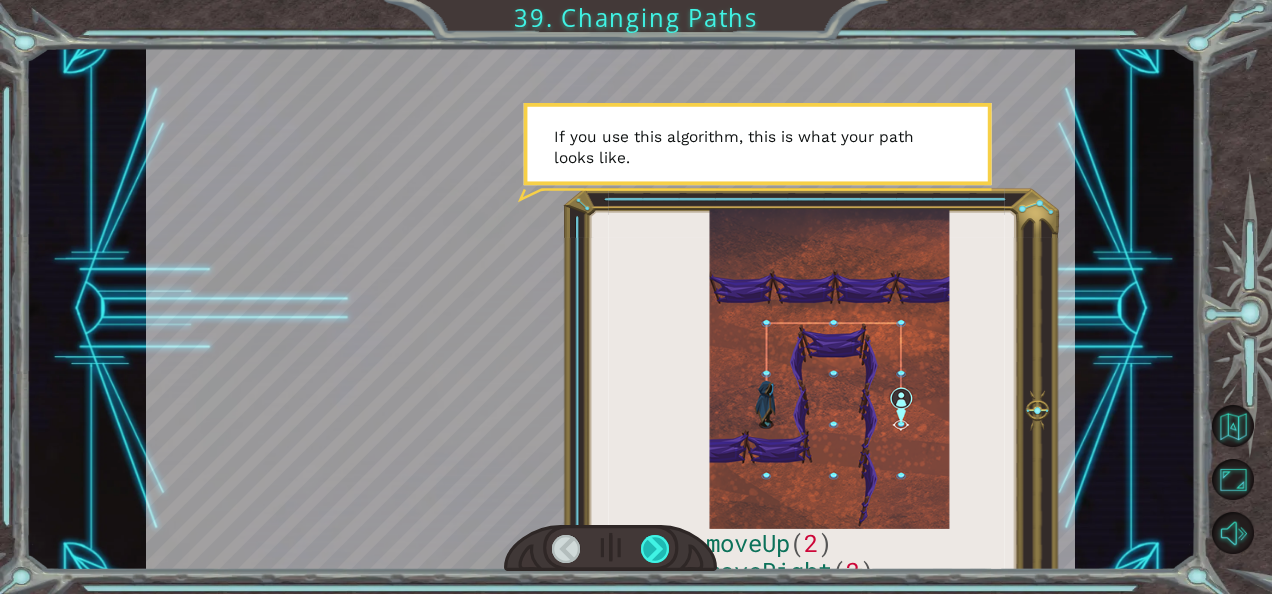 click at bounding box center [655, 549] 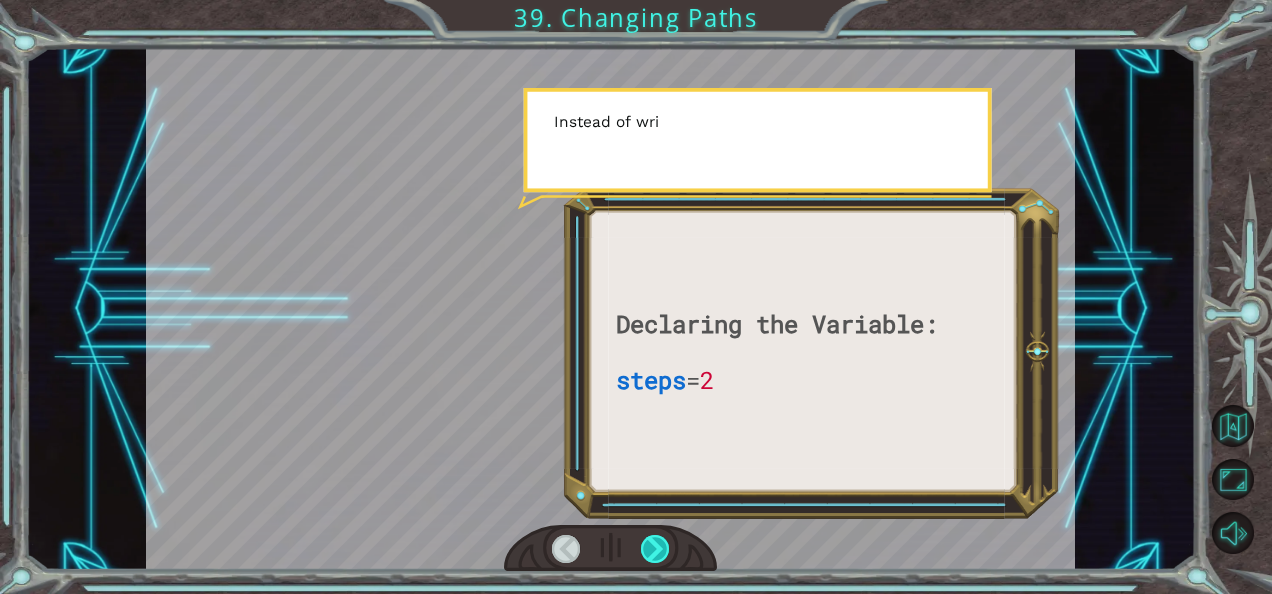 click at bounding box center (655, 549) 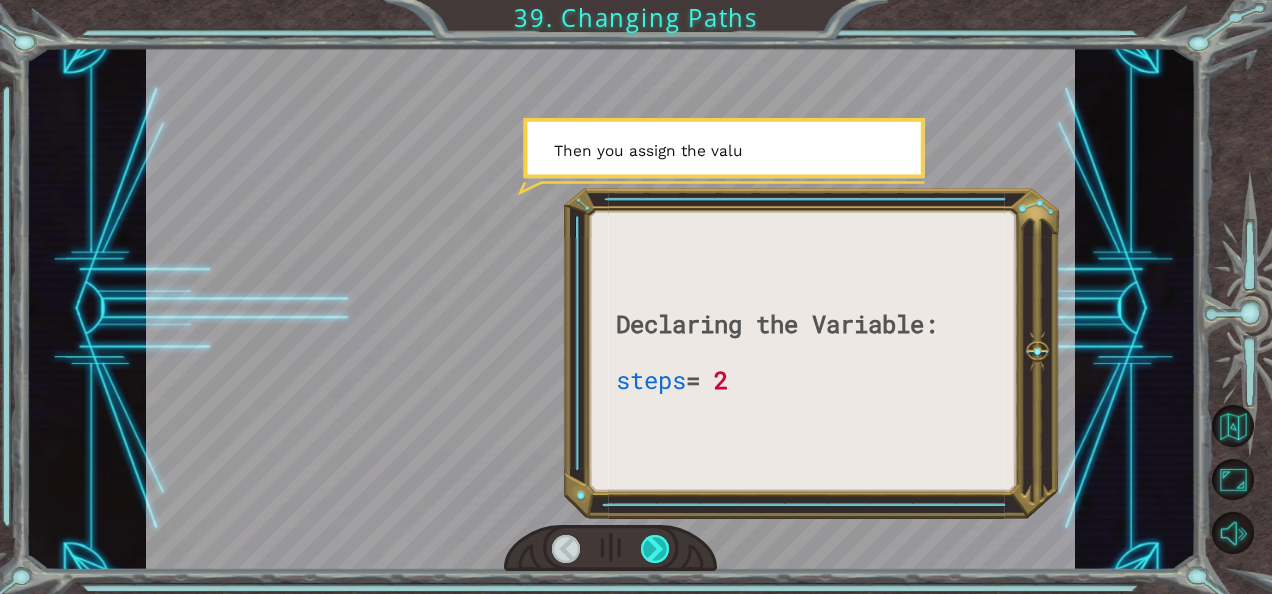 click at bounding box center [655, 549] 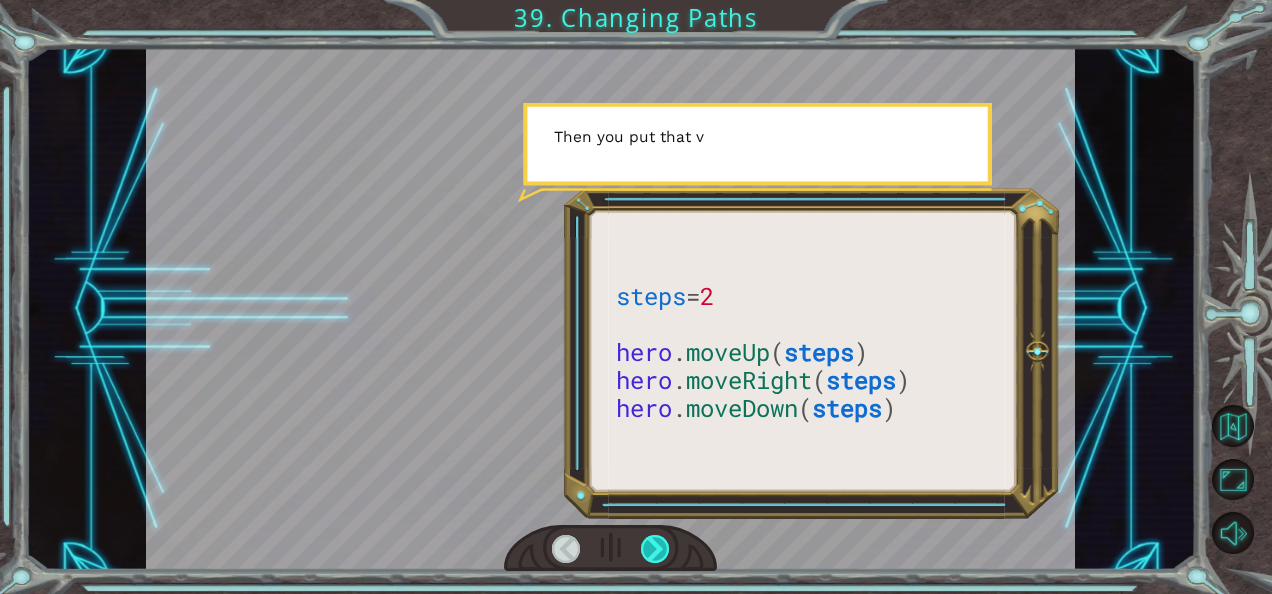 click at bounding box center [655, 549] 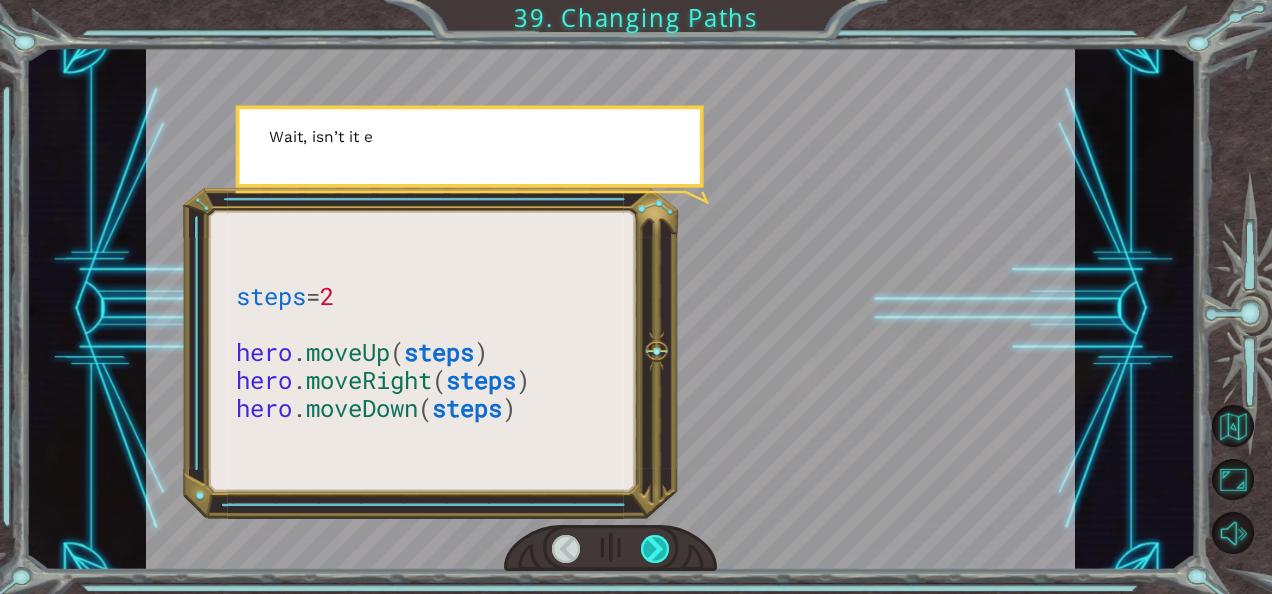 click at bounding box center (655, 549) 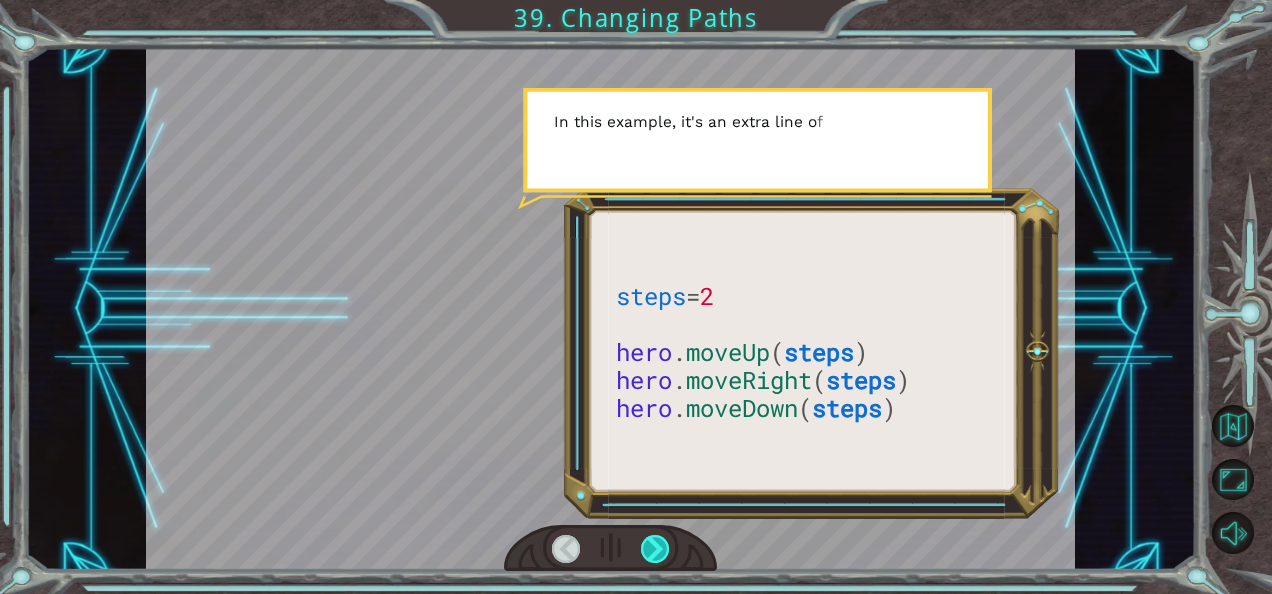 click at bounding box center [655, 549] 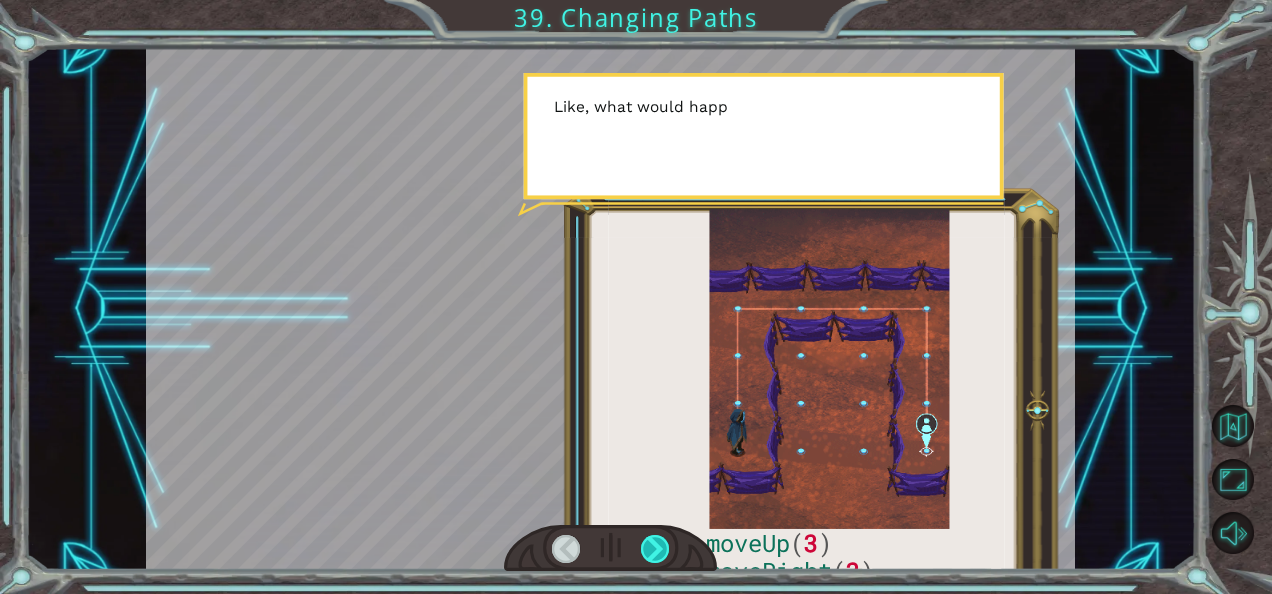 click at bounding box center (655, 549) 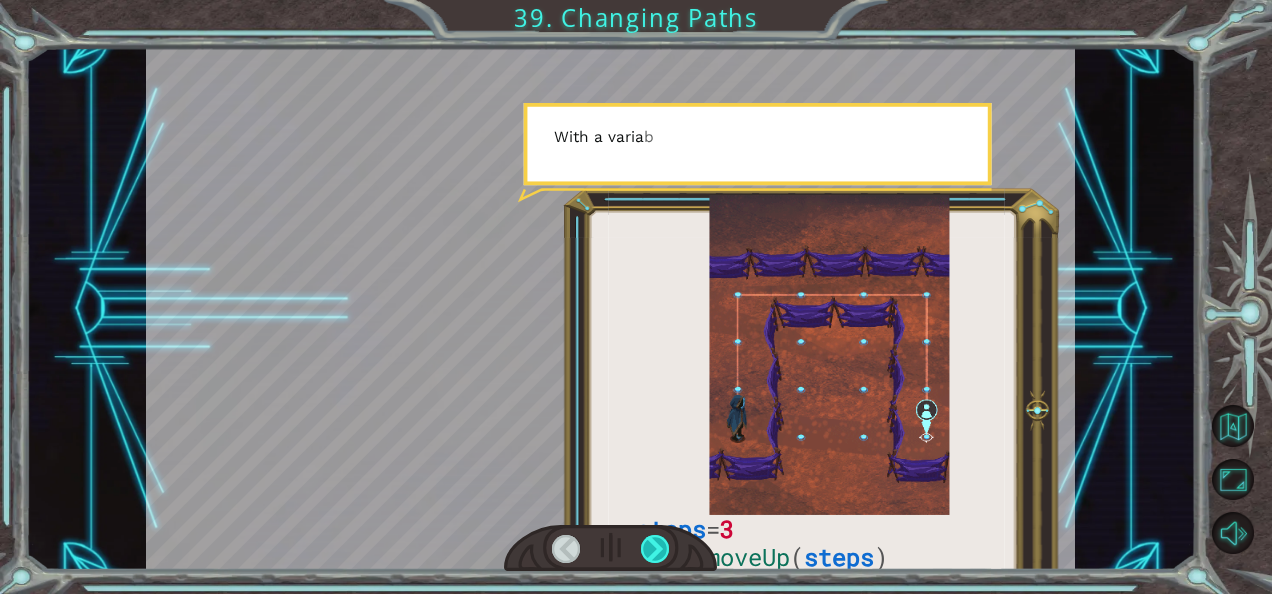 click at bounding box center (655, 549) 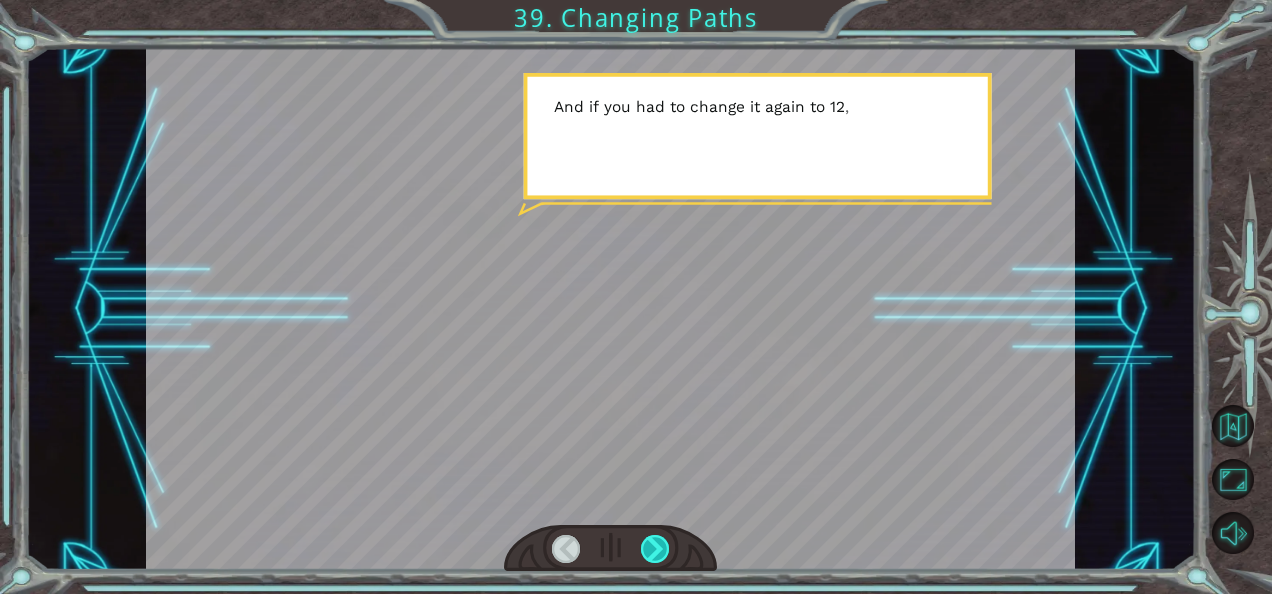 click at bounding box center [655, 549] 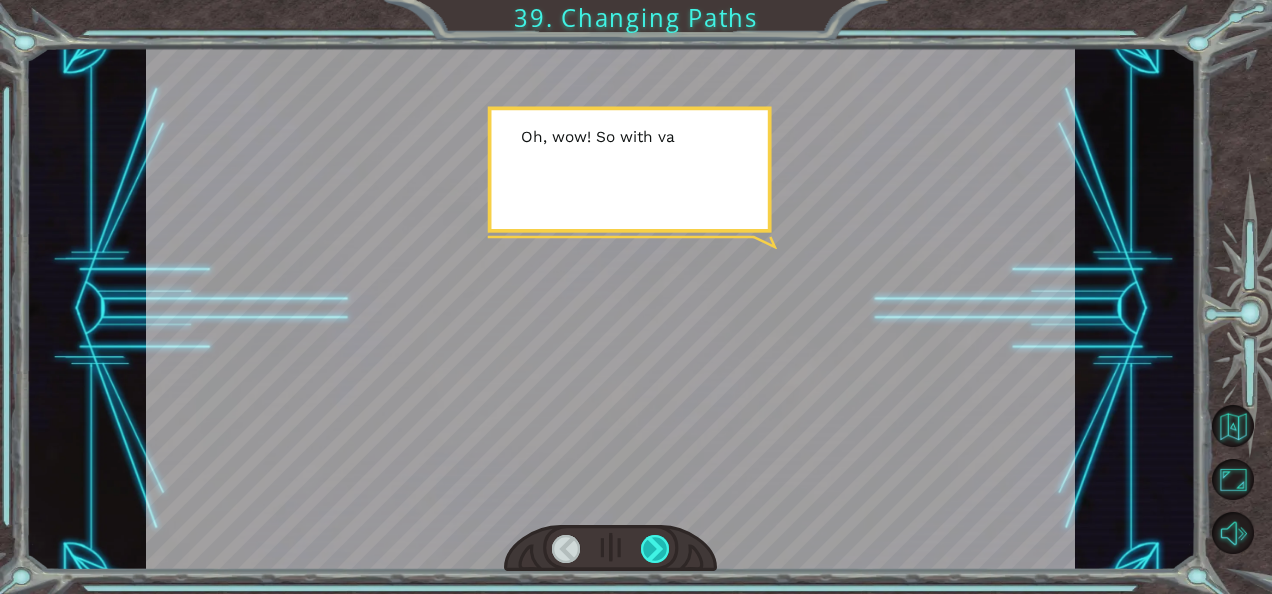 click at bounding box center [655, 549] 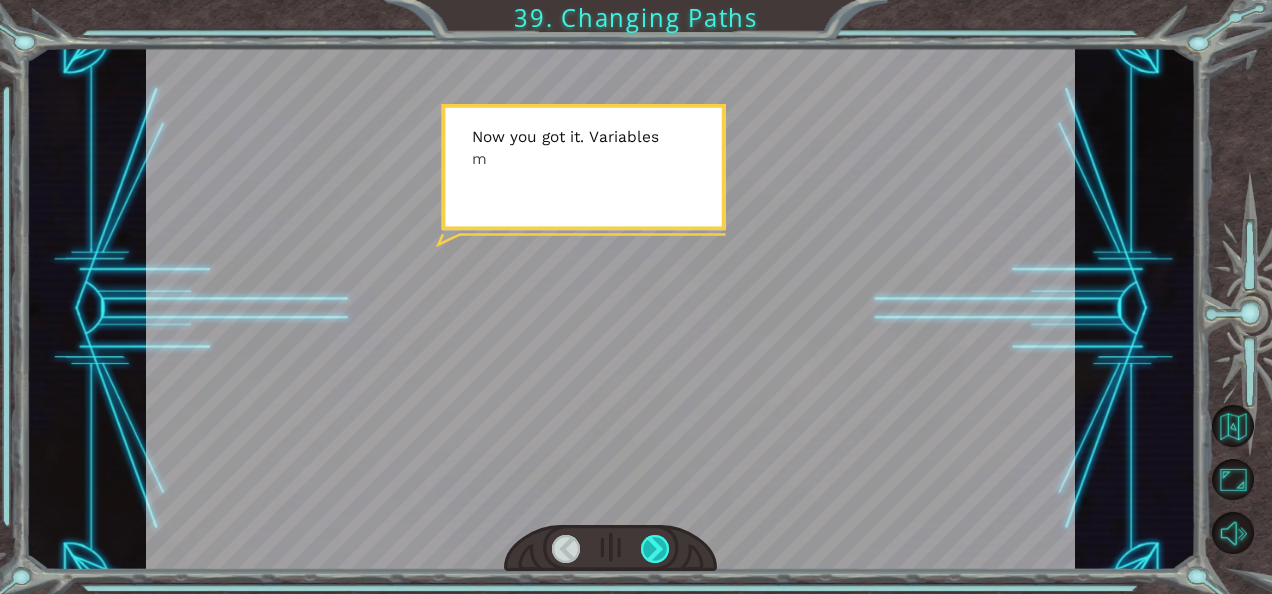 click at bounding box center (655, 549) 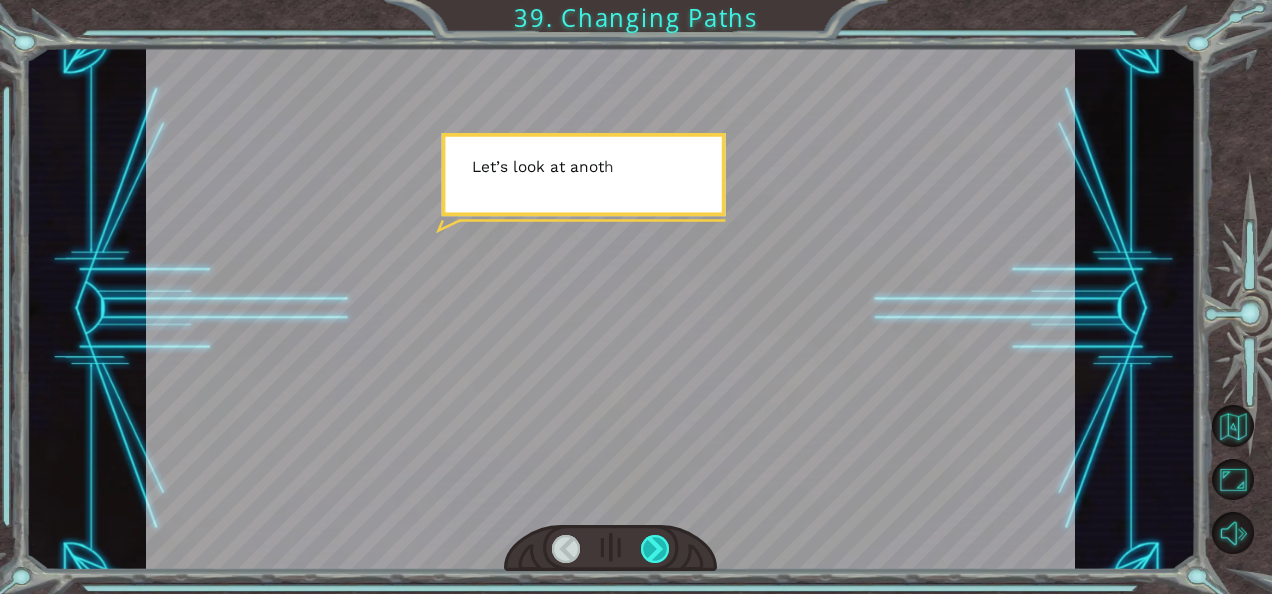 click at bounding box center [655, 549] 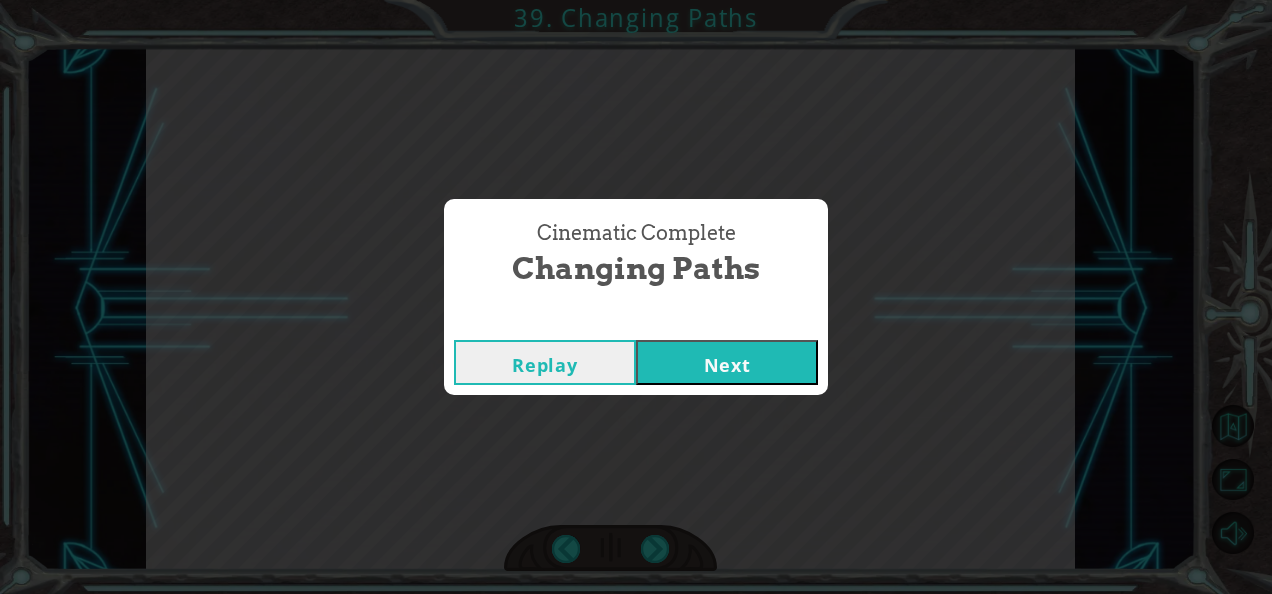 click on "Replay
Next" at bounding box center (636, 362) 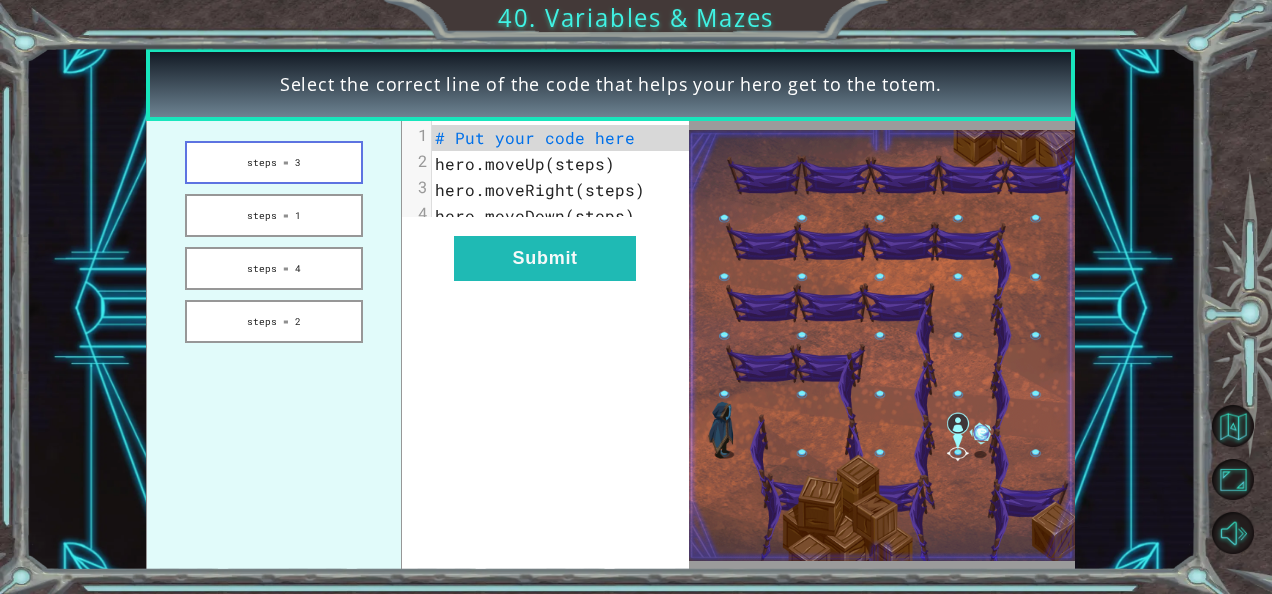 click on "steps = 3" at bounding box center [274, 162] 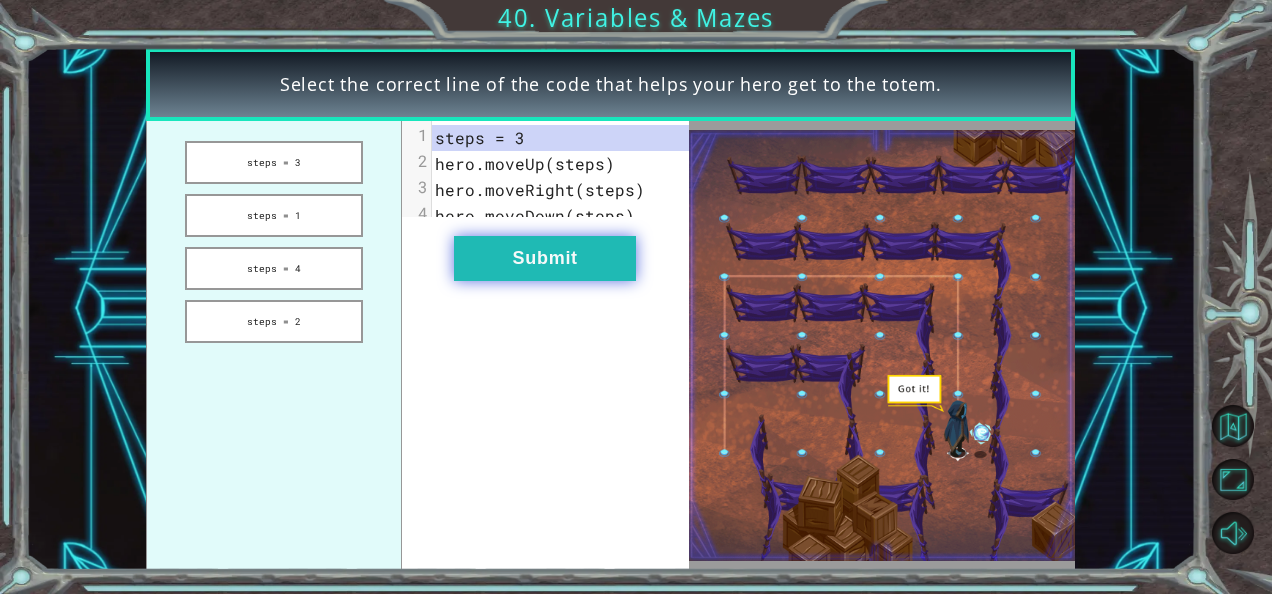 click on "Submit" at bounding box center (545, 258) 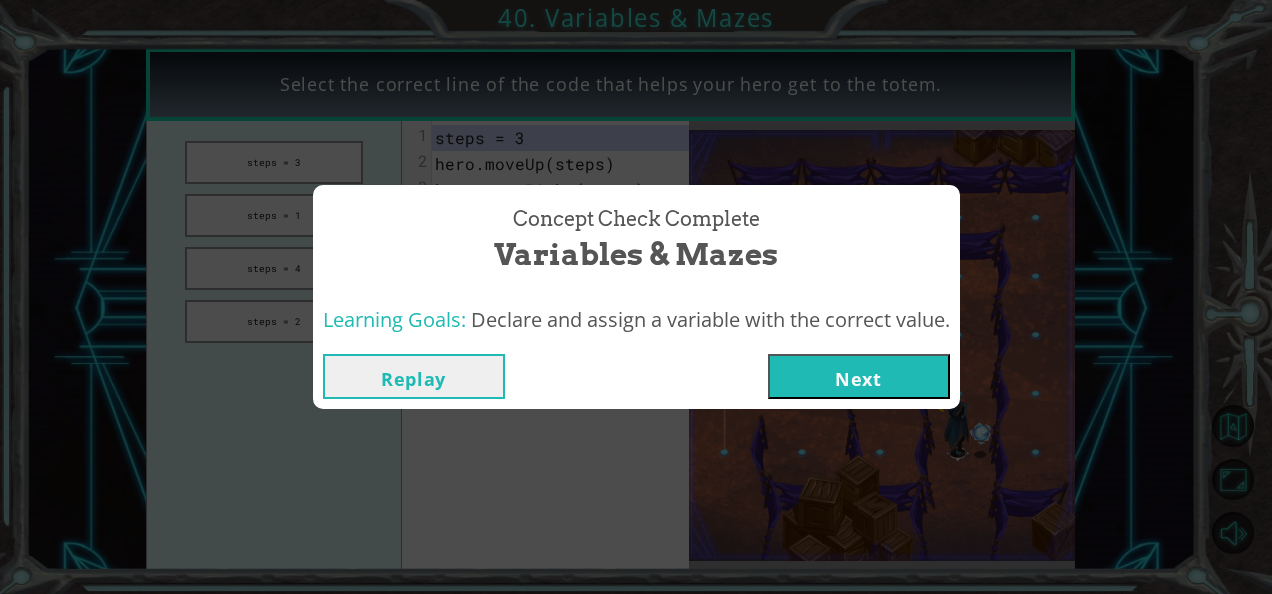 click on "Next" at bounding box center [859, 376] 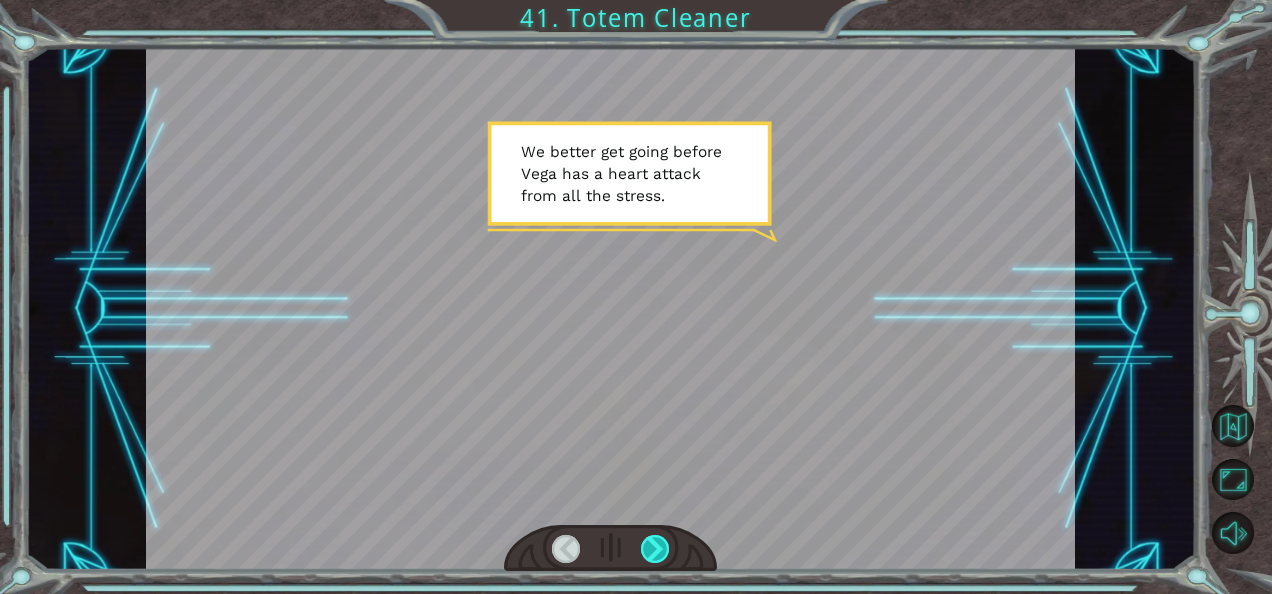 click at bounding box center (655, 549) 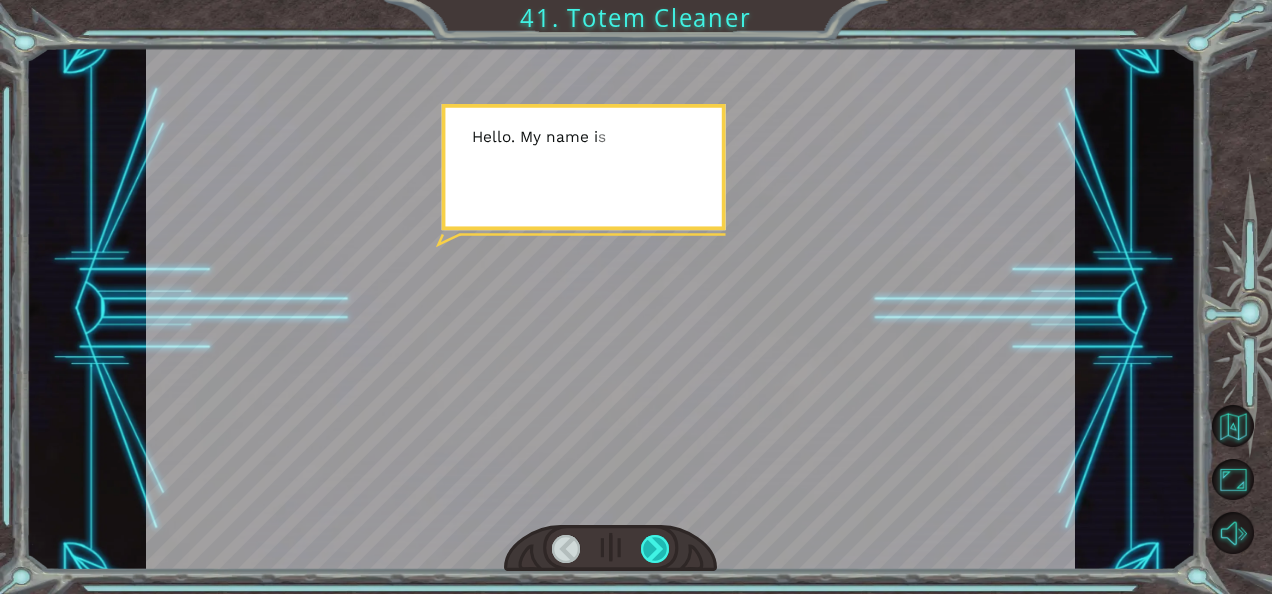 click at bounding box center (655, 549) 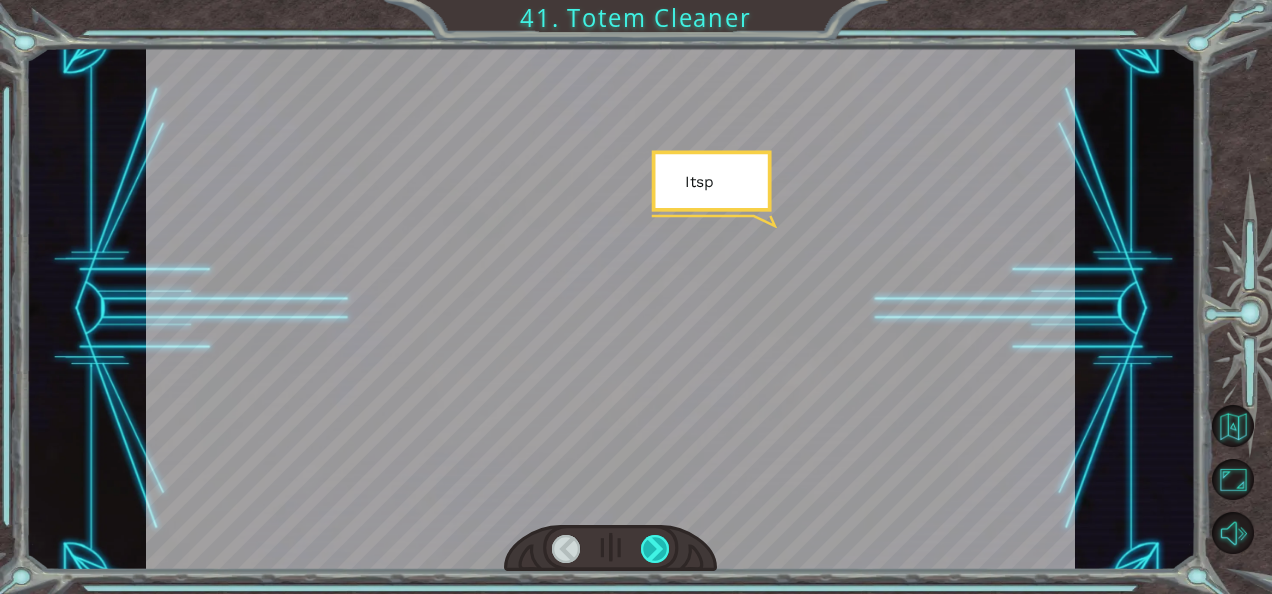 click at bounding box center (655, 549) 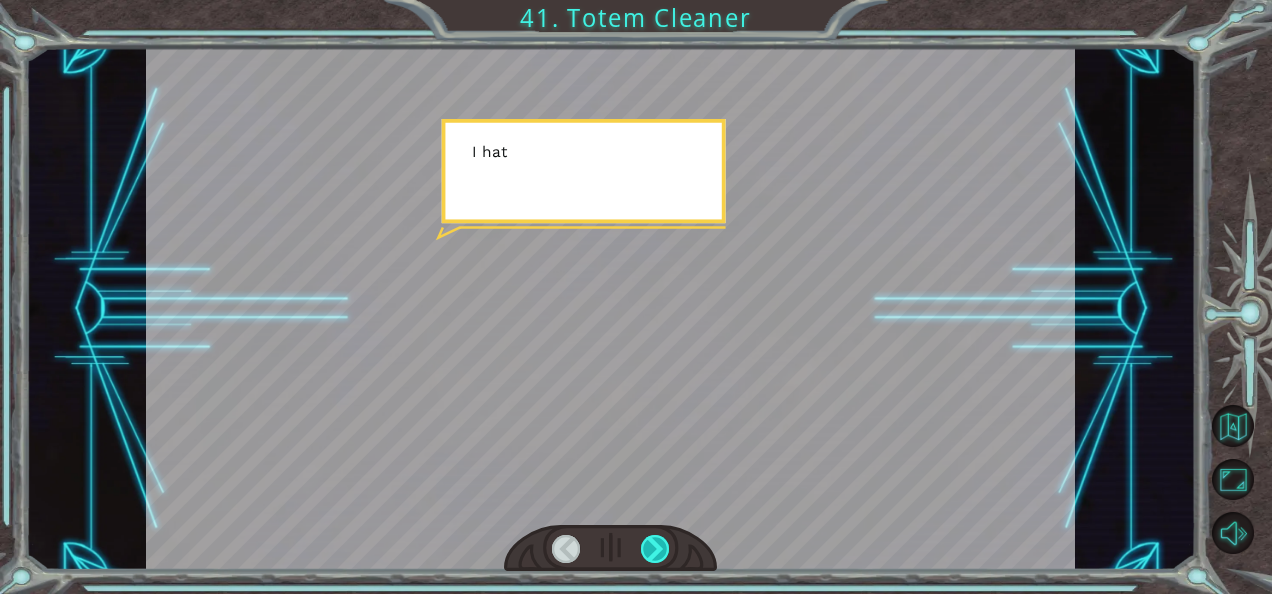 click at bounding box center (655, 549) 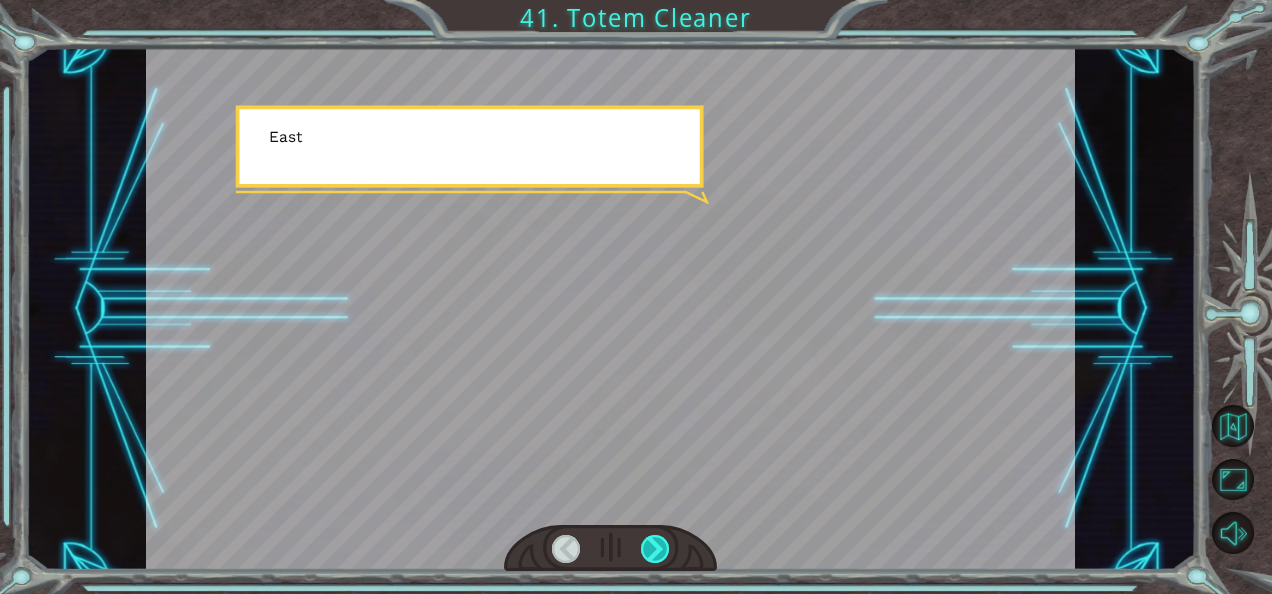 click at bounding box center (655, 549) 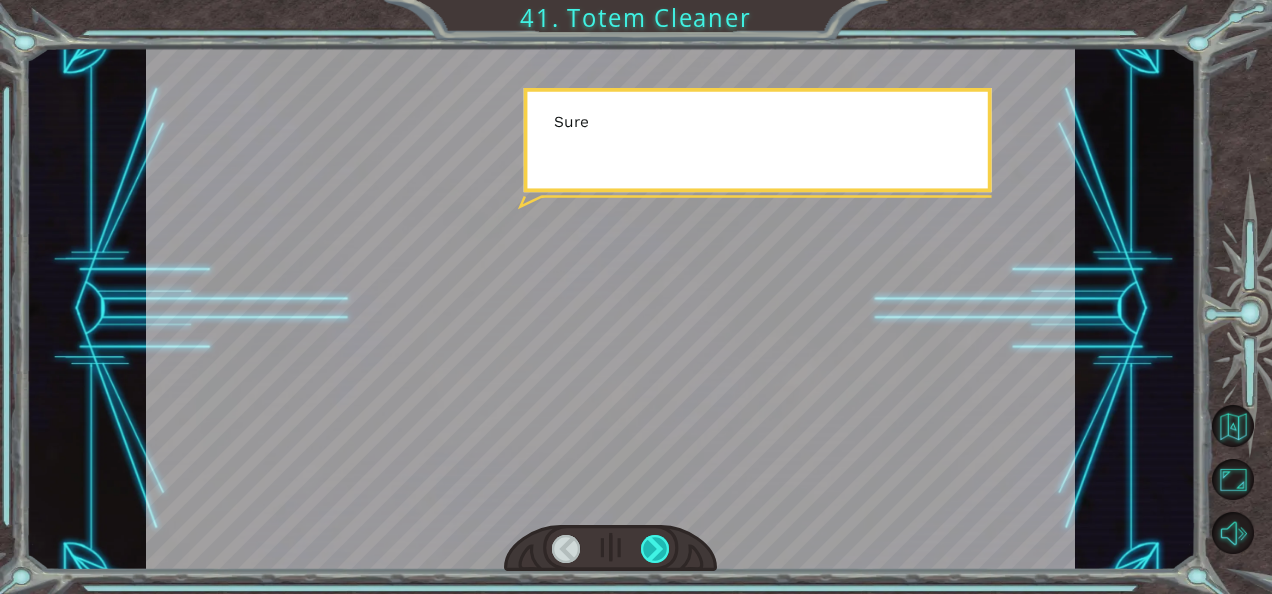 click at bounding box center (655, 549) 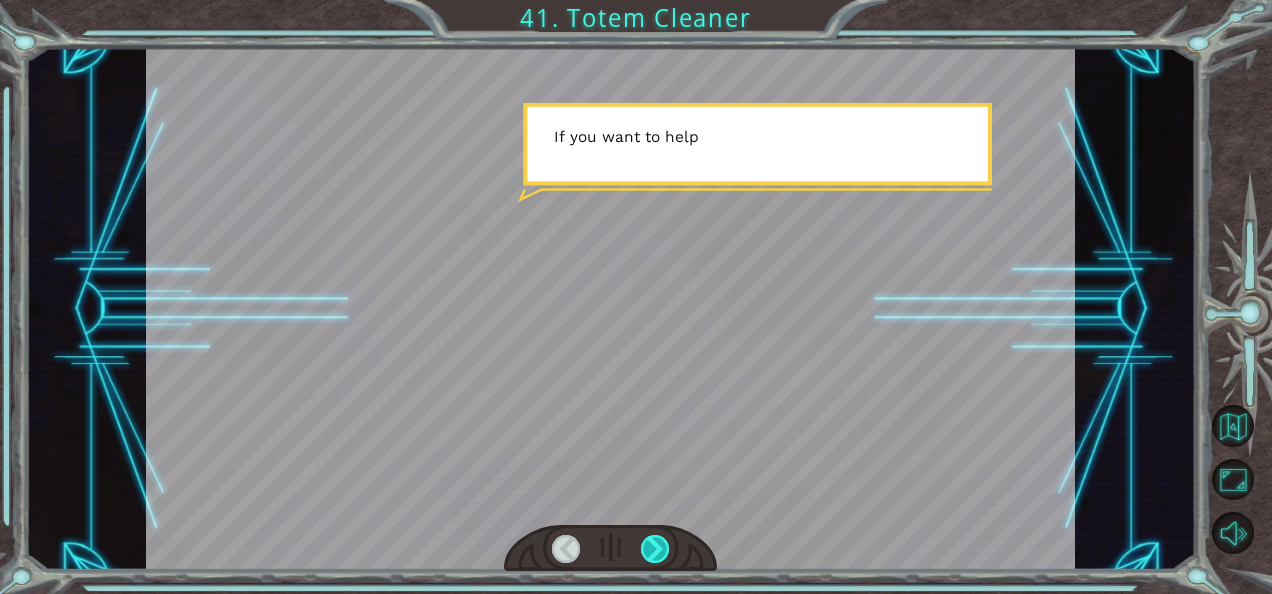 click at bounding box center [655, 549] 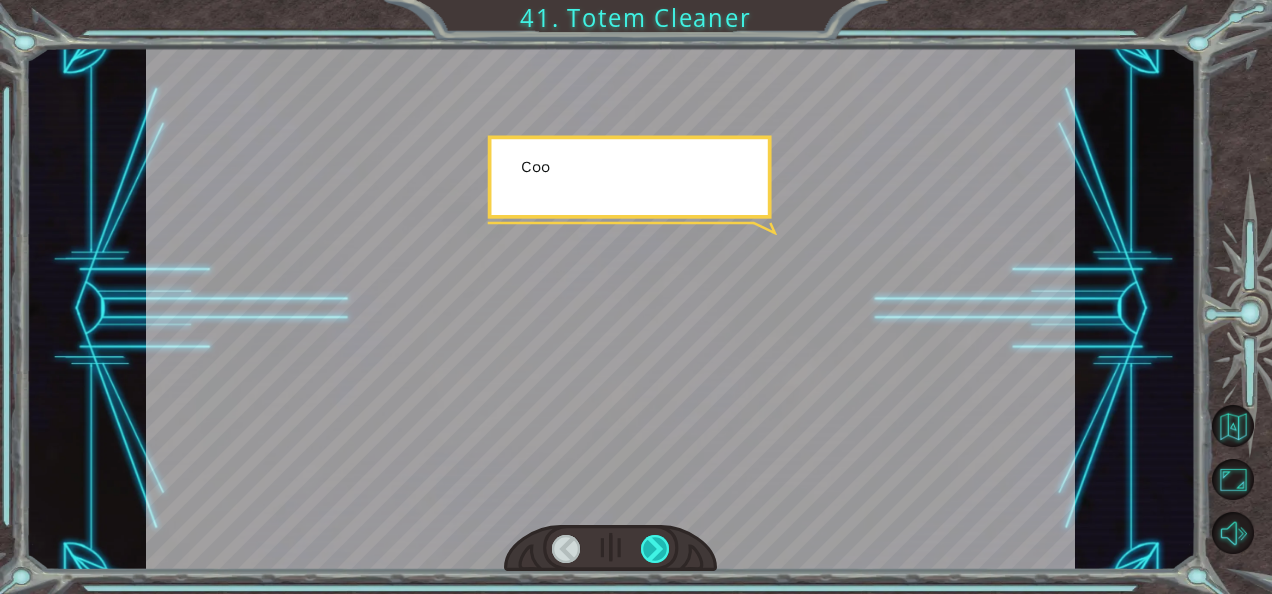 click at bounding box center [655, 549] 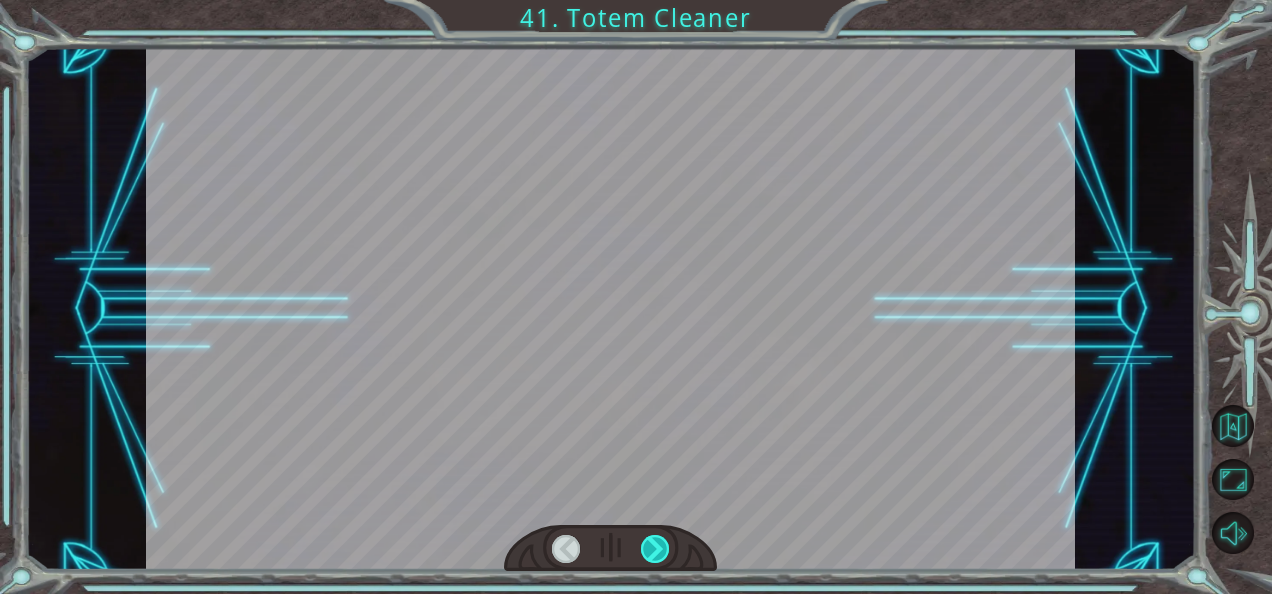 click at bounding box center [655, 549] 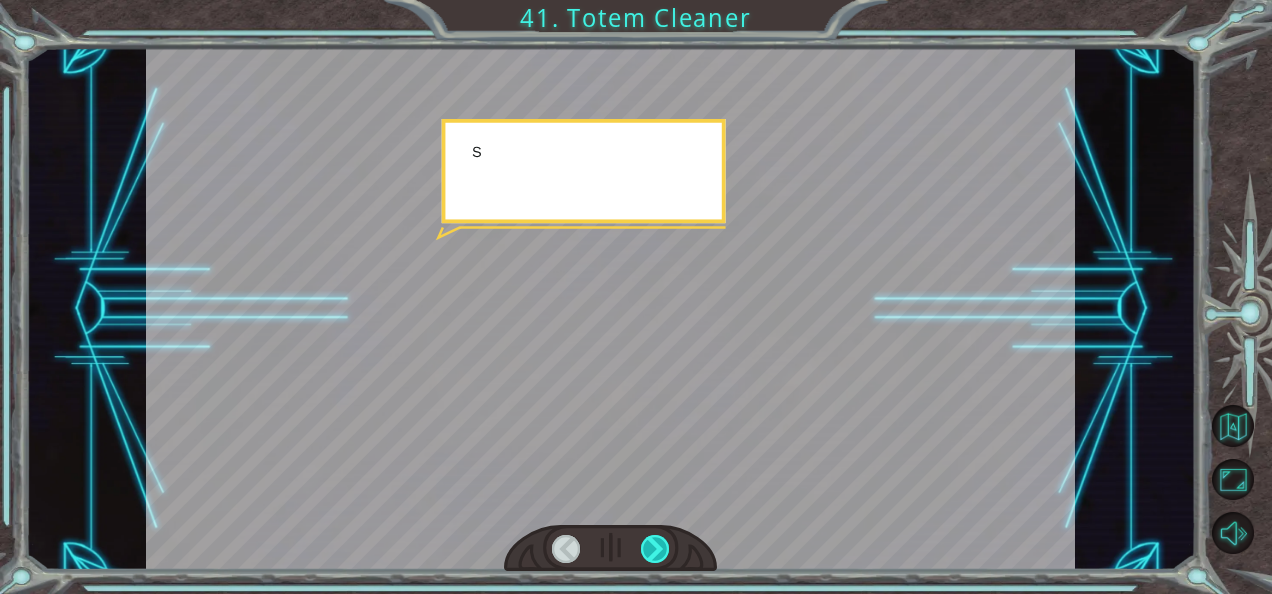 click at bounding box center (655, 549) 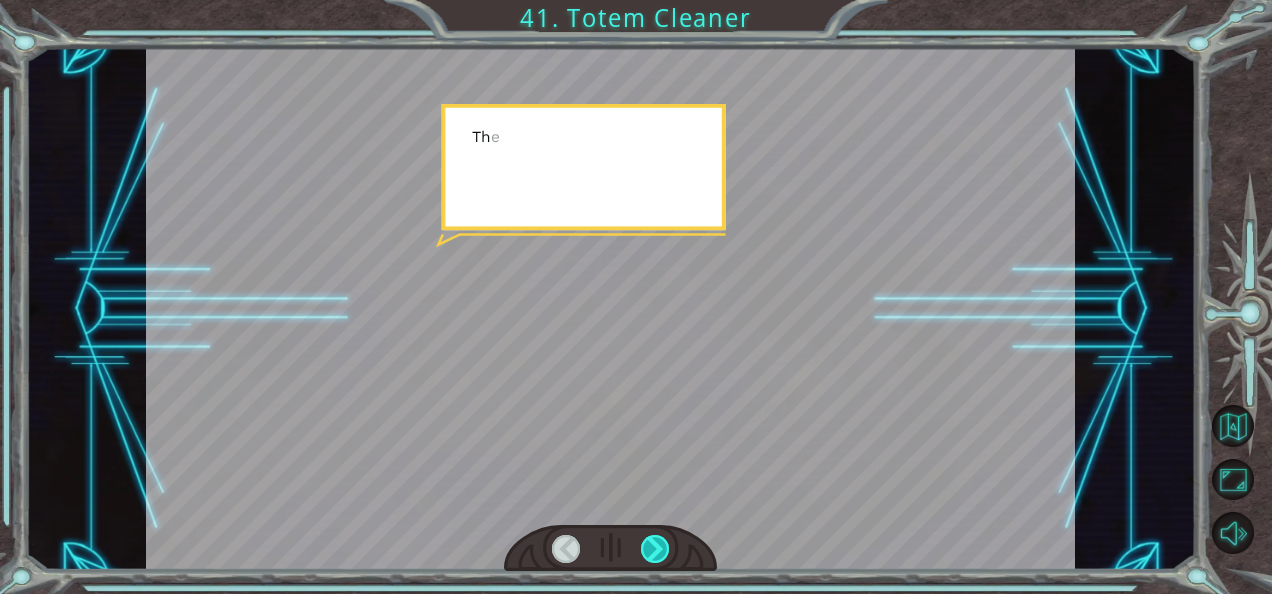 click at bounding box center (655, 549) 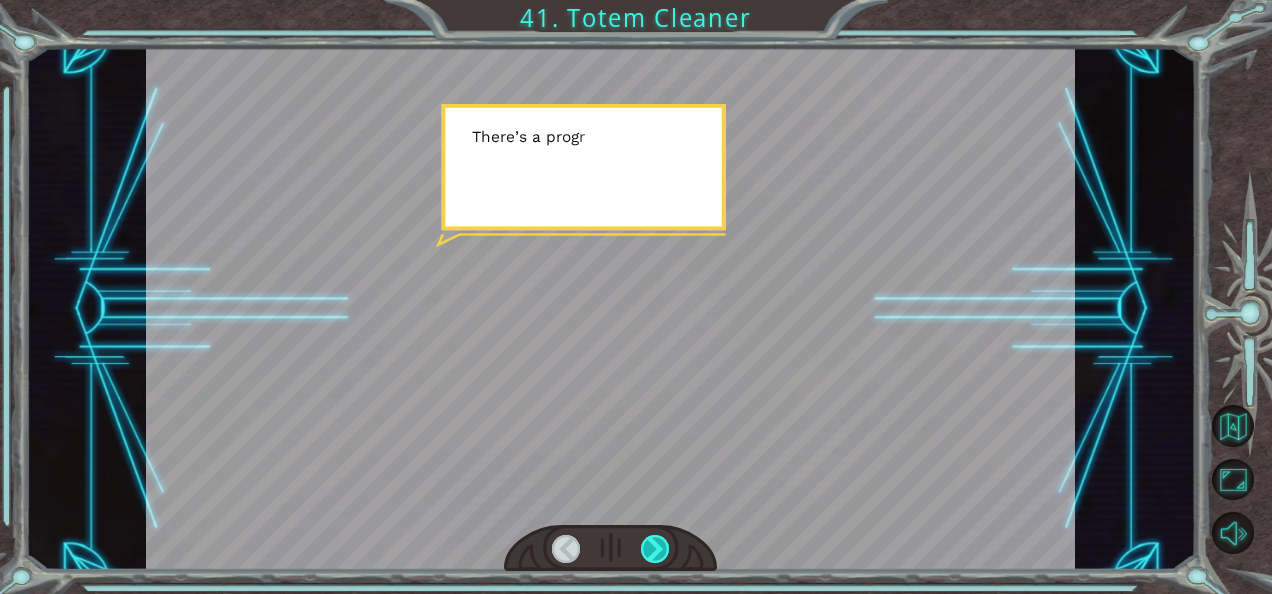 click at bounding box center (655, 549) 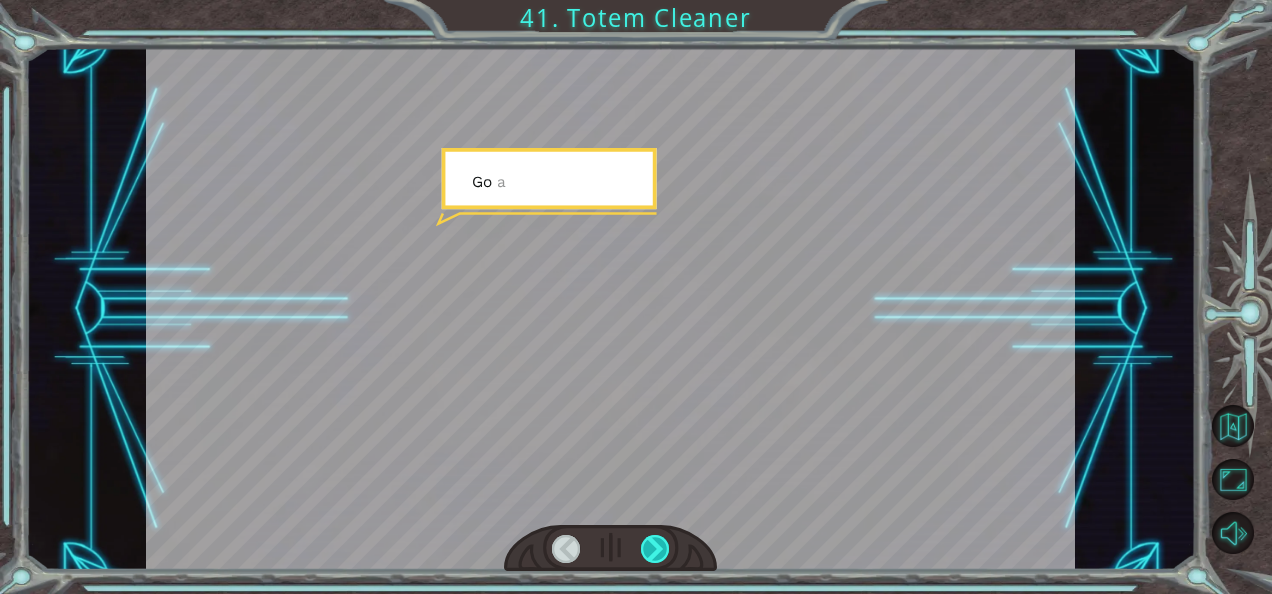 click at bounding box center (655, 549) 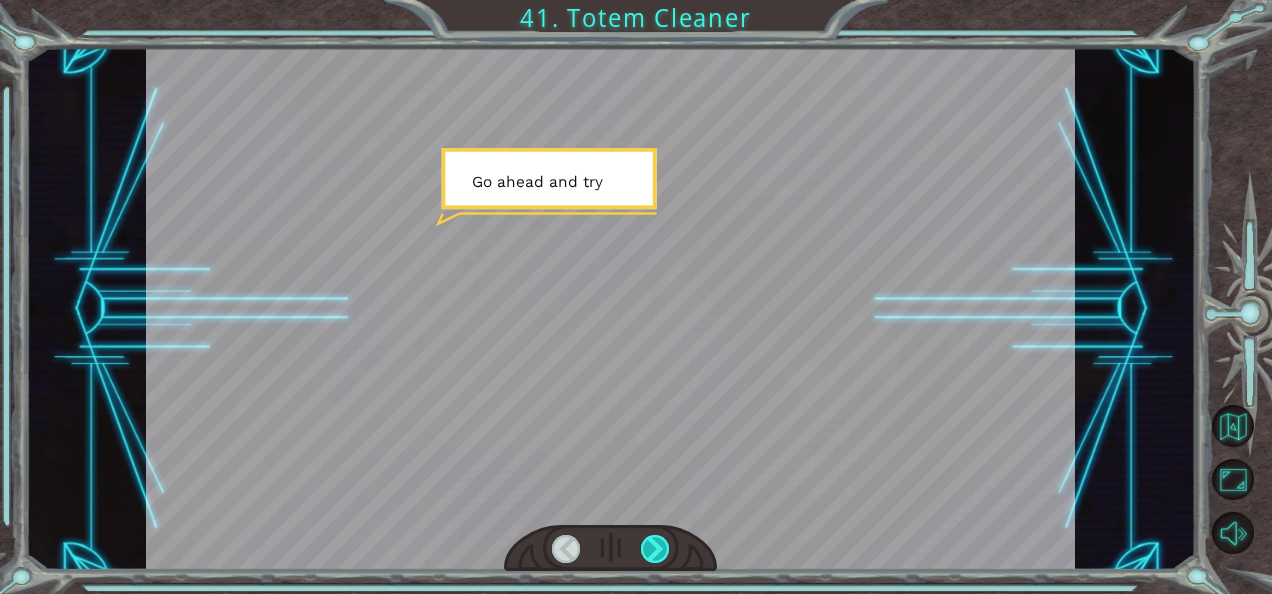 click at bounding box center (655, 549) 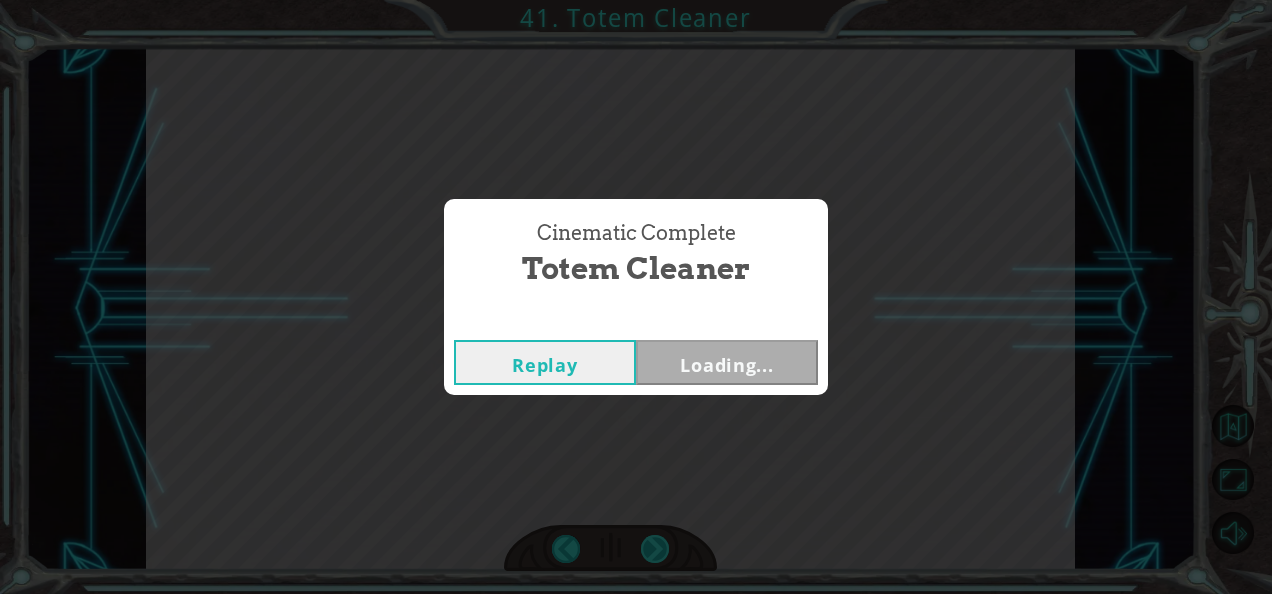 click on "Cinematic Complete     Totem Cleaner
Replay
Loading..." at bounding box center [636, 297] 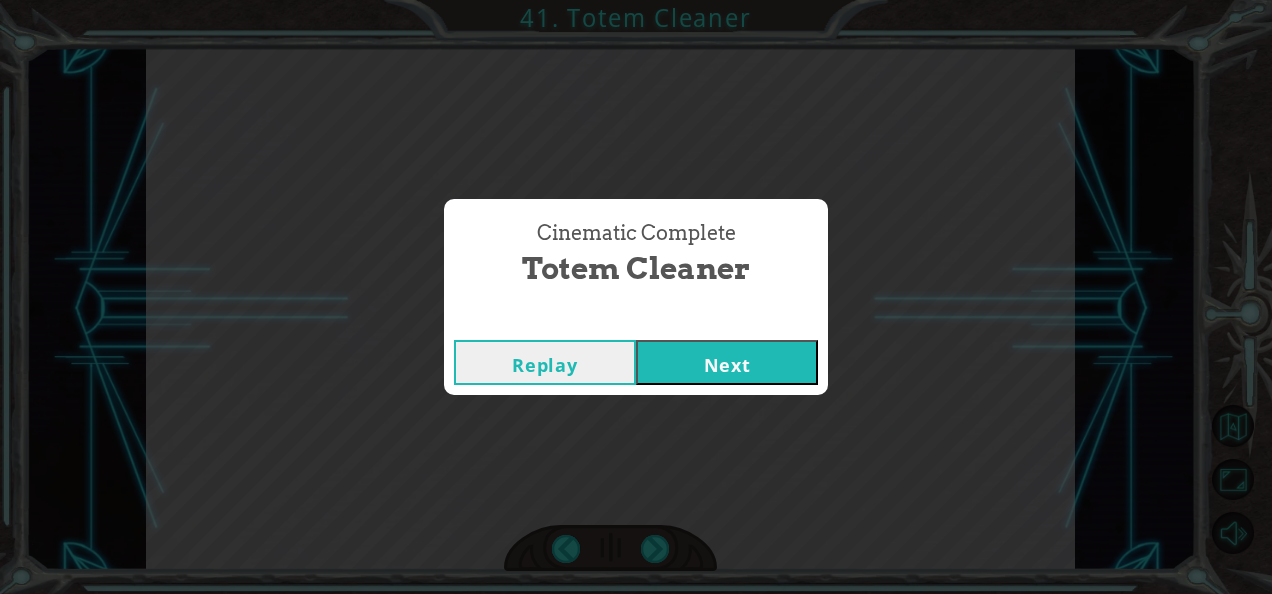 click on "Cinematic Complete     Totem Cleaner
Replay
Next" at bounding box center (636, 297) 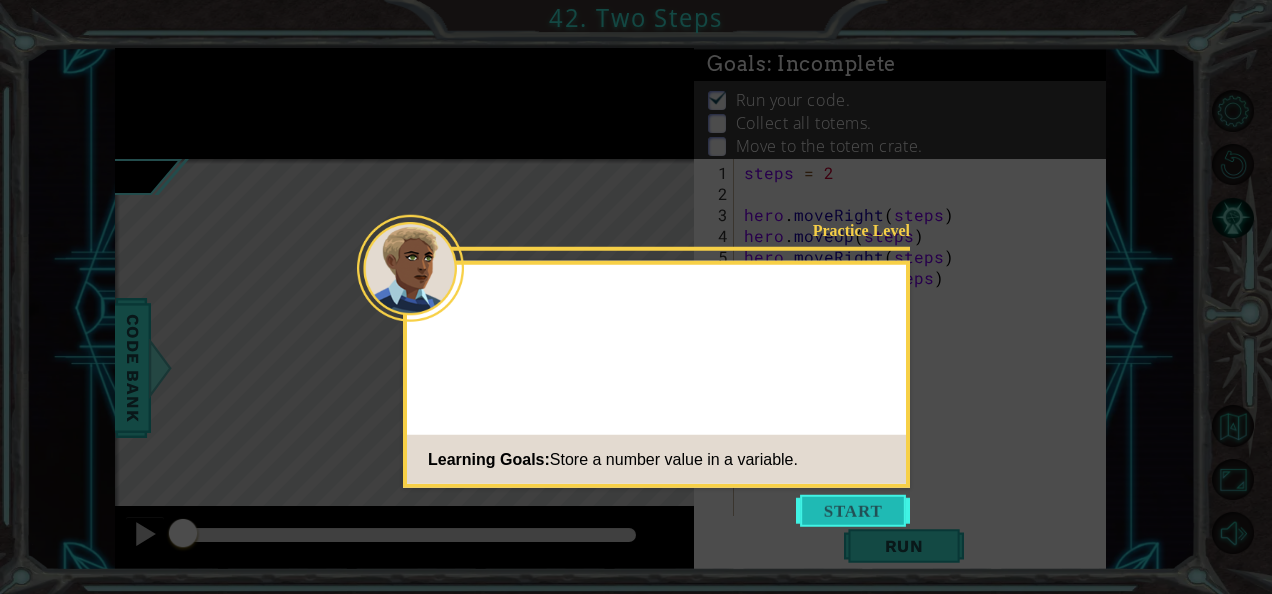 click at bounding box center [853, 511] 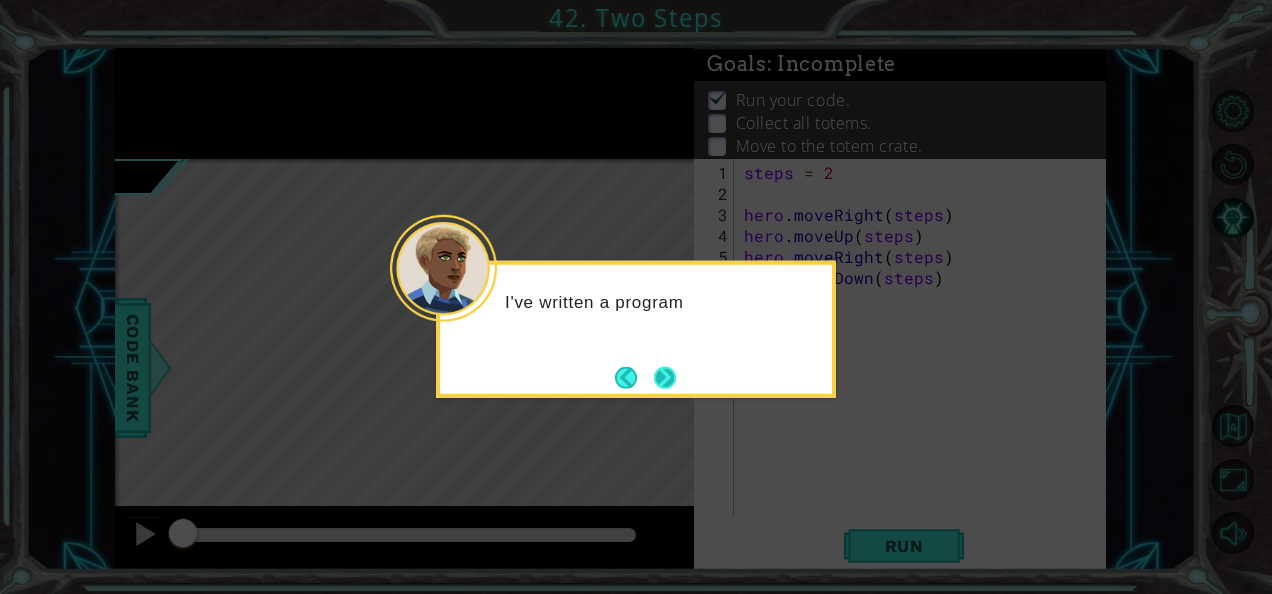 click at bounding box center [665, 377] 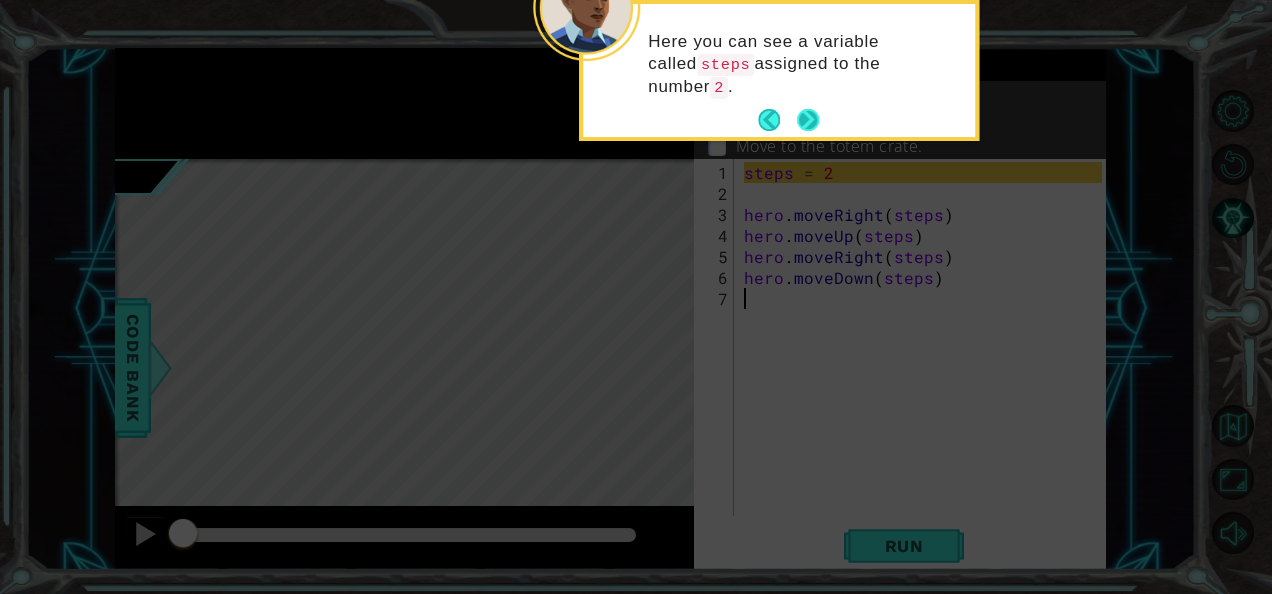 click at bounding box center (808, 120) 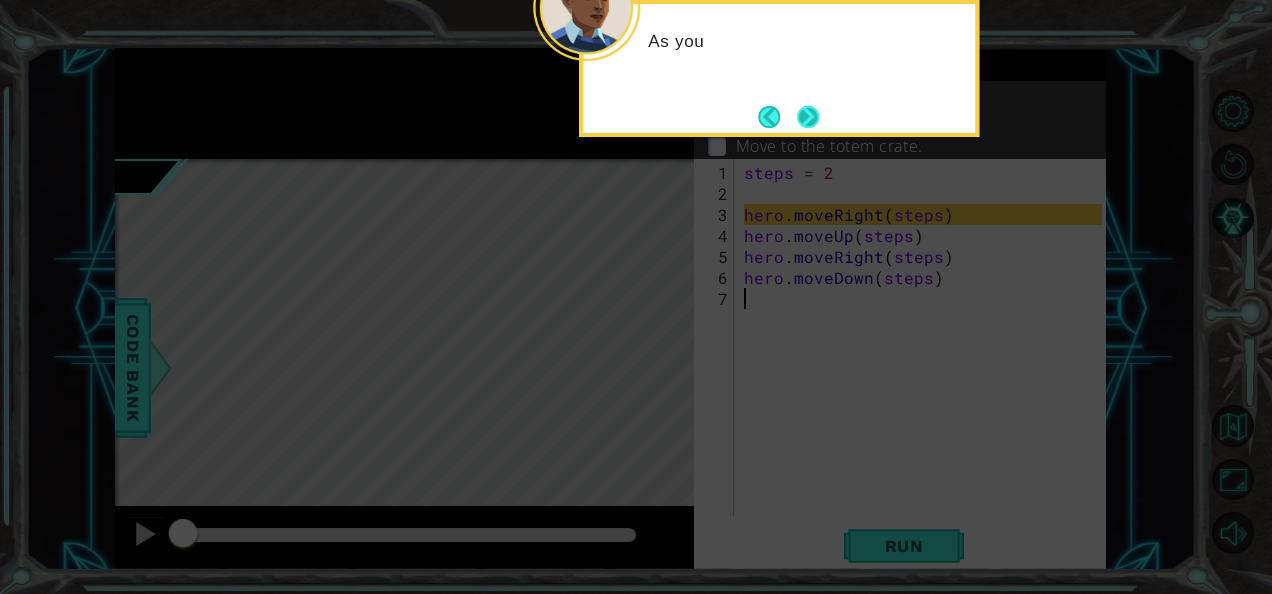 click at bounding box center (808, 117) 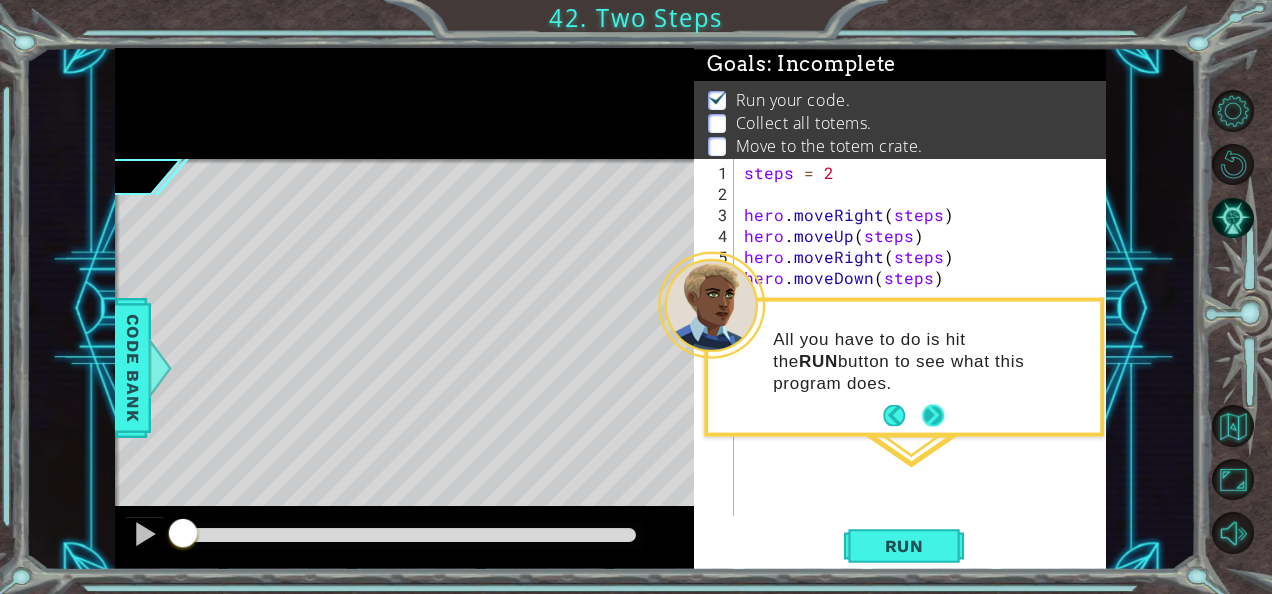 click at bounding box center [933, 416] 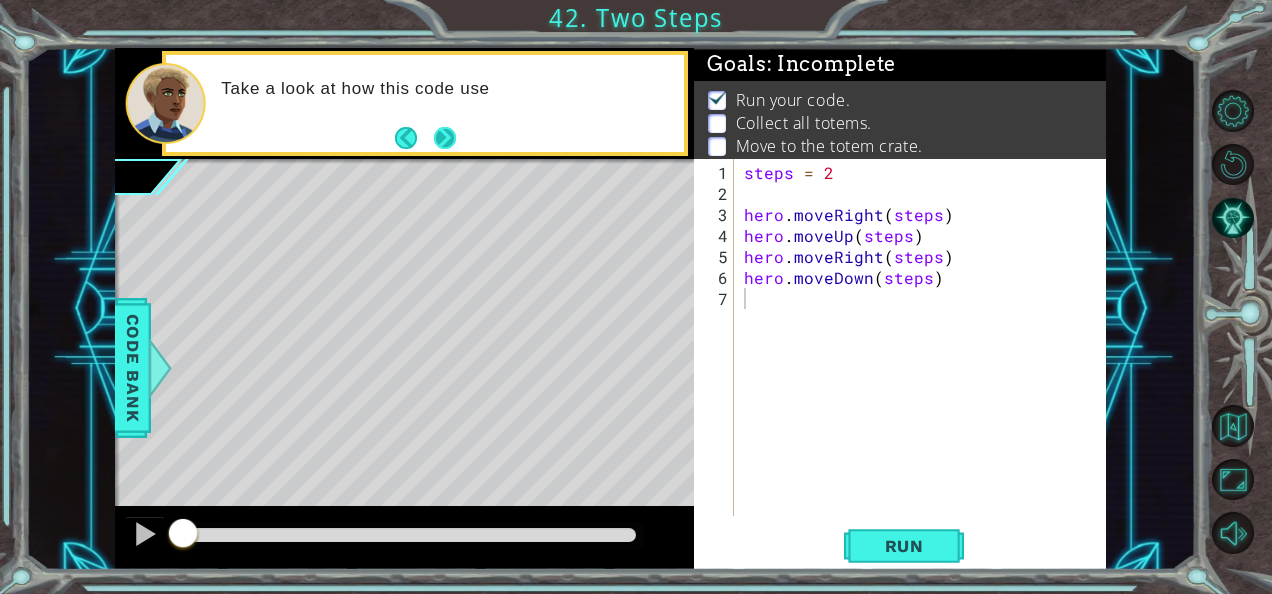 click at bounding box center [445, 138] 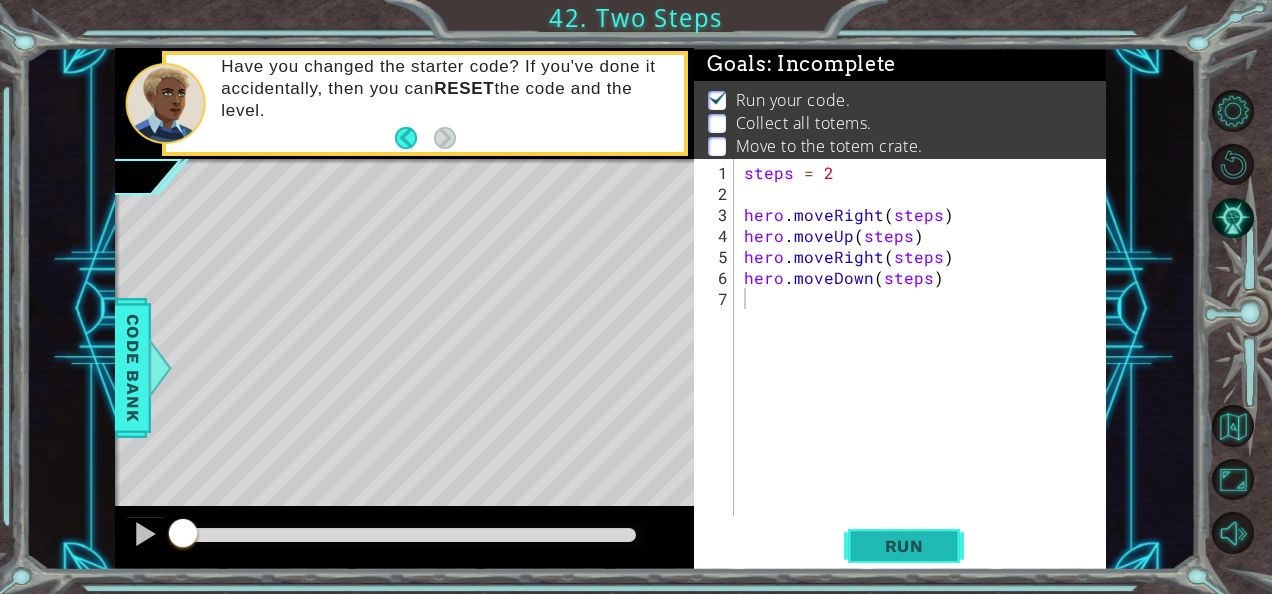 click on "Run" at bounding box center [904, 545] 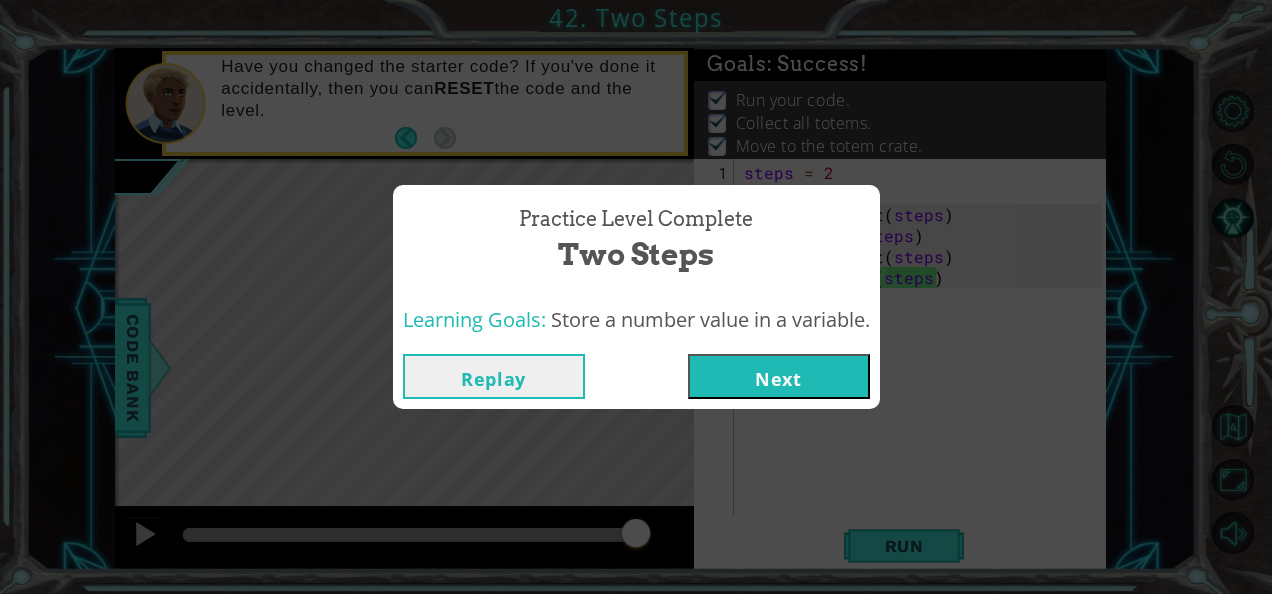 click on "Next" at bounding box center [779, 376] 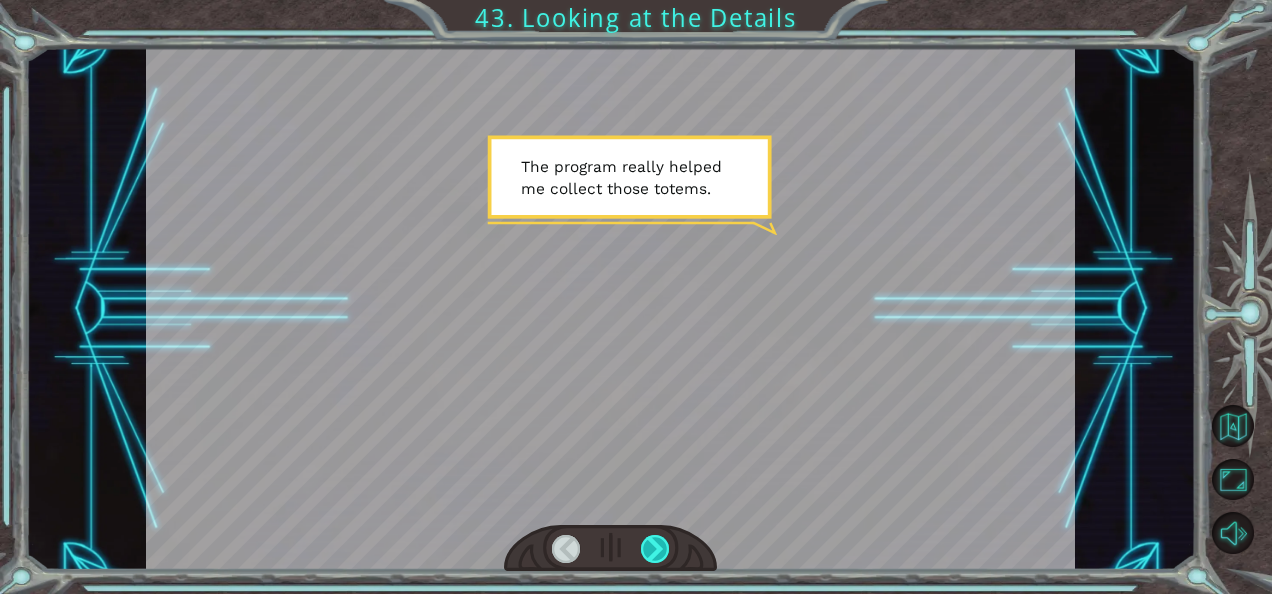 click at bounding box center (655, 549) 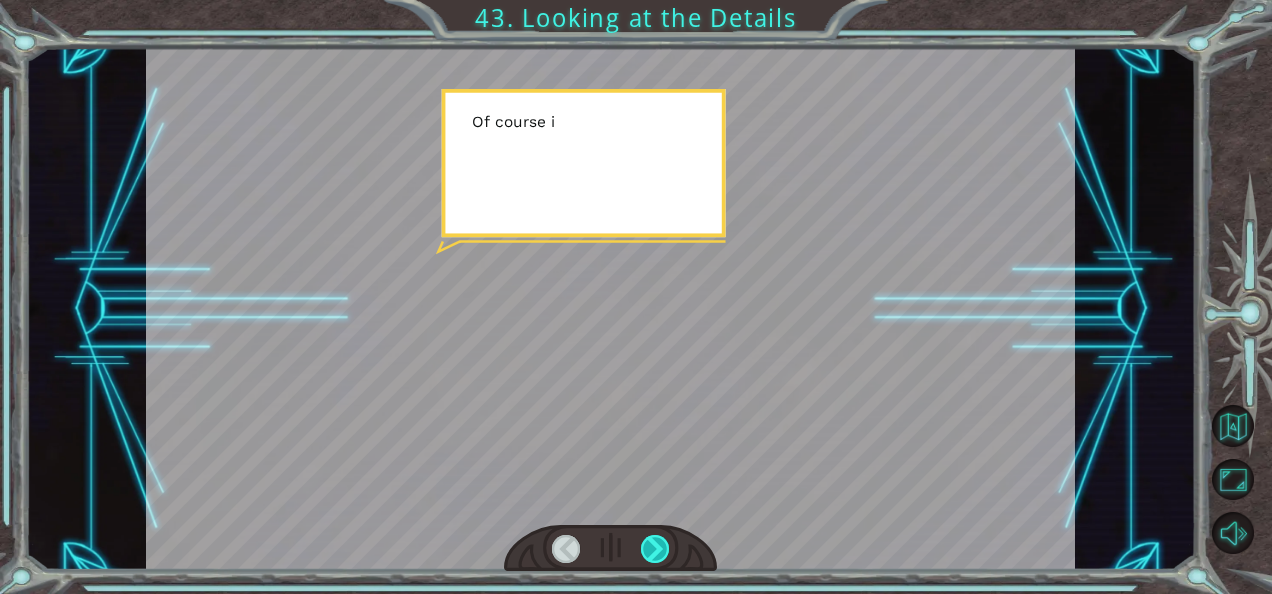 click at bounding box center (655, 549) 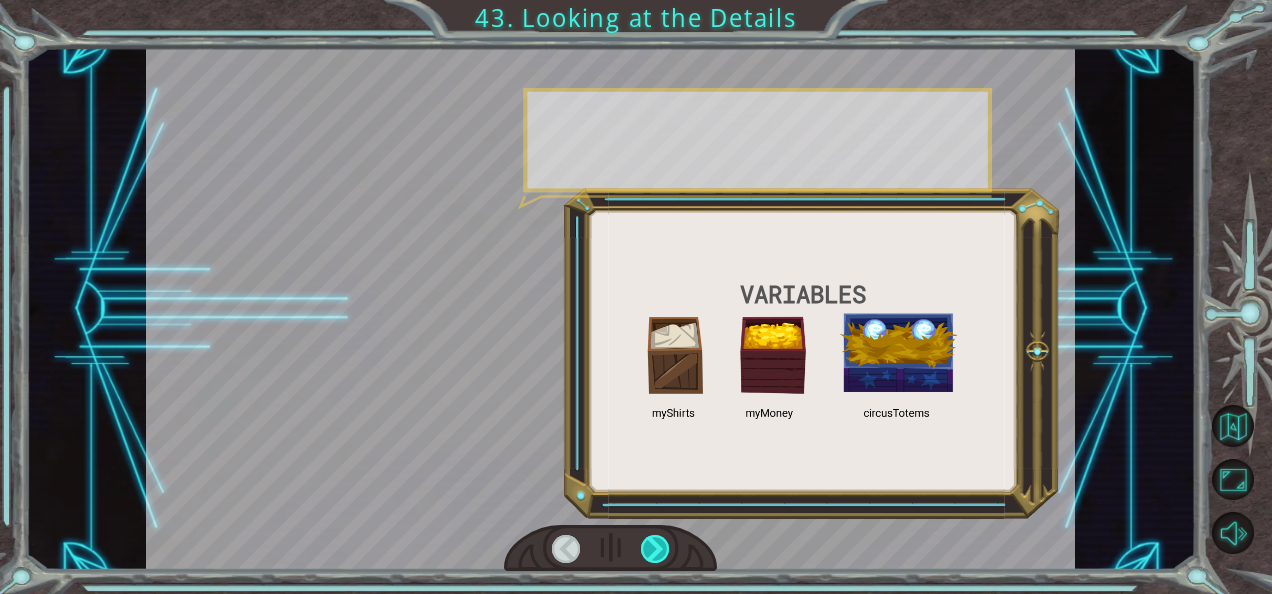 click at bounding box center (655, 549) 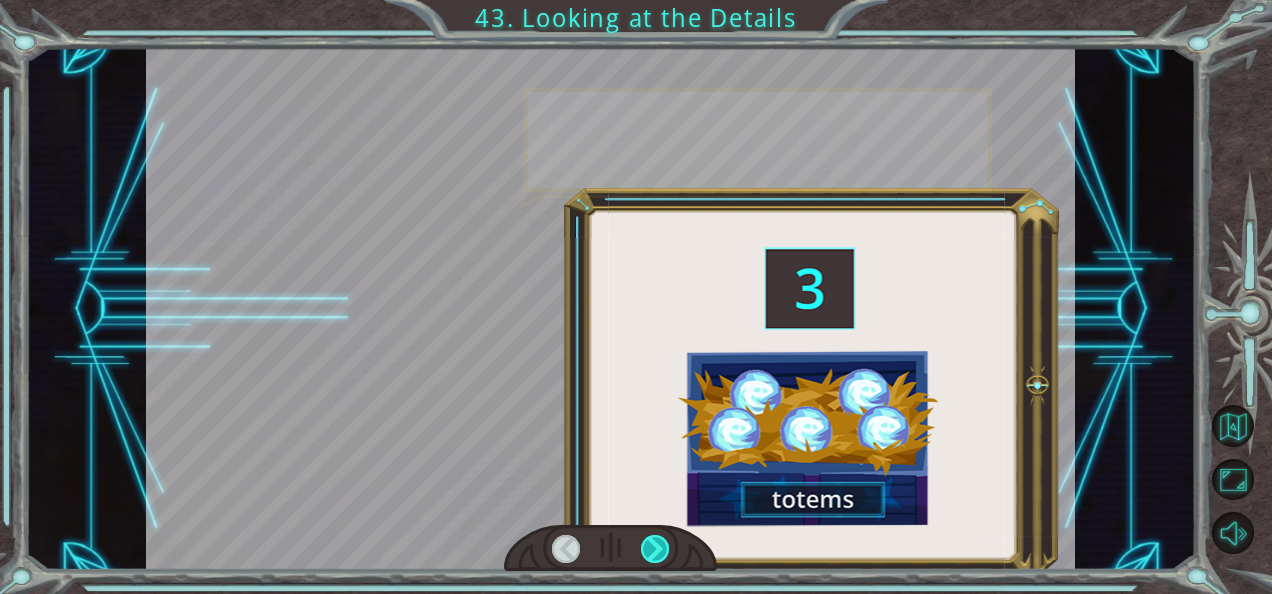 click at bounding box center (655, 549) 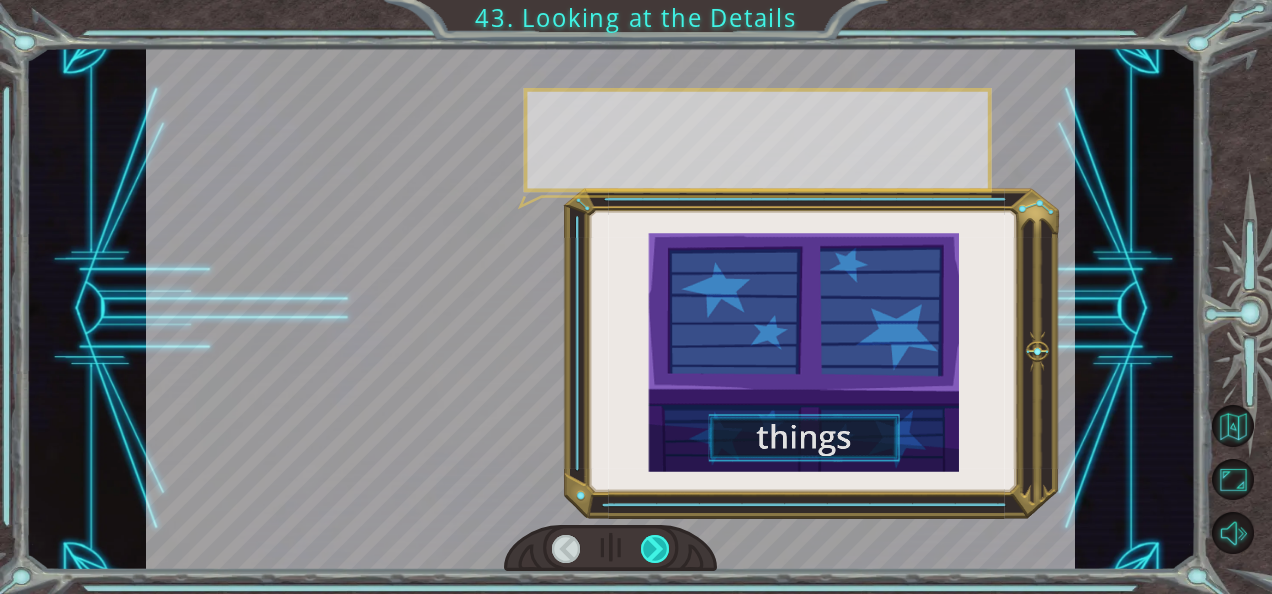 click at bounding box center [655, 549] 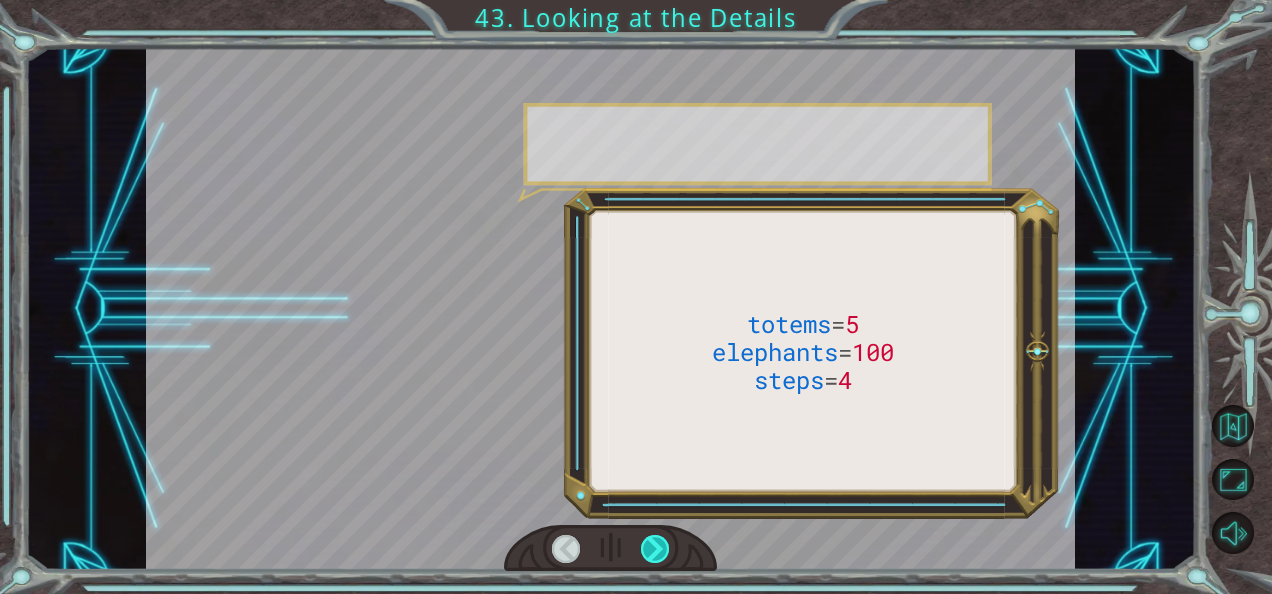 click at bounding box center [655, 549] 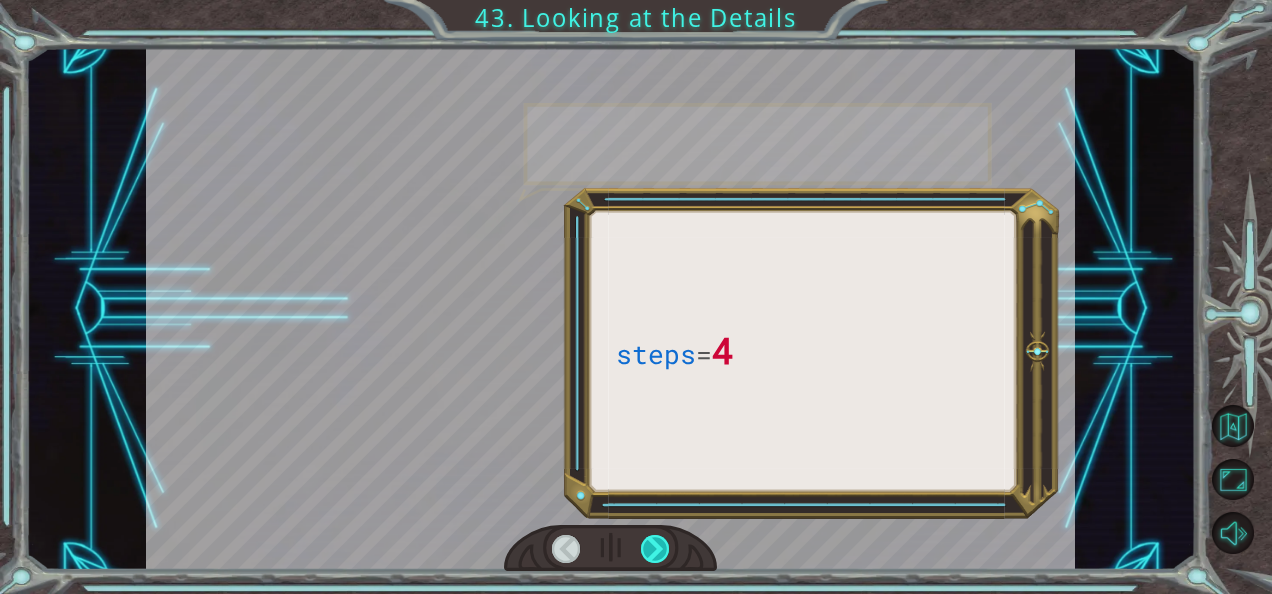 click at bounding box center (655, 549) 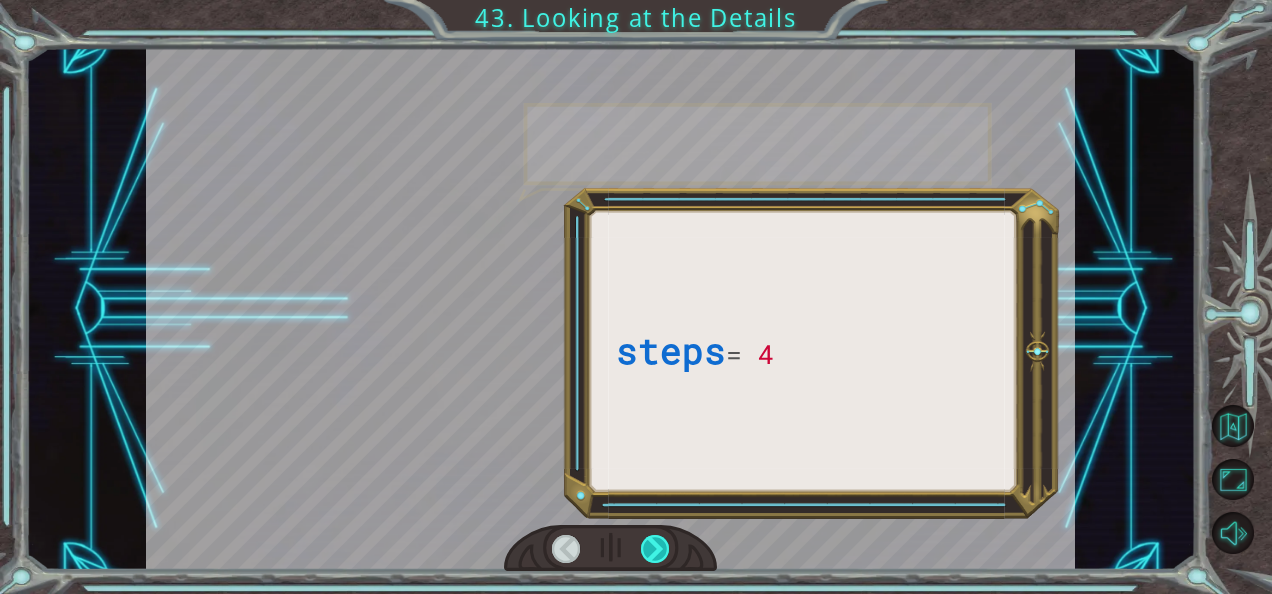 click at bounding box center [655, 549] 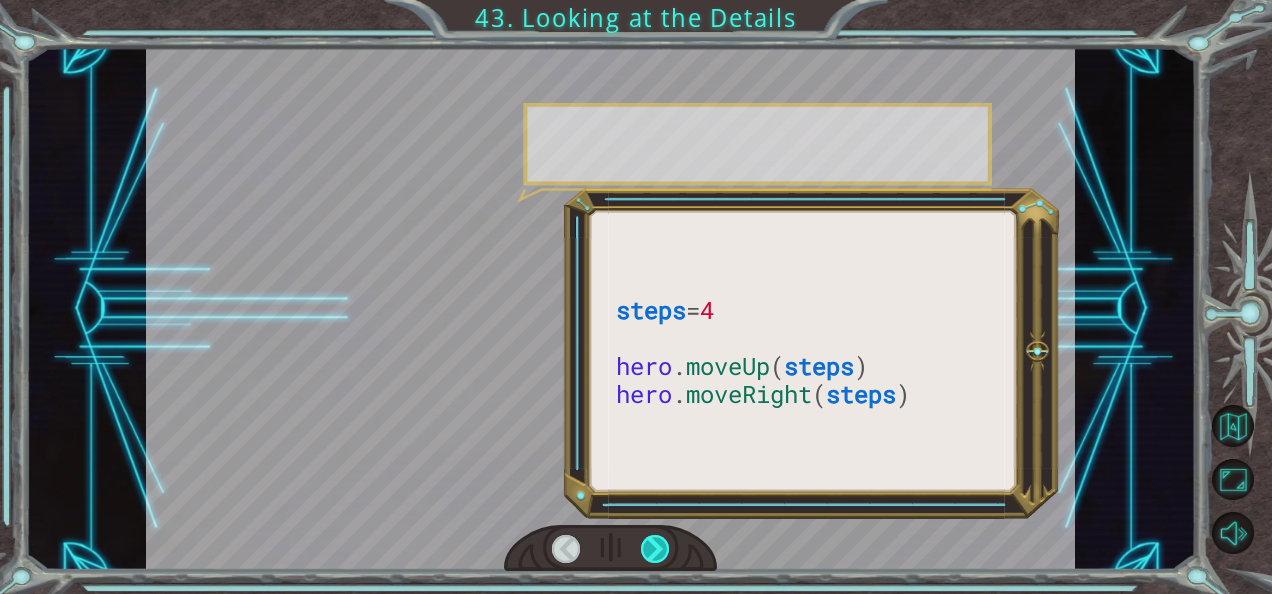 click at bounding box center (655, 549) 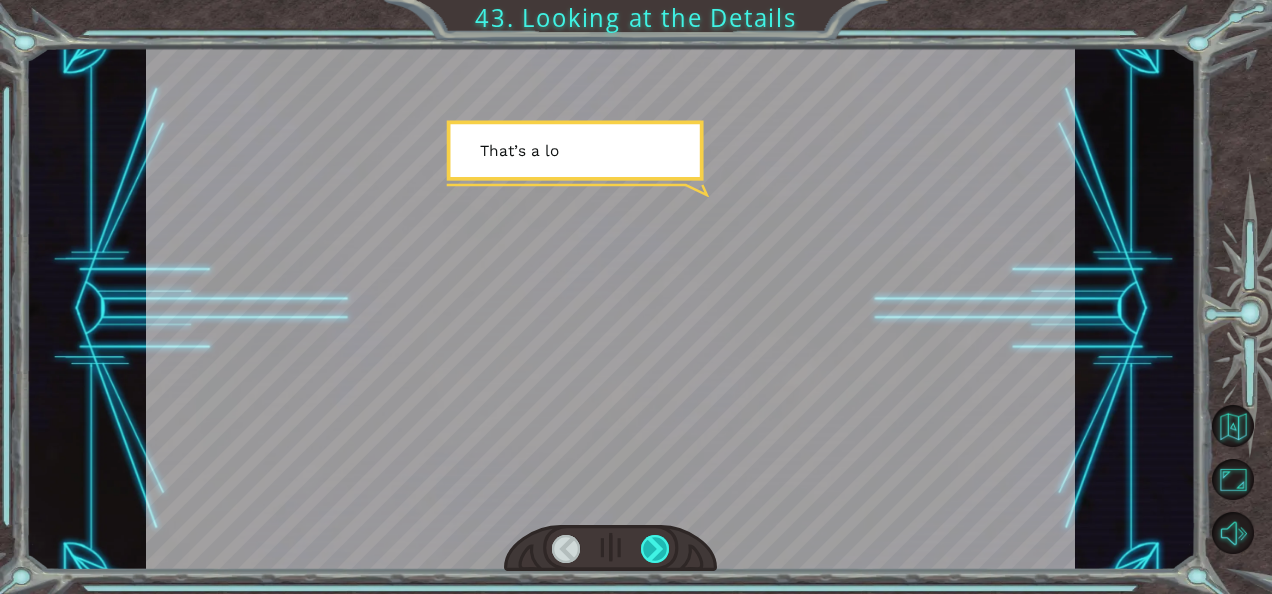 click at bounding box center (655, 549) 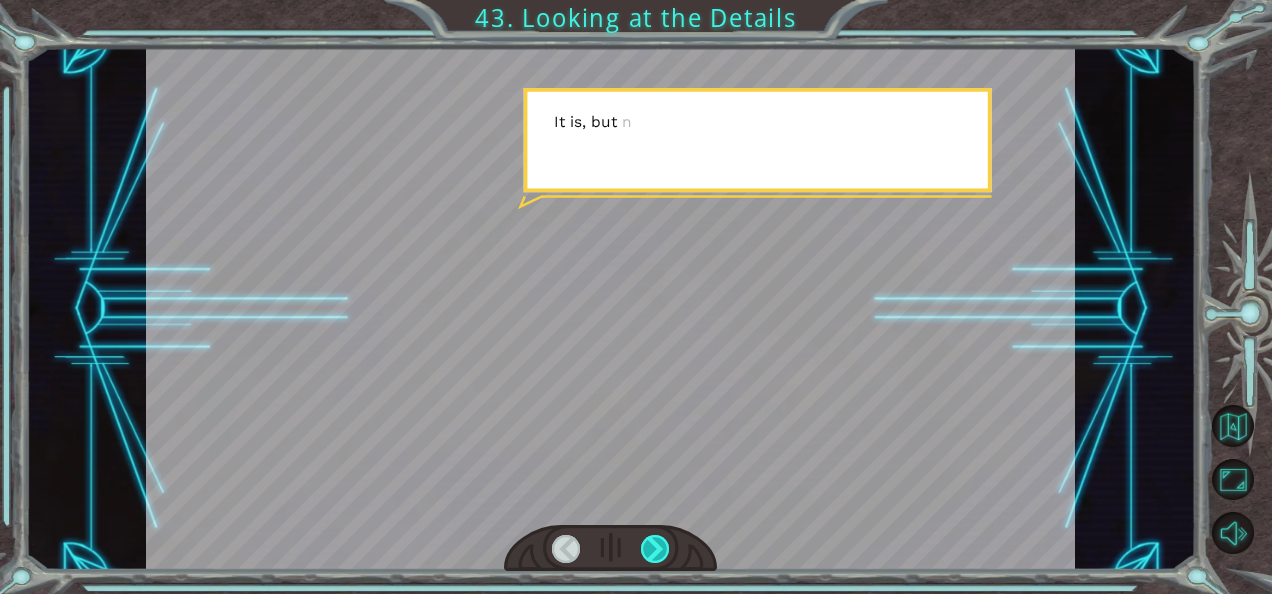 click at bounding box center (655, 549) 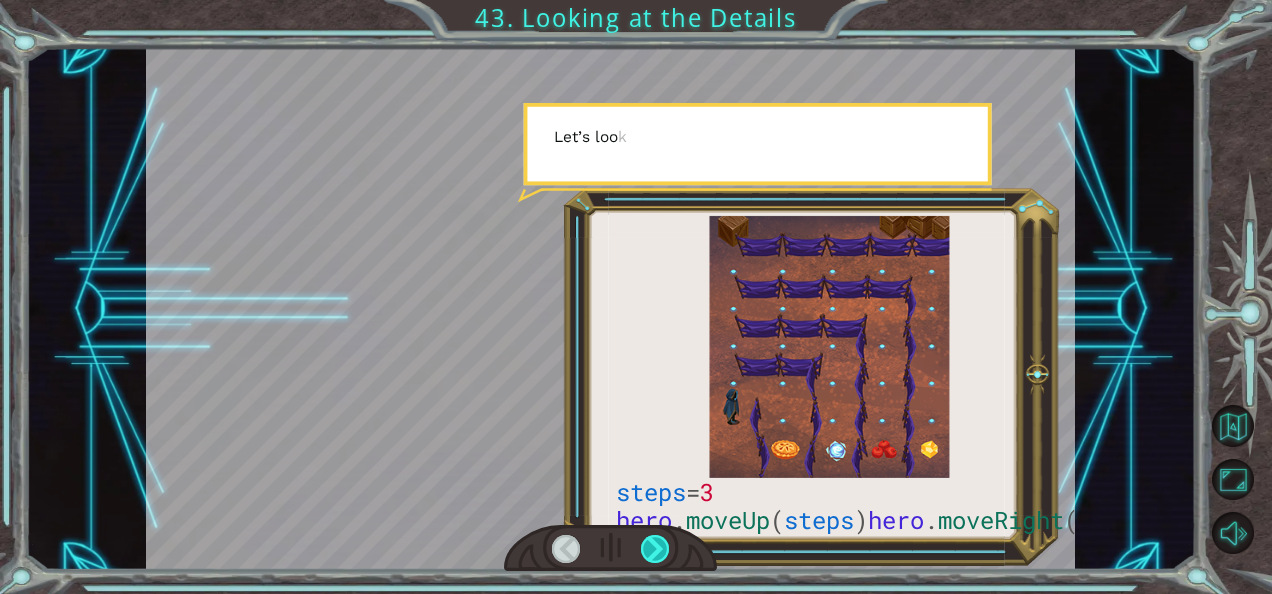 click at bounding box center [655, 549] 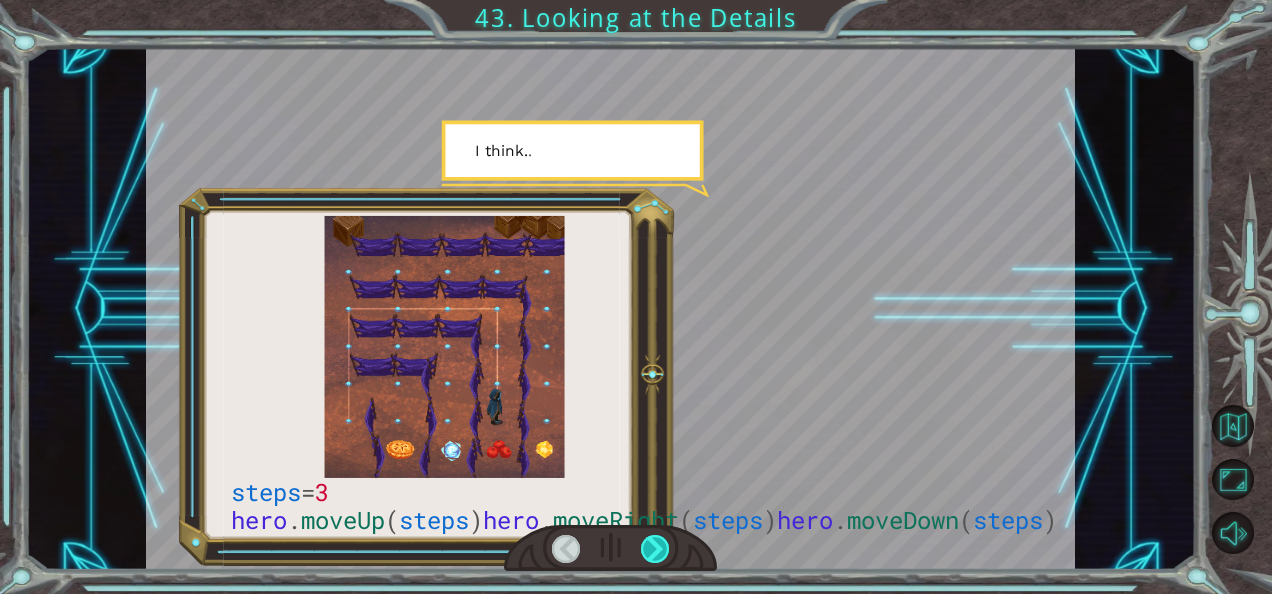 click at bounding box center [655, 549] 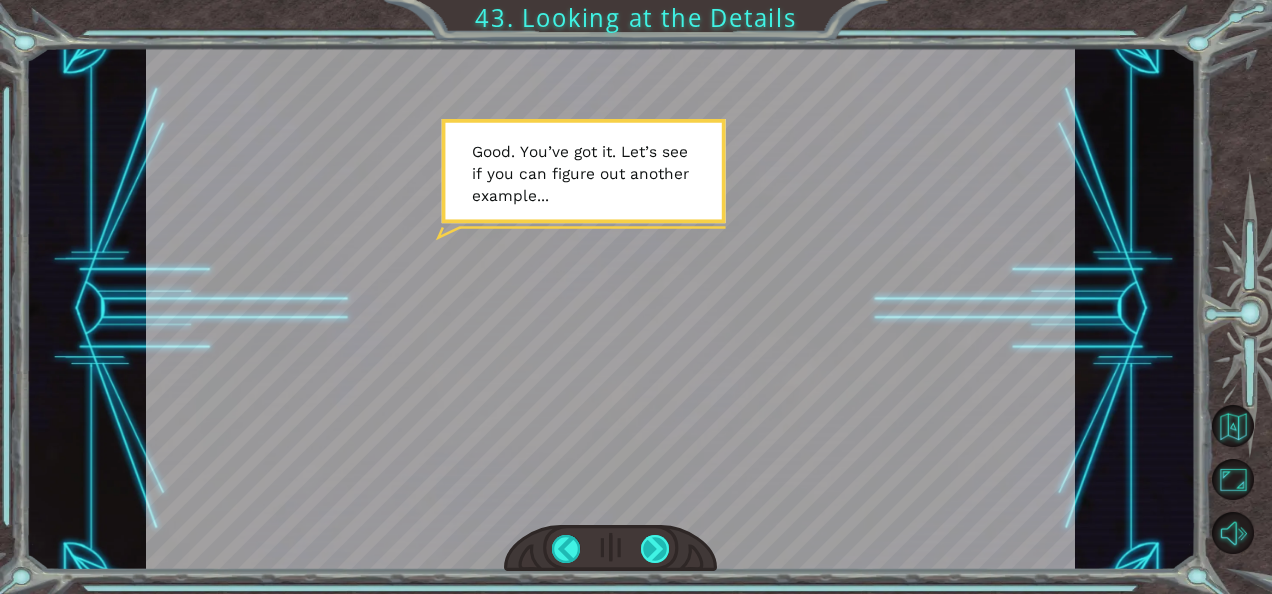 click at bounding box center [655, 549] 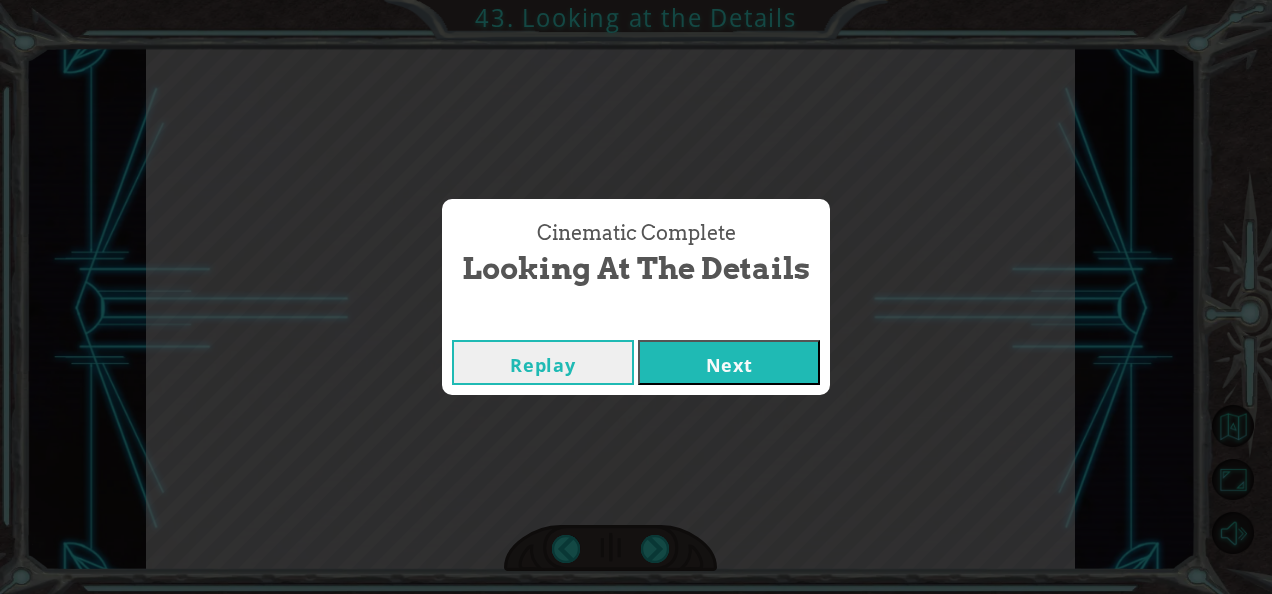 click on "Next" at bounding box center [729, 362] 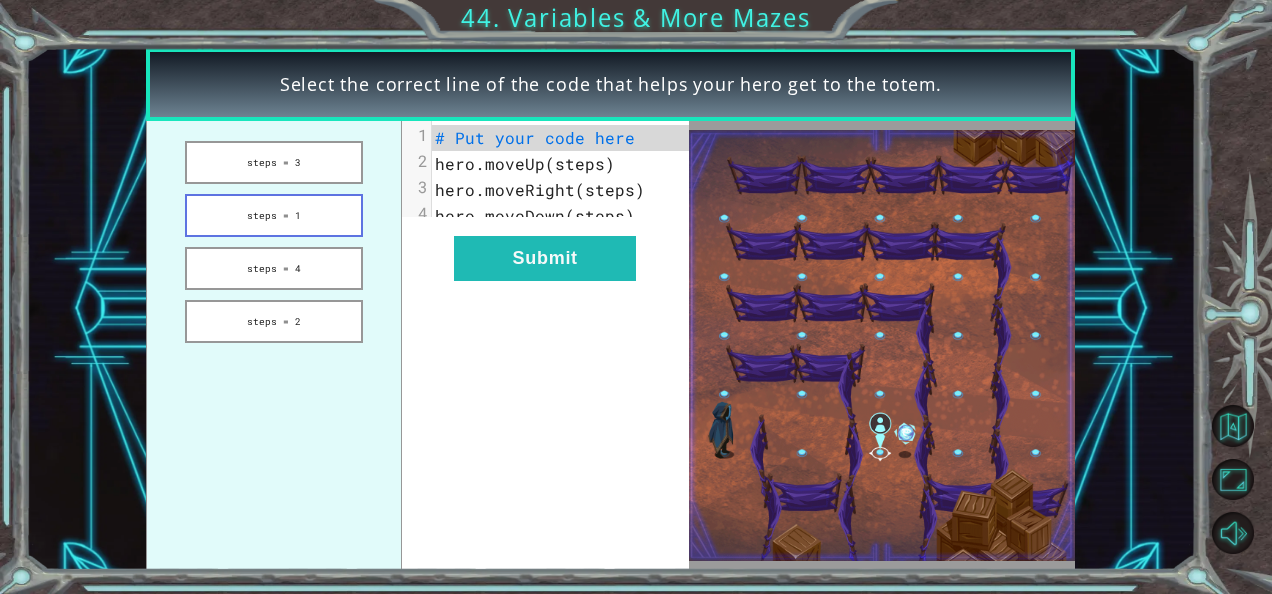 click on "steps = 1" at bounding box center [274, 215] 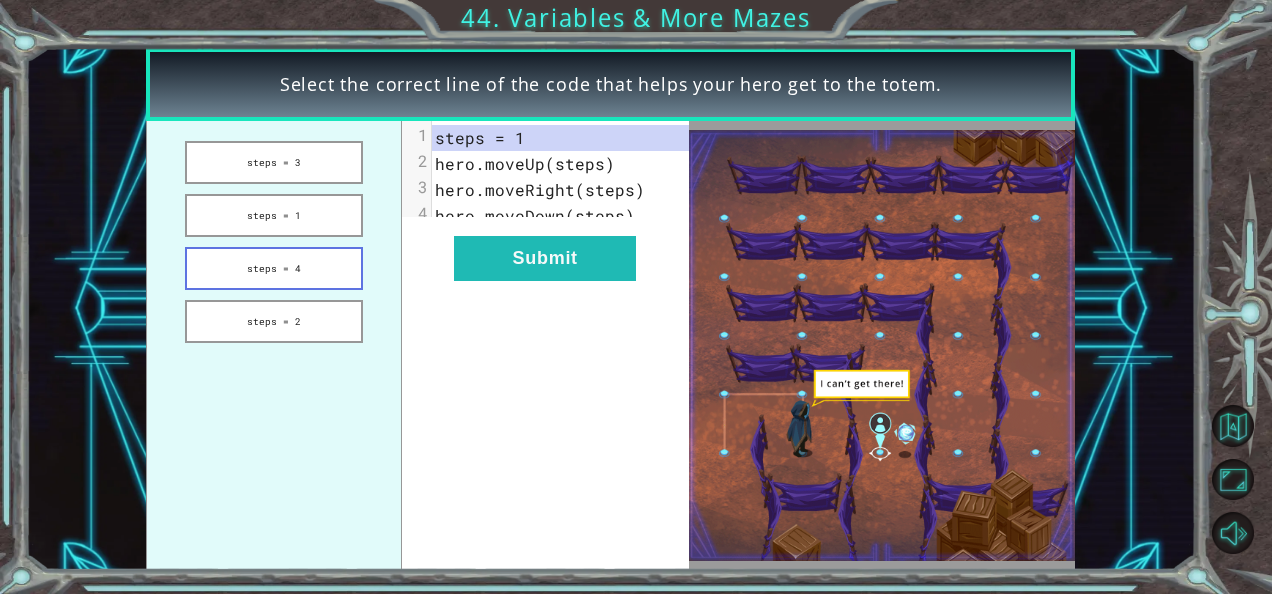 click on "steps = 4" at bounding box center (274, 268) 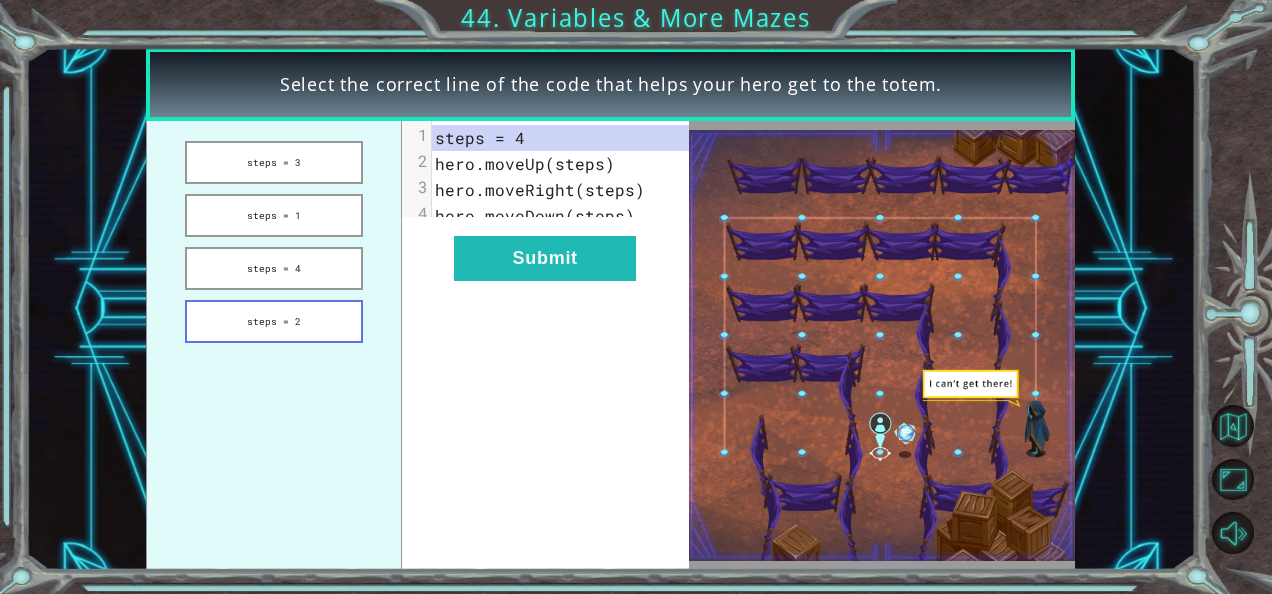 click on "steps = 2" at bounding box center [274, 321] 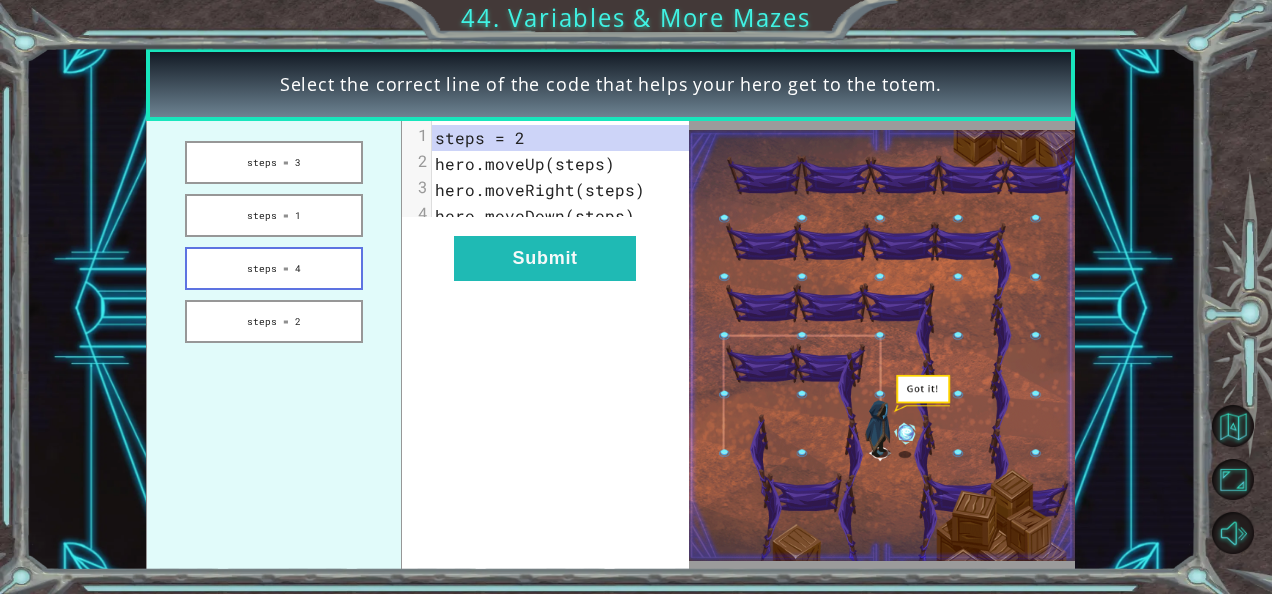 click on "steps = 4" at bounding box center (274, 268) 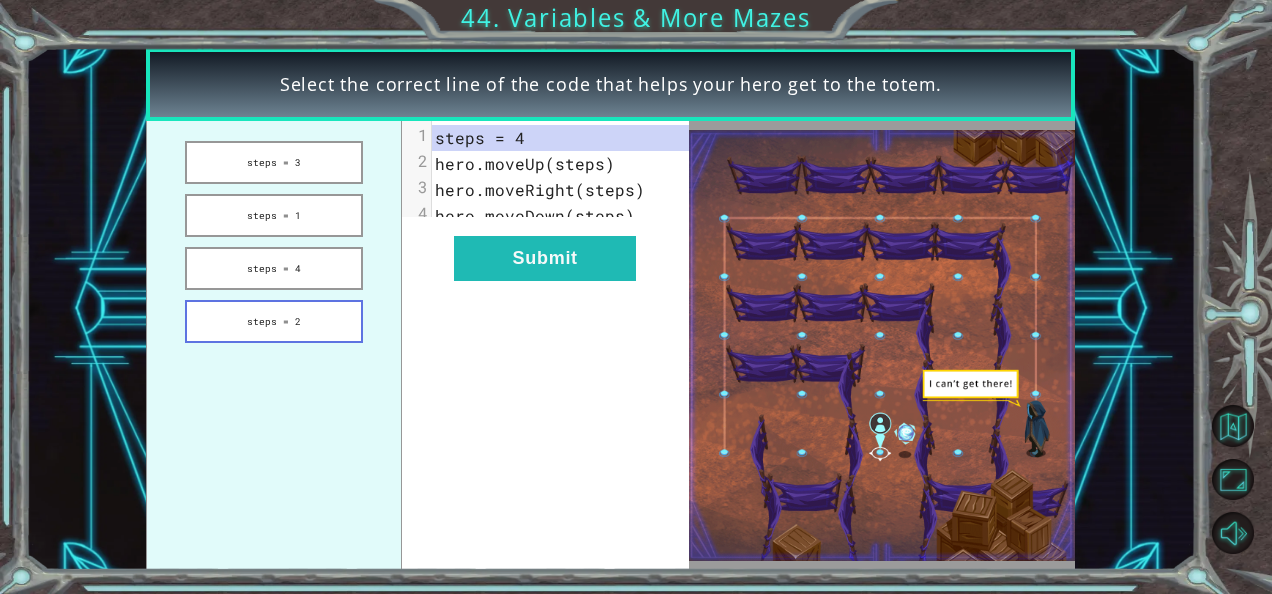 click on "steps = 2" at bounding box center [274, 321] 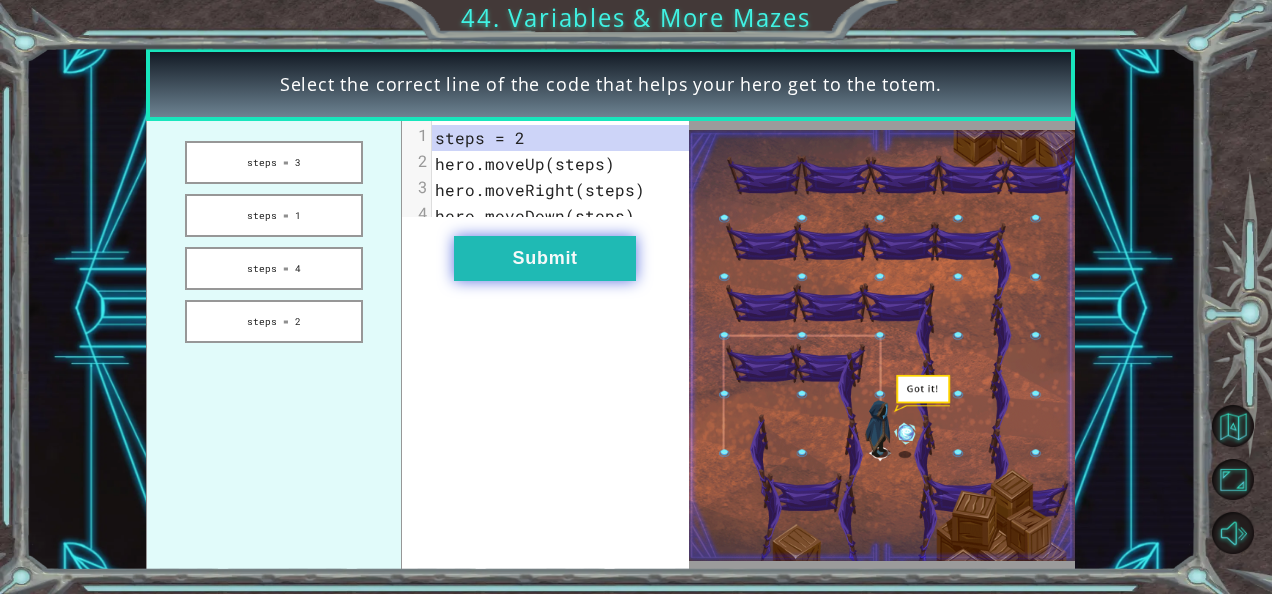 click on "Submit" at bounding box center (545, 258) 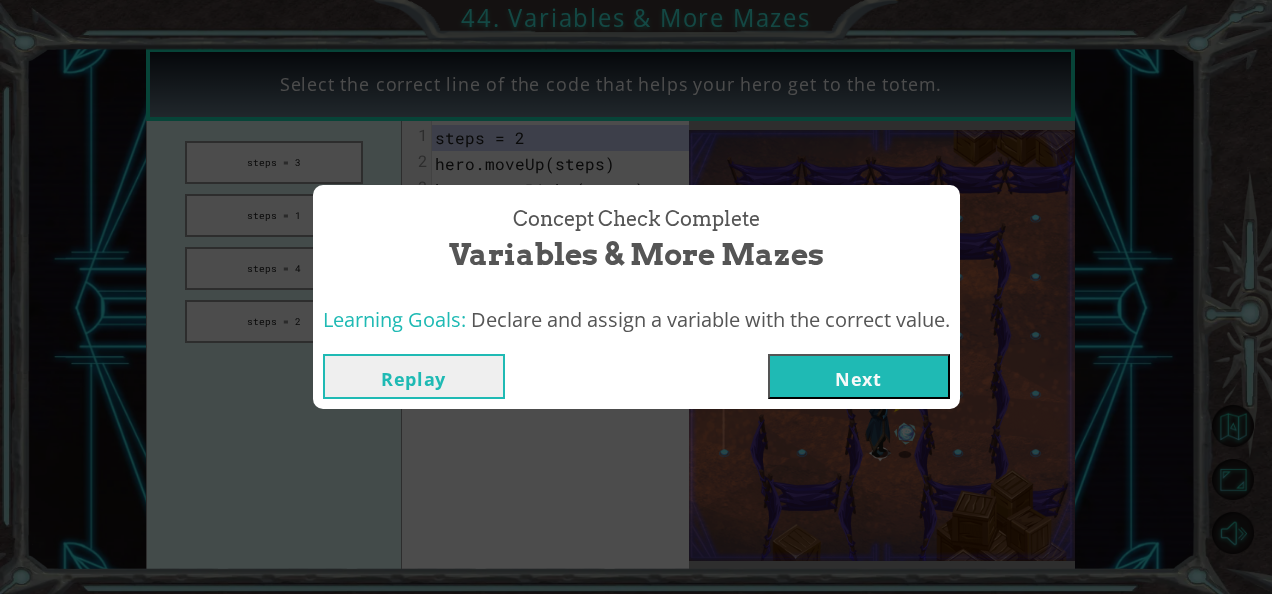 click on "Next" at bounding box center (859, 376) 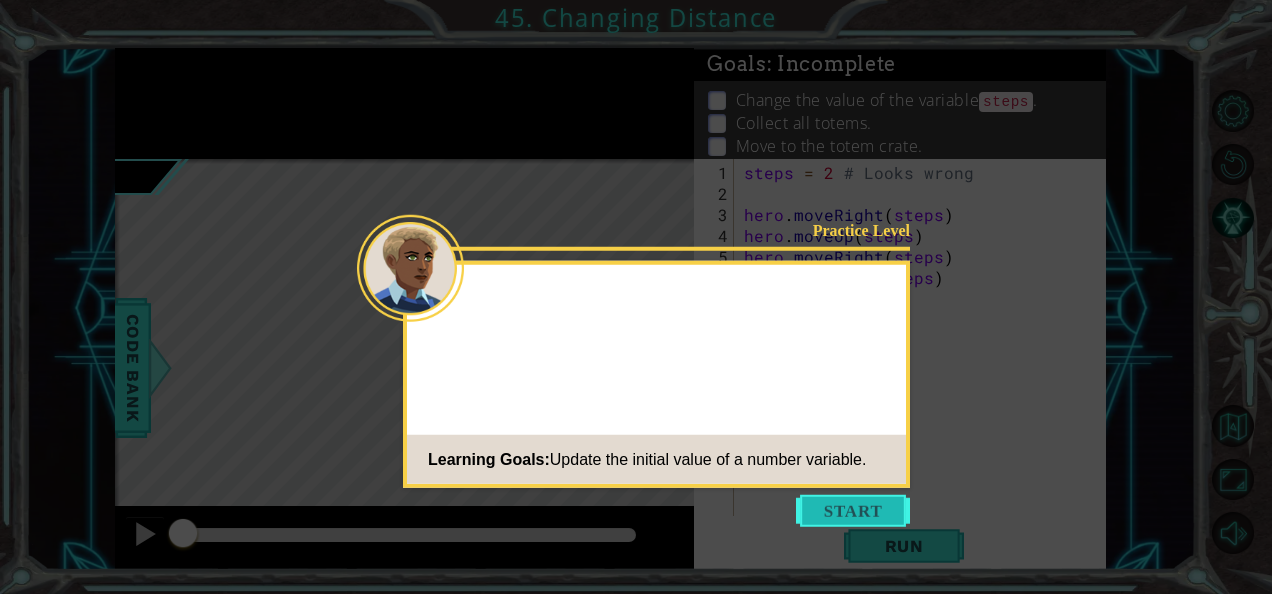 click at bounding box center [853, 511] 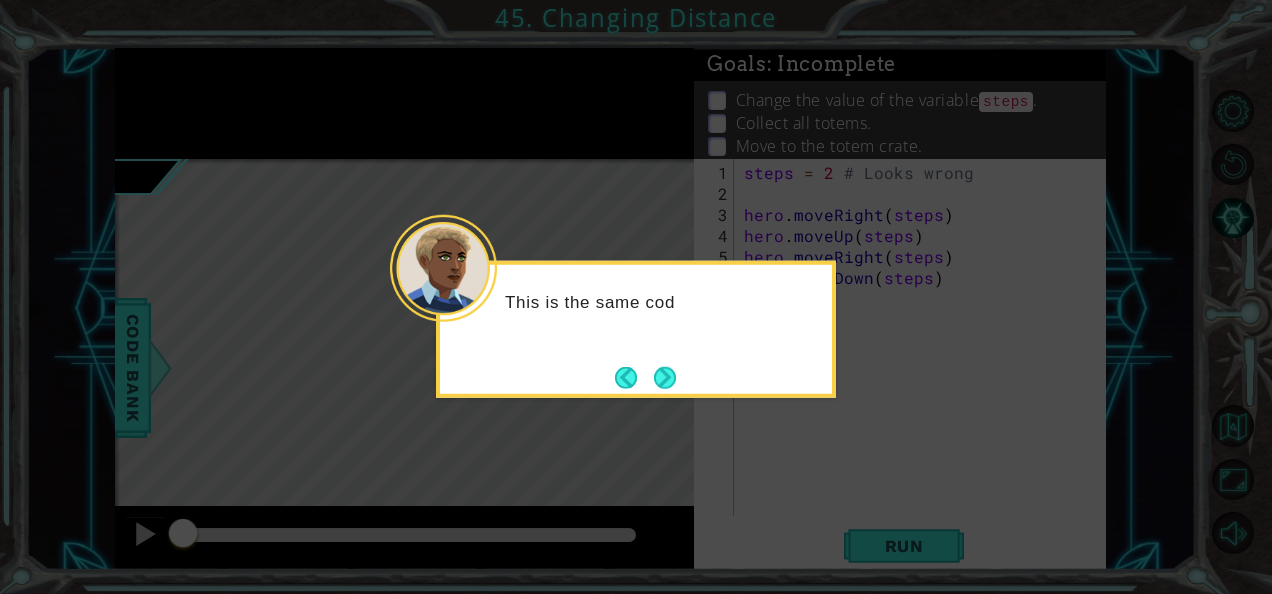 click on "This is the same cod" at bounding box center (636, 329) 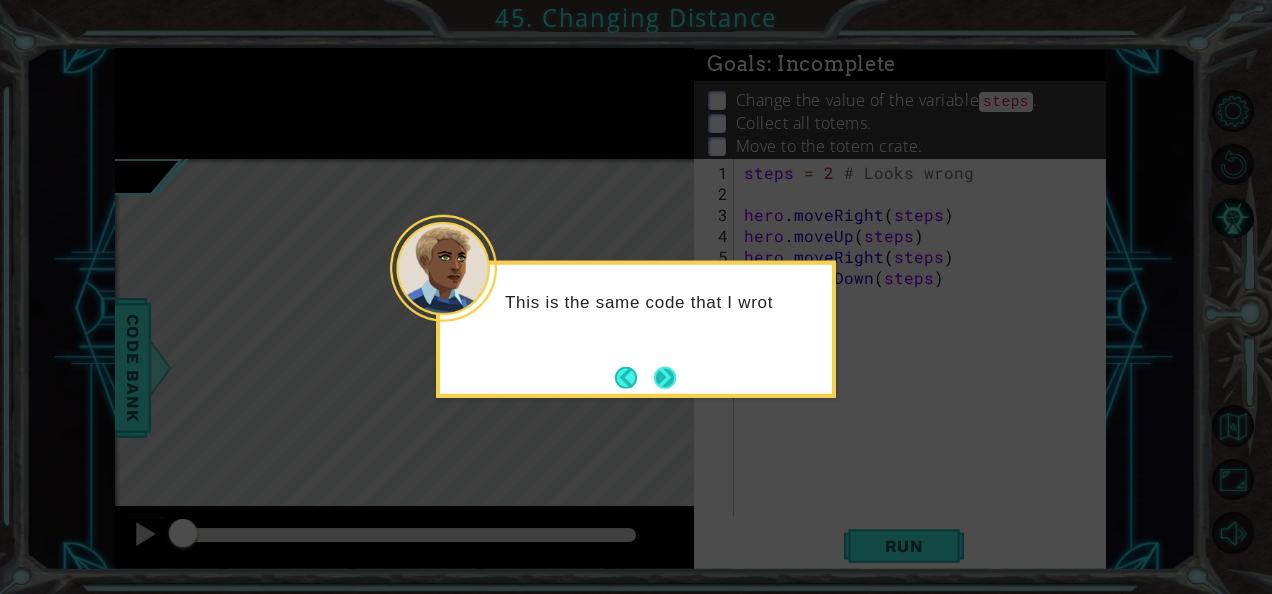 click at bounding box center [665, 377] 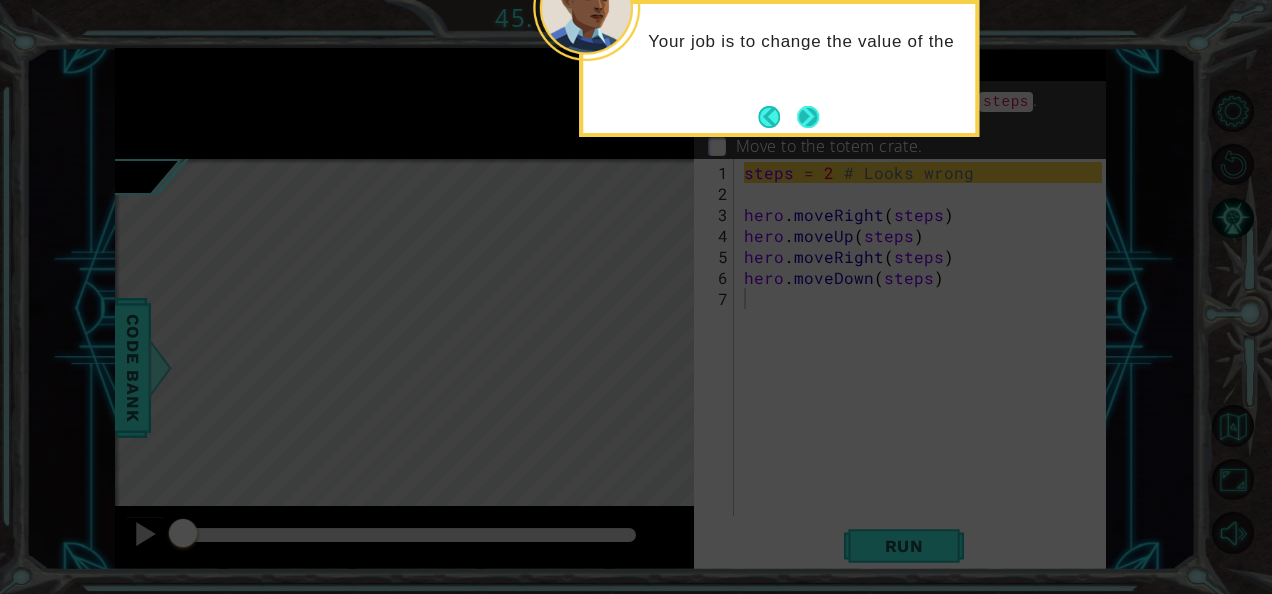 click at bounding box center (808, 117) 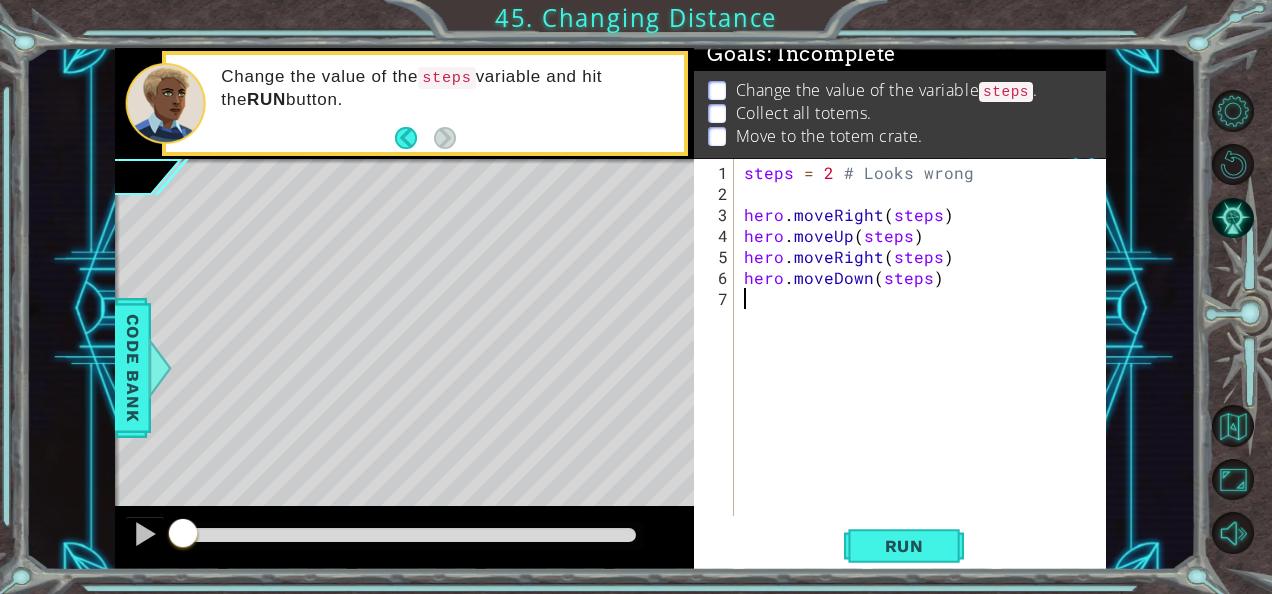 scroll, scrollTop: 15, scrollLeft: 0, axis: vertical 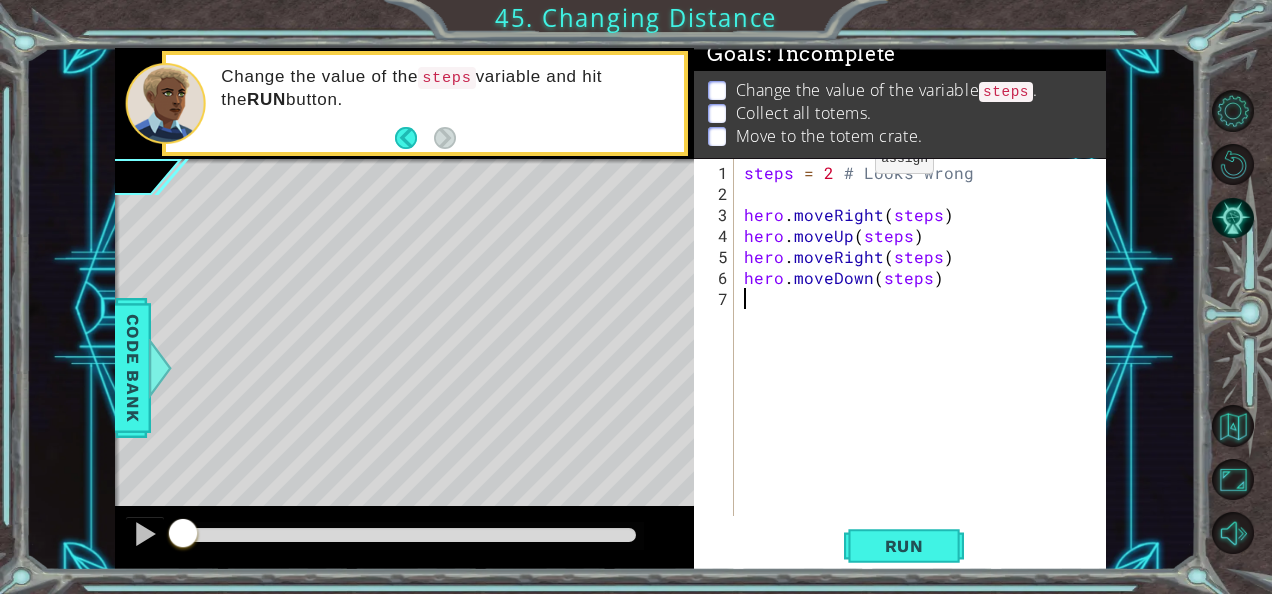 click on "steps   =   2   # Looks wrong hero . moveRight ( steps ) hero . moveUp ( steps ) hero . moveRight ( steps ) hero . moveDown ( steps )" at bounding box center [926, 361] 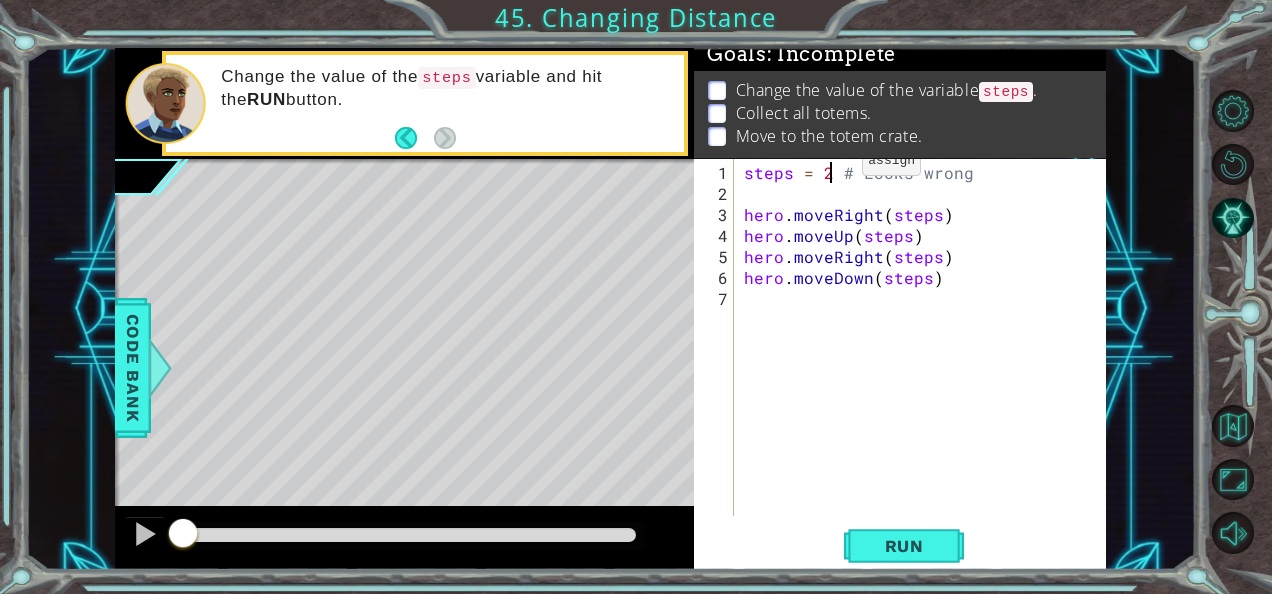 click on "steps   =   2   # Looks wrong hero . moveRight ( steps ) hero . moveUp ( steps ) hero . moveRight ( steps ) hero . moveDown ( steps )" at bounding box center [926, 361] 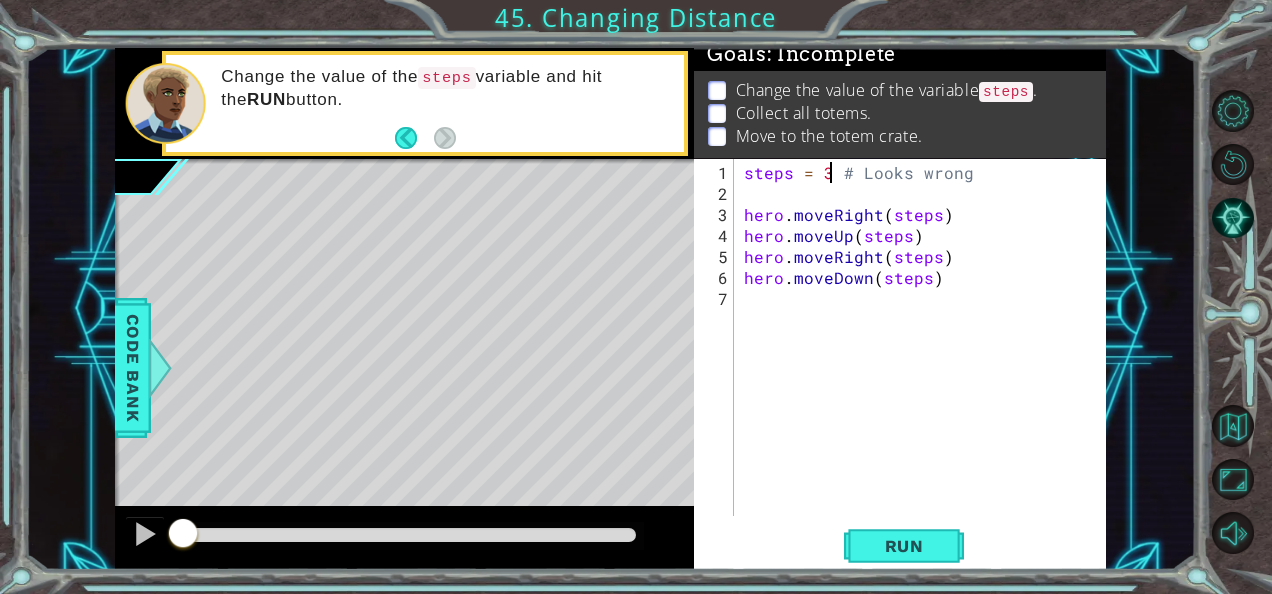 scroll, scrollTop: 0, scrollLeft: 5, axis: horizontal 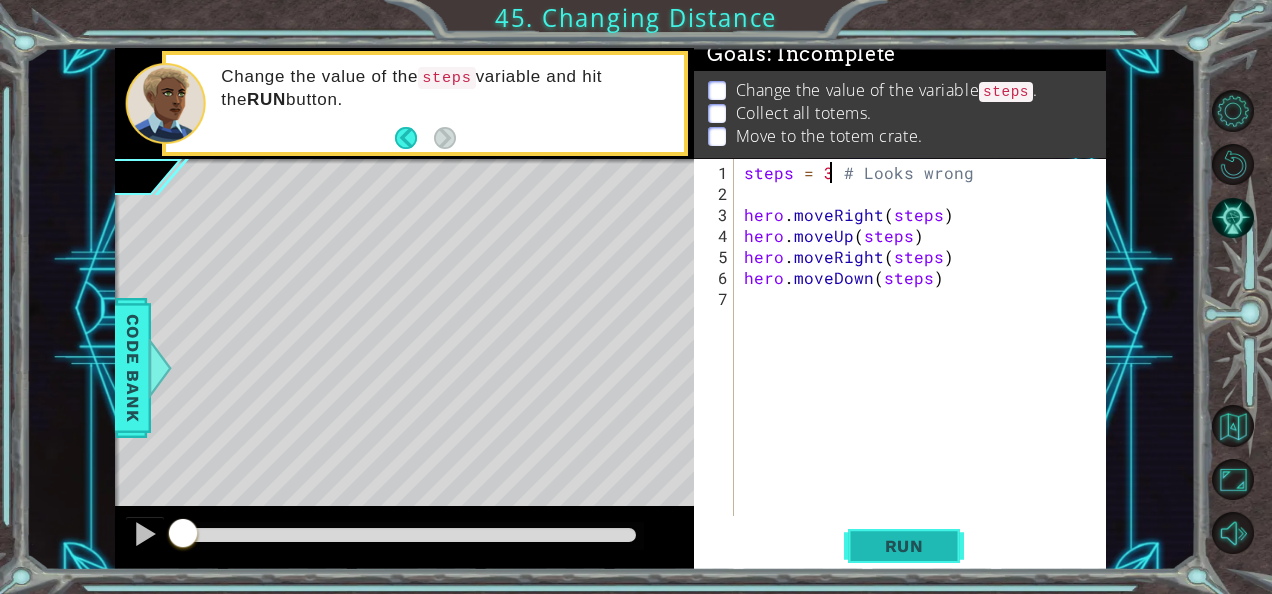 type on "steps = 3 # Looks wrong" 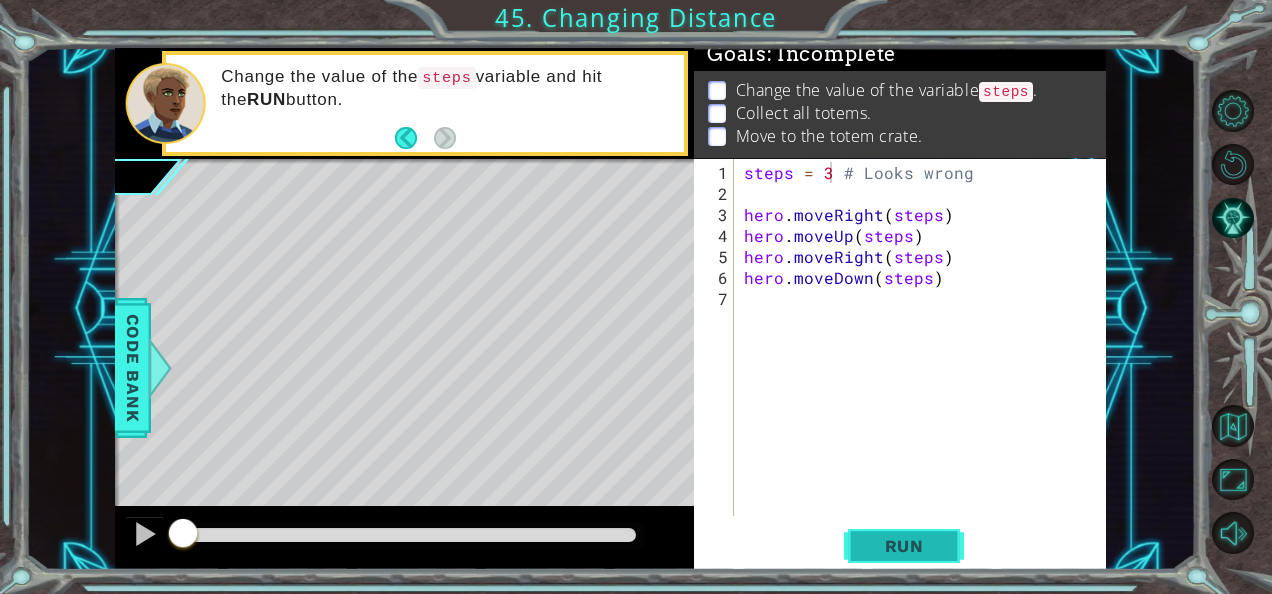 click on "Run" at bounding box center [904, 546] 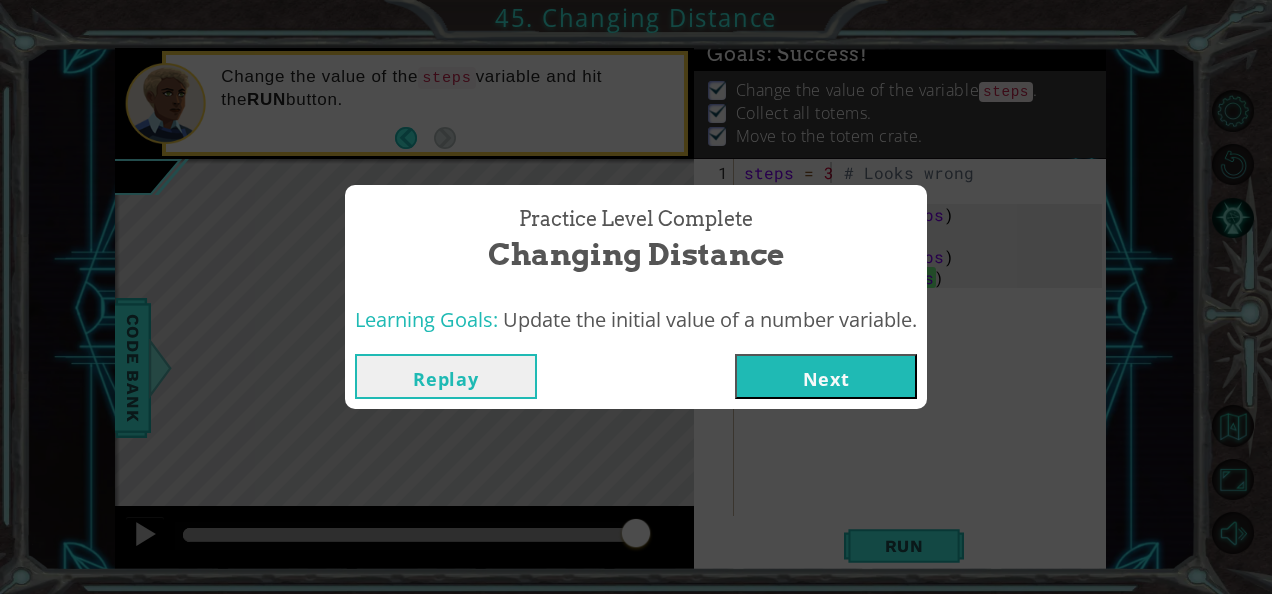 click on "Next" at bounding box center [826, 376] 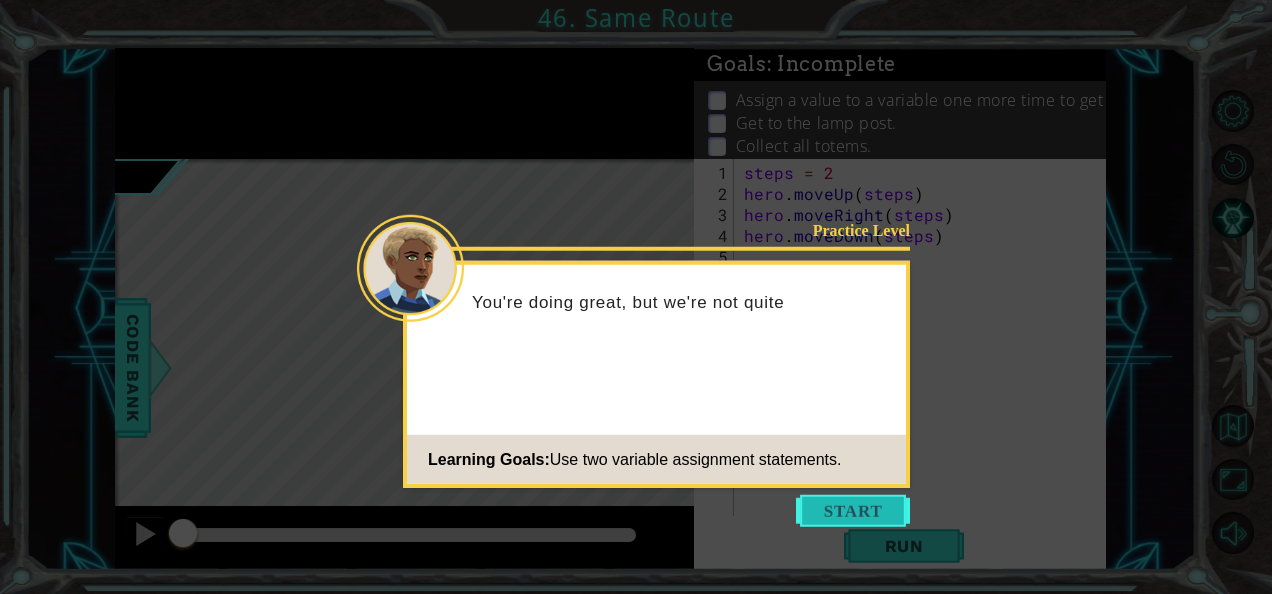 click at bounding box center [853, 511] 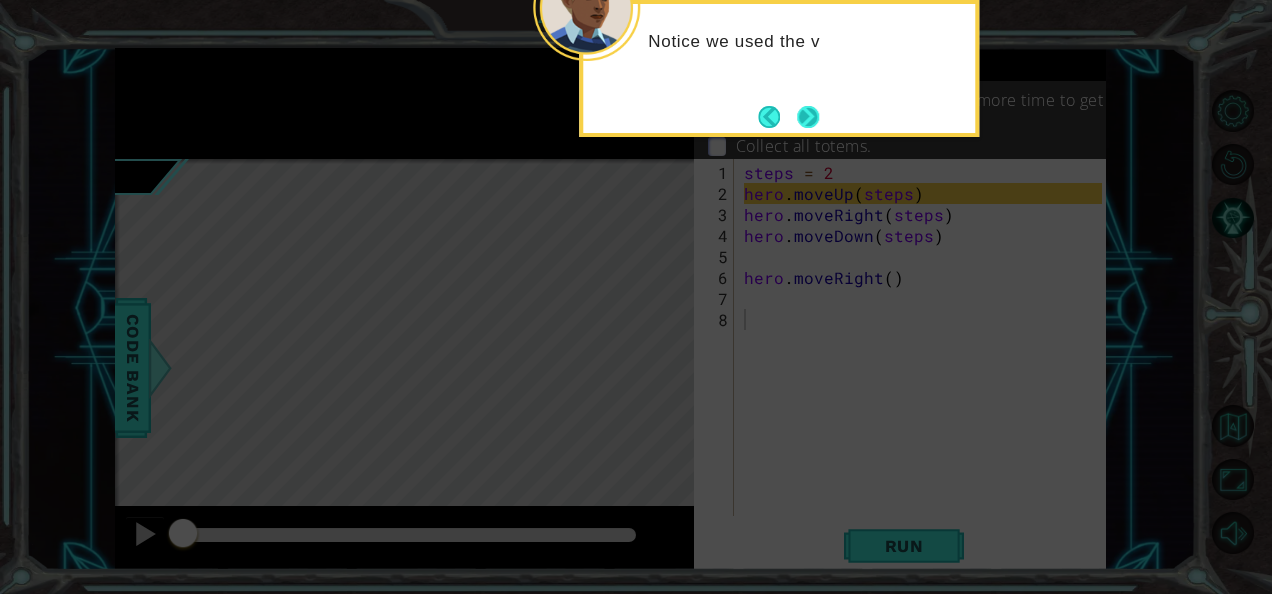 click at bounding box center [808, 117] 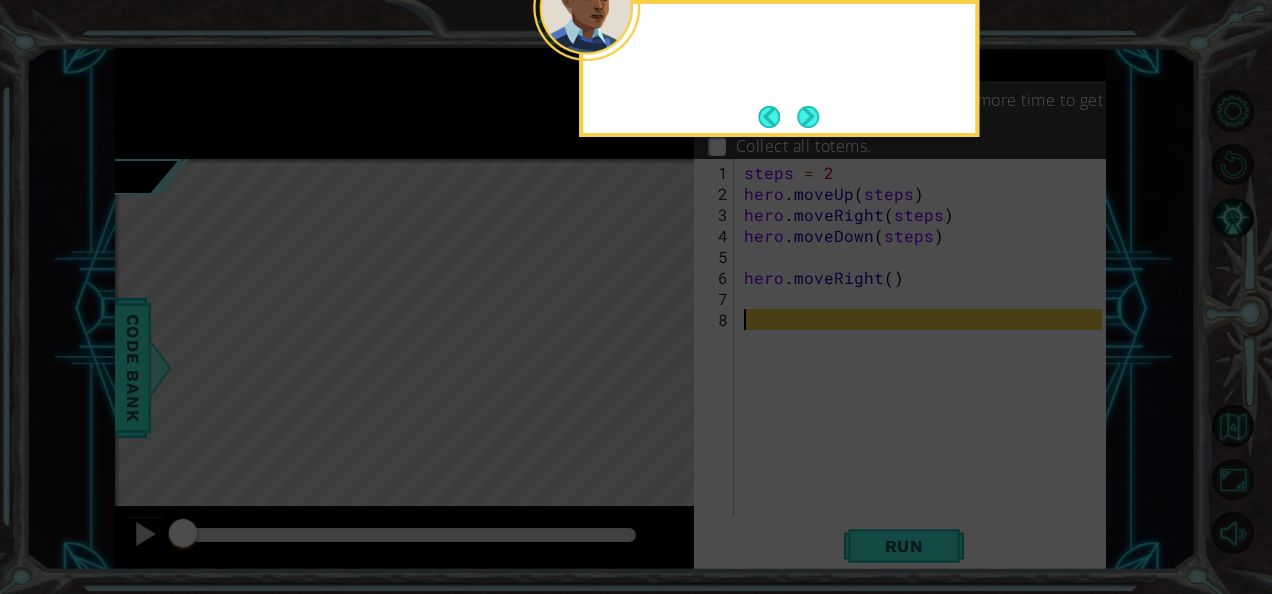 click at bounding box center (808, 117) 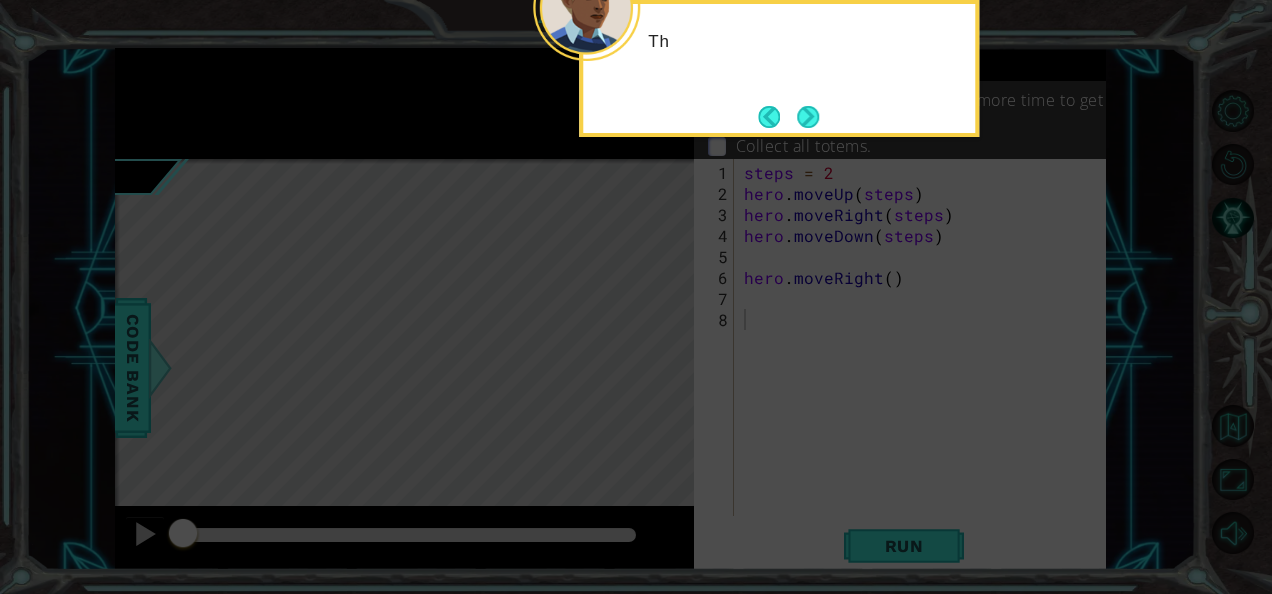click at bounding box center [808, 117] 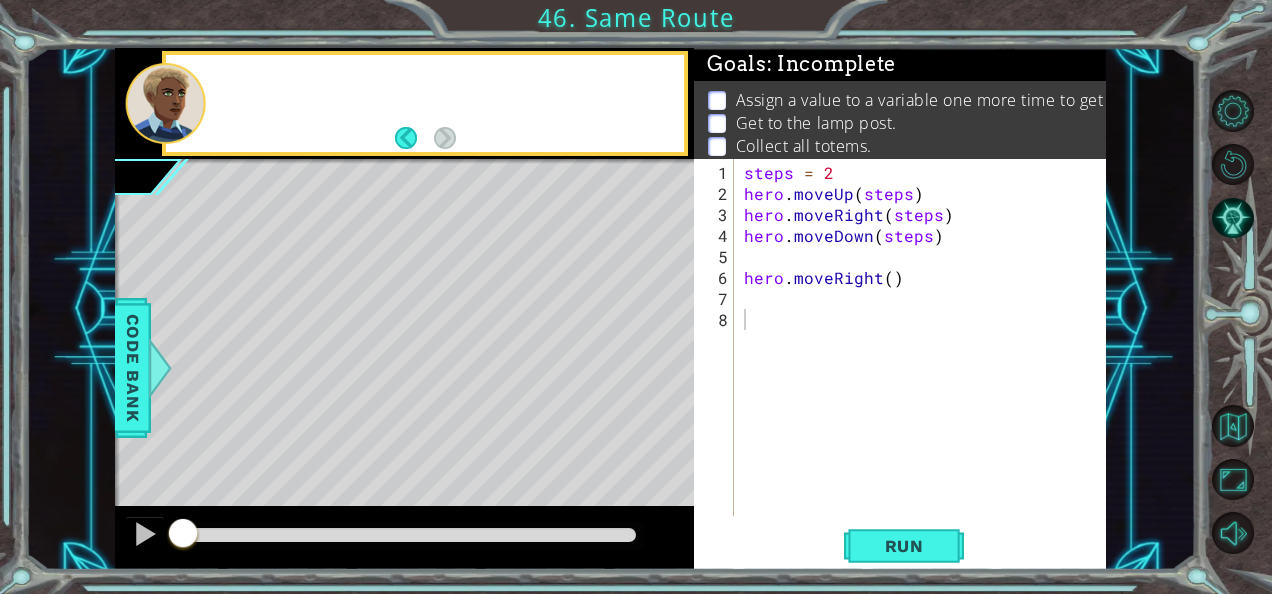 click on "Get to the lamp post." at bounding box center [817, 123] 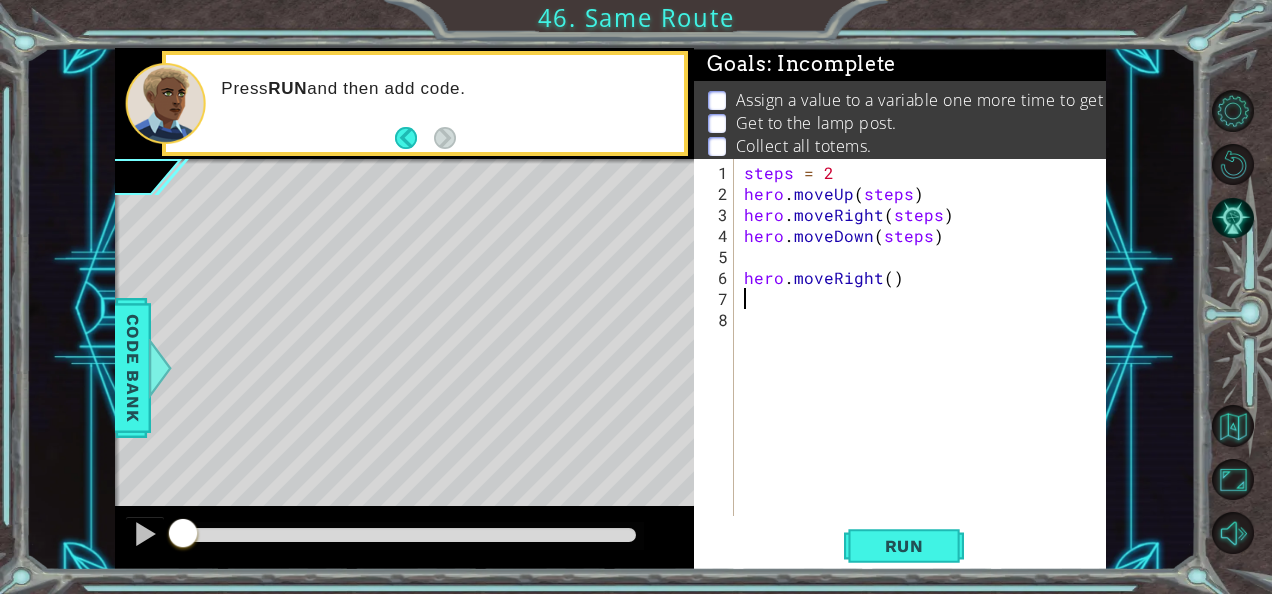 click on "steps   =   2 hero . moveUp ( steps ) hero . moveRight ( steps ) hero . moveDown ( steps ) hero . moveRight ( )" at bounding box center [926, 361] 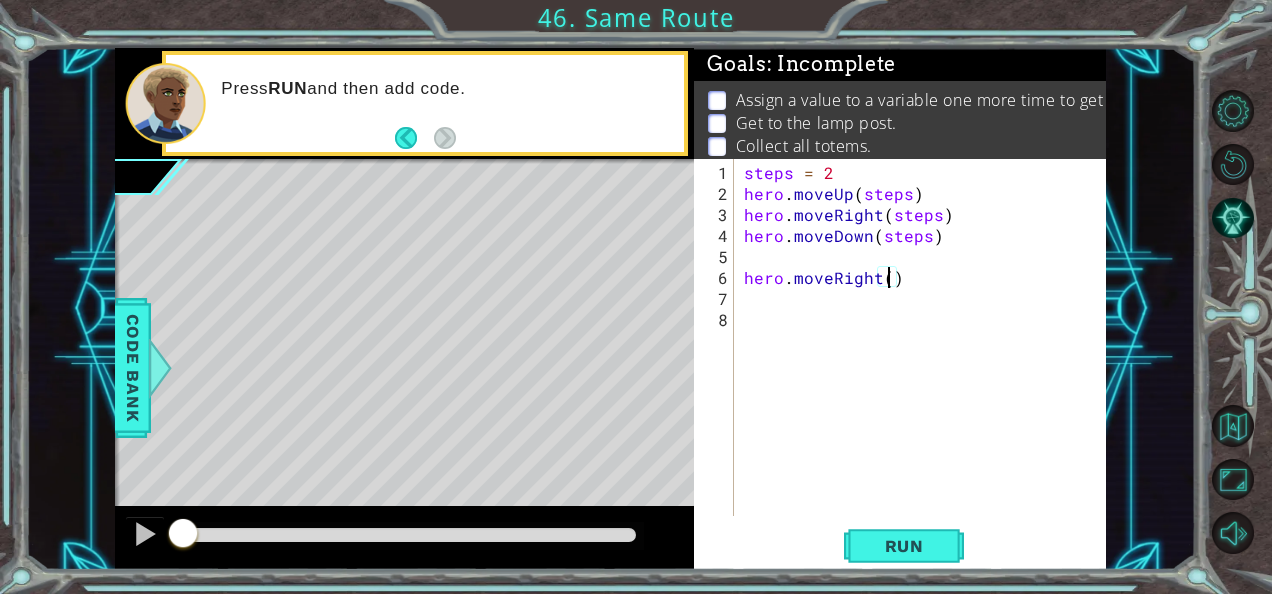 type on "hero.moveRight(1)" 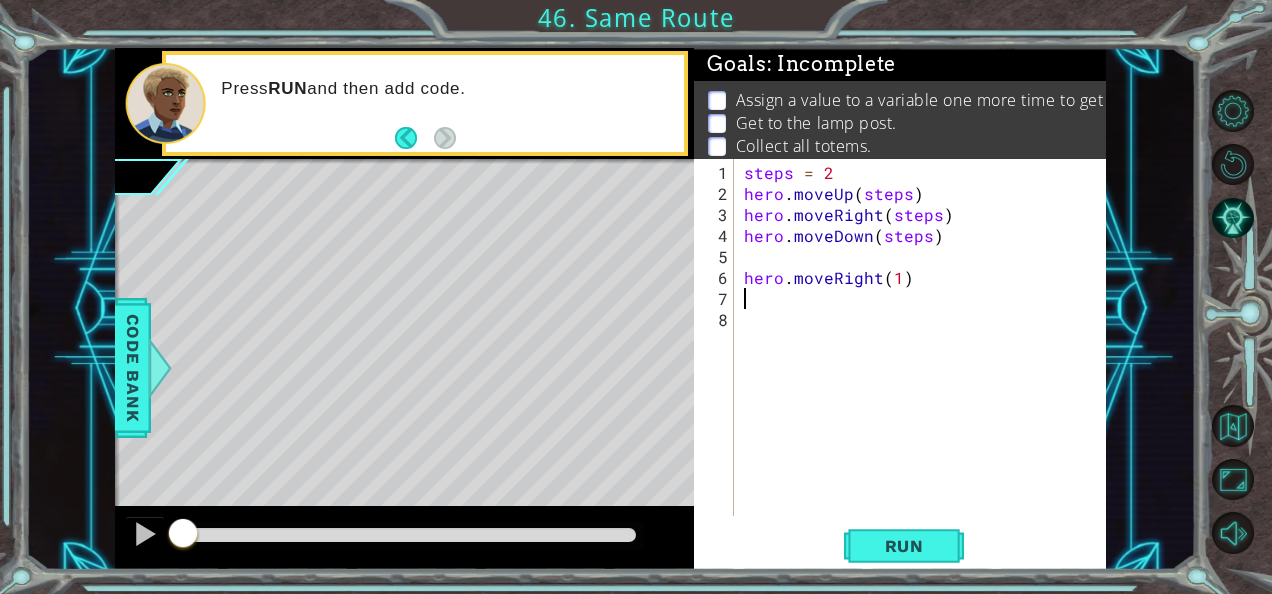click on "steps   =   2 hero . moveUp ( steps ) hero . moveRight ( steps ) hero . moveDown ( steps ) hero . moveRight ( 1 )" at bounding box center [926, 361] 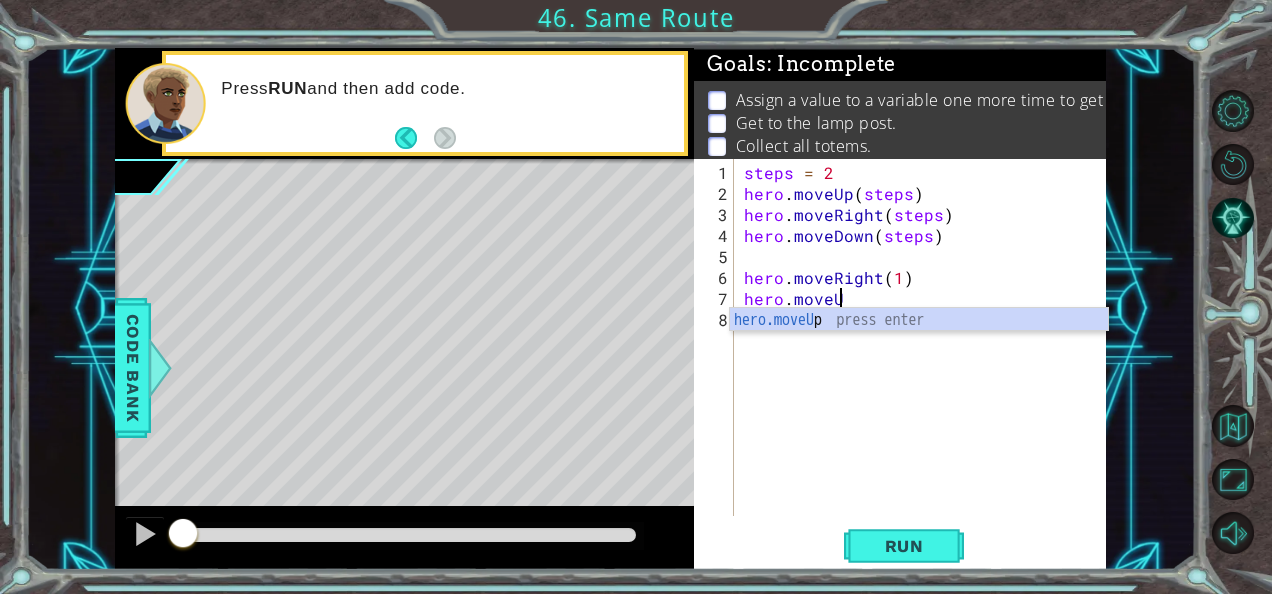 scroll, scrollTop: 0, scrollLeft: 5, axis: horizontal 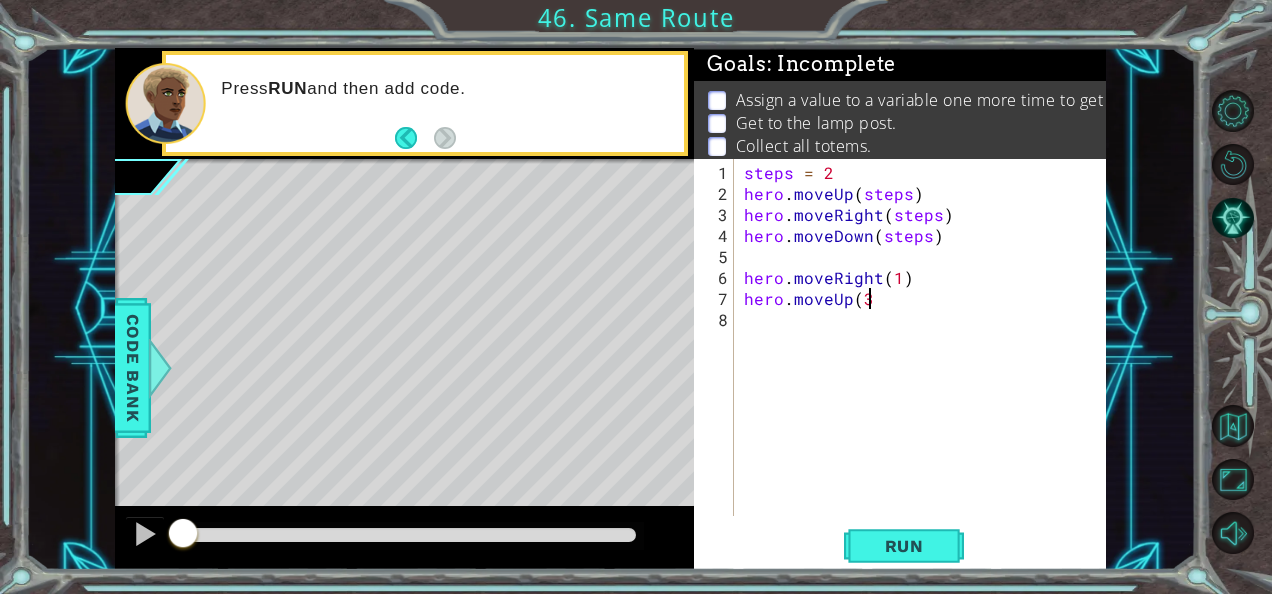 type on "hero.moveUp(3)" 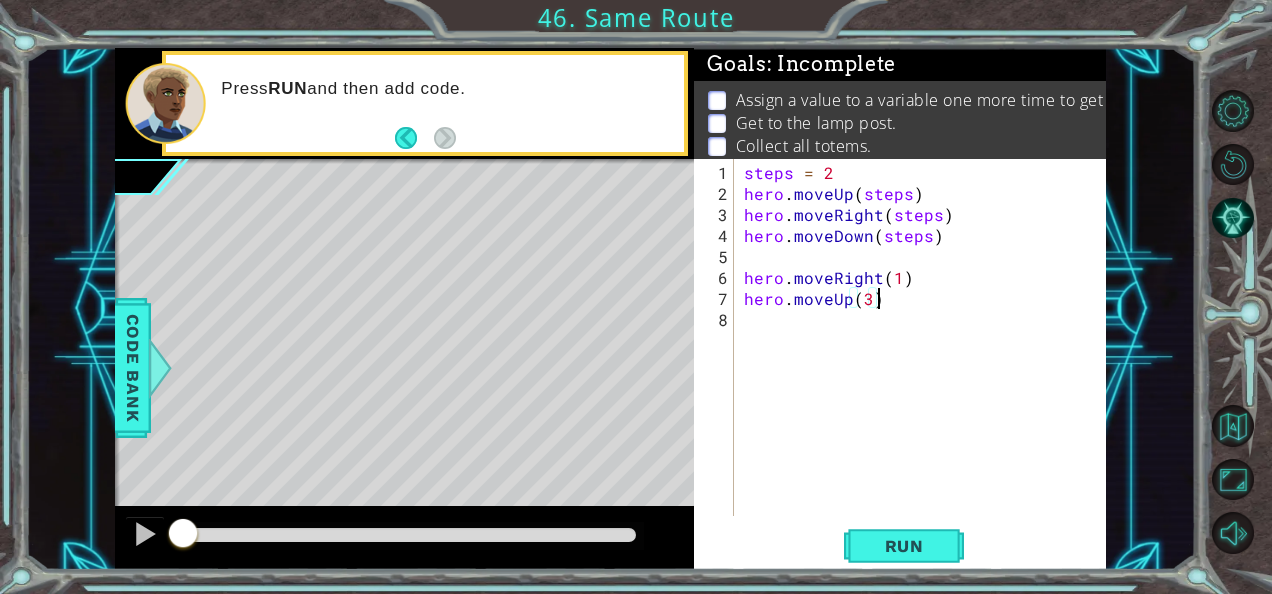 click on "steps   =   2 hero . moveUp ( steps ) hero . moveRight ( steps ) hero . moveDown ( steps ) hero . moveRight ( 1 ) hero . moveUp ( 3 )" at bounding box center [926, 361] 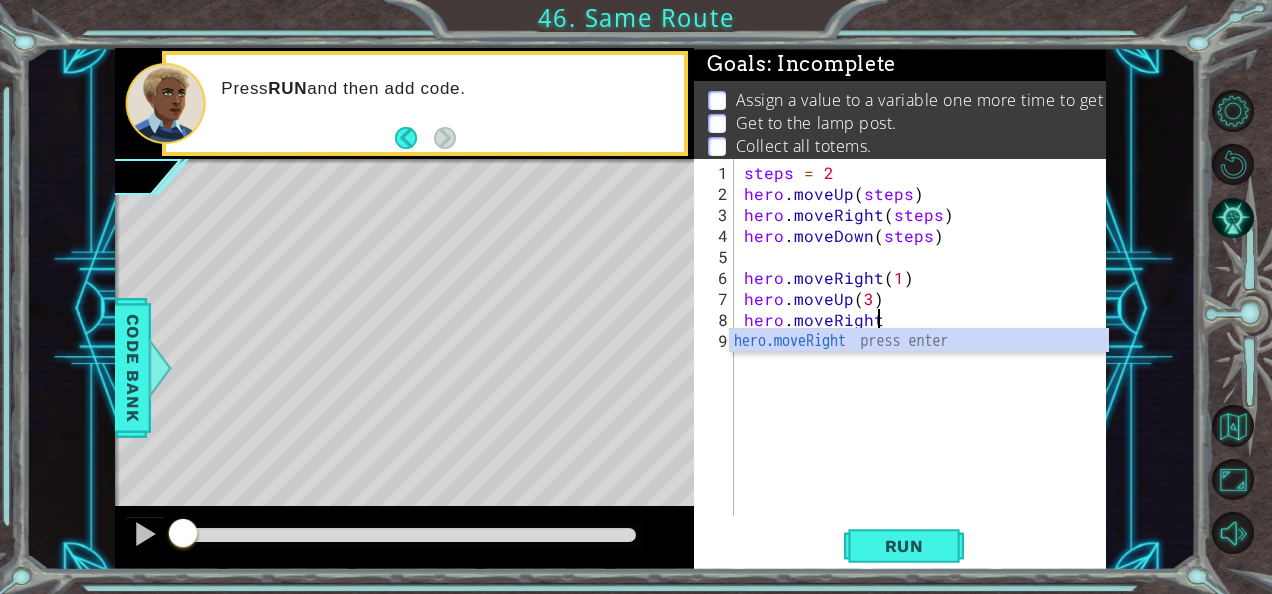 scroll, scrollTop: 0, scrollLeft: 8, axis: horizontal 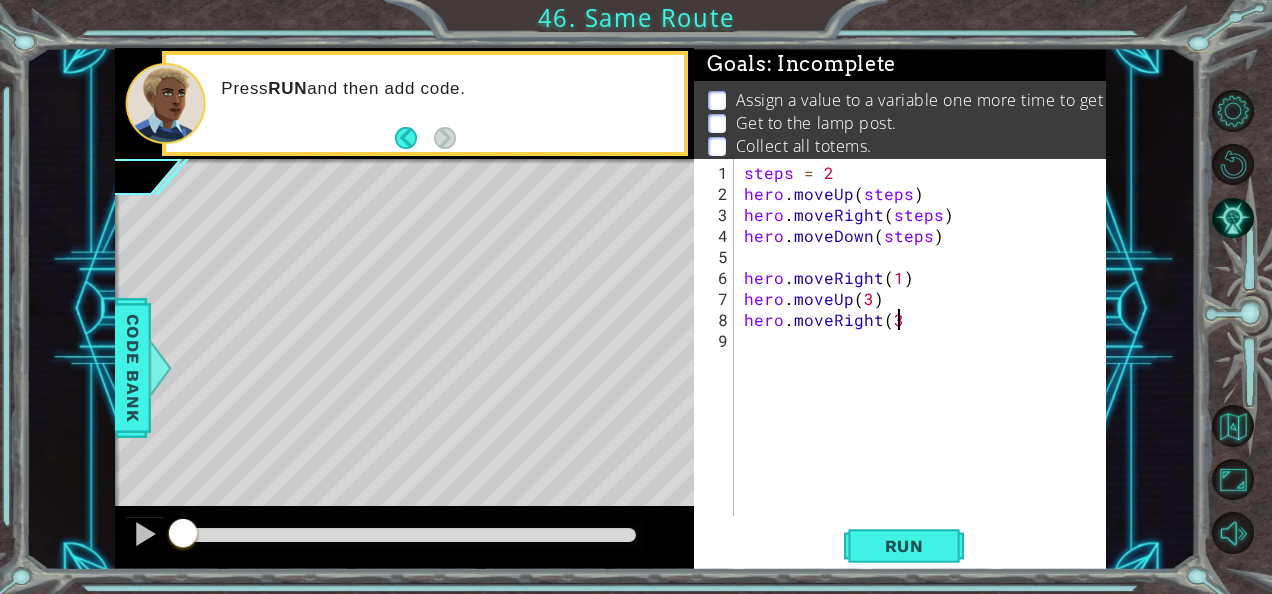 type on "hero.moveRight(3)" 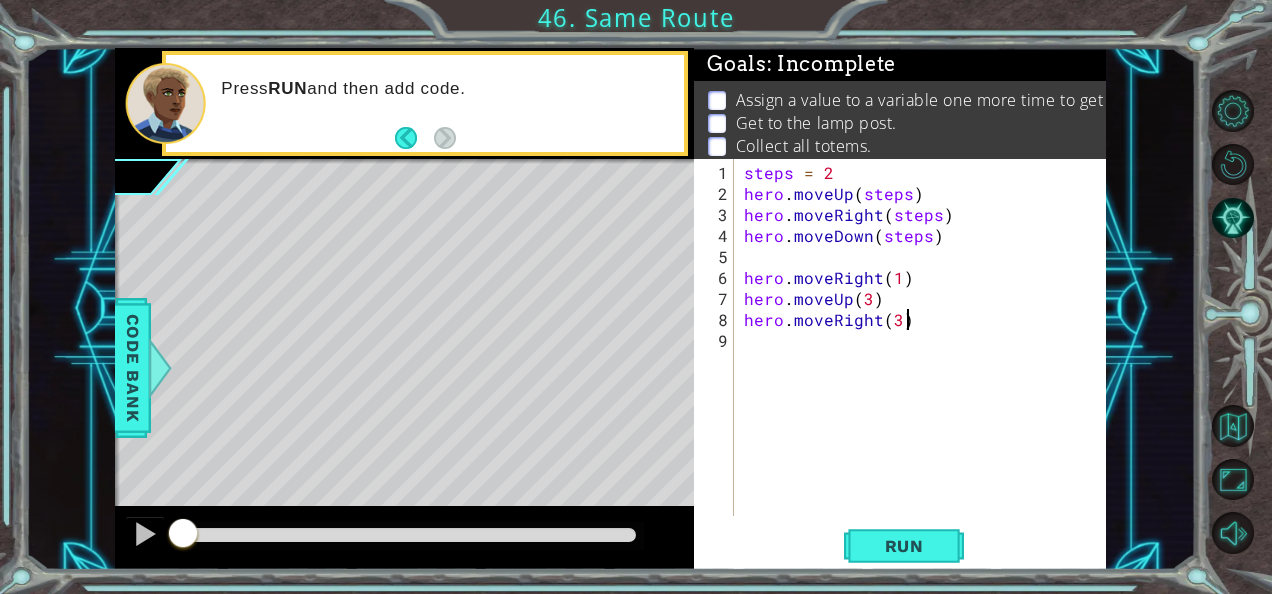 scroll, scrollTop: 0, scrollLeft: 8, axis: horizontal 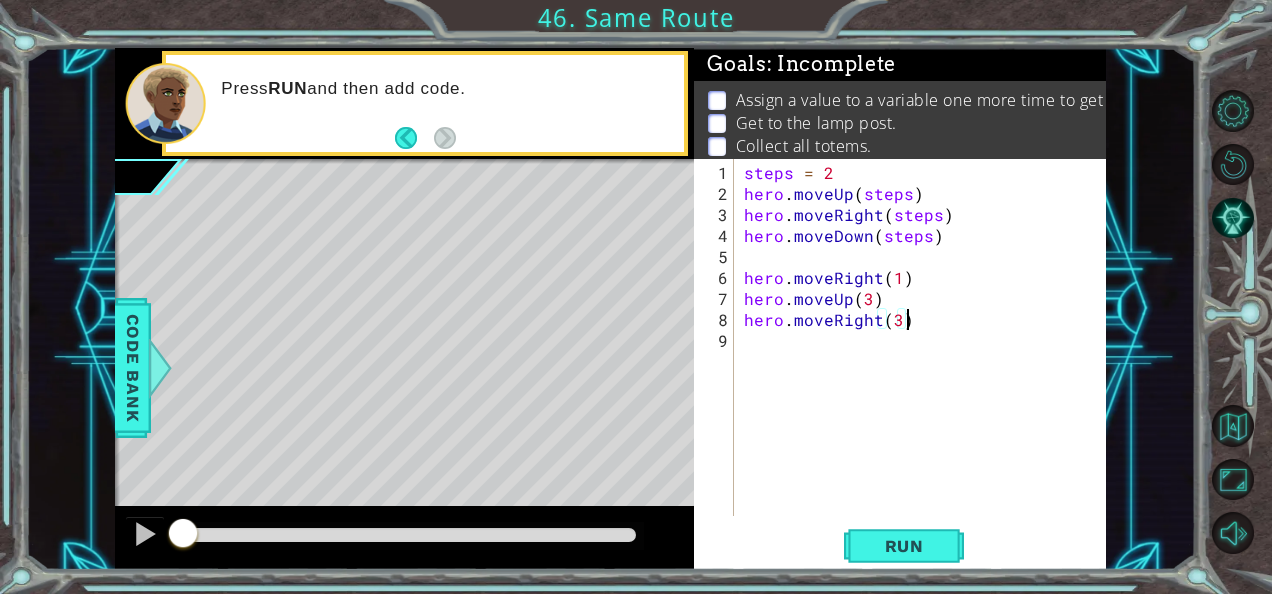 click on "steps   =   2 hero . moveUp ( steps ) hero . moveRight ( steps ) hero . moveDown ( steps ) hero . moveRight ( 1 ) hero . moveUp ( 3 ) hero . moveRight ( 3 )" at bounding box center (926, 361) 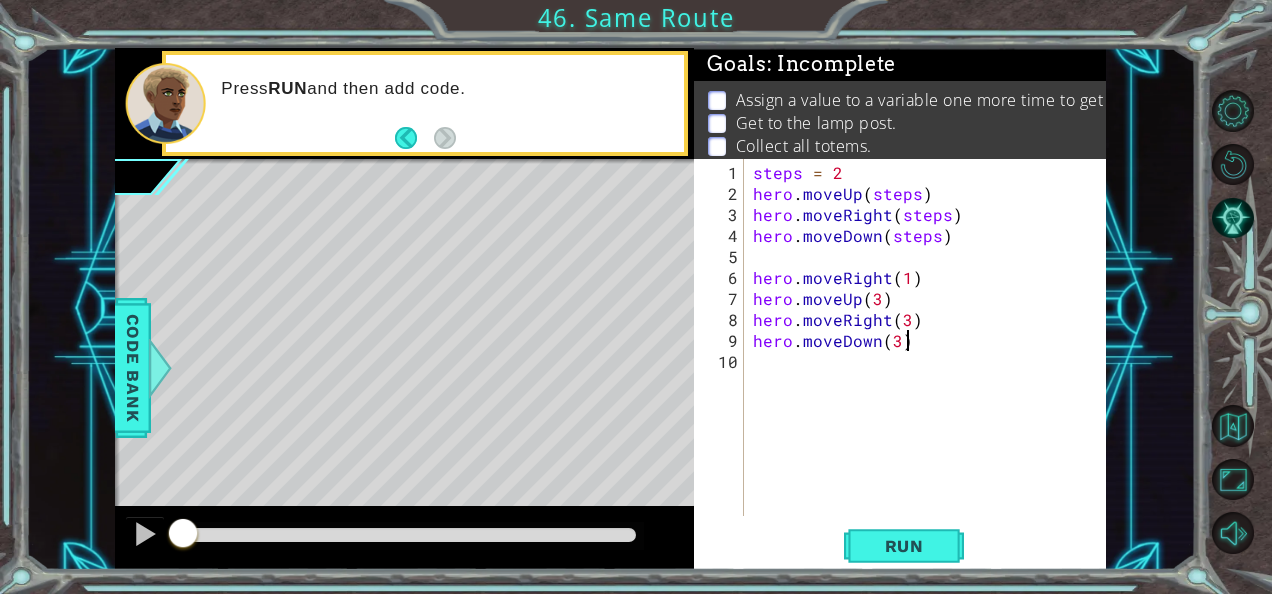 scroll, scrollTop: 0, scrollLeft: 8, axis: horizontal 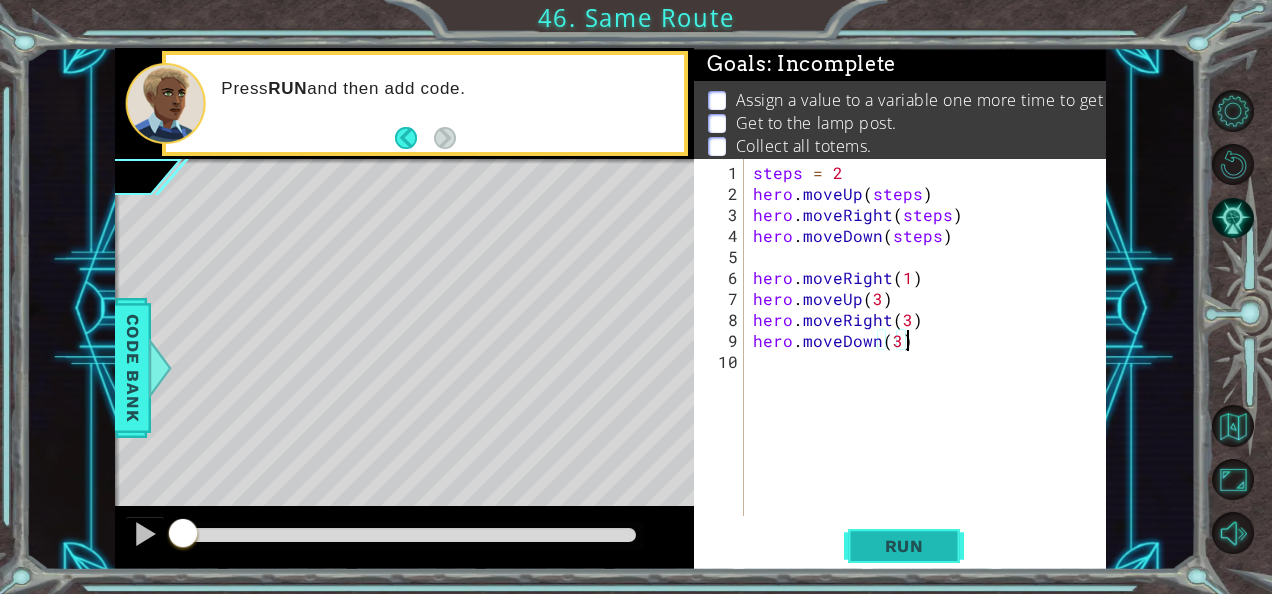 type on "hero.moveDown(3)" 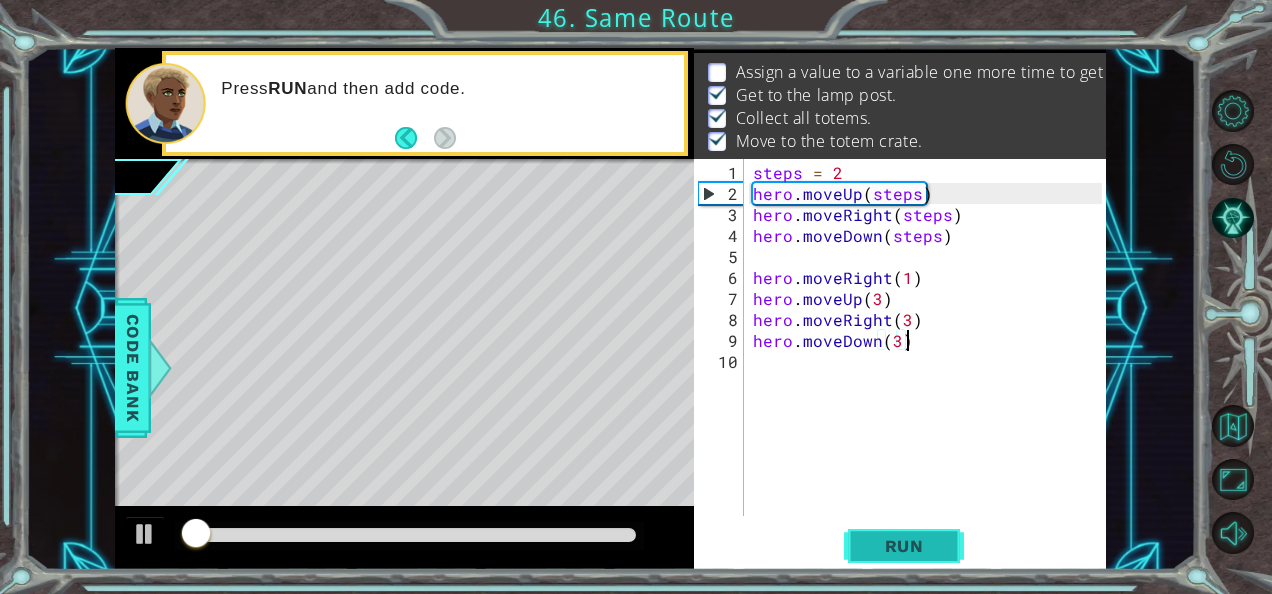 scroll, scrollTop: 29, scrollLeft: 0, axis: vertical 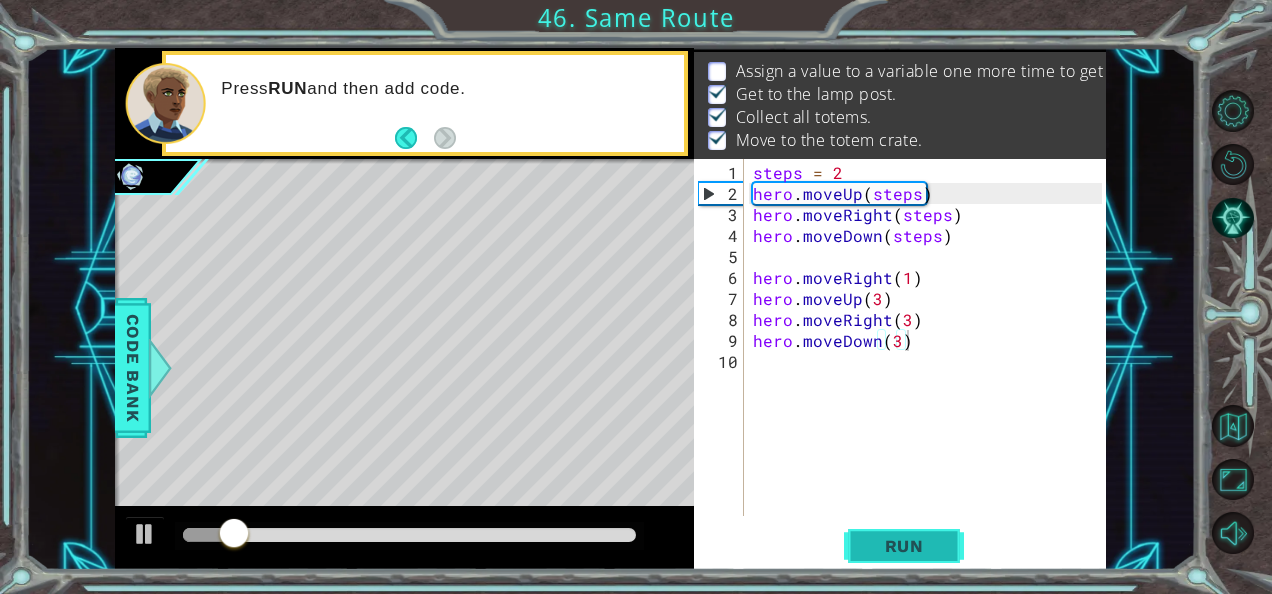 click on "Run" at bounding box center [904, 546] 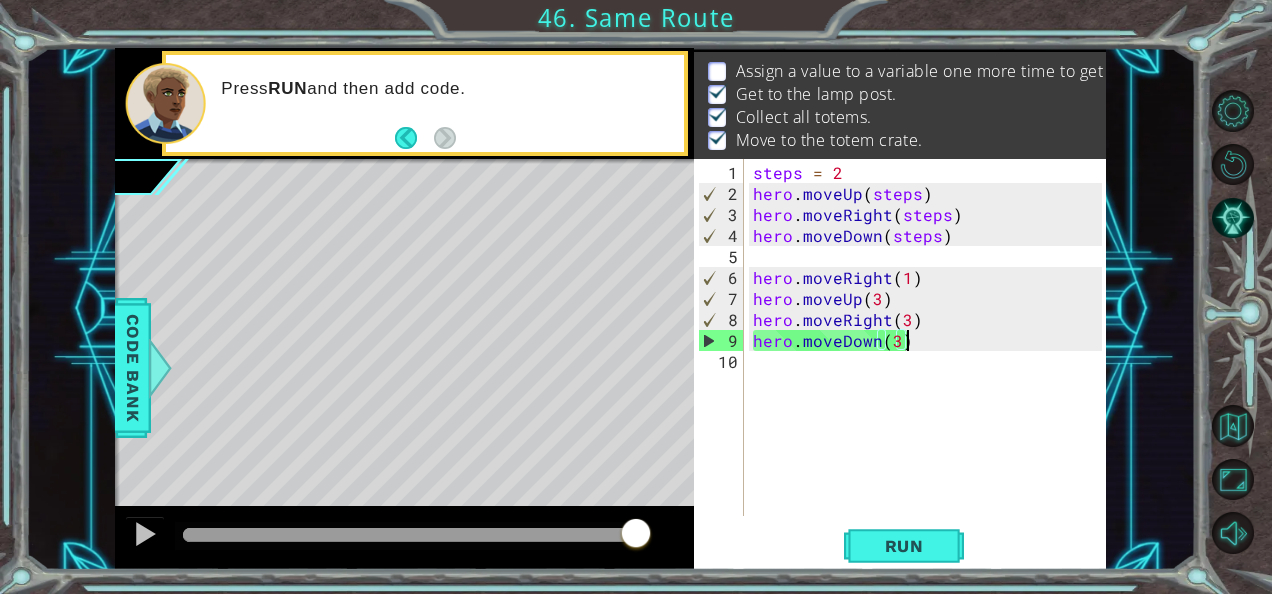 click on "steps   =   2 hero . moveUp ( steps ) hero . moveRight ( steps ) hero . moveDown ( steps ) hero . moveRight ( 1 ) hero . moveUp ( 3 ) hero . moveRight ( 3 ) hero . moveDown ( 3 )" at bounding box center [930, 361] 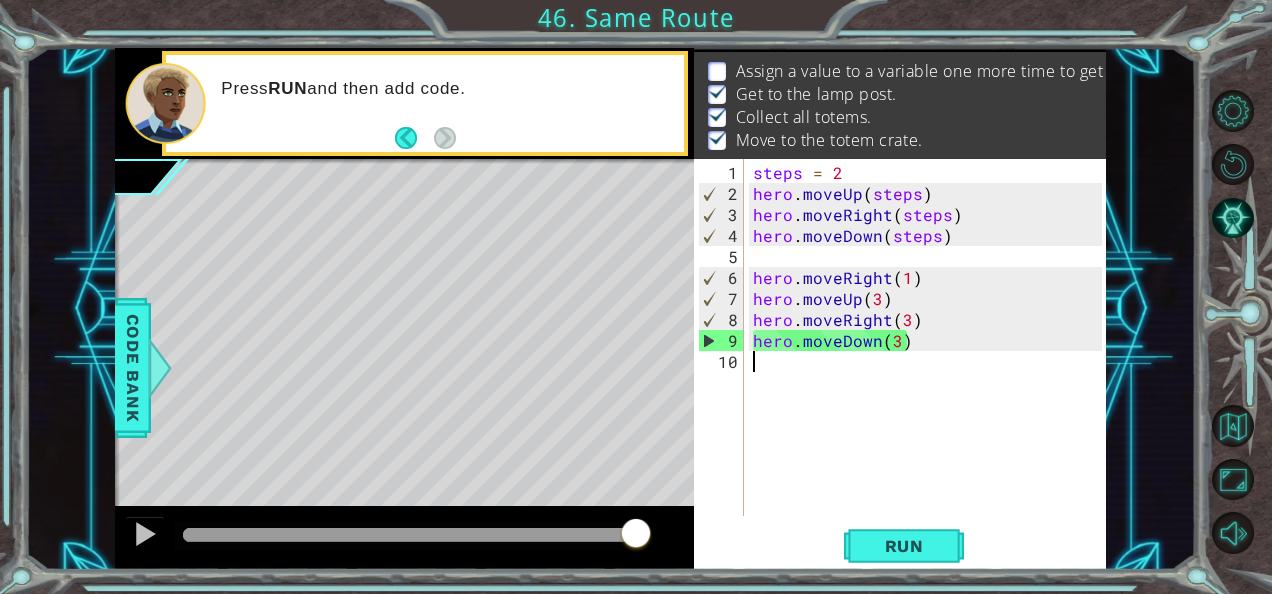 scroll, scrollTop: 0, scrollLeft: 0, axis: both 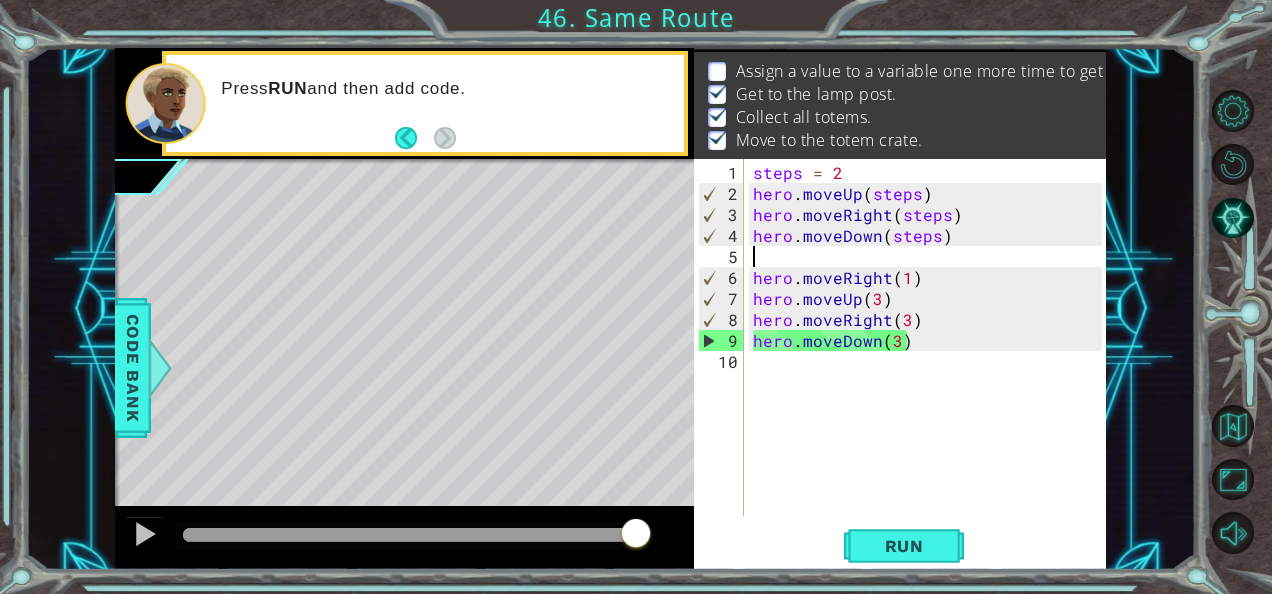 click on "steps   =   2 hero . moveUp ( steps ) hero . moveRight ( steps ) hero . moveDown ( steps ) hero . moveRight ( 1 ) hero . moveUp ( 3 ) hero . moveRight ( 3 ) hero . moveDown ( 3 )" at bounding box center [930, 361] 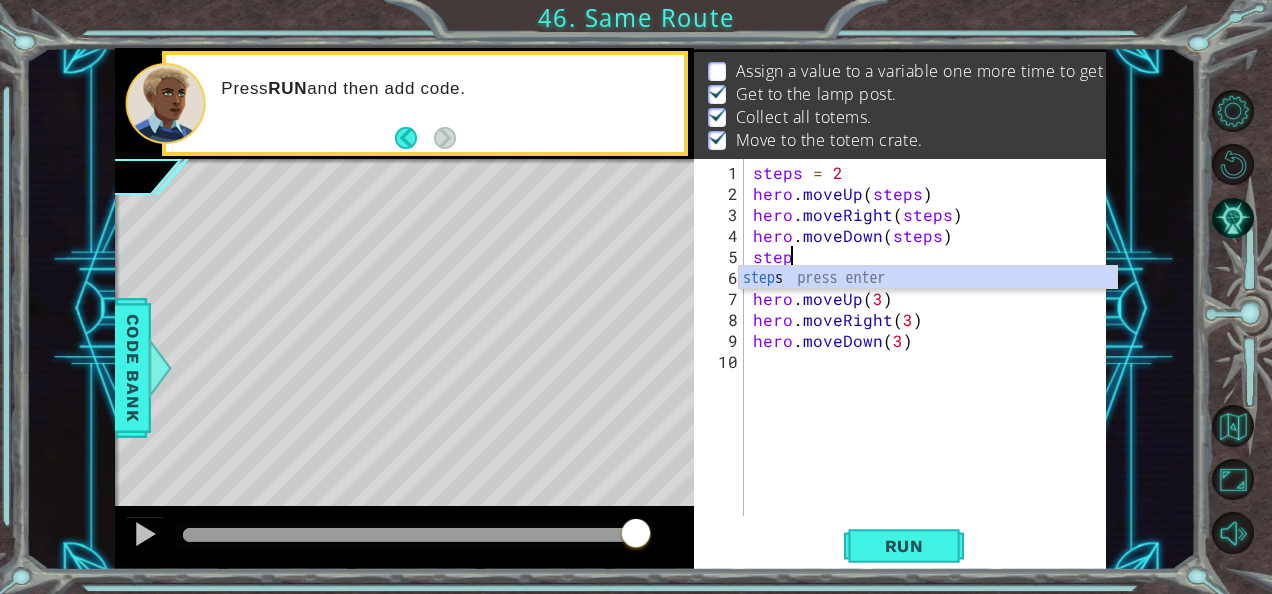 scroll, scrollTop: 0, scrollLeft: 2, axis: horizontal 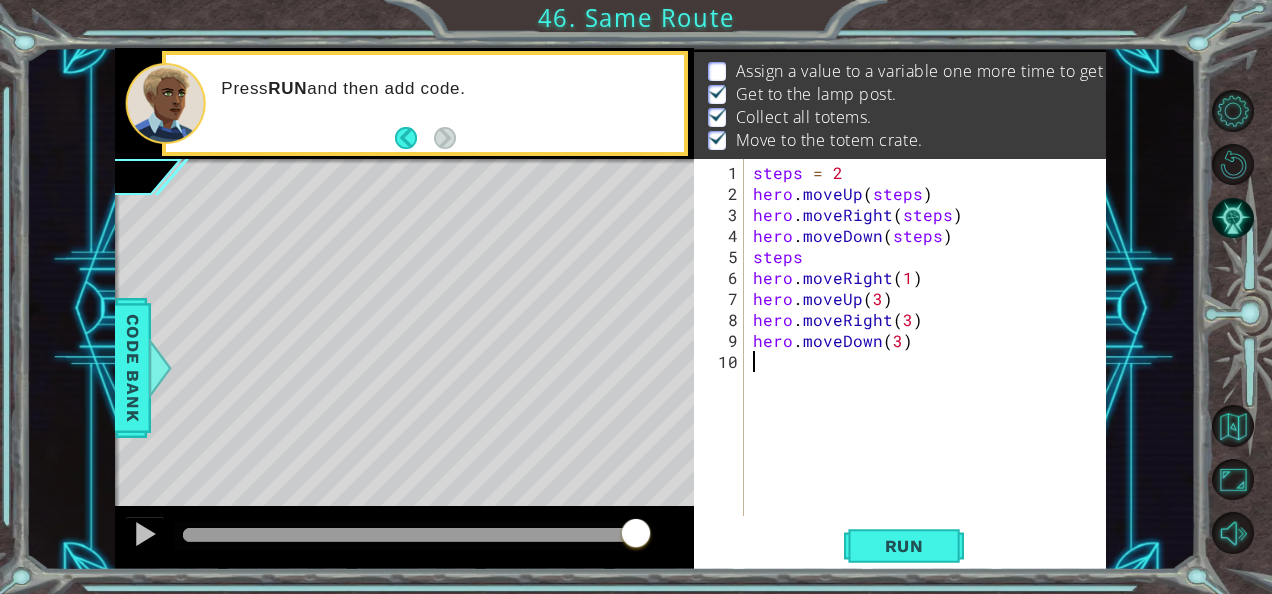 click on "steps   =   2 hero . moveUp ( steps ) hero . moveRight ( steps ) hero . moveDown ( steps ) steps hero . moveRight ( 1 ) hero . moveUp ( 3 ) hero . moveRight ( 3 ) hero . moveDown ( 3 )" at bounding box center (930, 361) 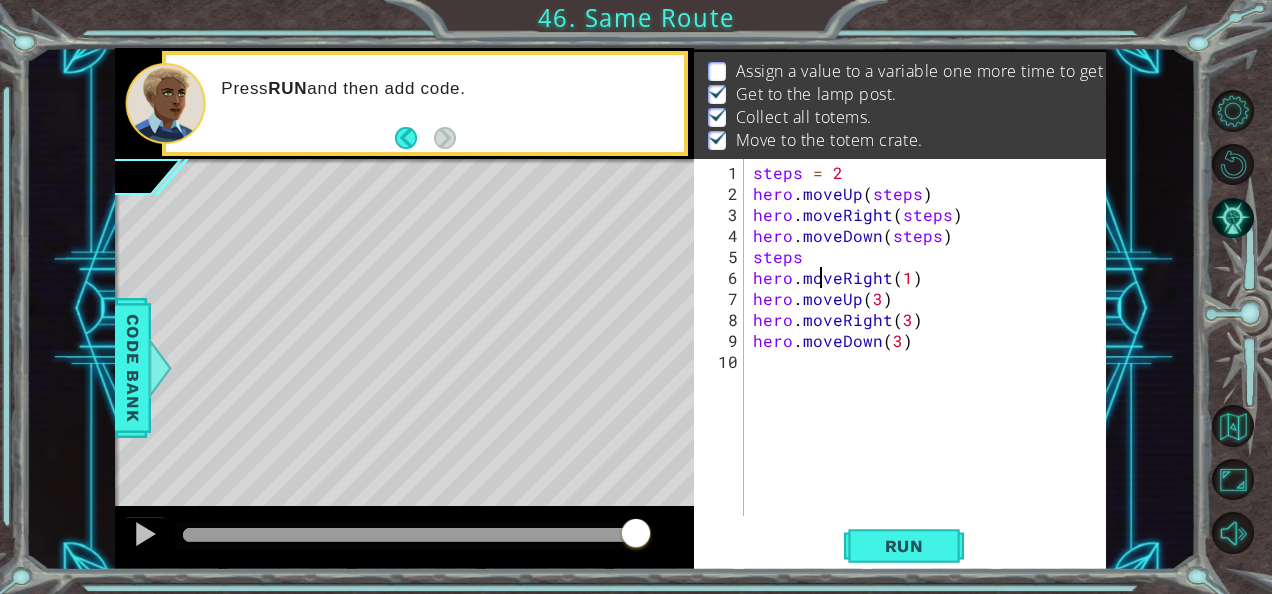 click on "steps   =   2 hero . moveUp ( steps ) hero . moveRight ( steps ) hero . moveDown ( steps ) steps hero . moveRight ( 1 ) hero . moveUp ( 3 ) hero . moveRight ( 3 ) hero . moveDown ( 3 )" at bounding box center (930, 361) 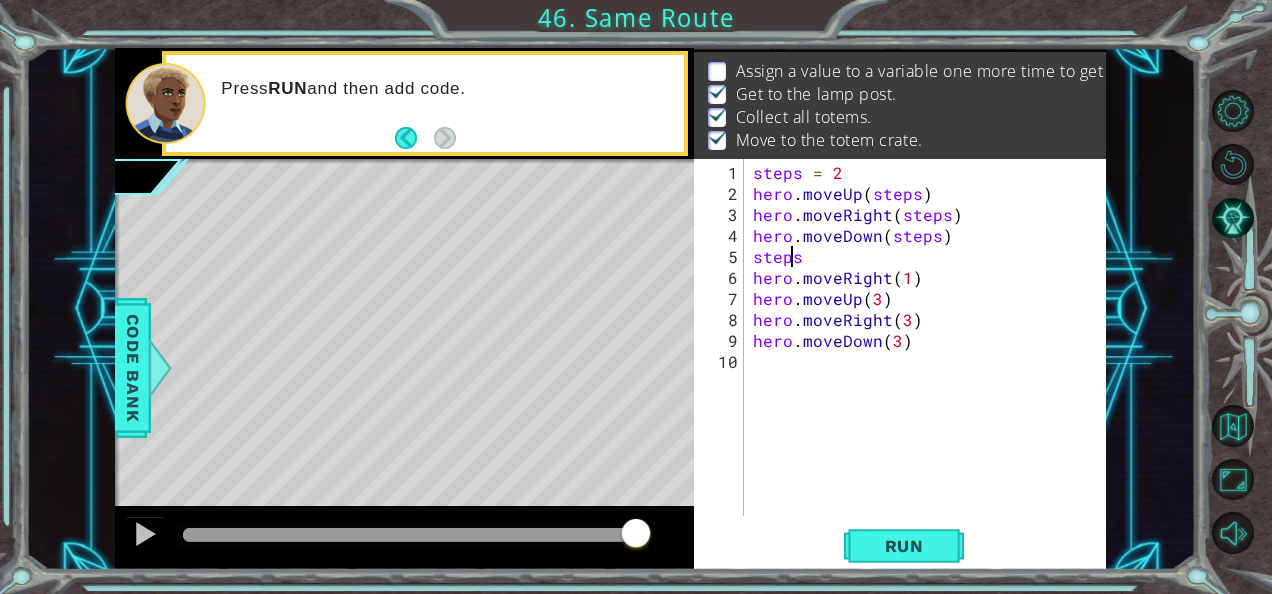 click on "steps   =   2 hero . moveUp ( steps ) hero . moveRight ( steps ) hero . moveDown ( steps ) steps hero . moveRight ( 1 ) hero . moveUp ( 3 ) hero . moveRight ( 3 ) hero . moveDown ( 3 )" at bounding box center [930, 361] 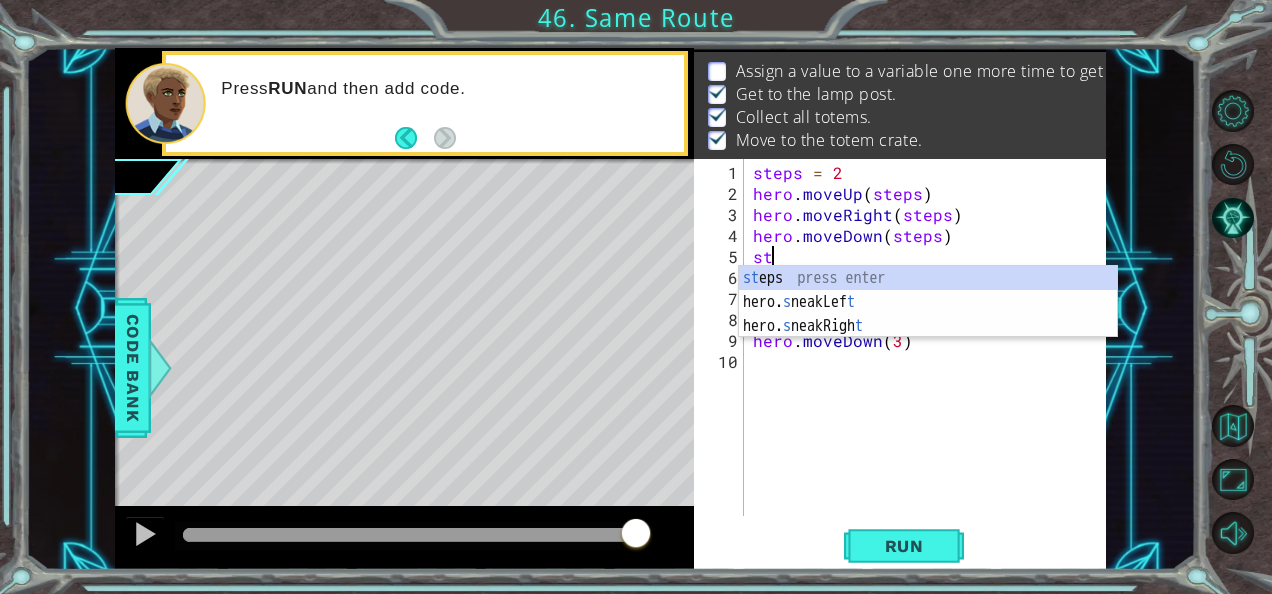 type on "s" 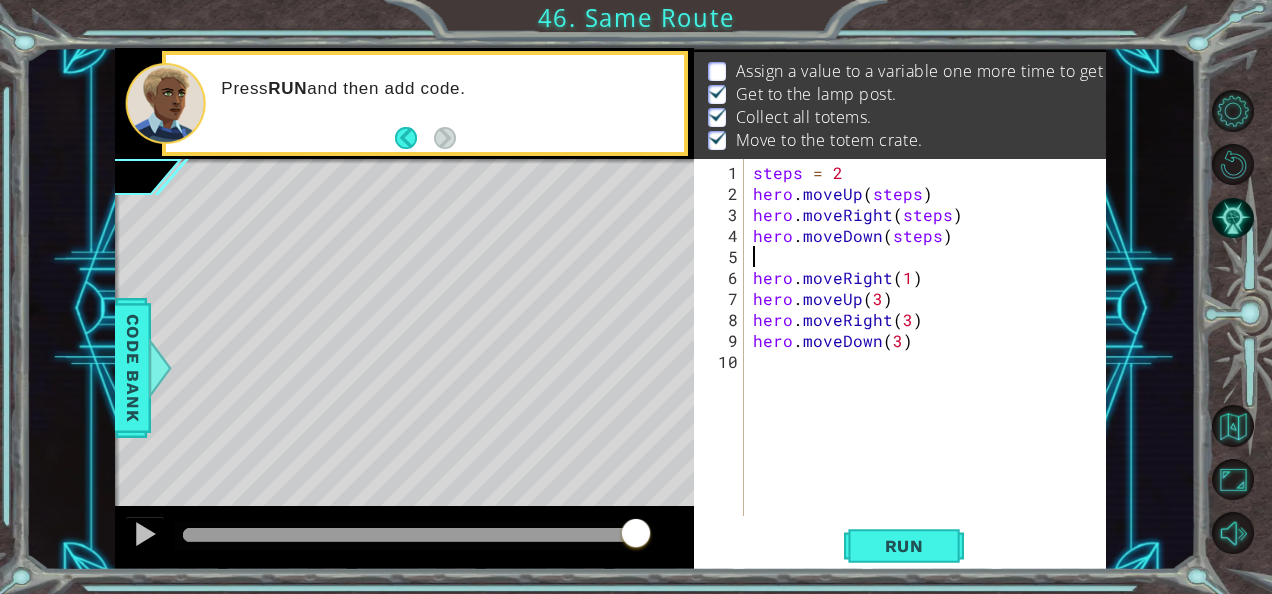 type on "hero.moveDown(steps)" 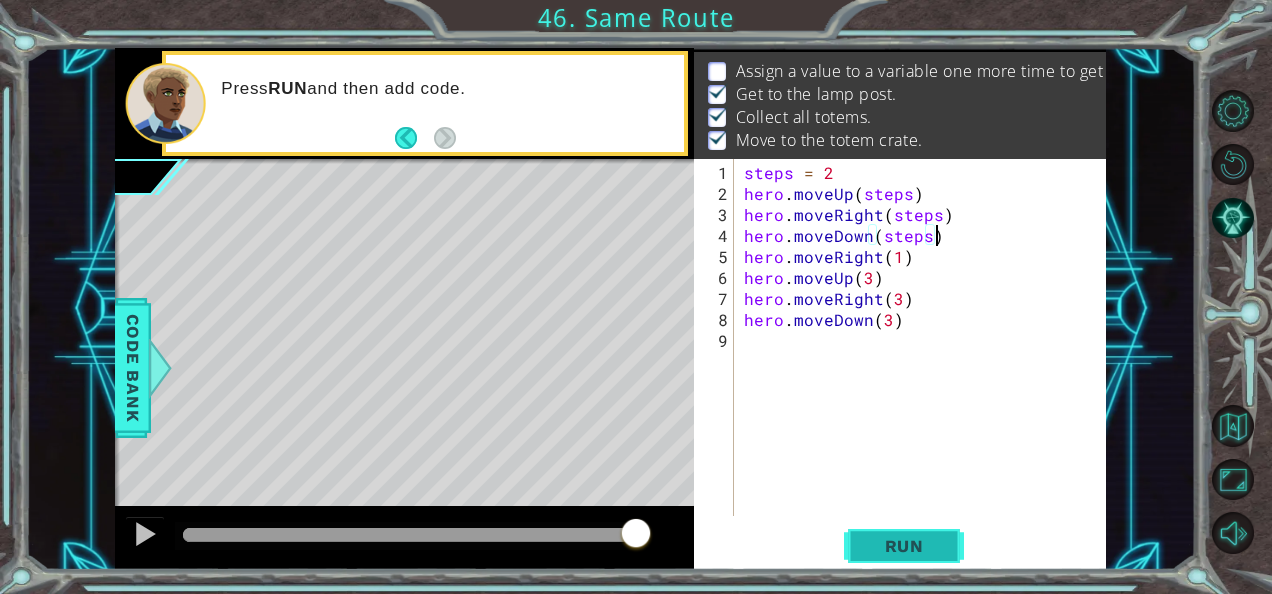 type on "hero.moveDown(steps)" 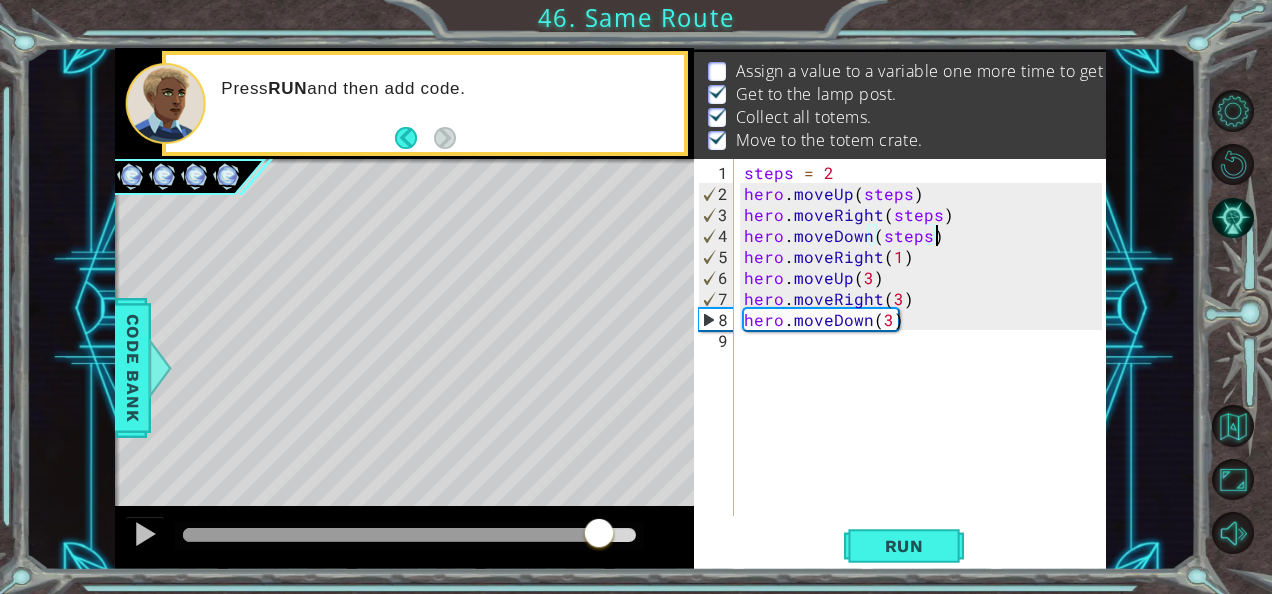 drag, startPoint x: 196, startPoint y: 527, endPoint x: 652, endPoint y: 533, distance: 456.03946 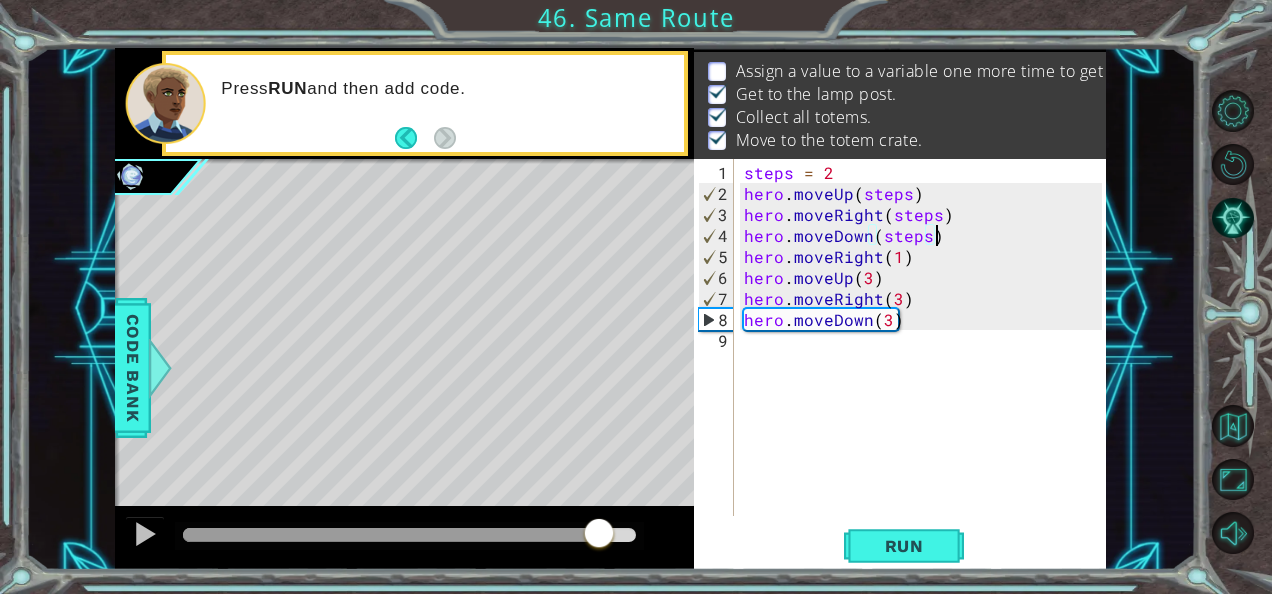 click at bounding box center [409, 535] 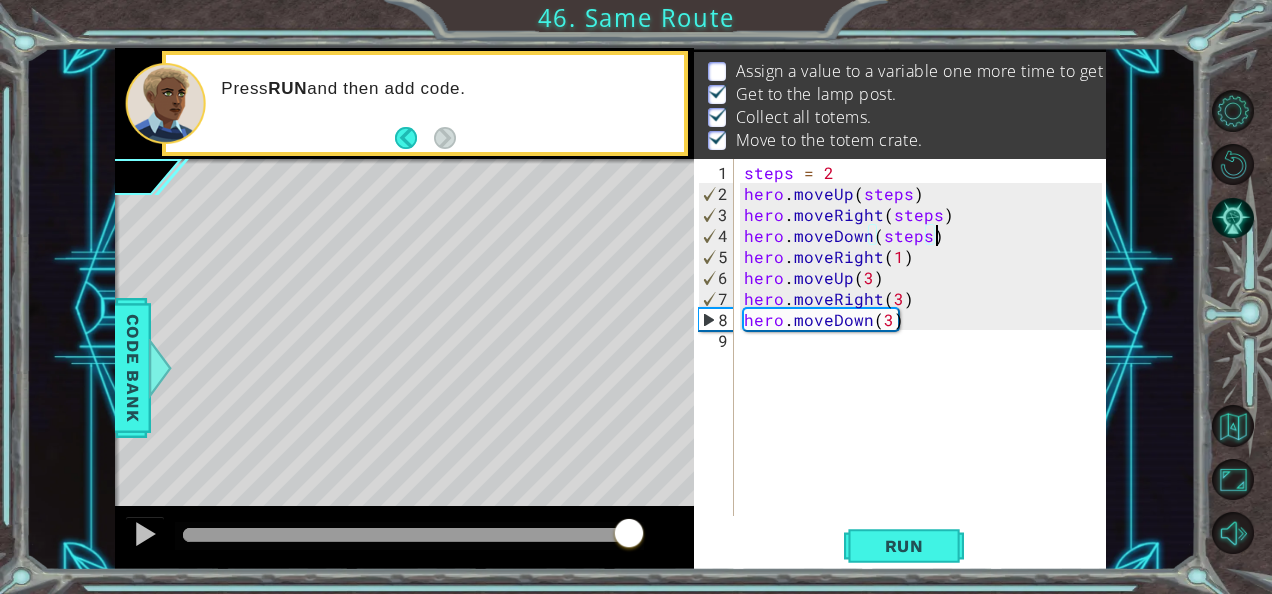 drag, startPoint x: 604, startPoint y: 530, endPoint x: 630, endPoint y: 524, distance: 26.683329 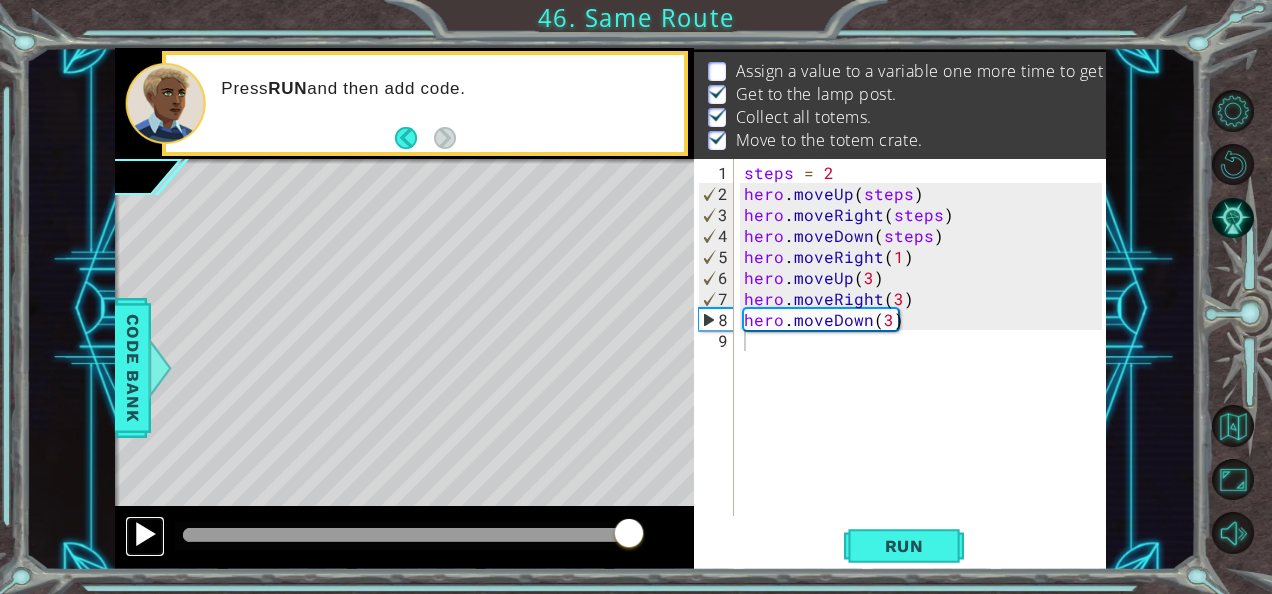 click at bounding box center [145, 534] 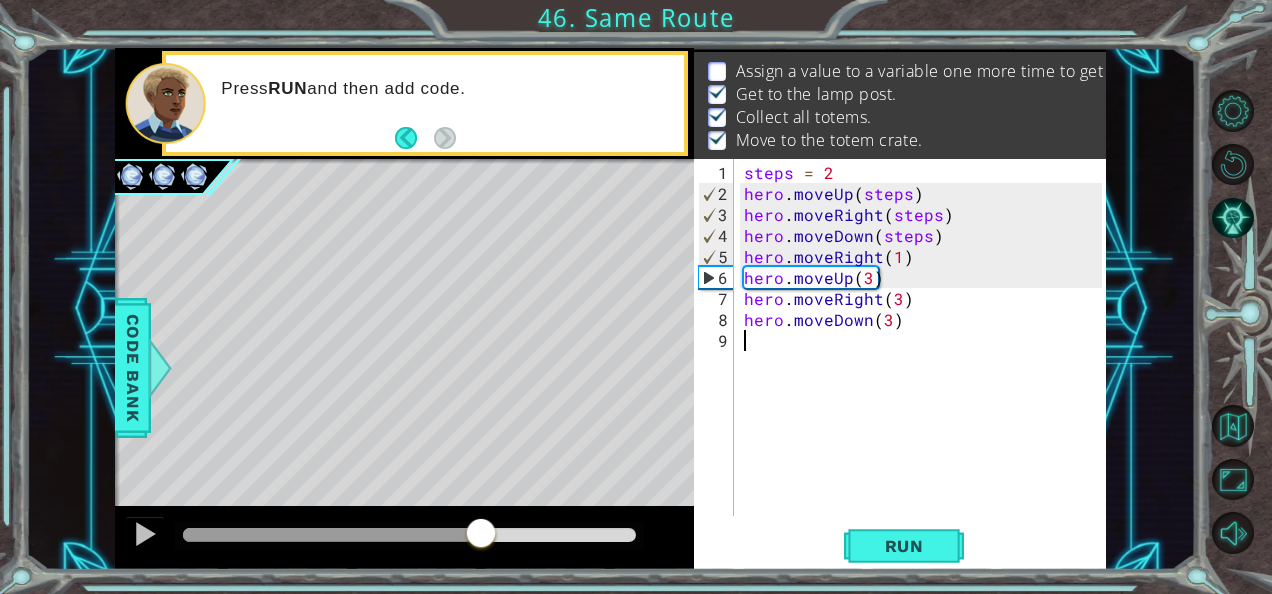drag, startPoint x: 210, startPoint y: 525, endPoint x: 535, endPoint y: 513, distance: 325.22147 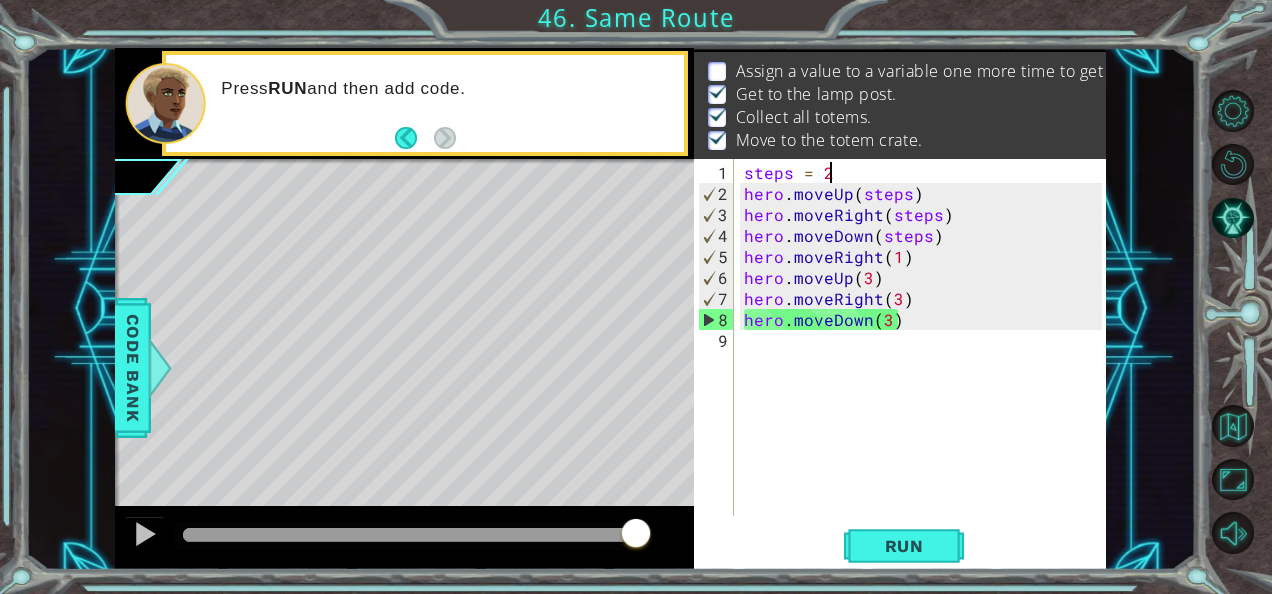 click on "steps   =   2 hero . moveUp ( steps ) hero . moveRight ( steps ) hero . moveDown ( steps ) hero . moveRight ( 1 ) hero . moveUp ( 3 ) hero . moveRight ( 3 ) hero . moveDown ( 3 )" at bounding box center [926, 361] 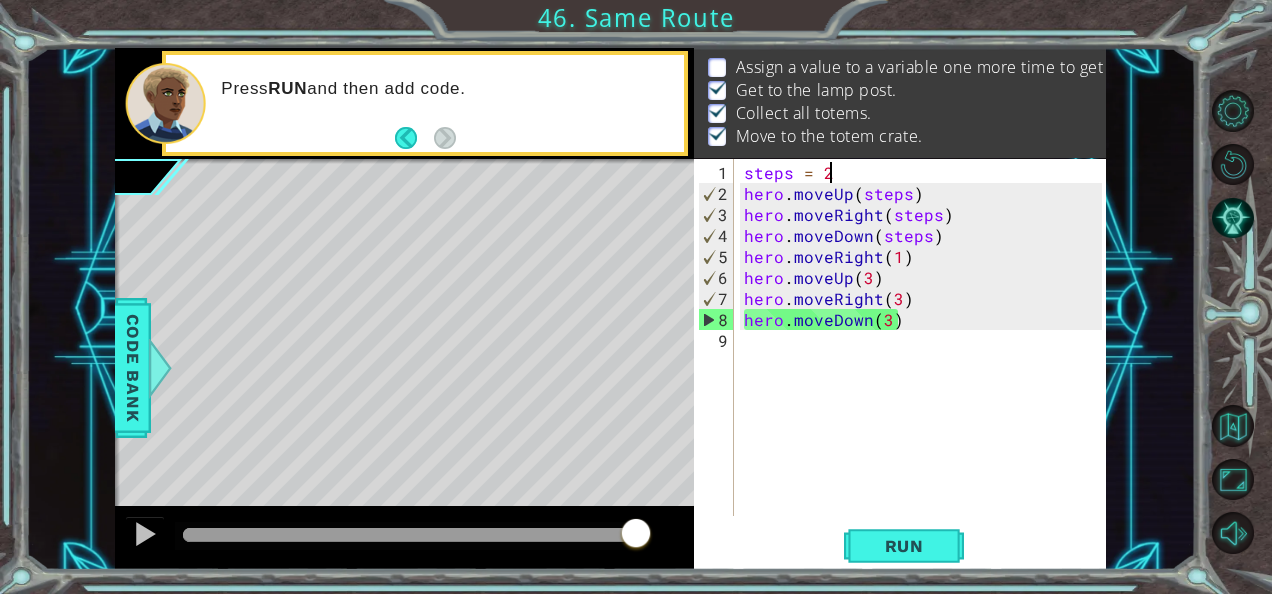 scroll, scrollTop: 13, scrollLeft: 0, axis: vertical 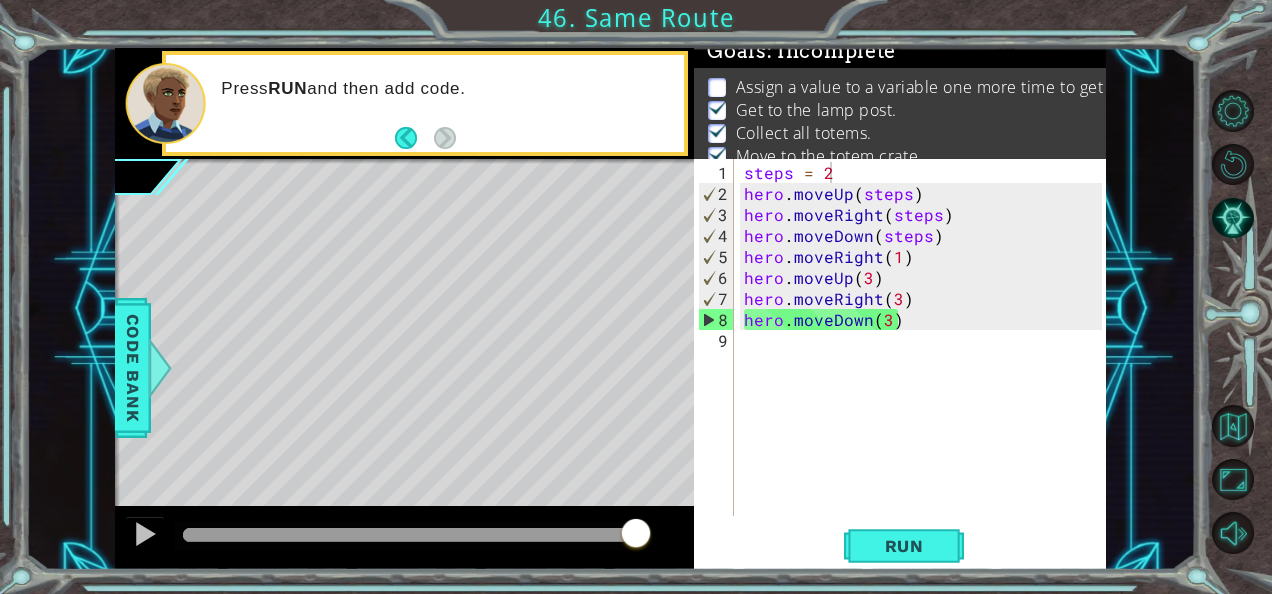 drag, startPoint x: 1070, startPoint y: 140, endPoint x: 1088, endPoint y: 142, distance: 18.110771 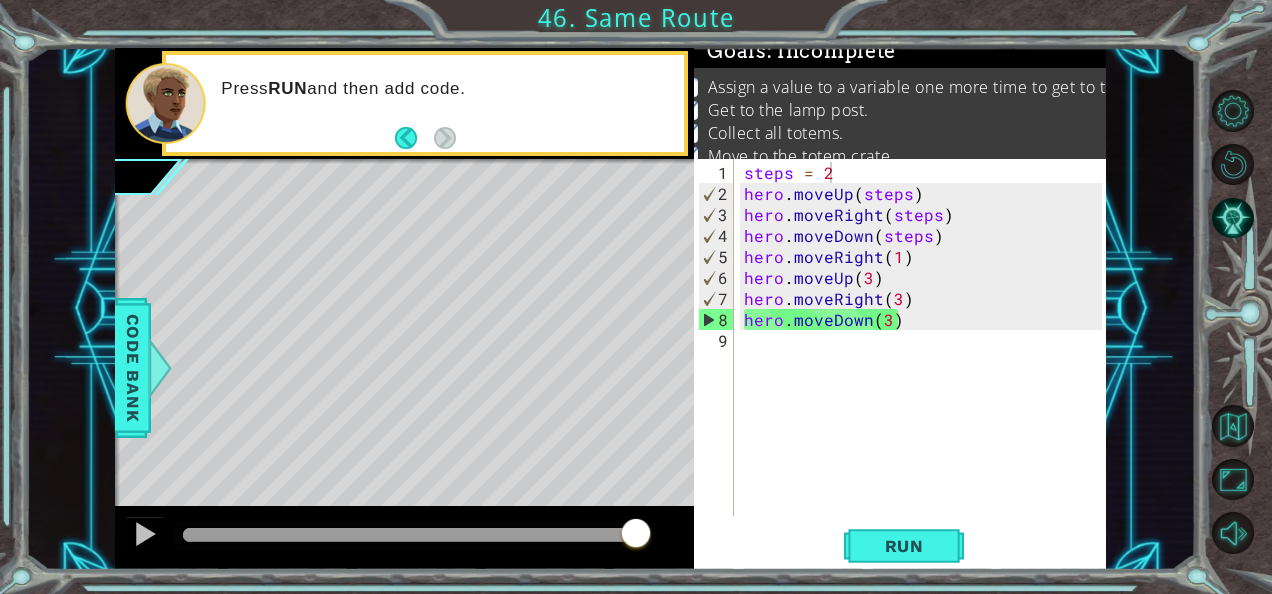 scroll, scrollTop: 0, scrollLeft: 0, axis: both 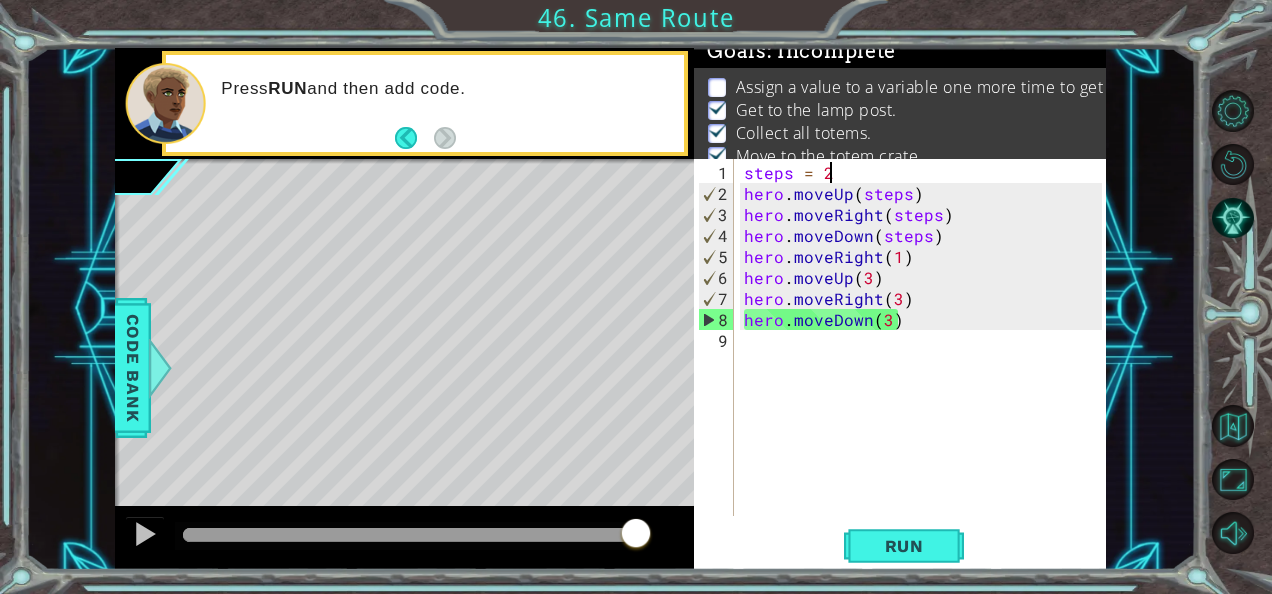 click on "steps   =   2 hero . moveUp ( steps ) hero . moveRight ( steps ) hero . moveDown ( steps ) hero . moveRight ( 1 ) hero . moveUp ( 3 ) hero . moveRight ( 3 ) hero . moveDown ( 3 )" at bounding box center [926, 361] 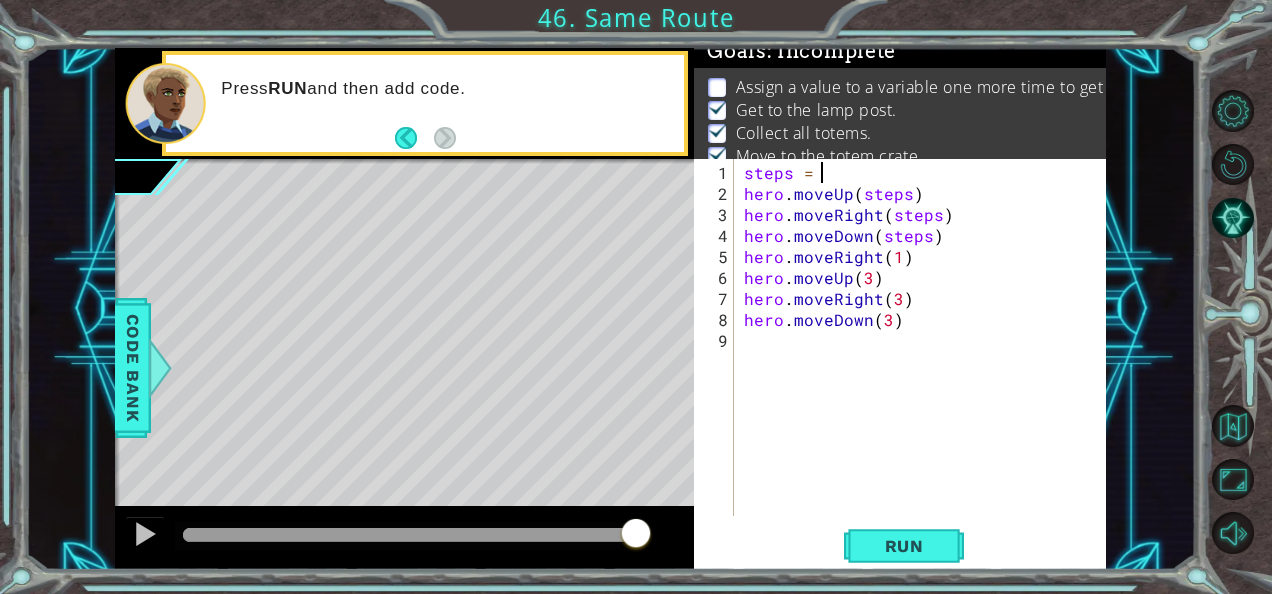 scroll, scrollTop: 0, scrollLeft: 4, axis: horizontal 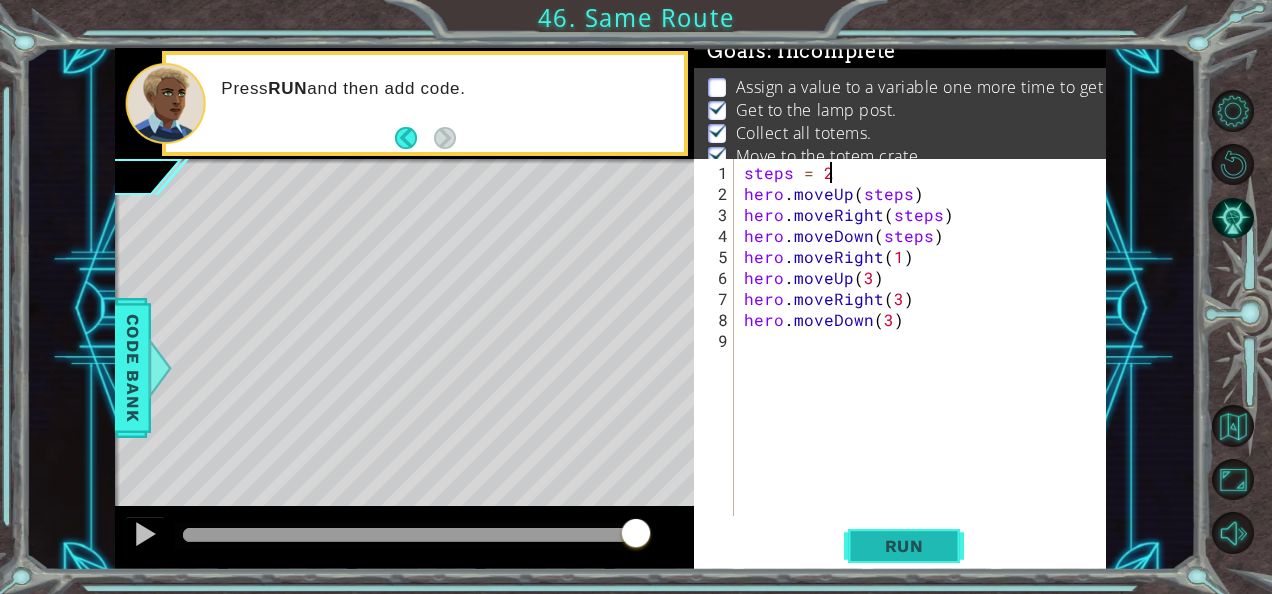type on "steps = 2" 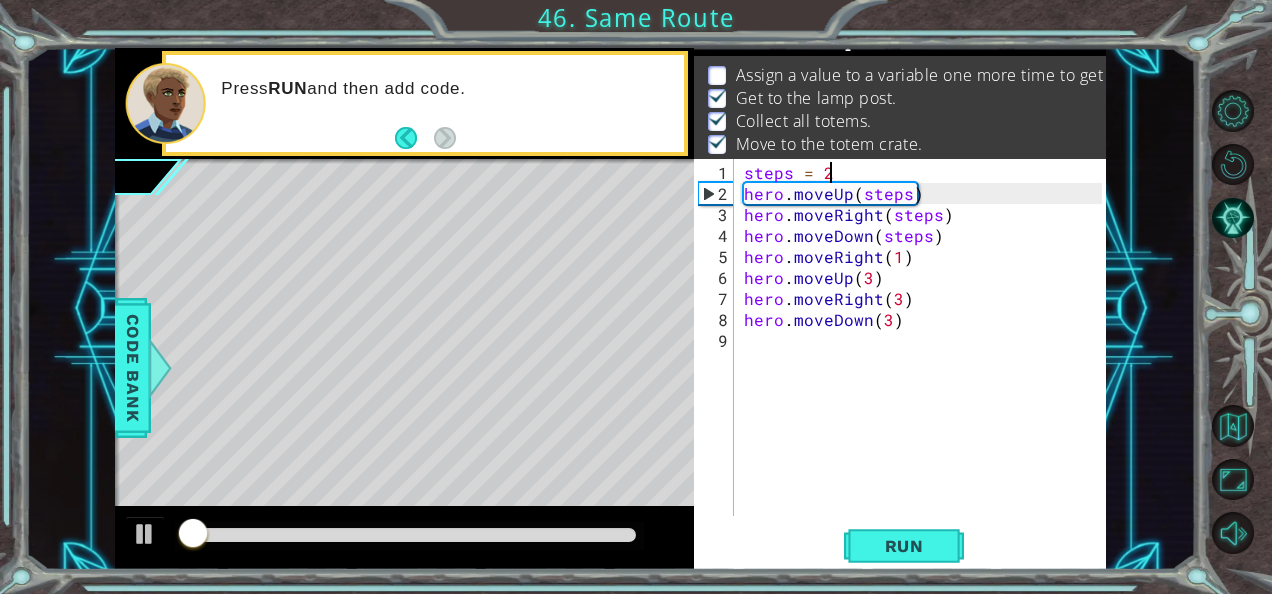 scroll, scrollTop: 29, scrollLeft: 0, axis: vertical 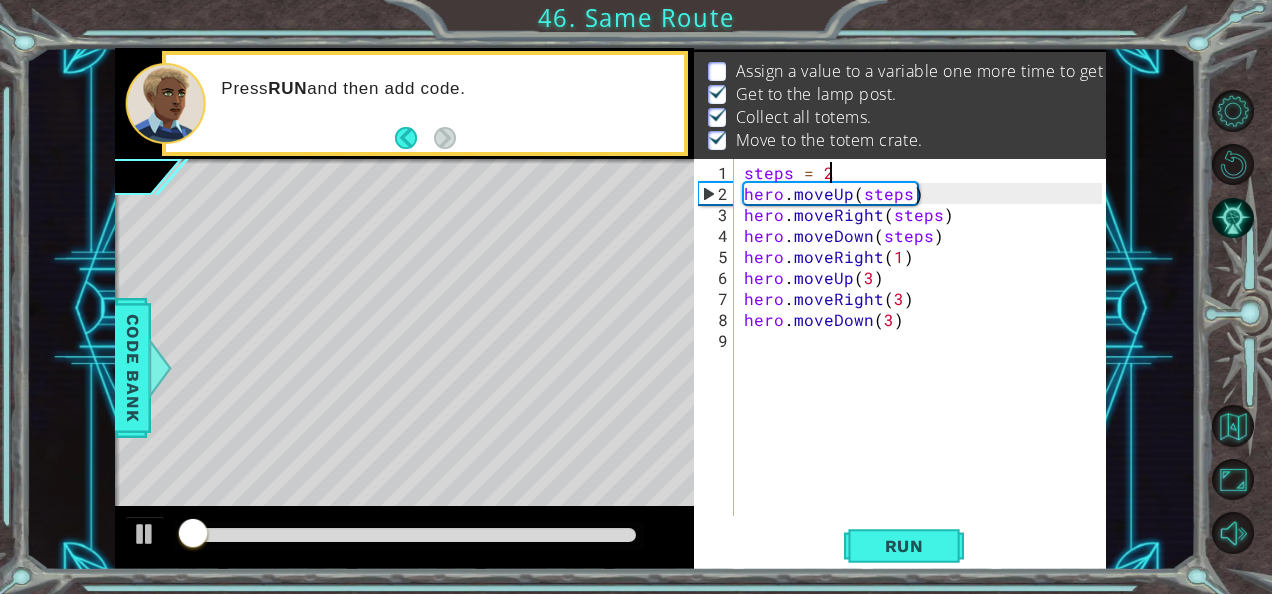 click at bounding box center (409, 535) 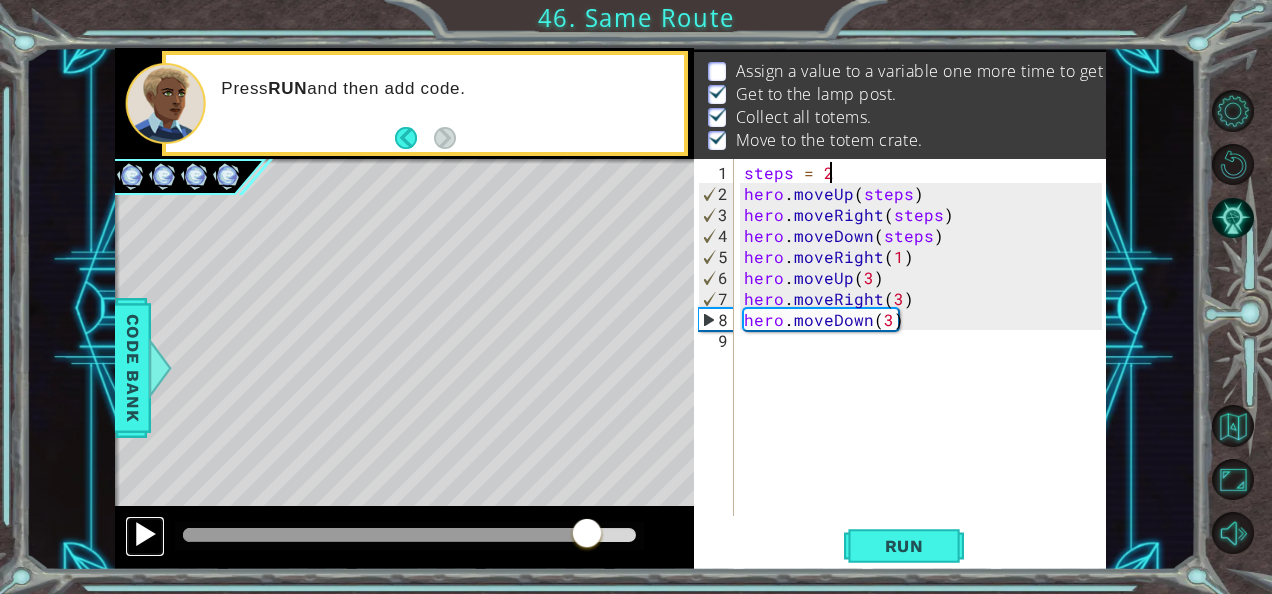click at bounding box center [145, 536] 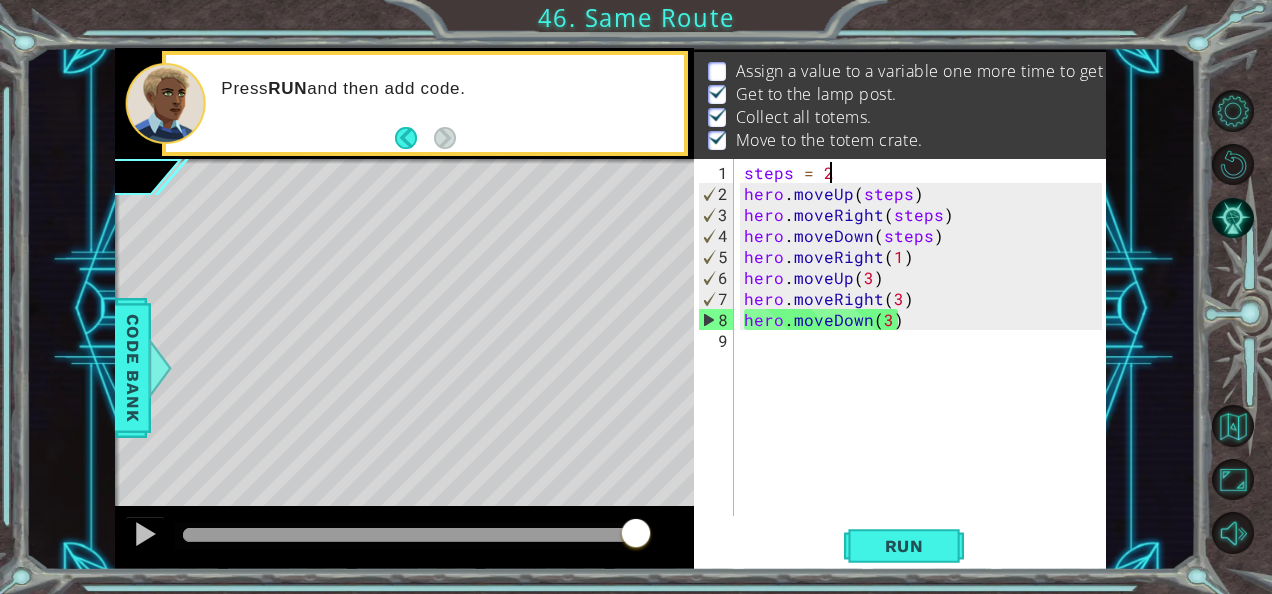 click on "steps   =   2 hero . moveUp ( steps ) hero . moveRight ( steps ) hero . moveDown ( steps ) hero . moveRight ( 1 ) hero . moveUp ( 3 ) hero . moveRight ( 3 ) hero . moveDown ( 3 )" at bounding box center (926, 361) 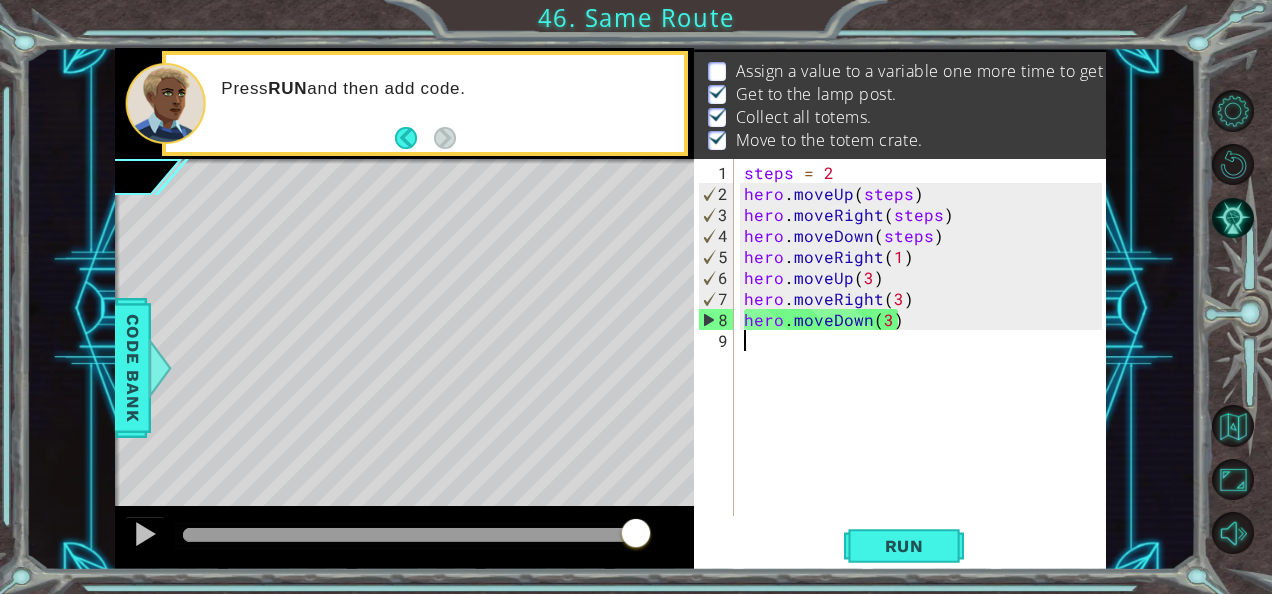 scroll, scrollTop: 0, scrollLeft: 0, axis: both 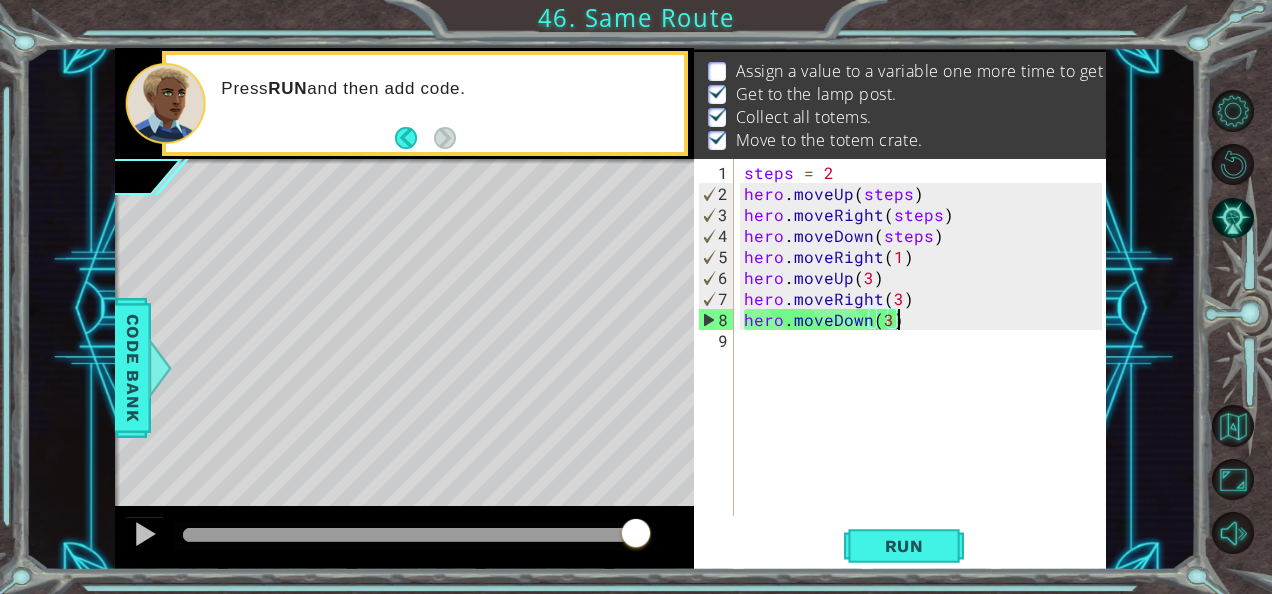 drag, startPoint x: 944, startPoint y: 314, endPoint x: 992, endPoint y: 322, distance: 48.6621 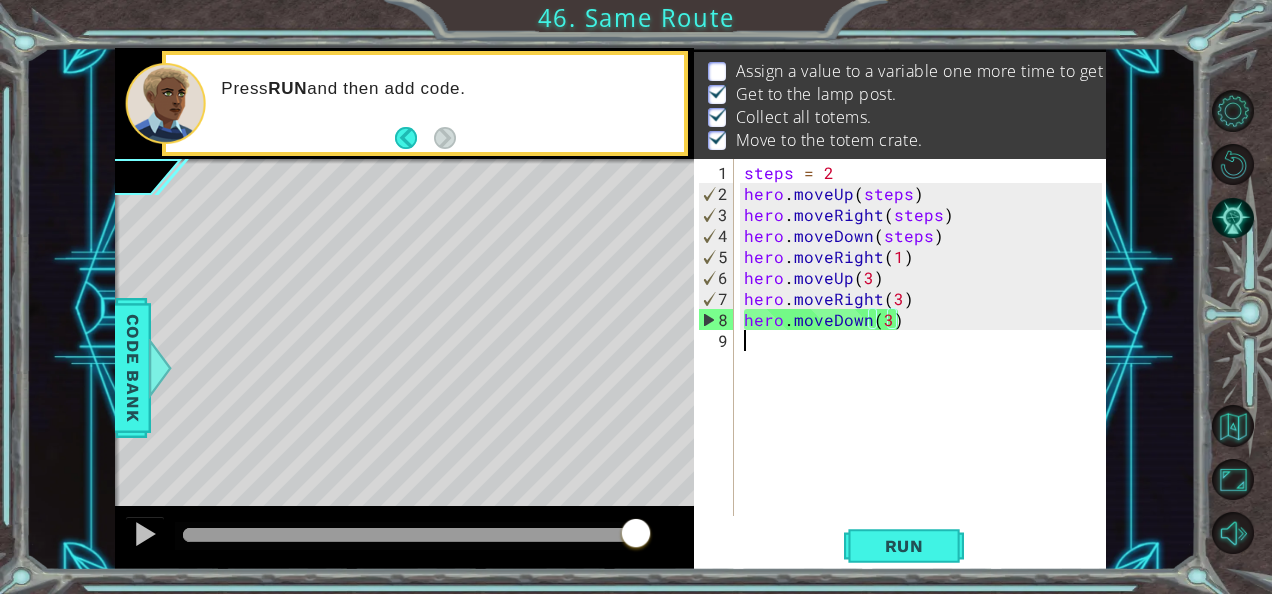 click on "steps   =   2 hero . moveUp ( steps ) hero . moveRight ( steps ) hero . moveDown ( steps ) hero . moveRight ( 1 ) hero . moveUp ( 3 ) hero . moveRight ( 3 ) hero . moveDown ( 3 )" at bounding box center [926, 361] 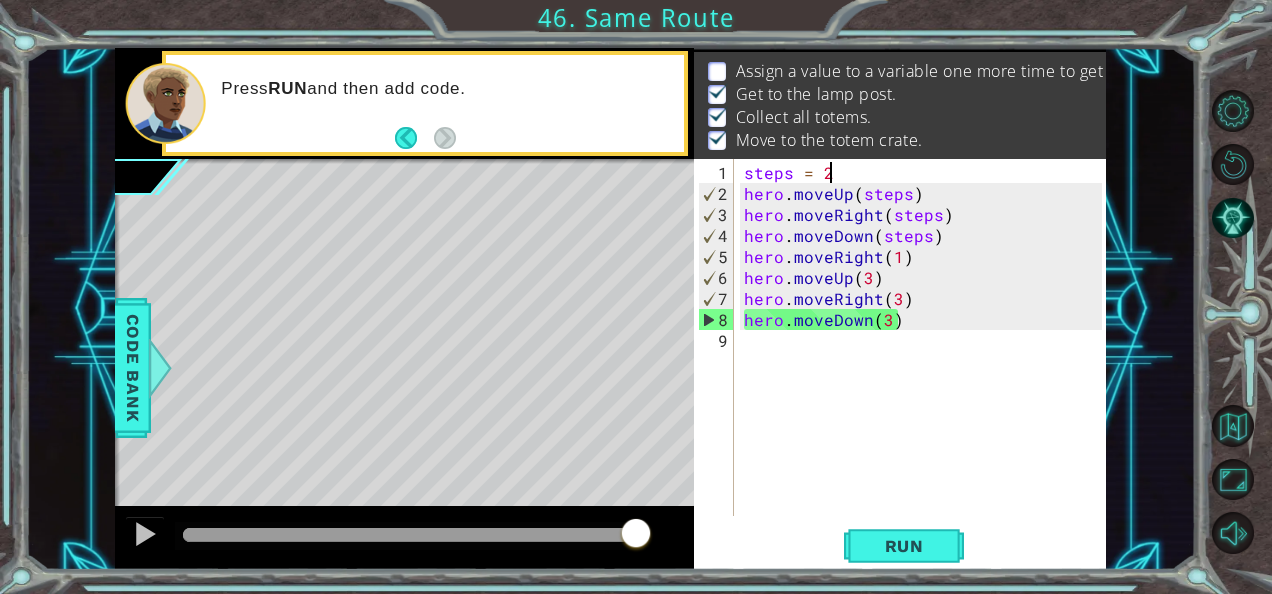 click on "steps   =   2 hero . moveUp ( steps ) hero . moveRight ( steps ) hero . moveDown ( steps ) hero . moveRight ( 1 ) hero . moveUp ( 3 ) hero . moveRight ( 3 ) hero . moveDown ( 3 )" at bounding box center (926, 361) 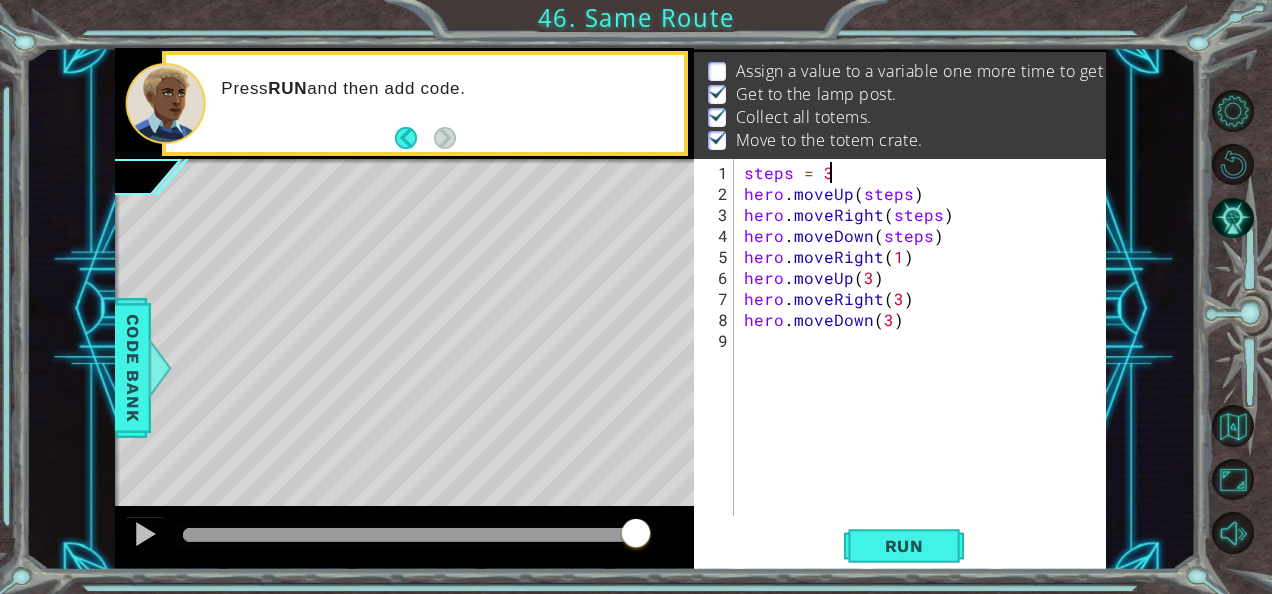scroll, scrollTop: 0, scrollLeft: 4, axis: horizontal 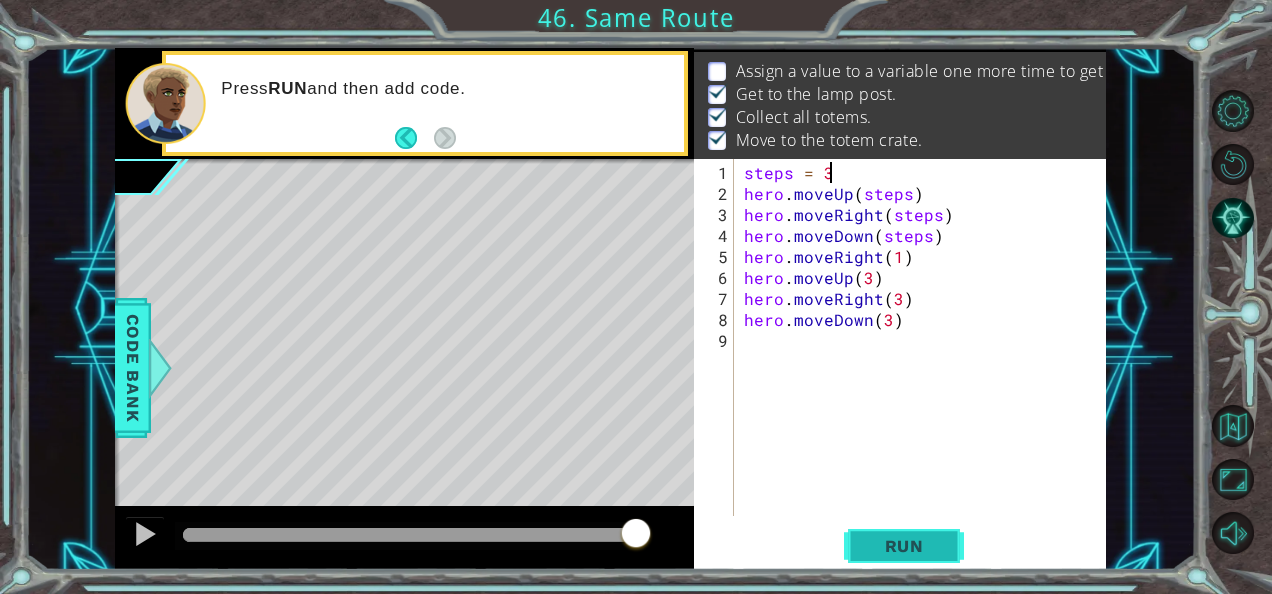 click on "Run" at bounding box center (904, 546) 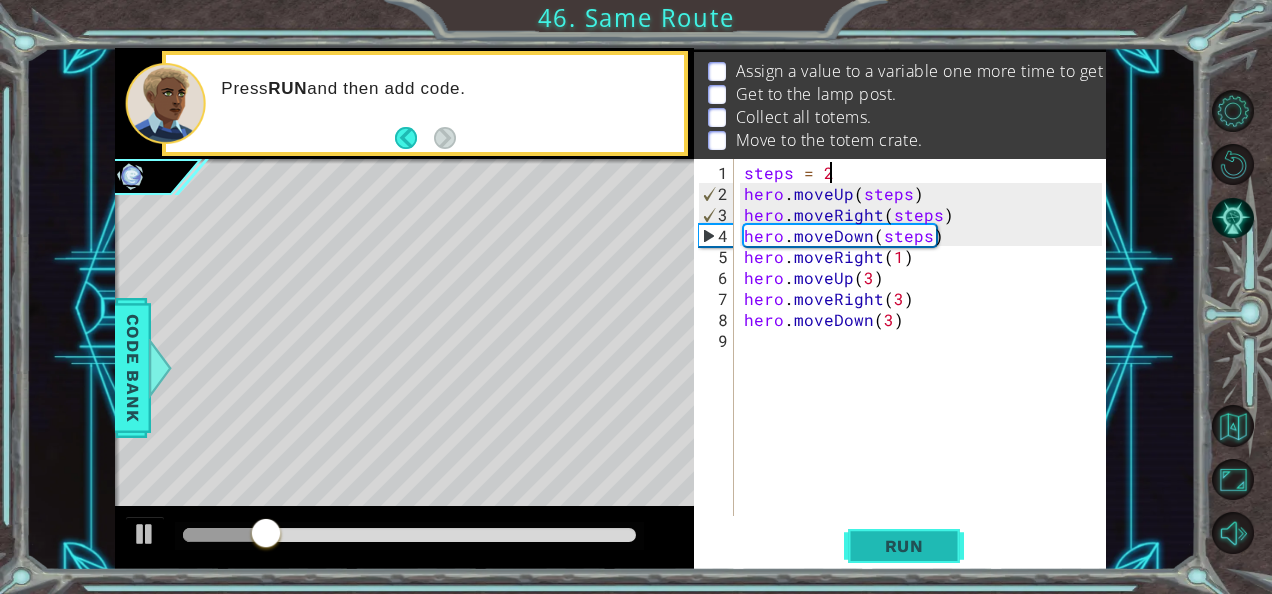 click on "Run" at bounding box center [904, 546] 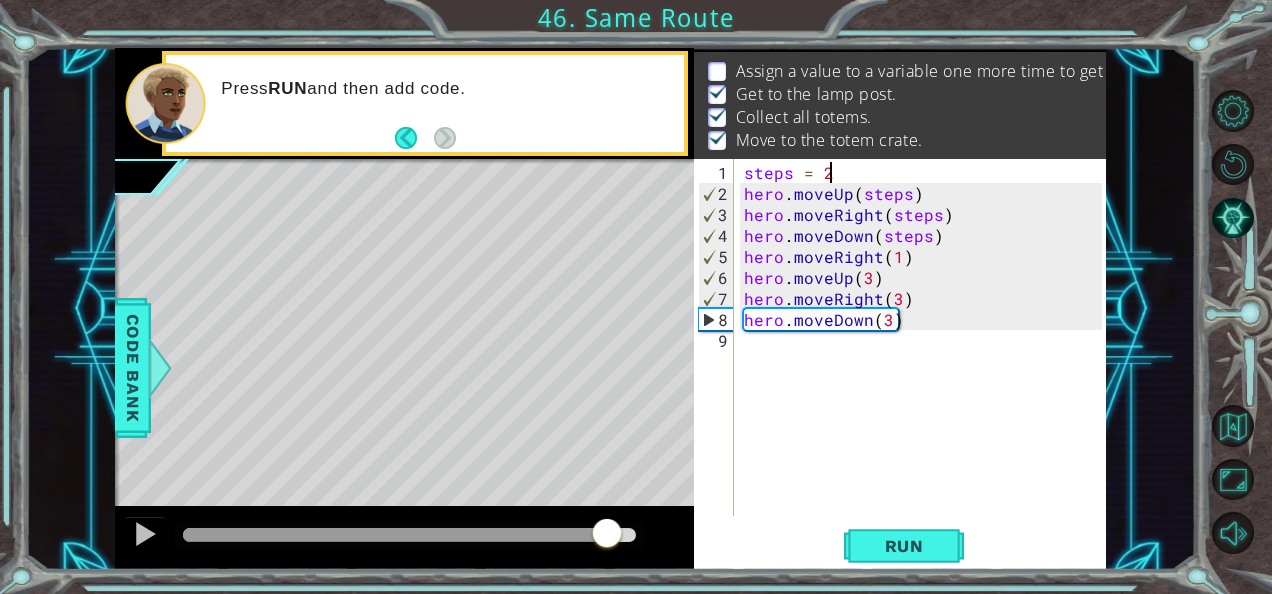 drag, startPoint x: 211, startPoint y: 529, endPoint x: 606, endPoint y: 524, distance: 395.03165 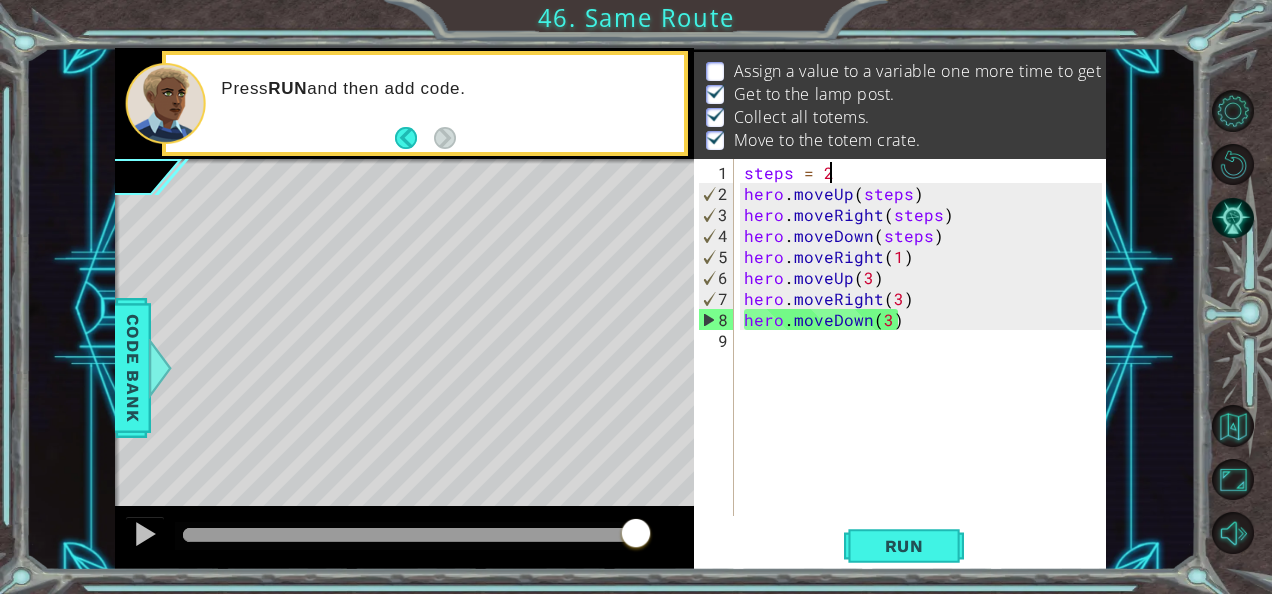 scroll, scrollTop: 0, scrollLeft: 0, axis: both 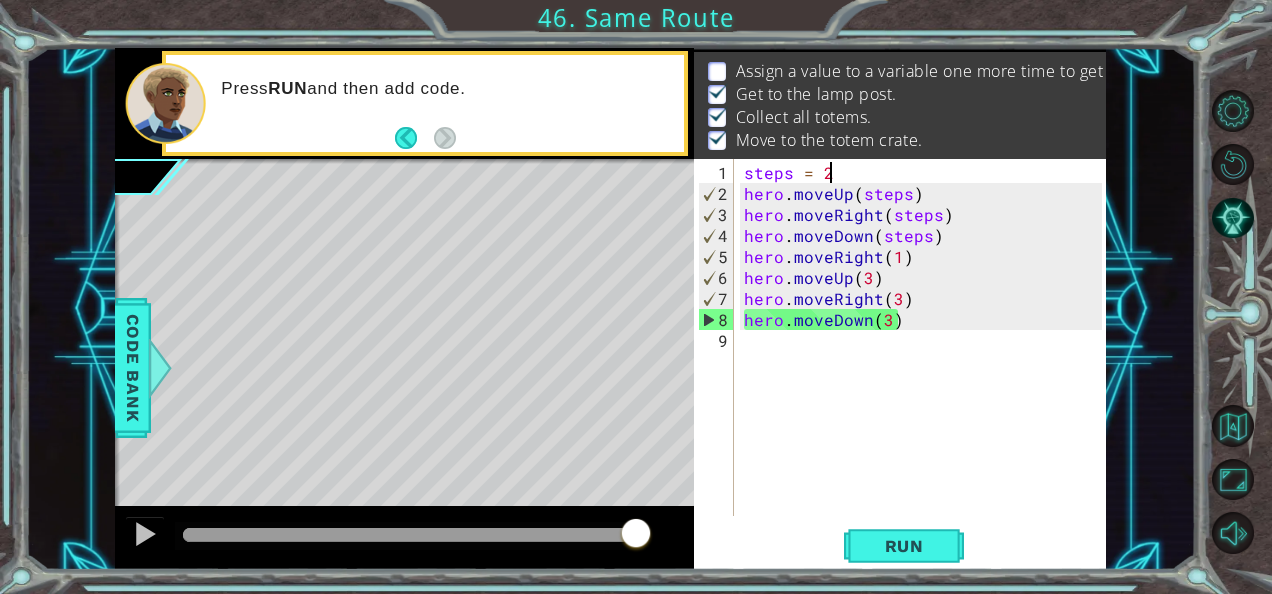 click on "steps   =   2 hero . moveUp ( steps ) hero . moveRight ( steps ) hero . moveDown ( steps ) hero . moveRight ( 1 ) hero . moveUp ( 3 ) hero . moveRight ( 3 ) hero . moveDown ( 3 )" at bounding box center (926, 361) 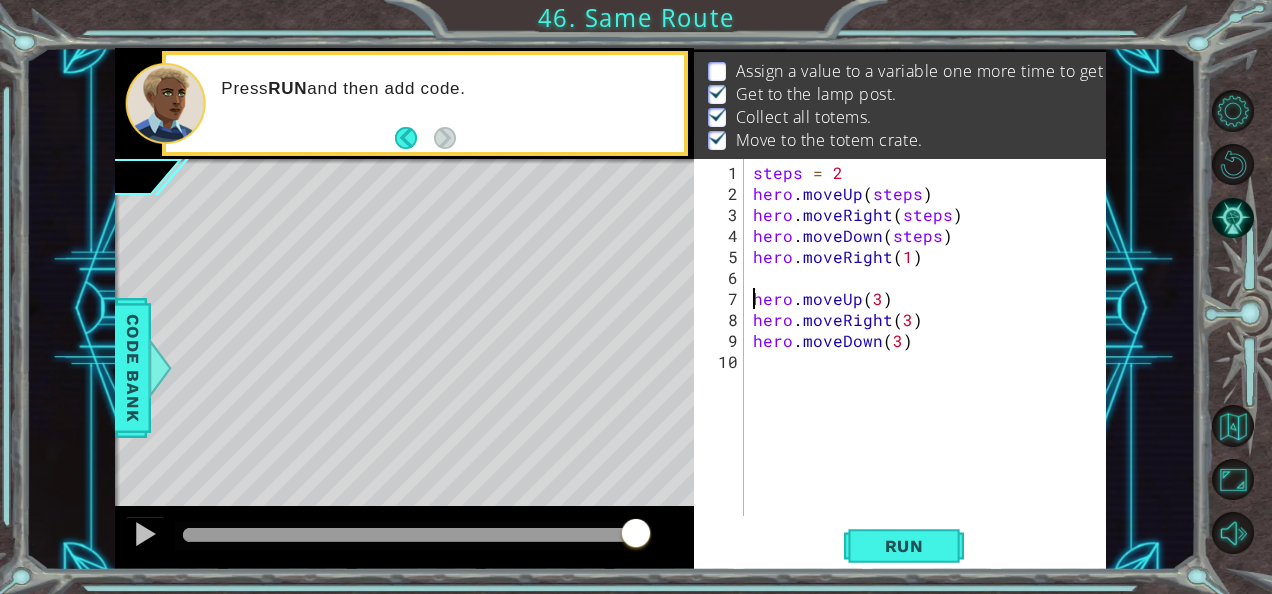 click on "steps   =   2 hero . moveUp ( steps ) hero . moveRight ( steps ) hero . moveDown ( steps ) hero . moveRight ( 1 ) hero . moveUp ( 3 ) hero . moveRight ( 3 ) hero . moveDown ( 3 )" at bounding box center (930, 361) 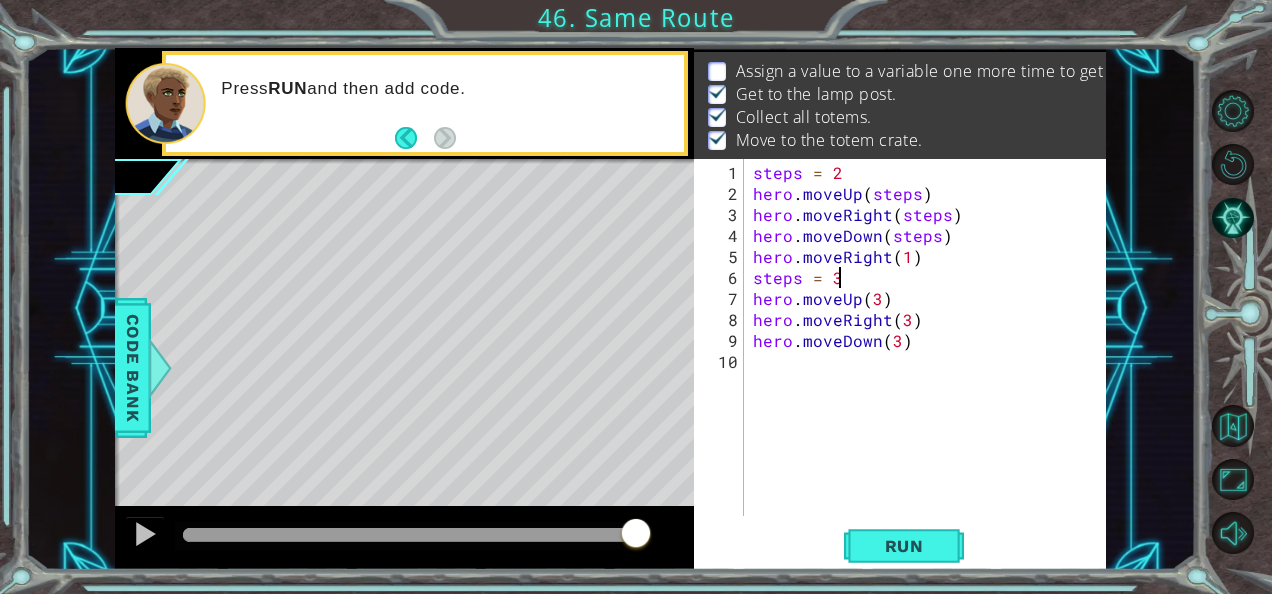 scroll, scrollTop: 0, scrollLeft: 4, axis: horizontal 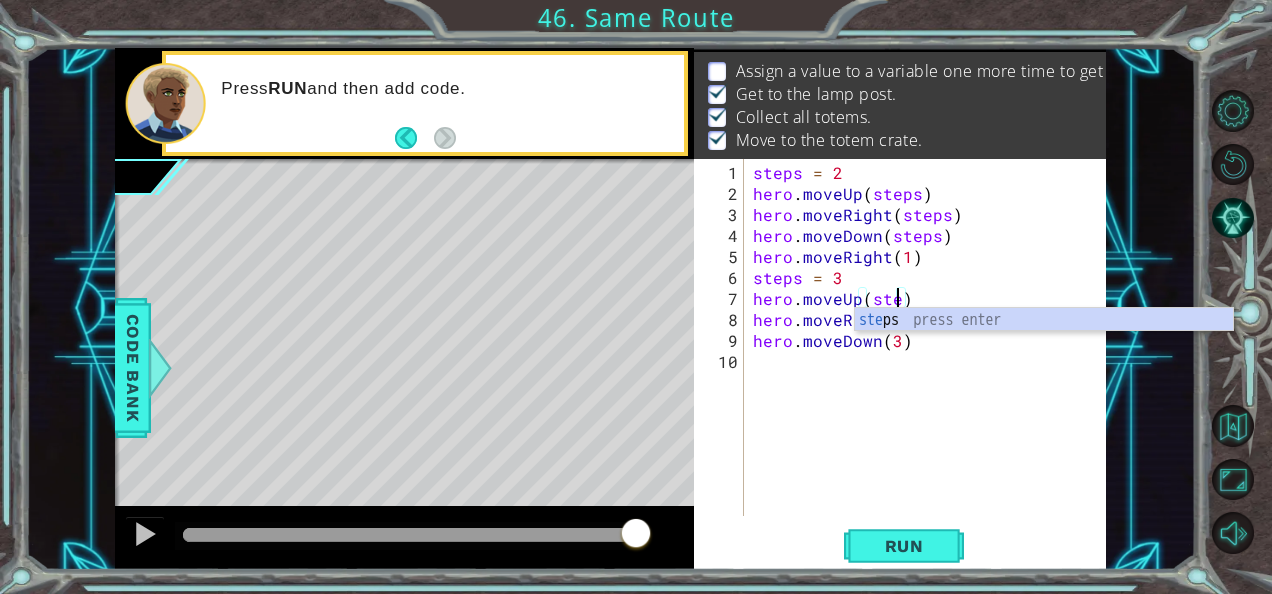 type on "hero.moveUp(steps)" 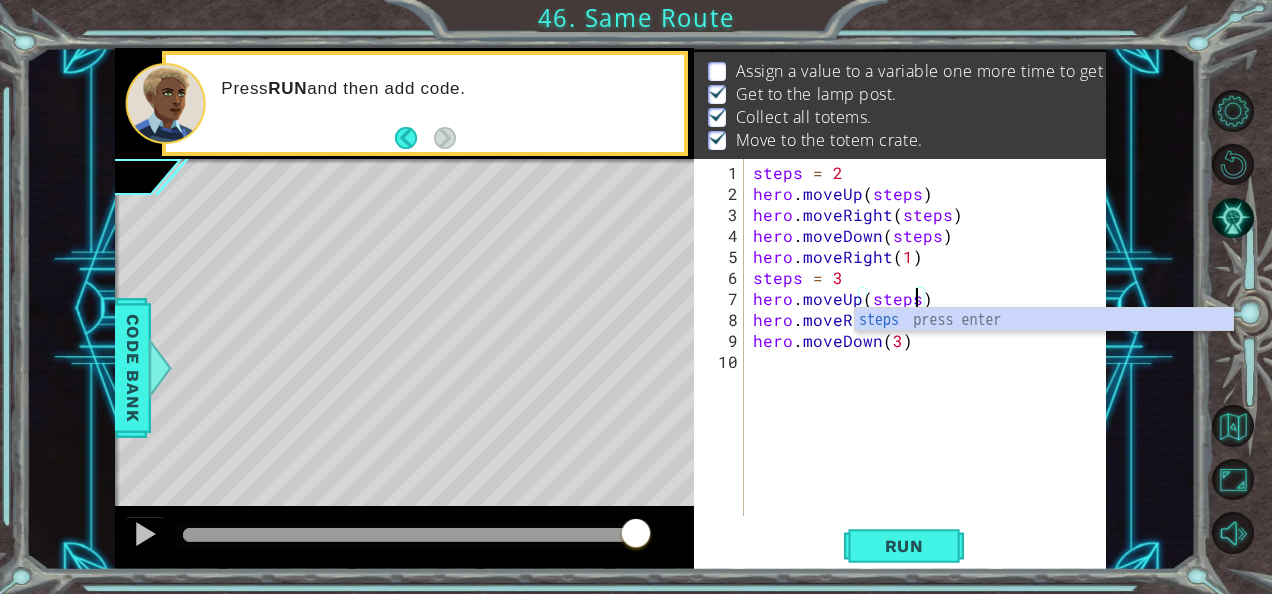 scroll, scrollTop: 0, scrollLeft: 10, axis: horizontal 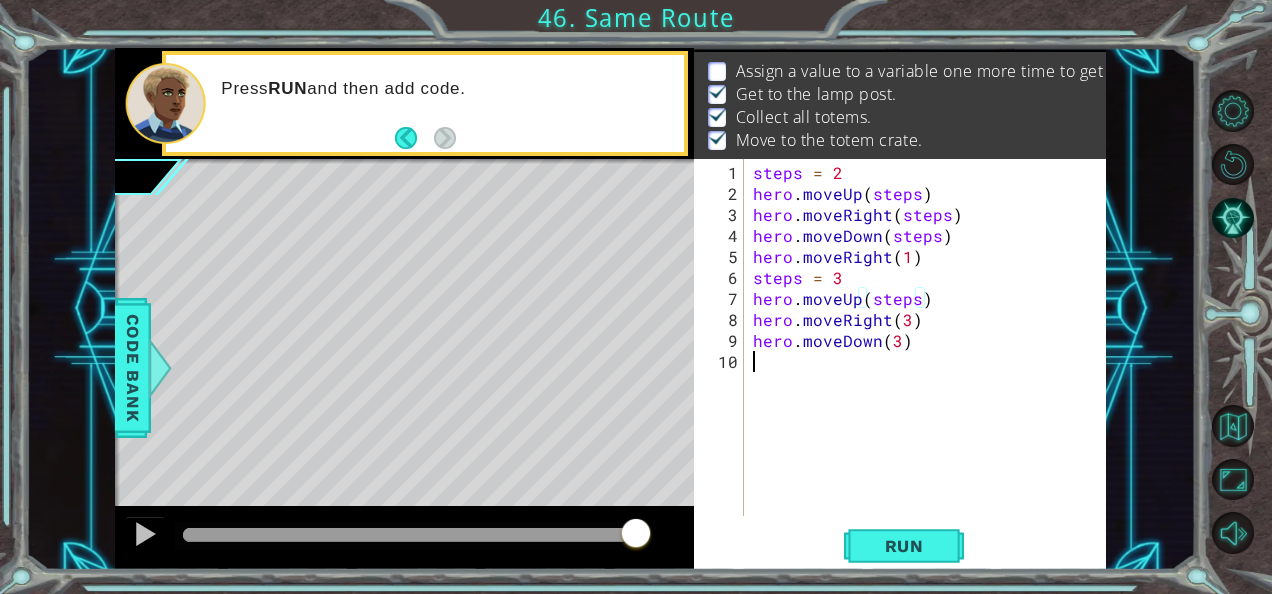 click on "steps   =   2 hero . moveUp ( steps ) hero . moveRight ( steps ) hero . moveDown ( steps ) hero . moveRight ( 1 ) steps   =   3 hero . moveUp ( steps ) hero . moveRight ( 3 ) hero . moveDown ( 3 )" at bounding box center [930, 361] 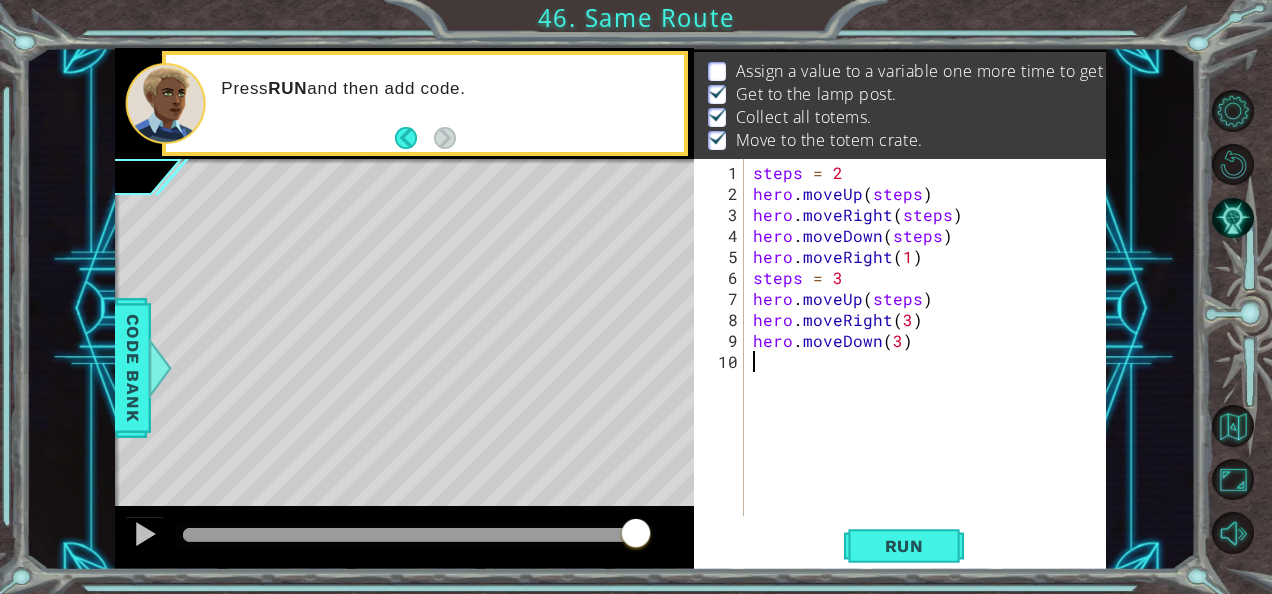 click on "steps   =   2 hero . moveUp ( steps ) hero . moveRight ( steps ) hero . moveDown ( steps ) hero . moveRight ( 1 ) steps   =   3 hero . moveUp ( steps ) hero . moveRight ( 3 ) hero . moveDown ( 3 )" at bounding box center [930, 361] 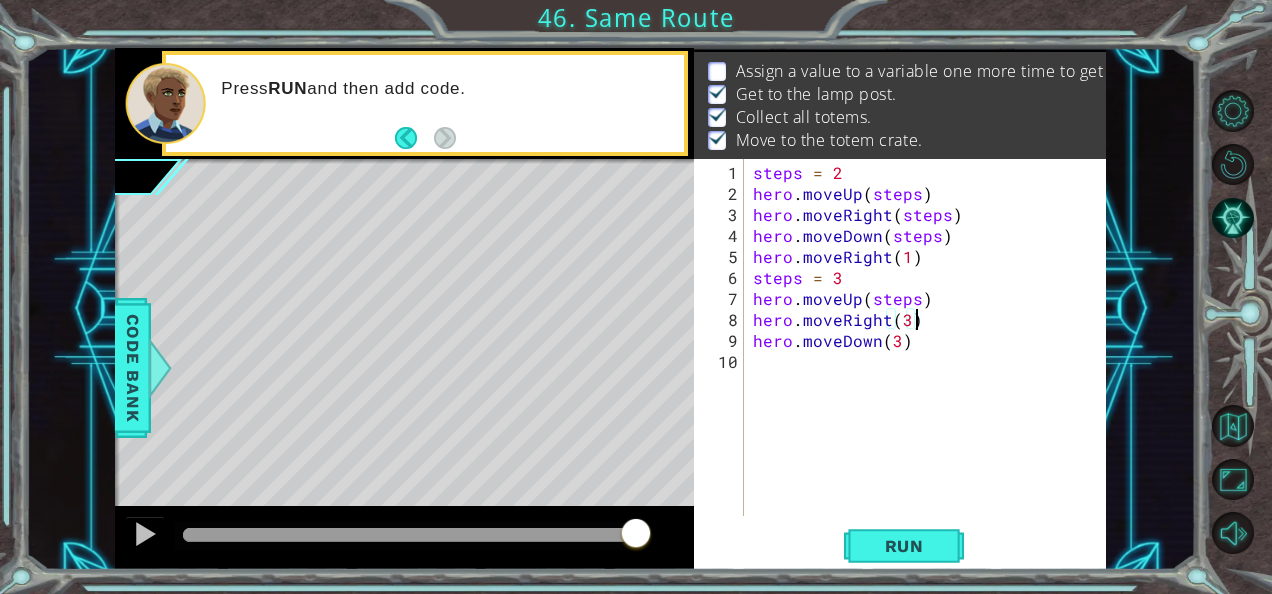 click on "steps   =   2 hero . moveUp ( steps ) hero . moveRight ( steps ) hero . moveDown ( steps ) hero . moveRight ( 1 ) steps   =   3 hero . moveUp ( steps ) hero . moveRight ( 3 ) hero . moveDown ( 3 )" at bounding box center (930, 361) 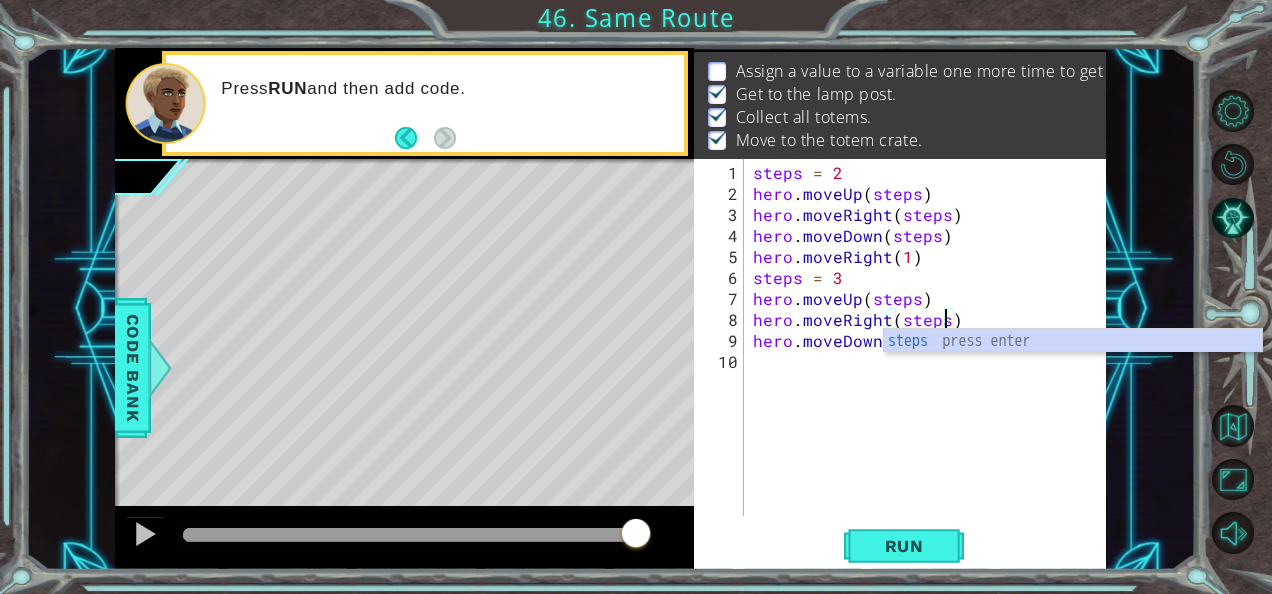 scroll, scrollTop: 0, scrollLeft: 11, axis: horizontal 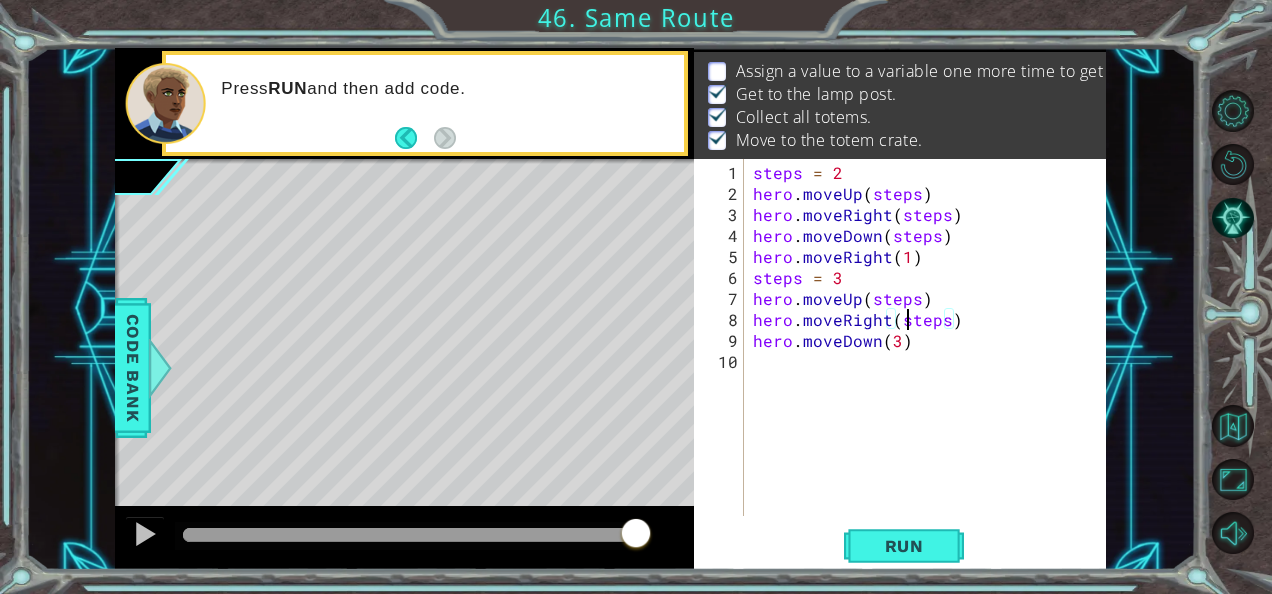 click on "steps   =   2 hero . moveUp ( steps ) hero . moveRight ( steps ) hero . moveDown ( steps ) hero . moveRight ( 1 ) steps   =   3 hero . moveUp ( steps ) hero . moveRight ( steps ) hero . moveDown ( 3 )" at bounding box center (930, 361) 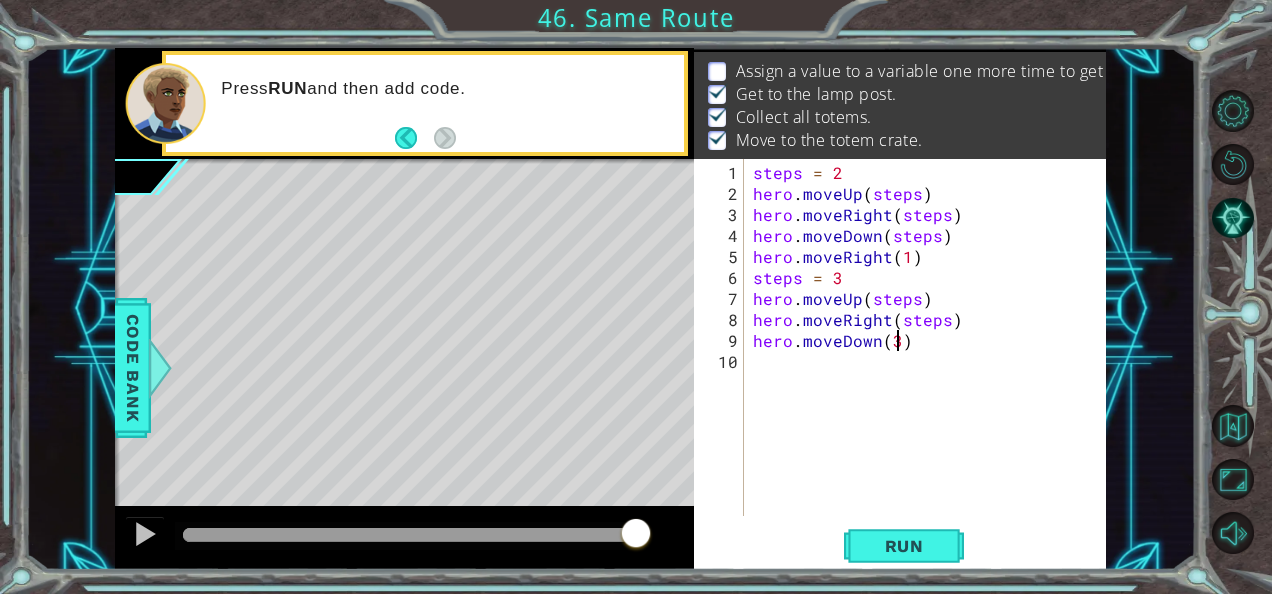 click on "steps   =   2 hero . moveUp ( steps ) hero . moveRight ( steps ) hero . moveDown ( steps ) hero . moveRight ( 1 ) steps   =   3 hero . moveUp ( steps ) hero . moveRight ( steps ) hero . moveDown ( 3 )" at bounding box center [930, 361] 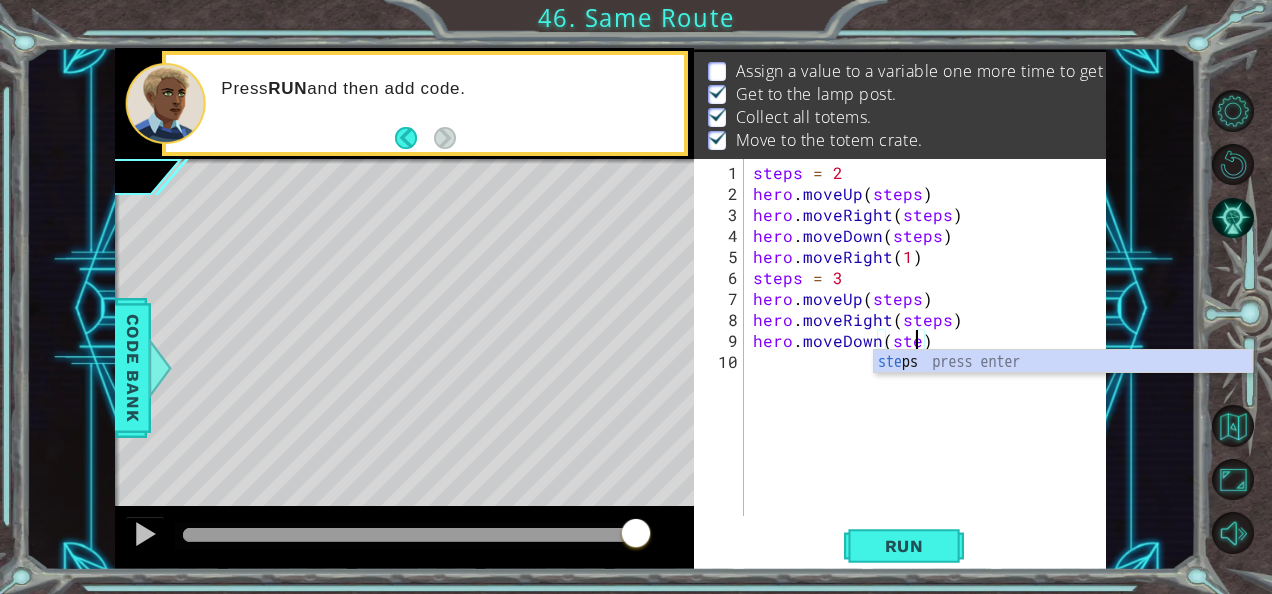 scroll, scrollTop: 0, scrollLeft: 10, axis: horizontal 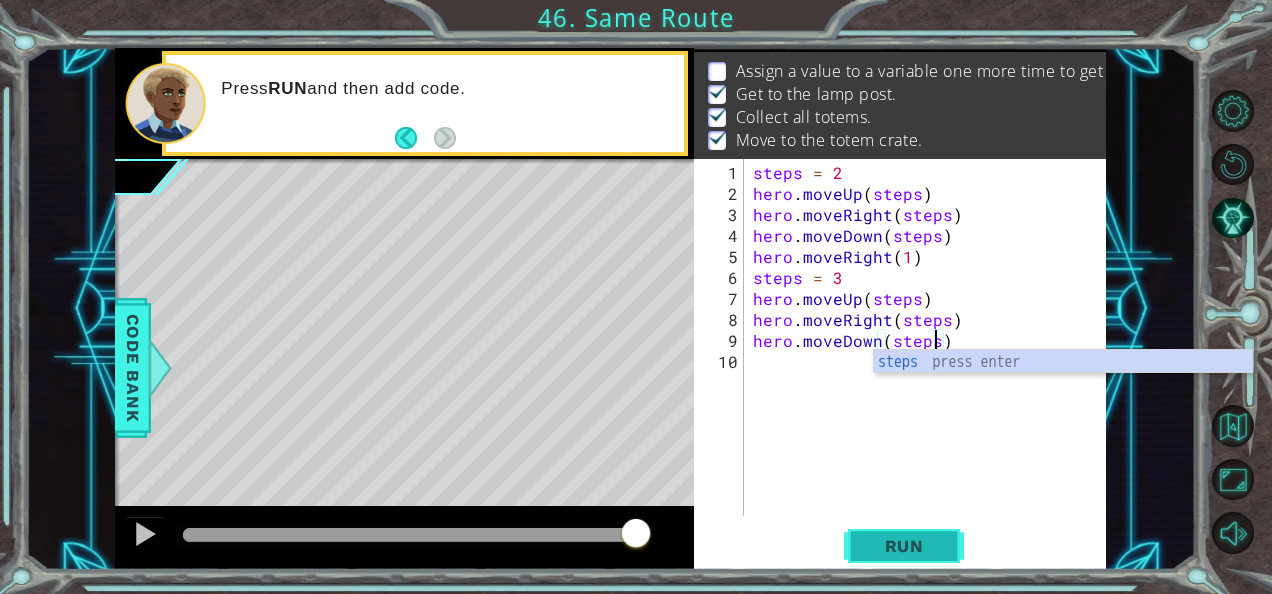 type on "hero.moveDown(steps)" 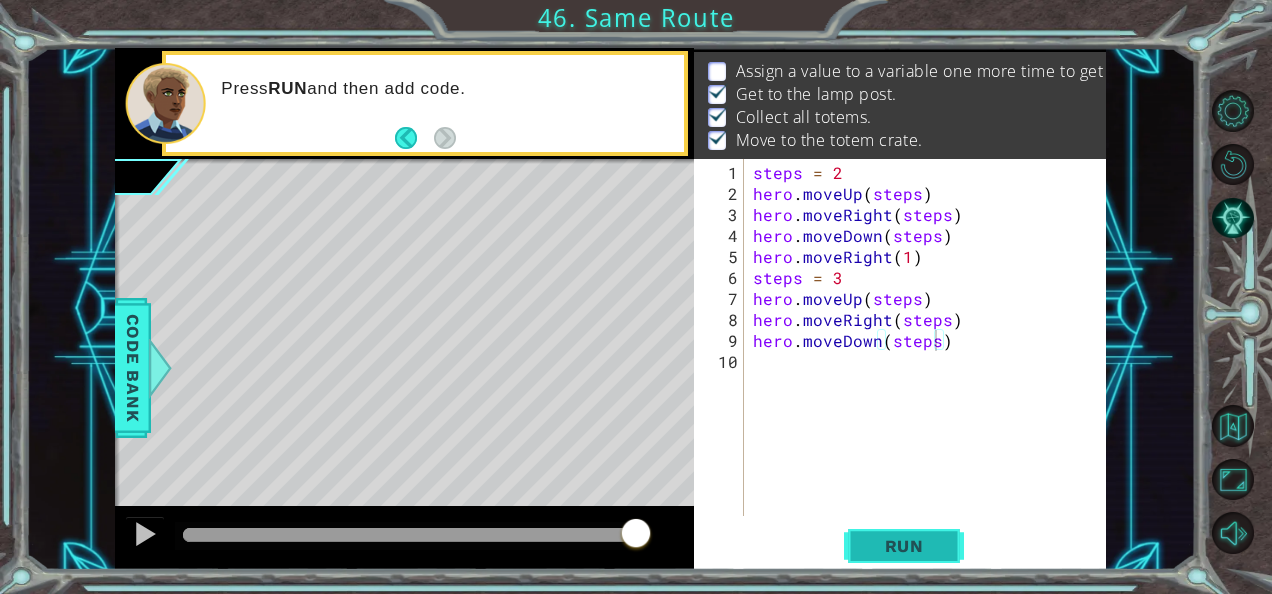click on "Run" at bounding box center [904, 546] 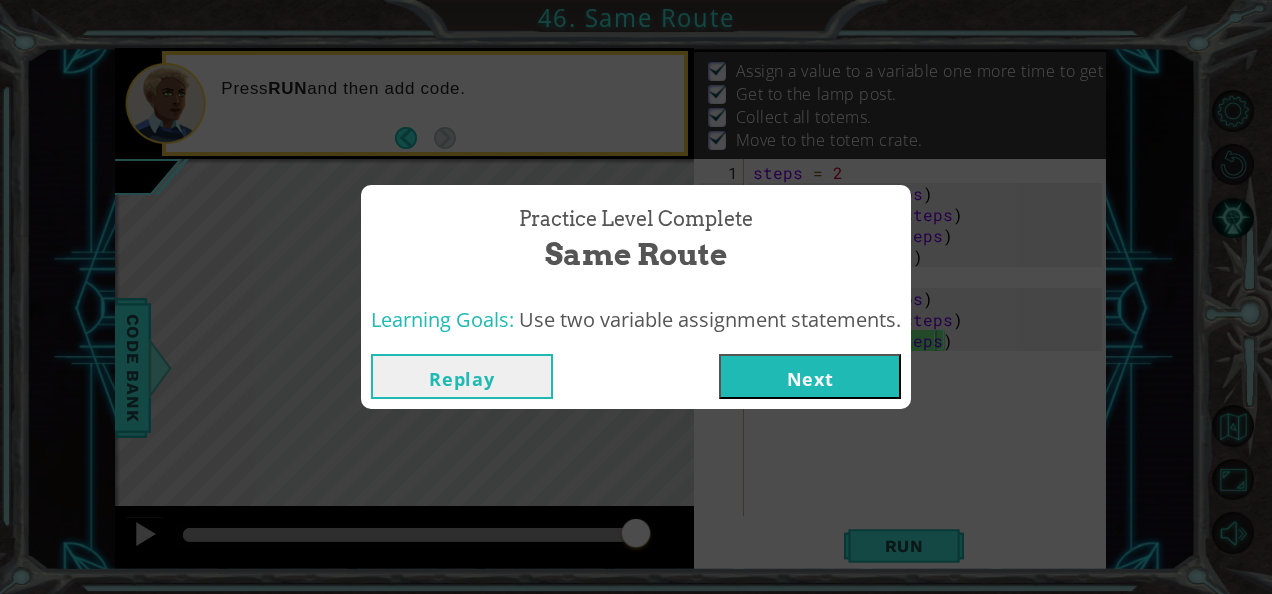 click on "Next" at bounding box center (810, 376) 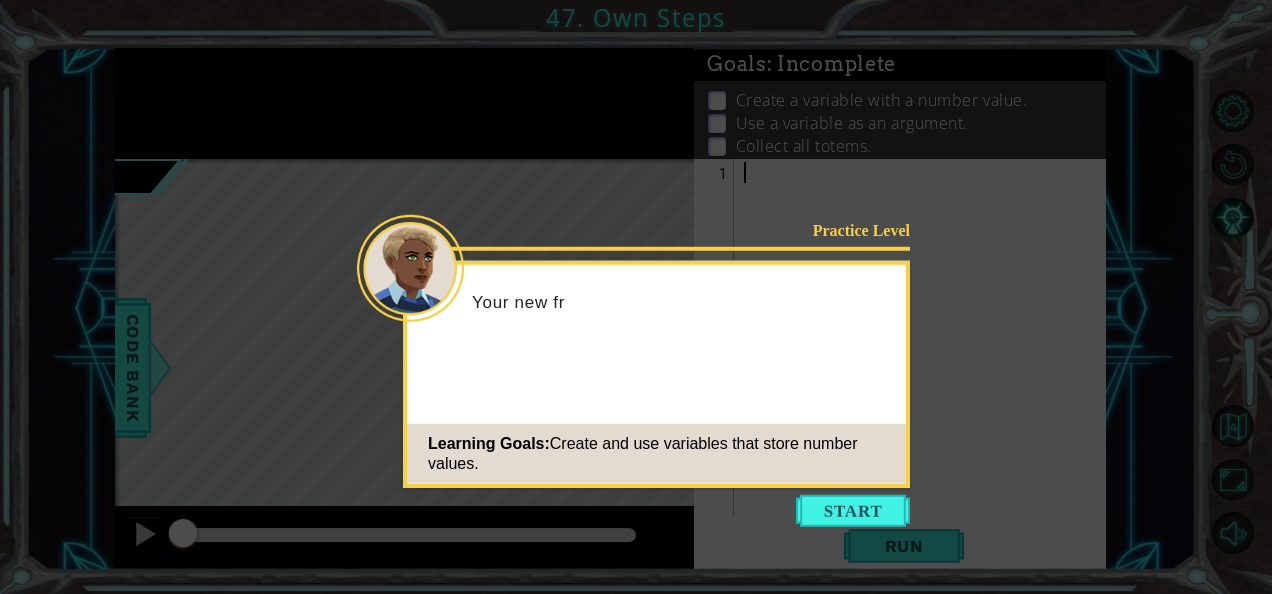 click on "Learning Goals:  Create and use variables that store number values." 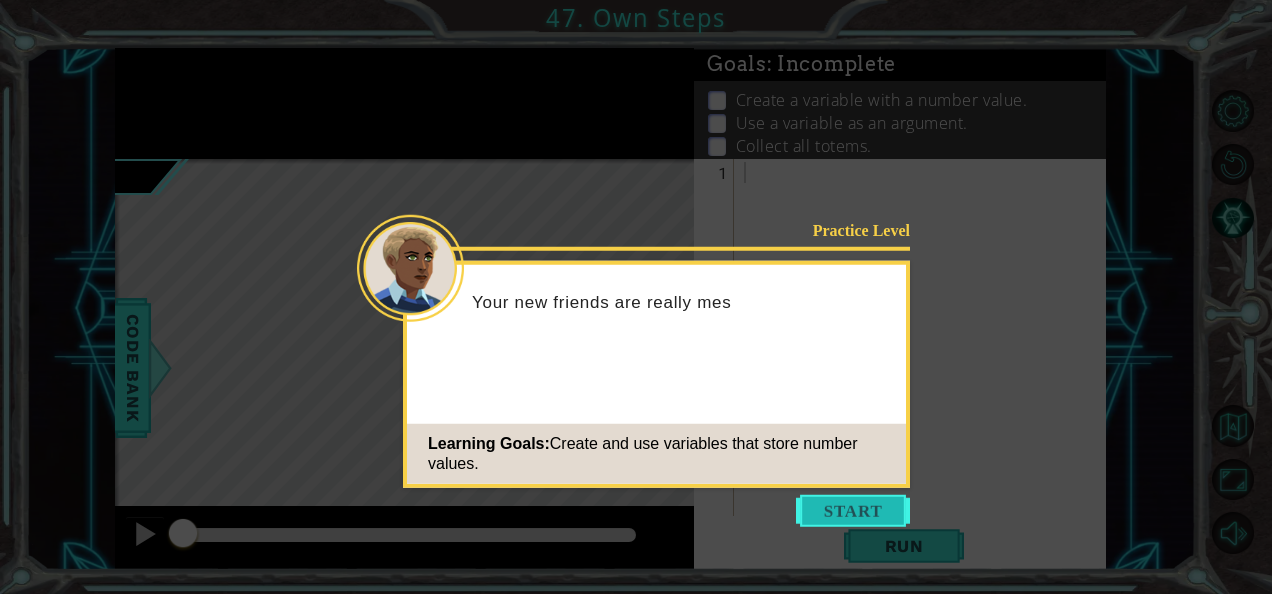 click at bounding box center [853, 511] 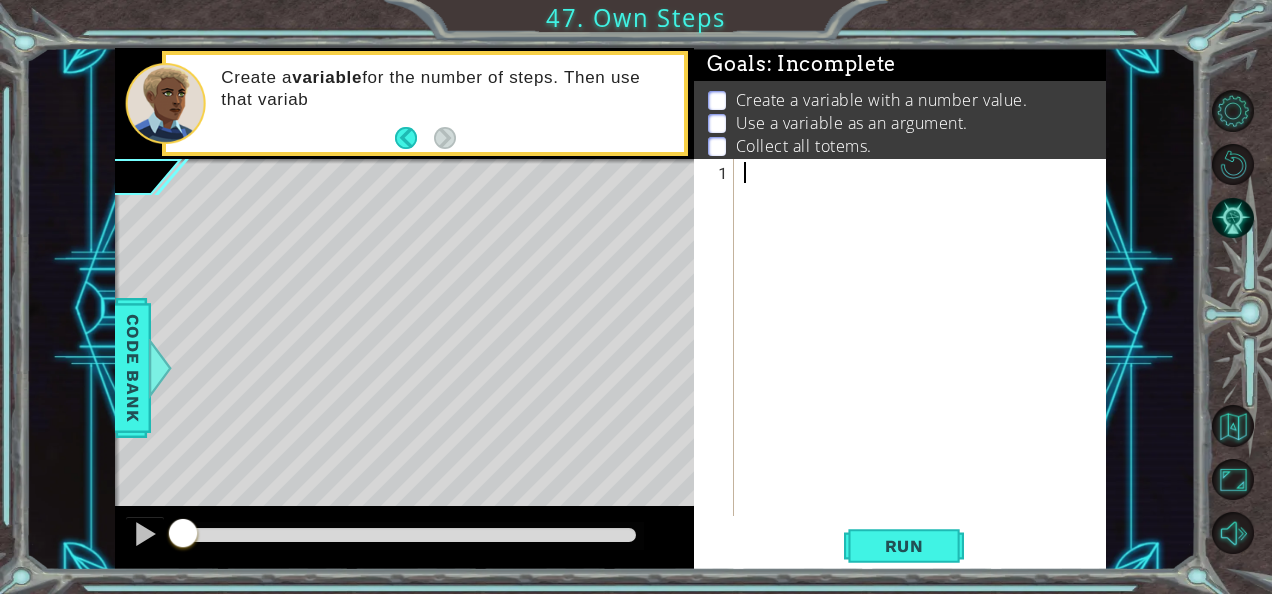 click at bounding box center [926, 361] 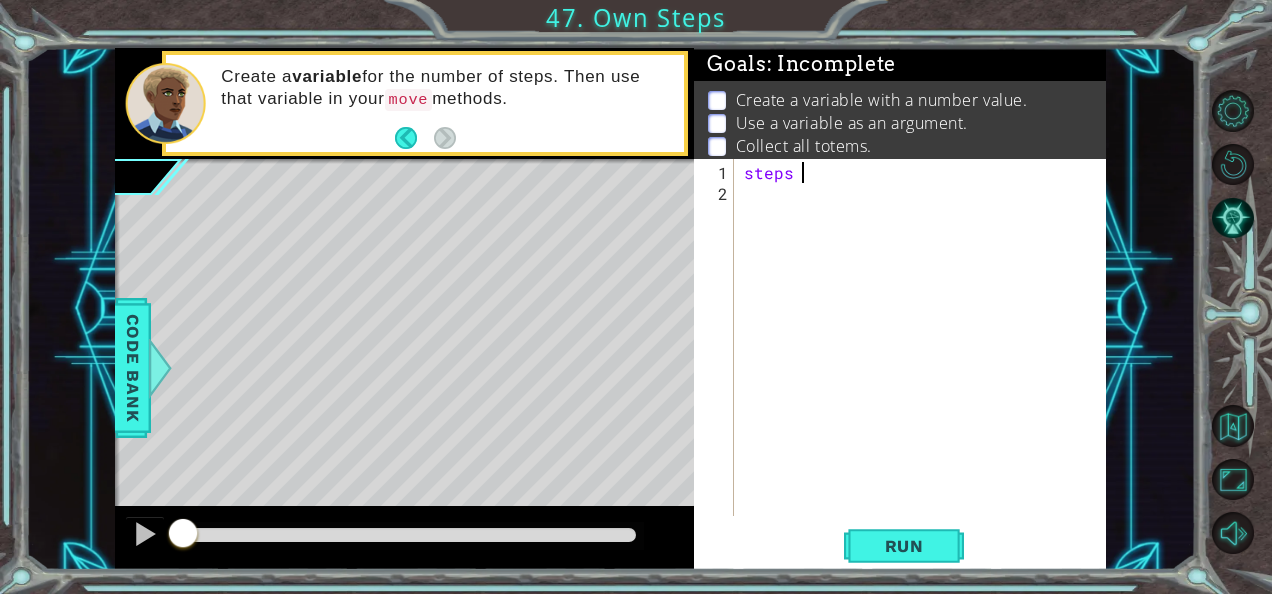 scroll, scrollTop: 0, scrollLeft: 2, axis: horizontal 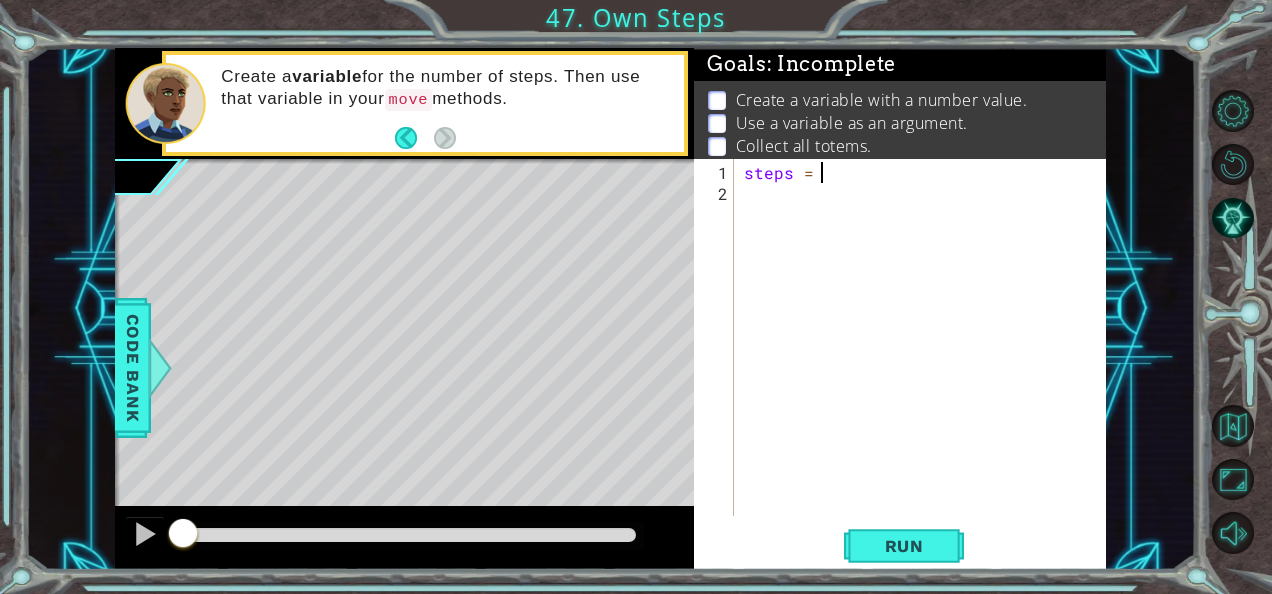 type on "steps = 3" 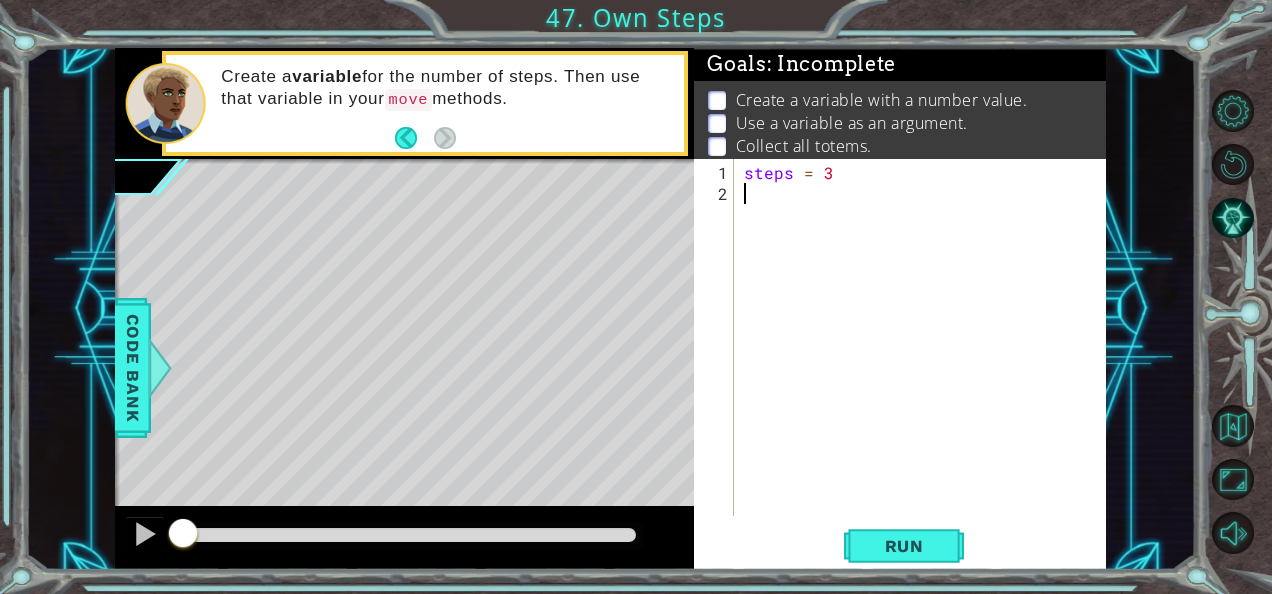 click on "steps   =   3" at bounding box center [926, 361] 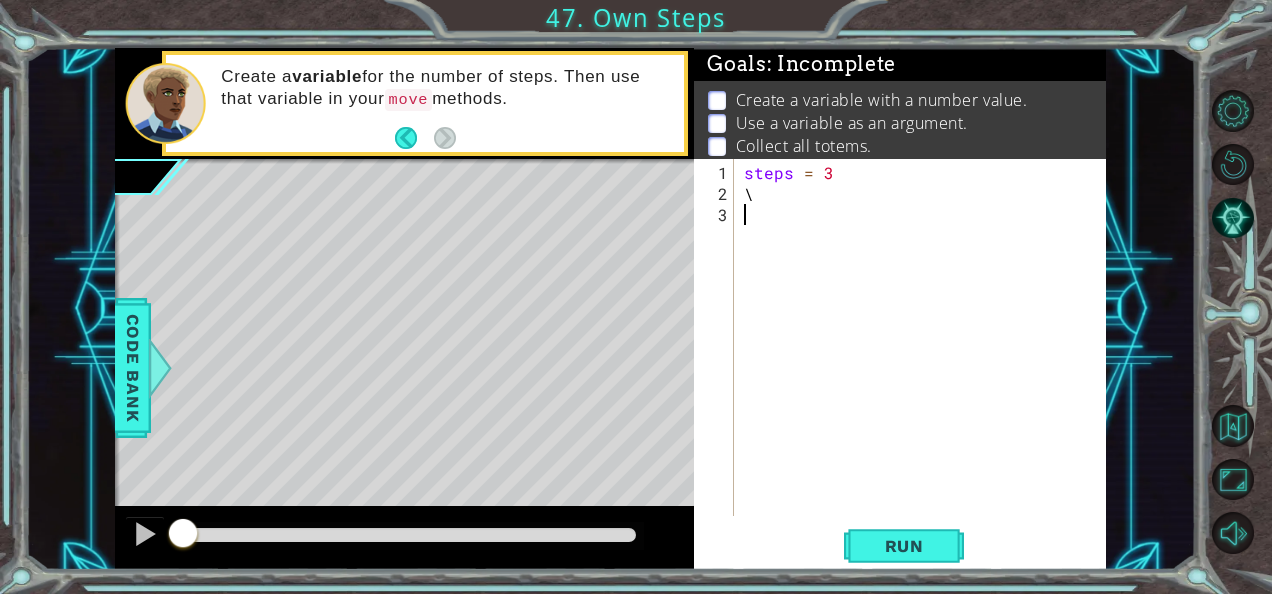type on "\" 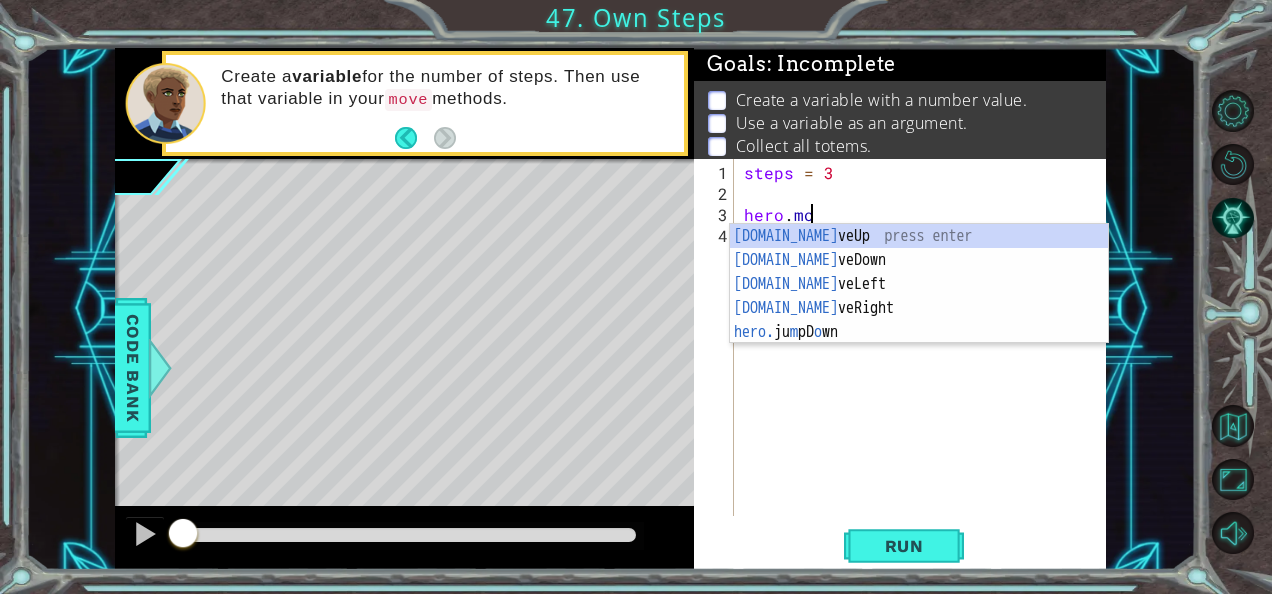 scroll, scrollTop: 0, scrollLeft: 4, axis: horizontal 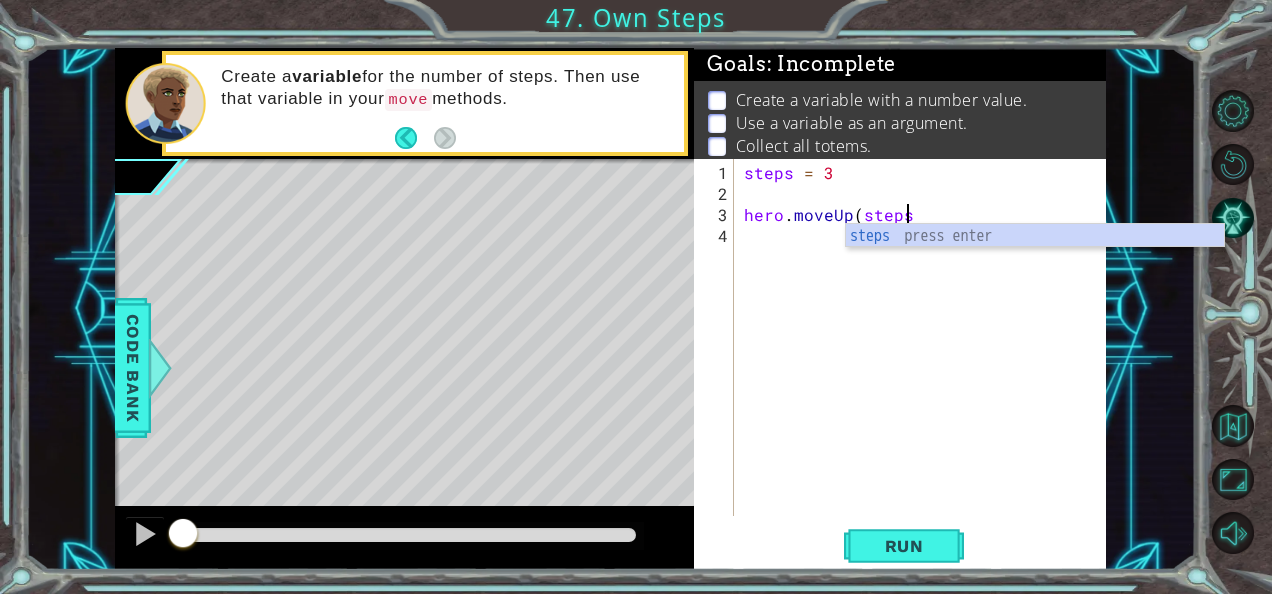 type on "hero.moveUp(steps)" 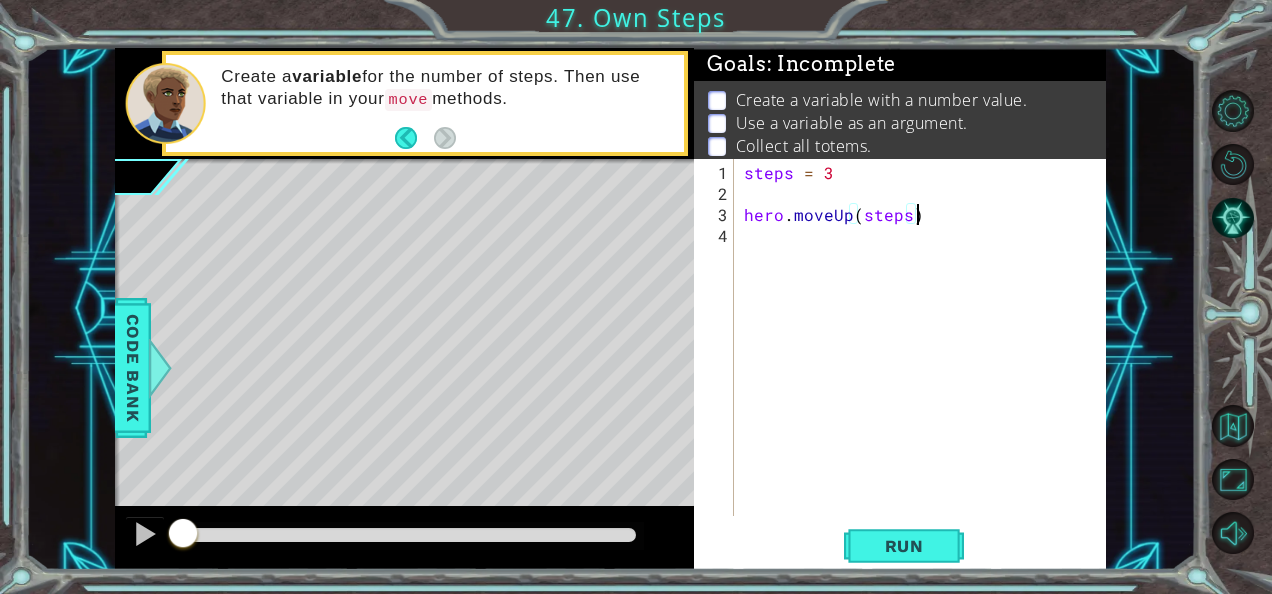 scroll, scrollTop: 0, scrollLeft: 10, axis: horizontal 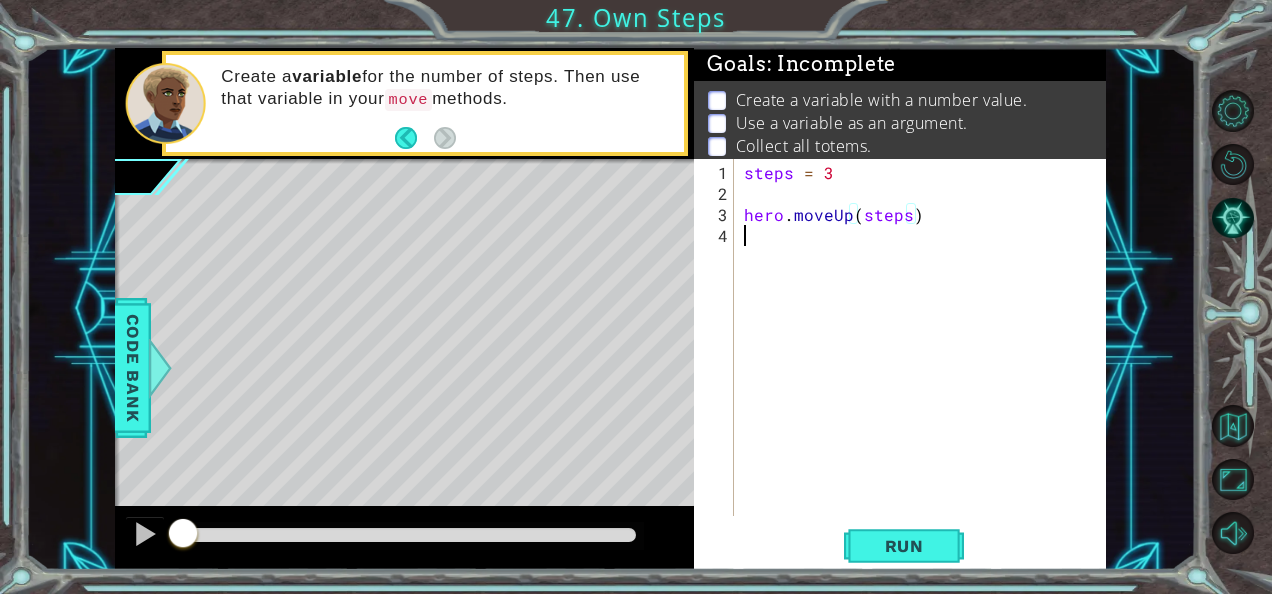 click on "steps   =   3 hero . moveUp ( steps )" at bounding box center (926, 361) 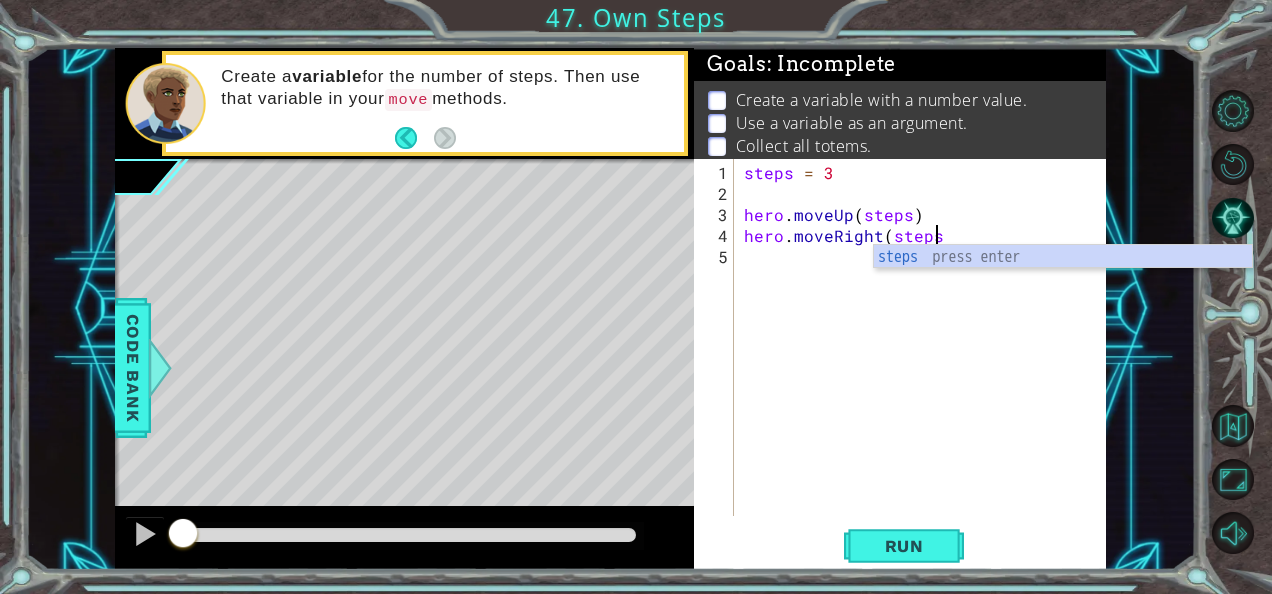 type on "hero.moveRight(steps)" 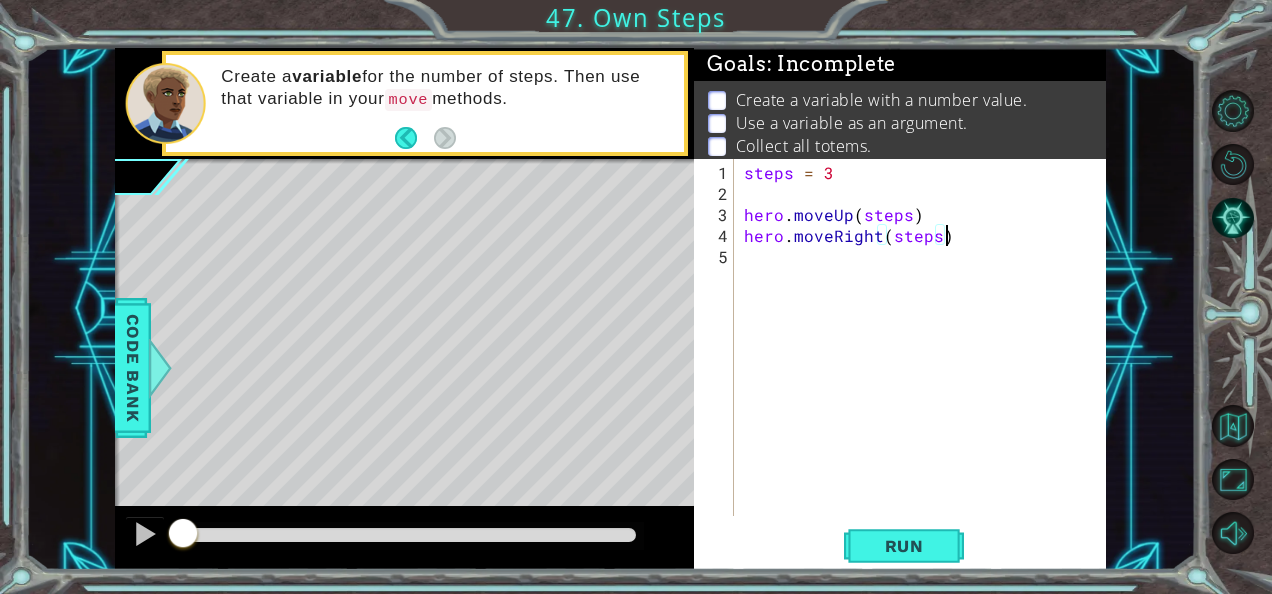 click on "steps   =   3 hero . moveUp ( steps ) hero . moveRight ( steps )" at bounding box center [926, 361] 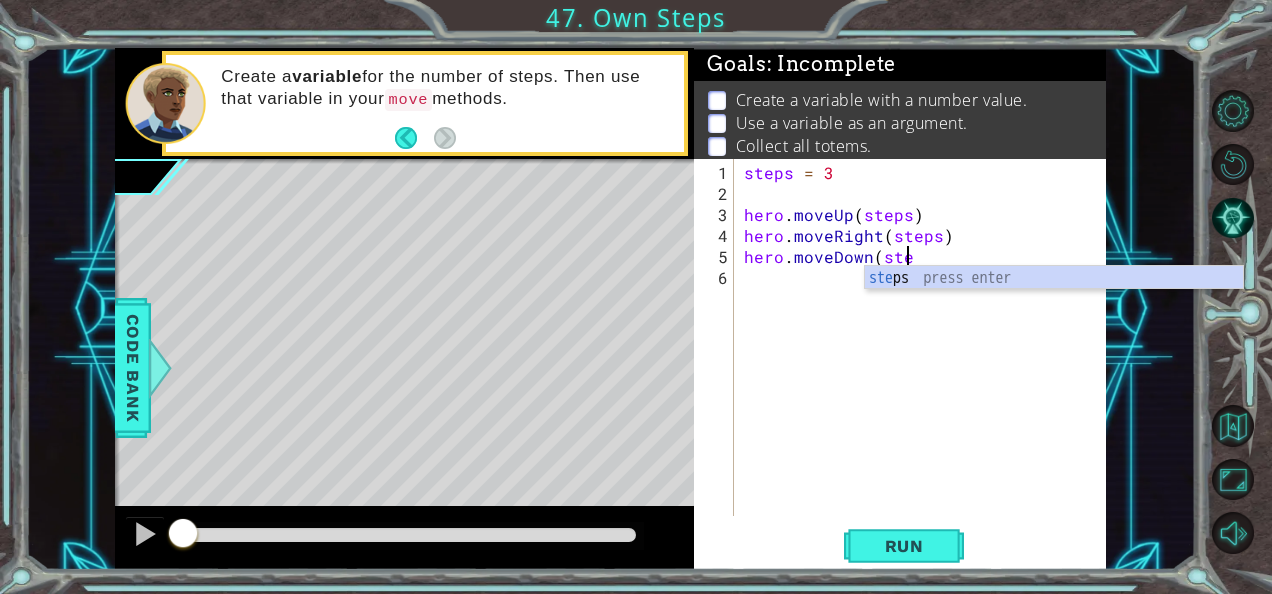 scroll, scrollTop: 0, scrollLeft: 10, axis: horizontal 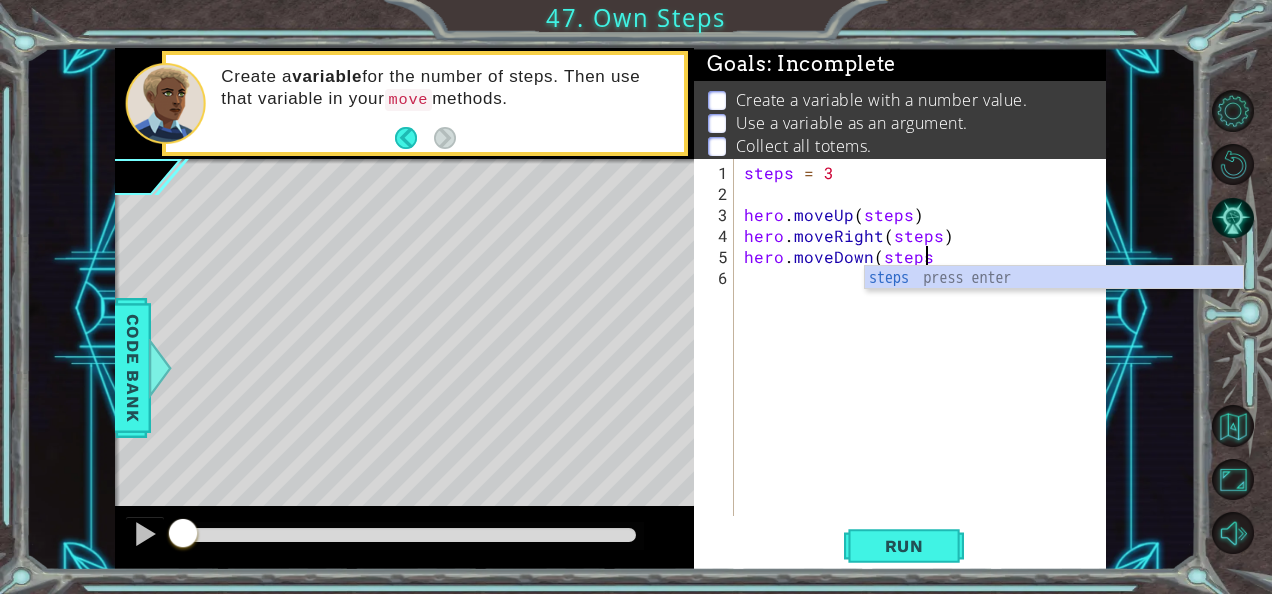 type on "hero.moveDown(steps)" 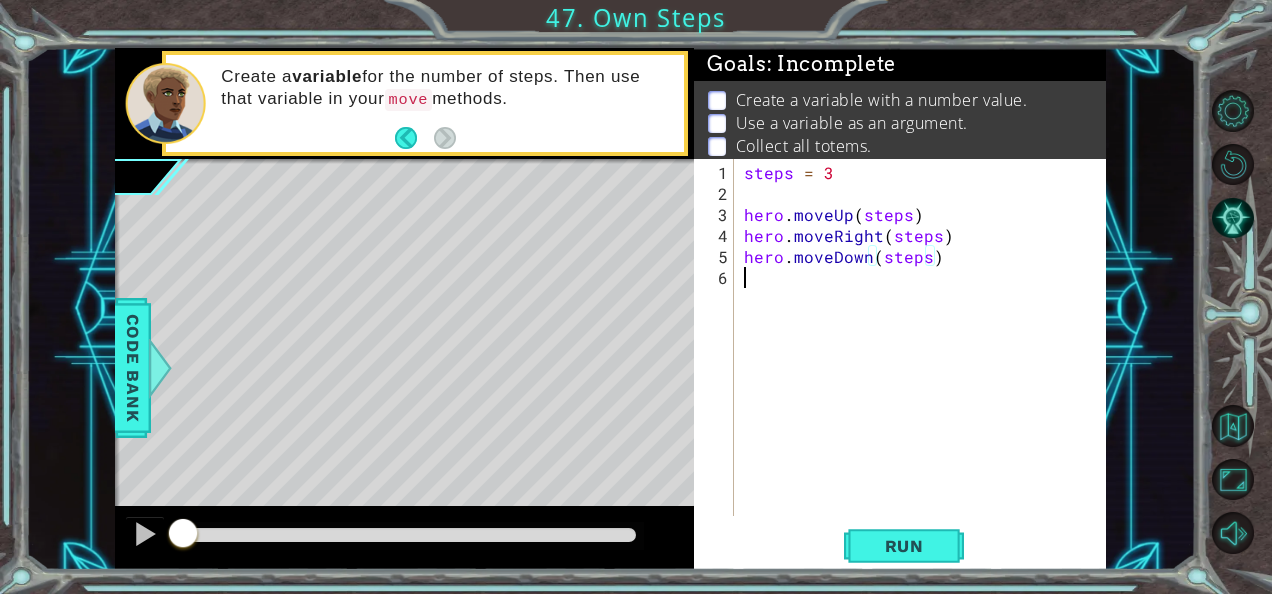 click on "steps   =   3 hero . moveUp ( steps ) hero . moveRight ( steps ) hero . moveDown ( steps )" at bounding box center (926, 361) 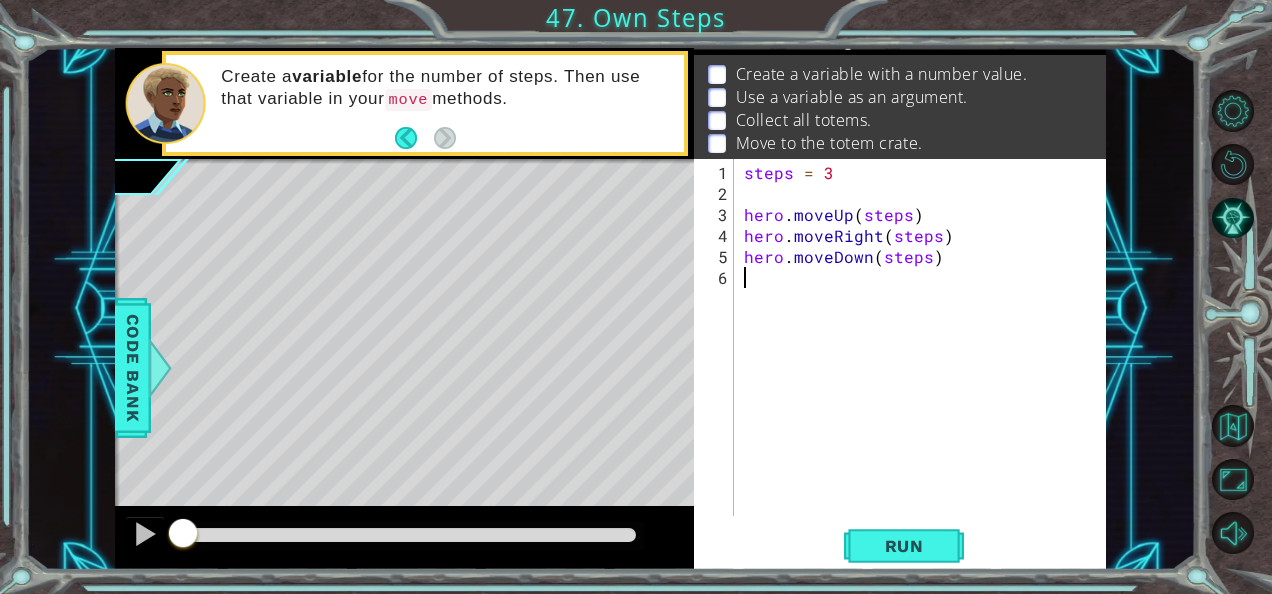scroll, scrollTop: 58, scrollLeft: 0, axis: vertical 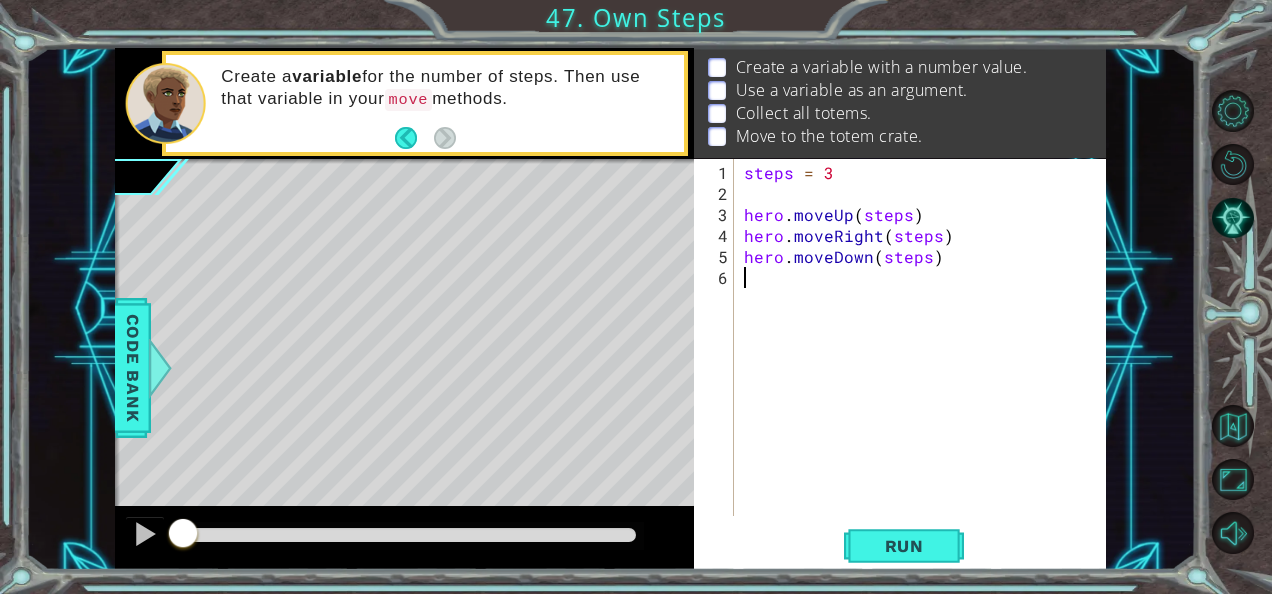click on "steps   =   3 hero . moveUp ( steps ) hero . moveRight ( steps ) hero . moveDown ( steps )" at bounding box center [926, 361] 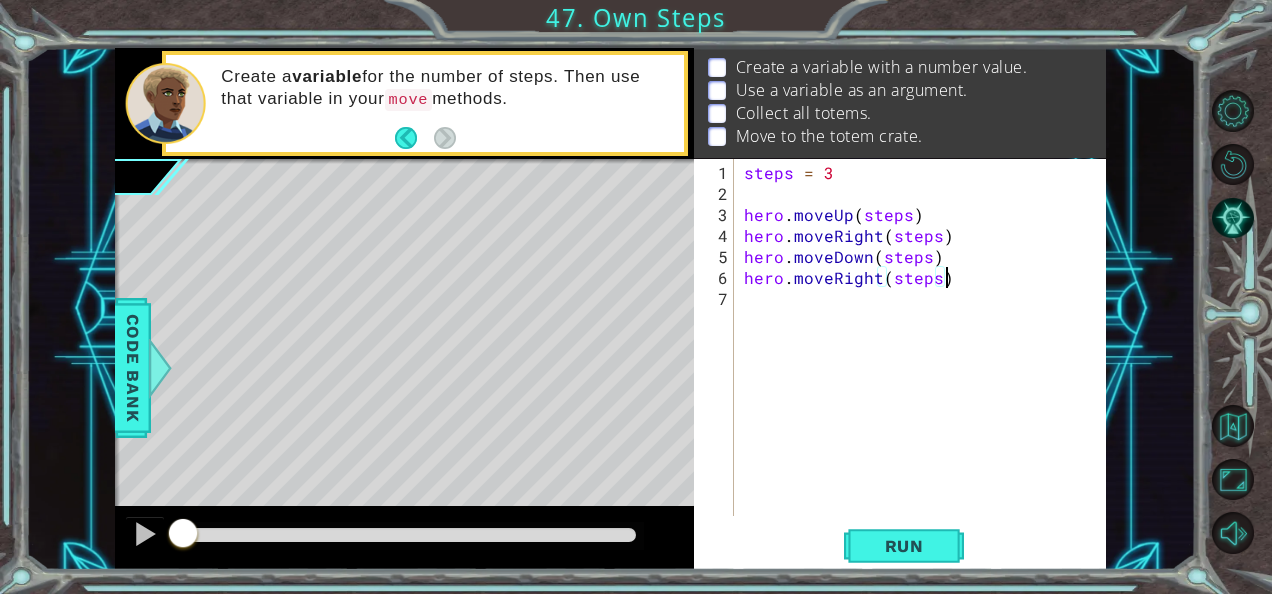 scroll, scrollTop: 0, scrollLeft: 11, axis: horizontal 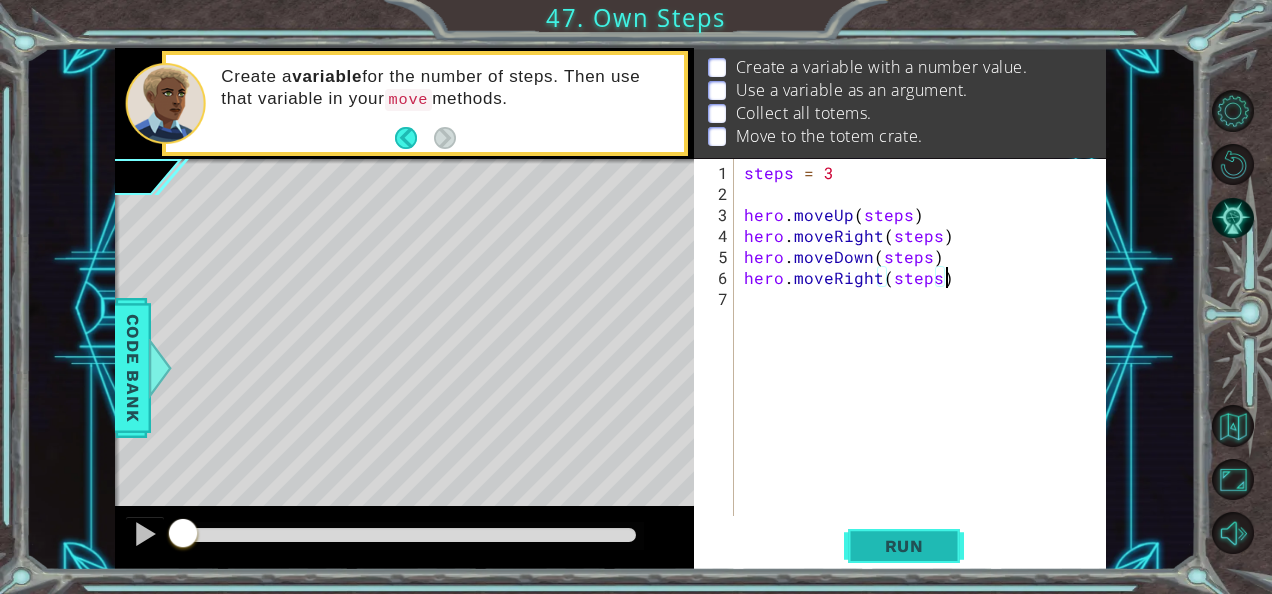 type on "hero.moveRight(steps)" 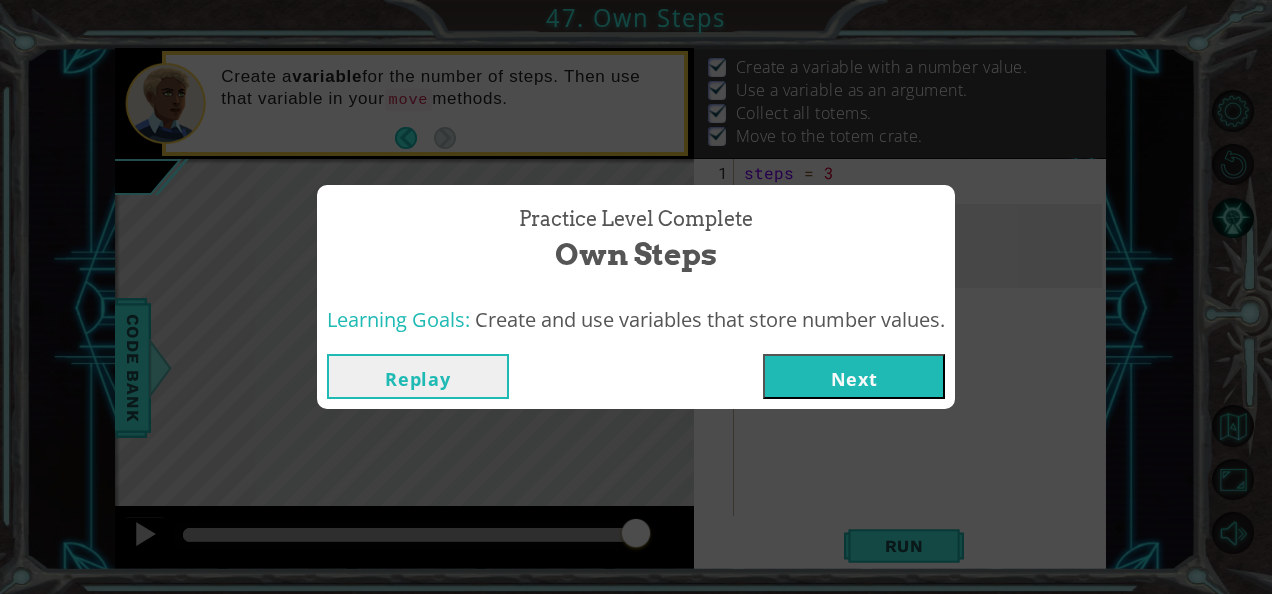 click on "Next" at bounding box center (854, 376) 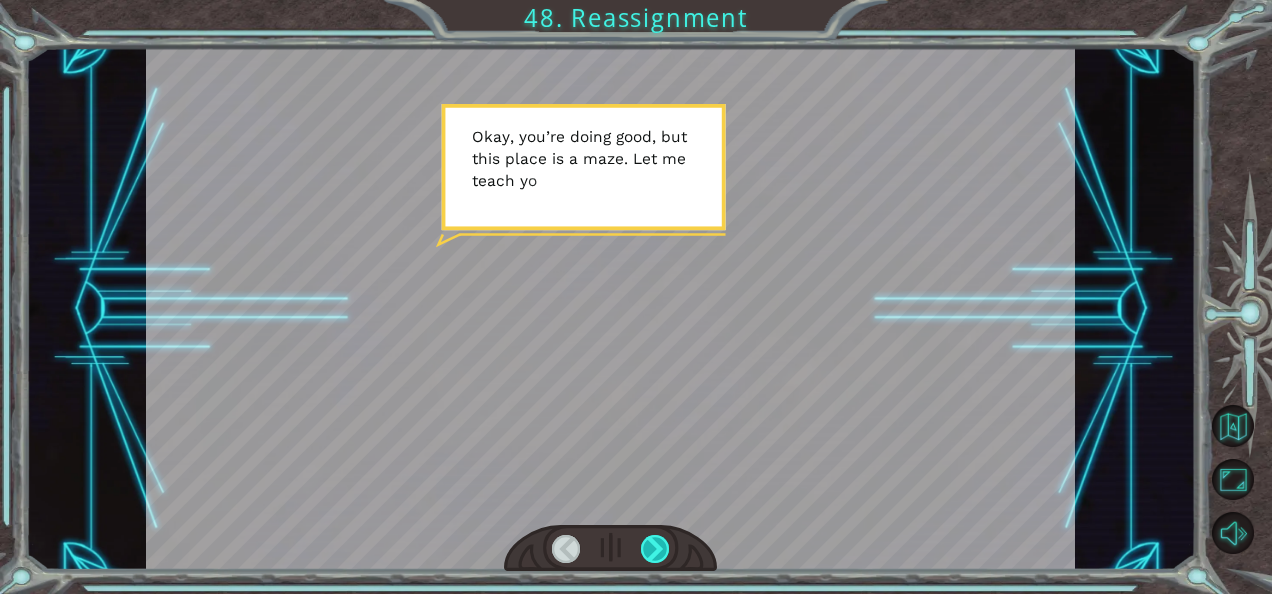 click at bounding box center (655, 549) 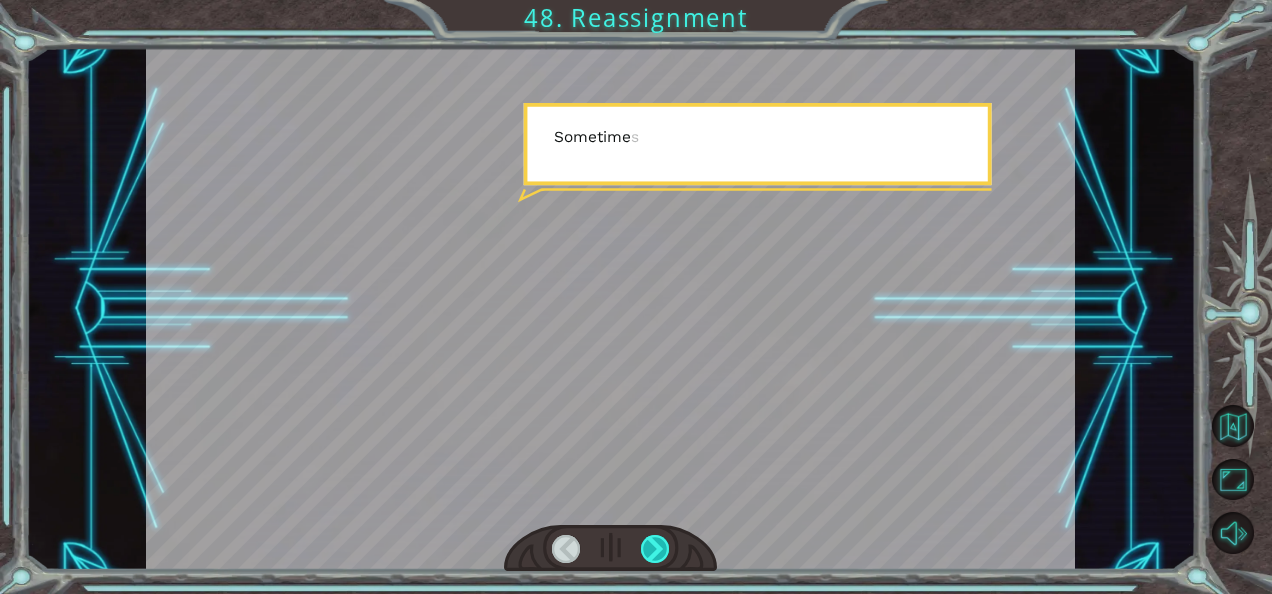 click at bounding box center (655, 549) 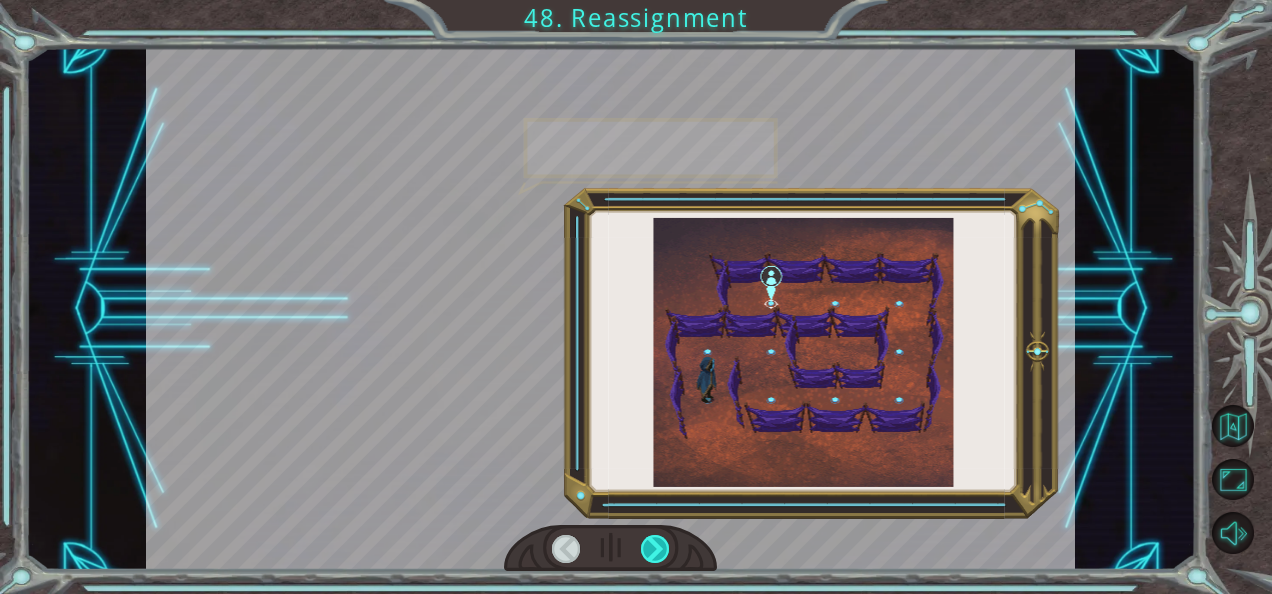 click at bounding box center (655, 549) 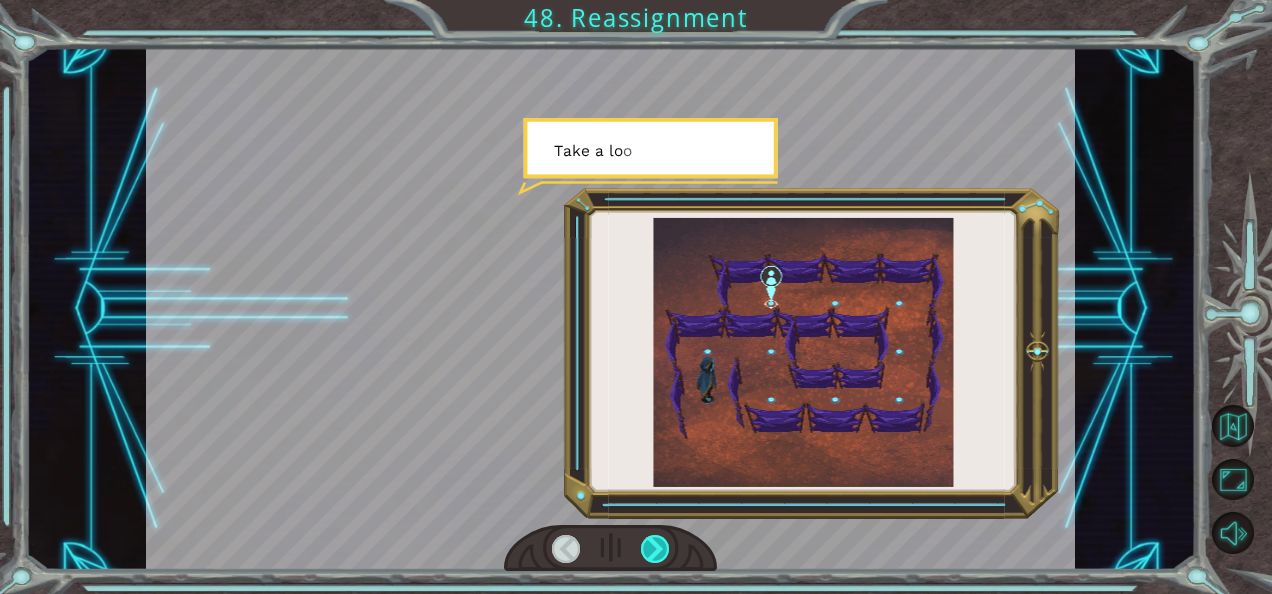 click at bounding box center [655, 549] 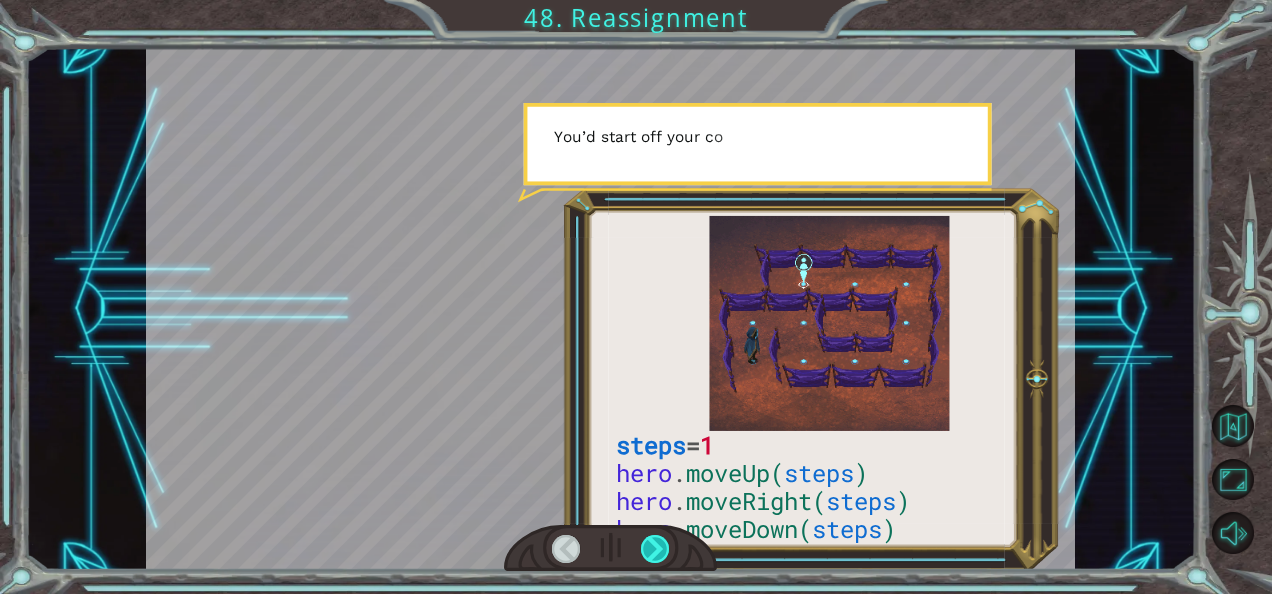 click at bounding box center (655, 549) 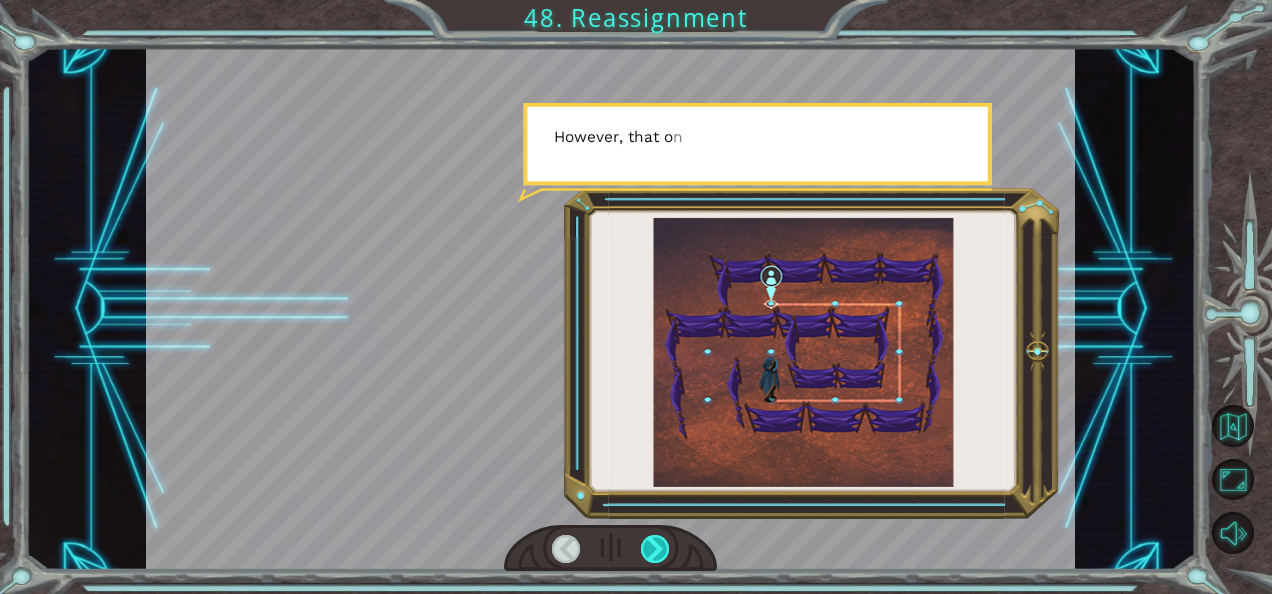 click at bounding box center [655, 549] 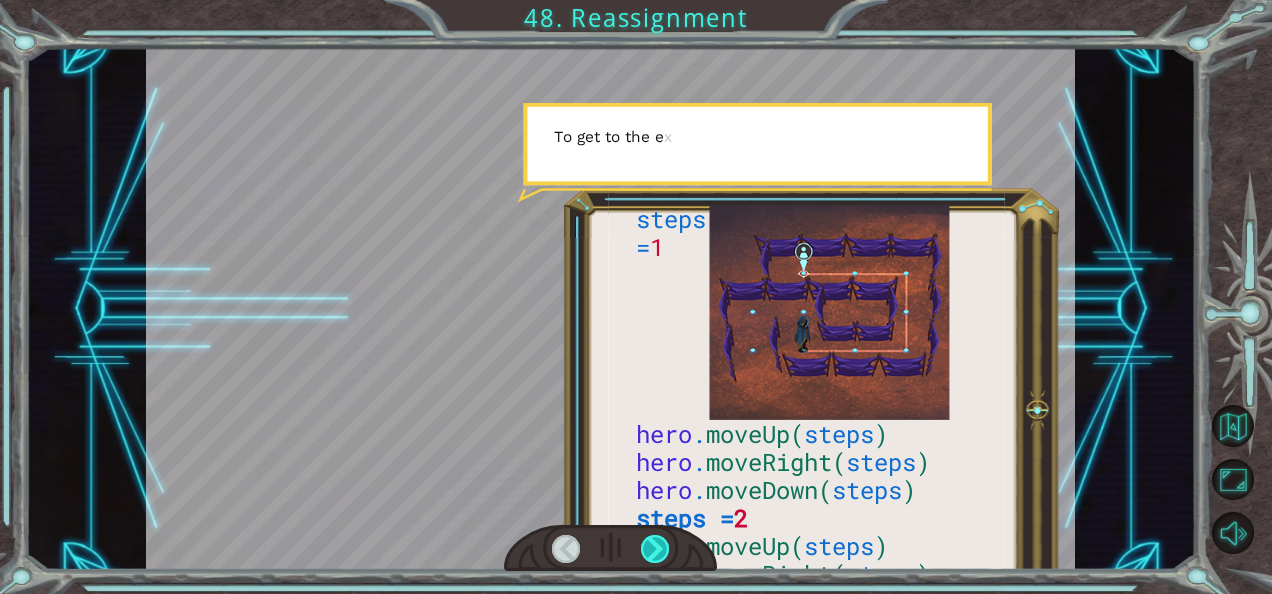 click at bounding box center (655, 549) 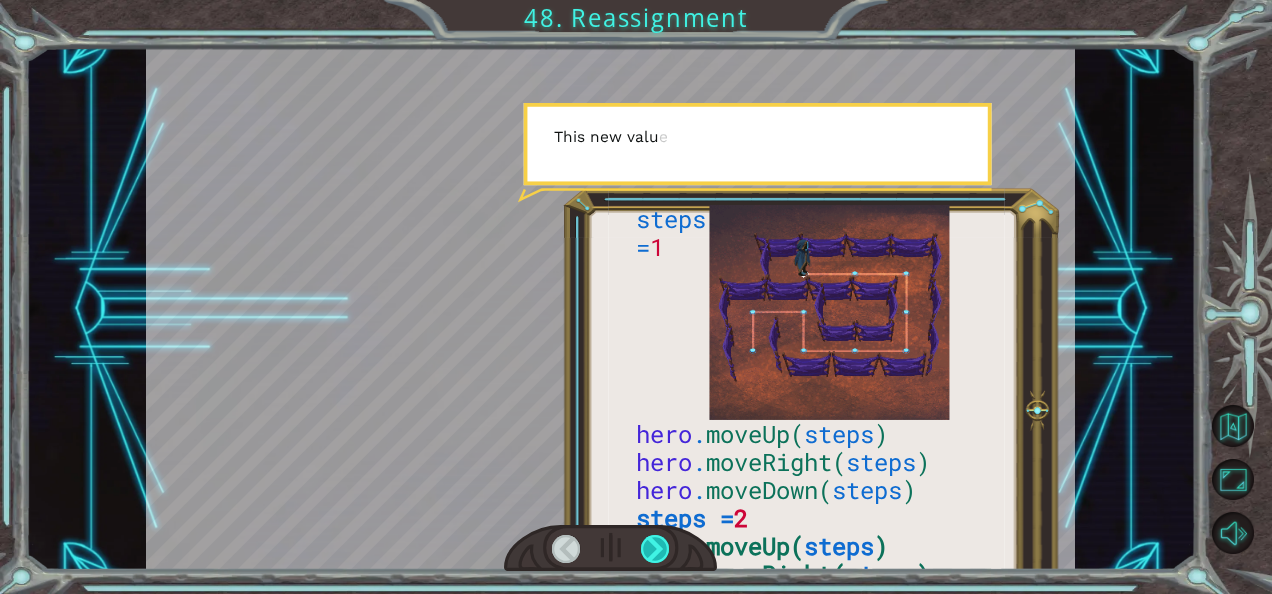 click at bounding box center (655, 549) 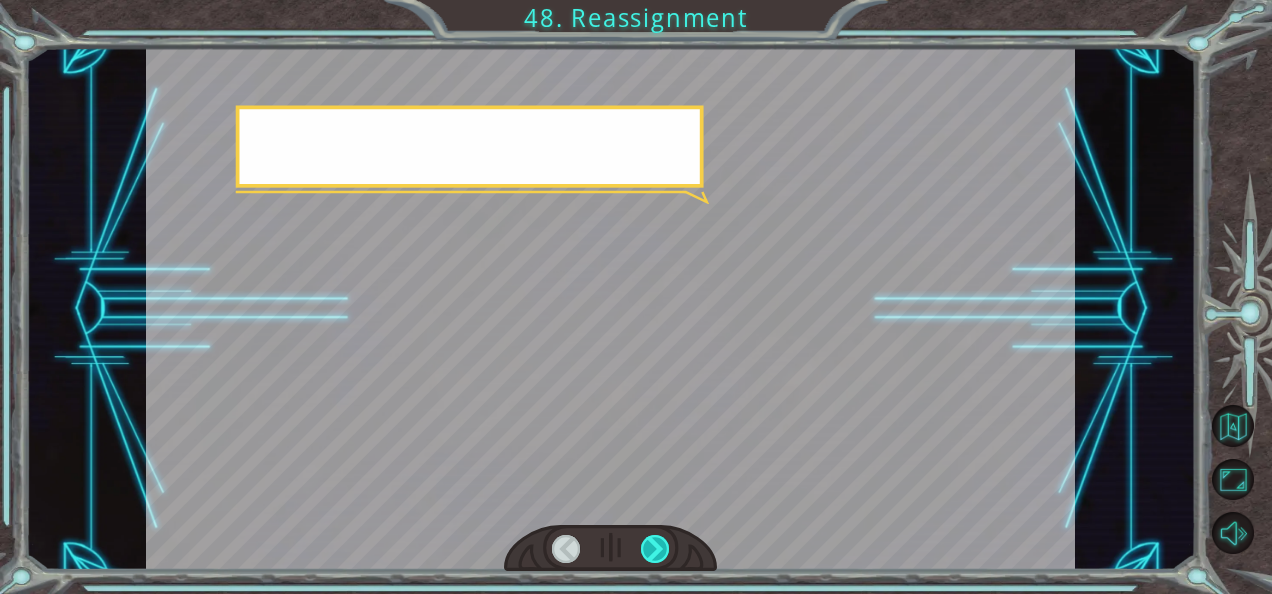 click at bounding box center (655, 549) 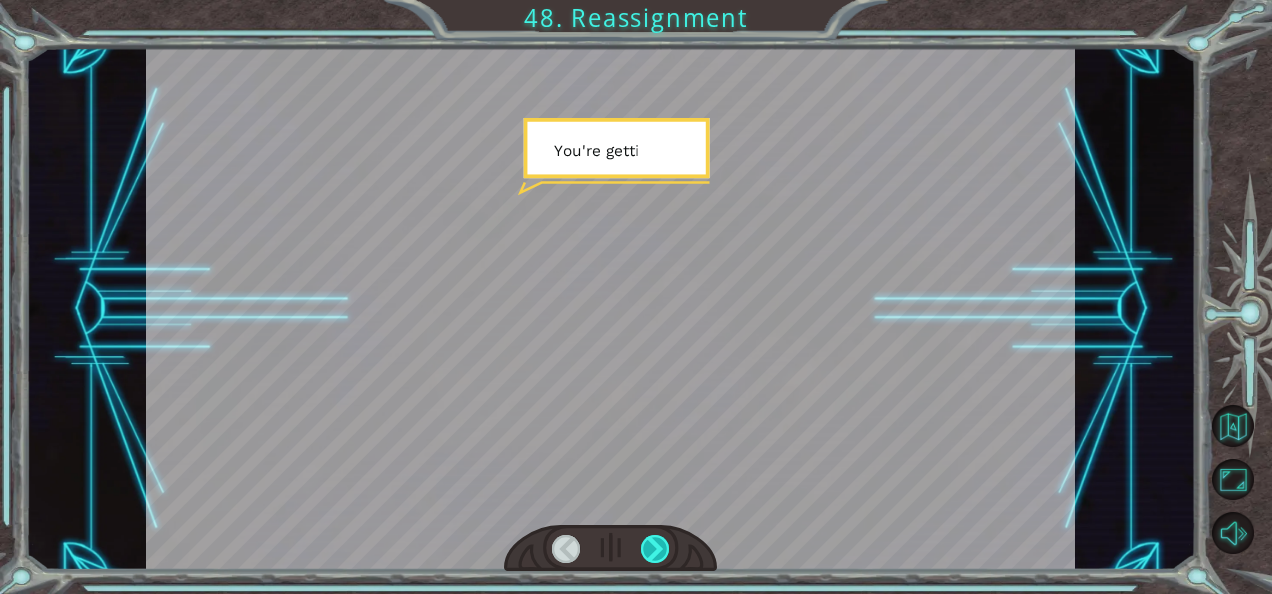 click at bounding box center (655, 549) 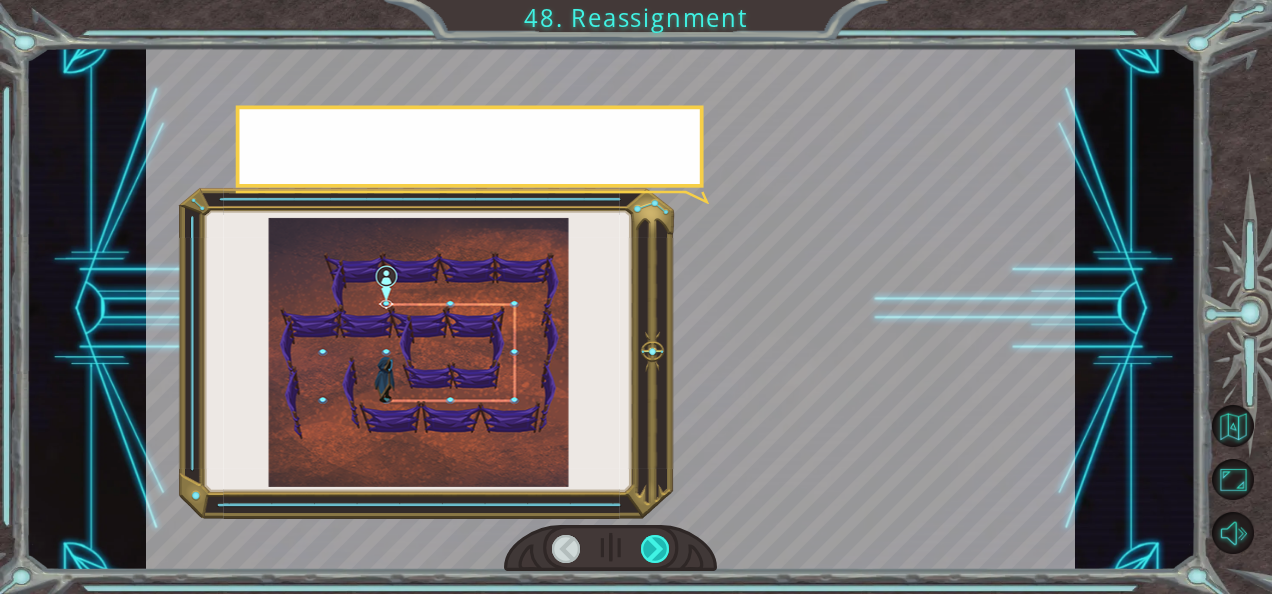 click at bounding box center (655, 549) 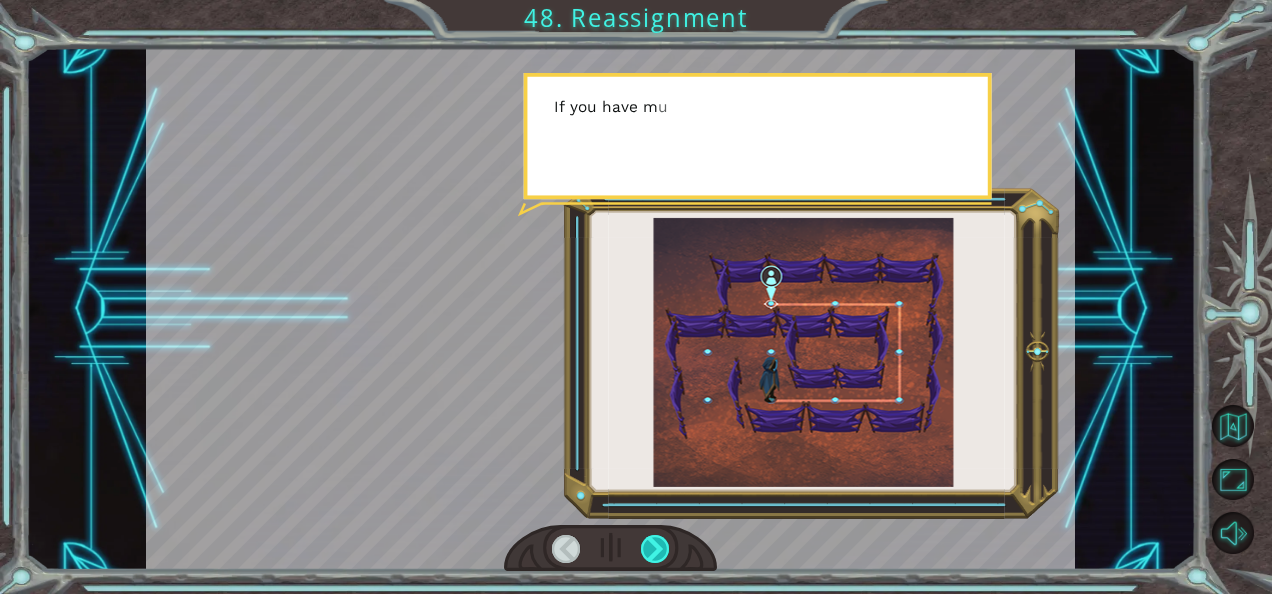 click at bounding box center (655, 549) 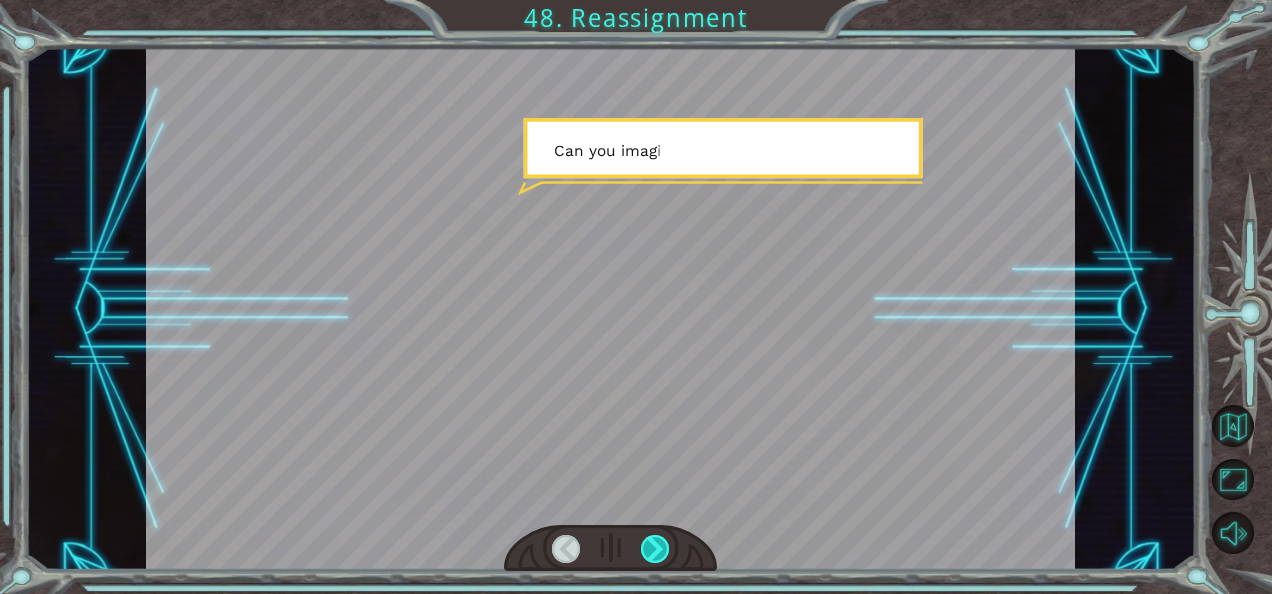 click at bounding box center (655, 549) 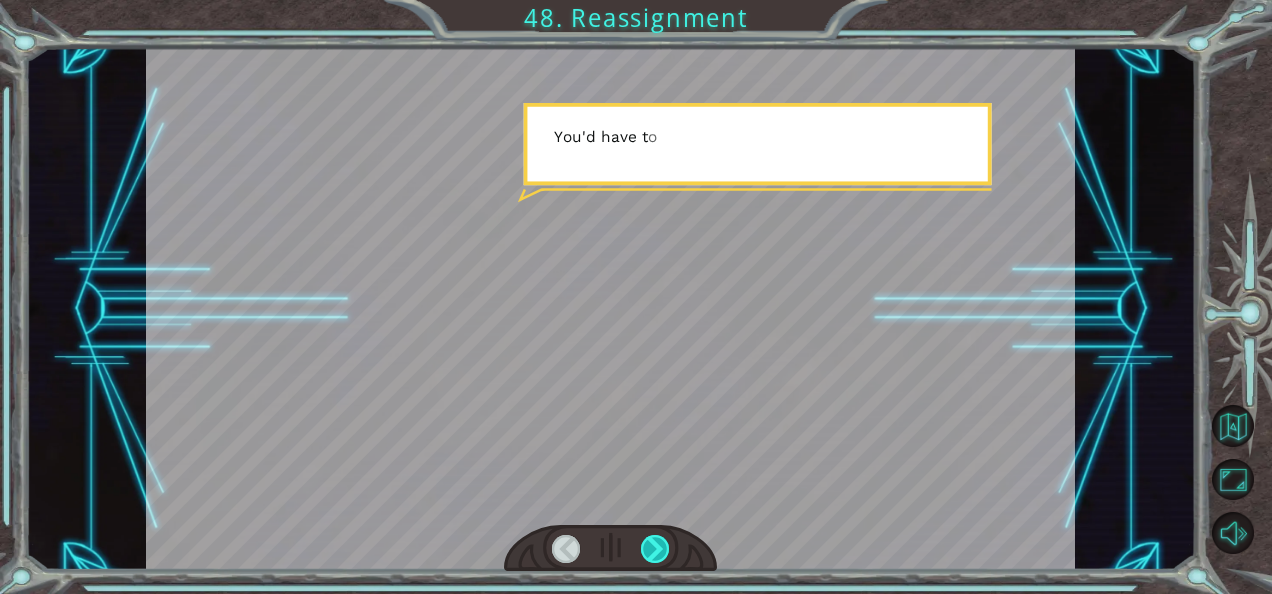 click at bounding box center [655, 549] 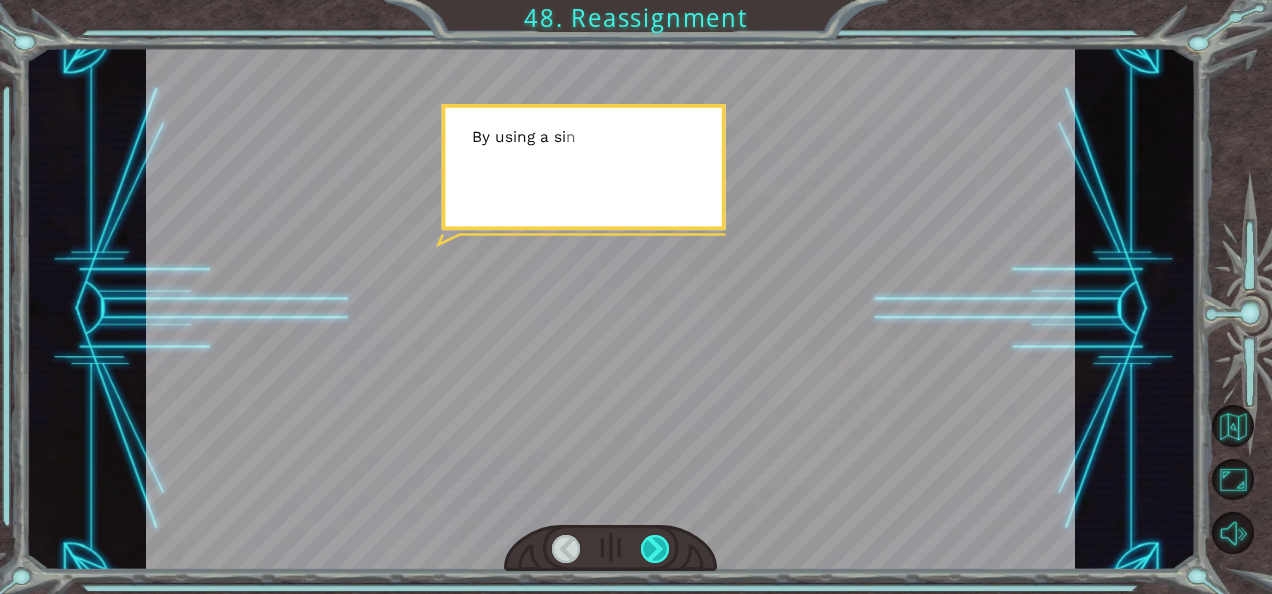 click at bounding box center (655, 549) 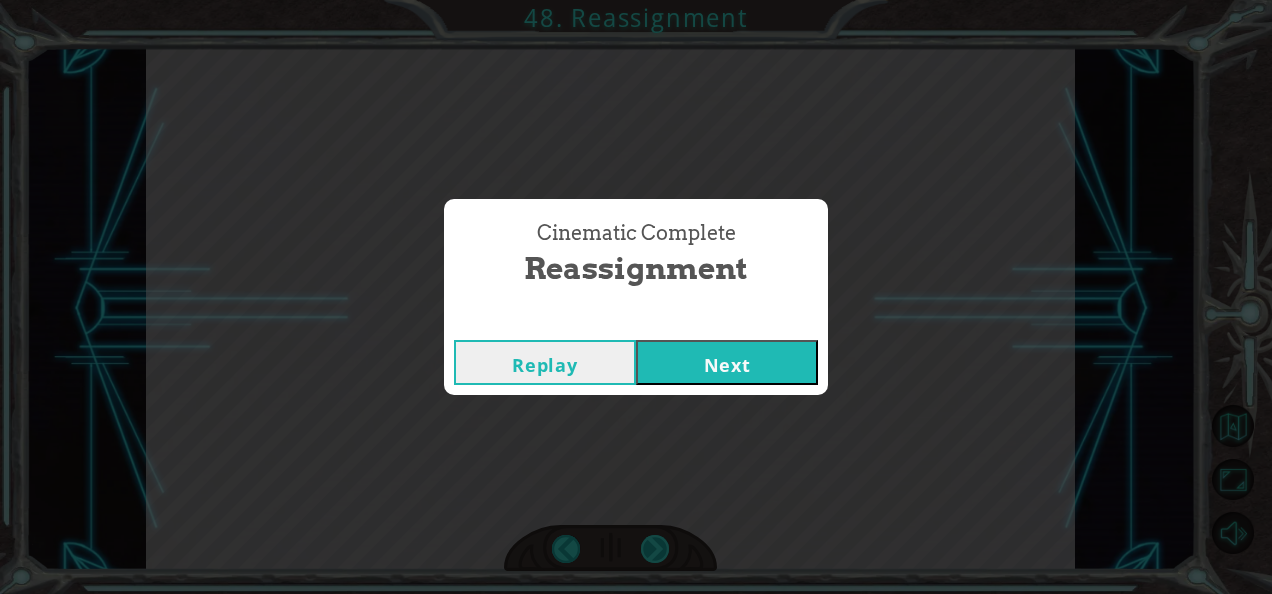 click on "Cinematic Complete     Reassignment
Replay
Next" at bounding box center [636, 297] 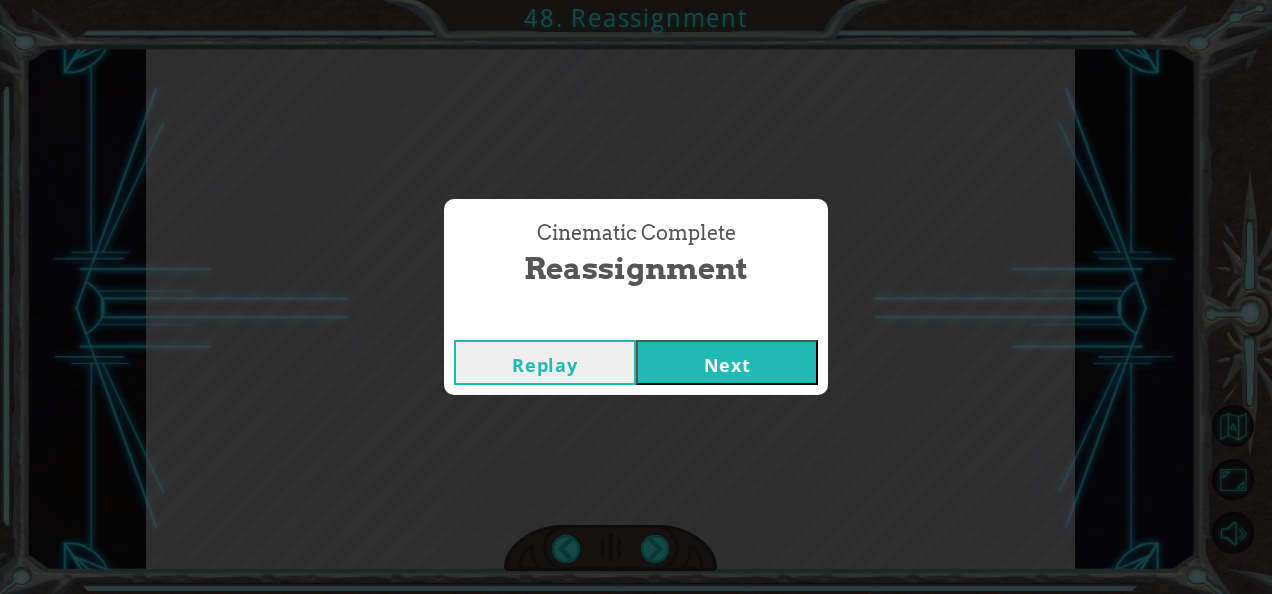 drag, startPoint x: 658, startPoint y: 539, endPoint x: 747, endPoint y: 358, distance: 201.6978 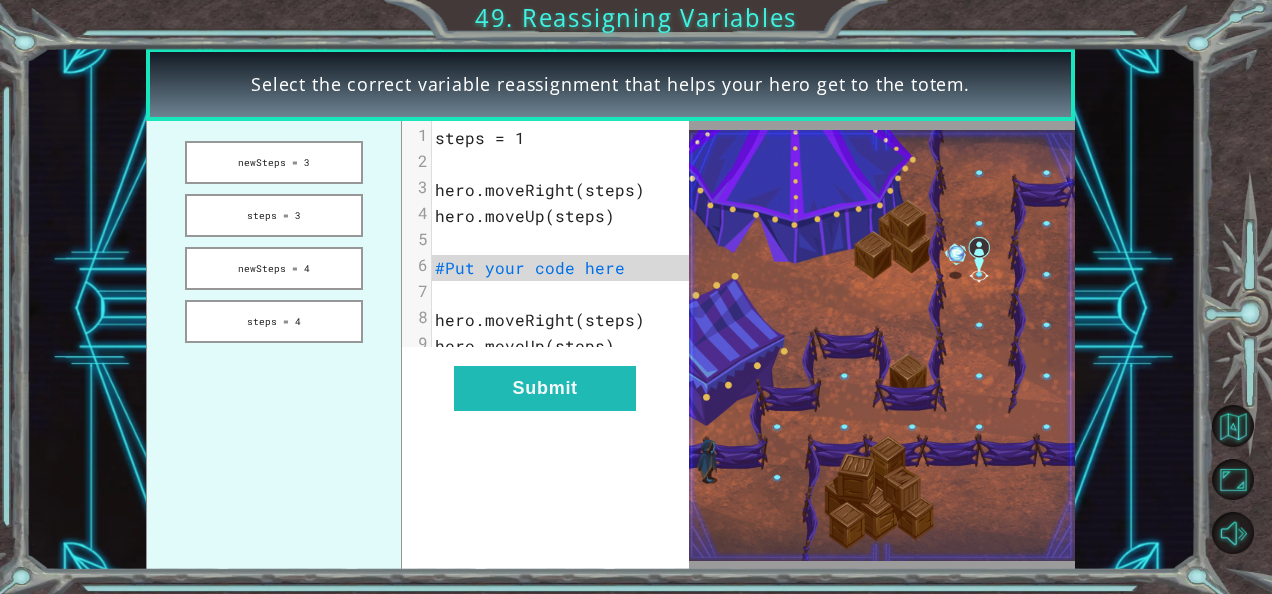 click on "#Put your code here" at bounding box center [530, 267] 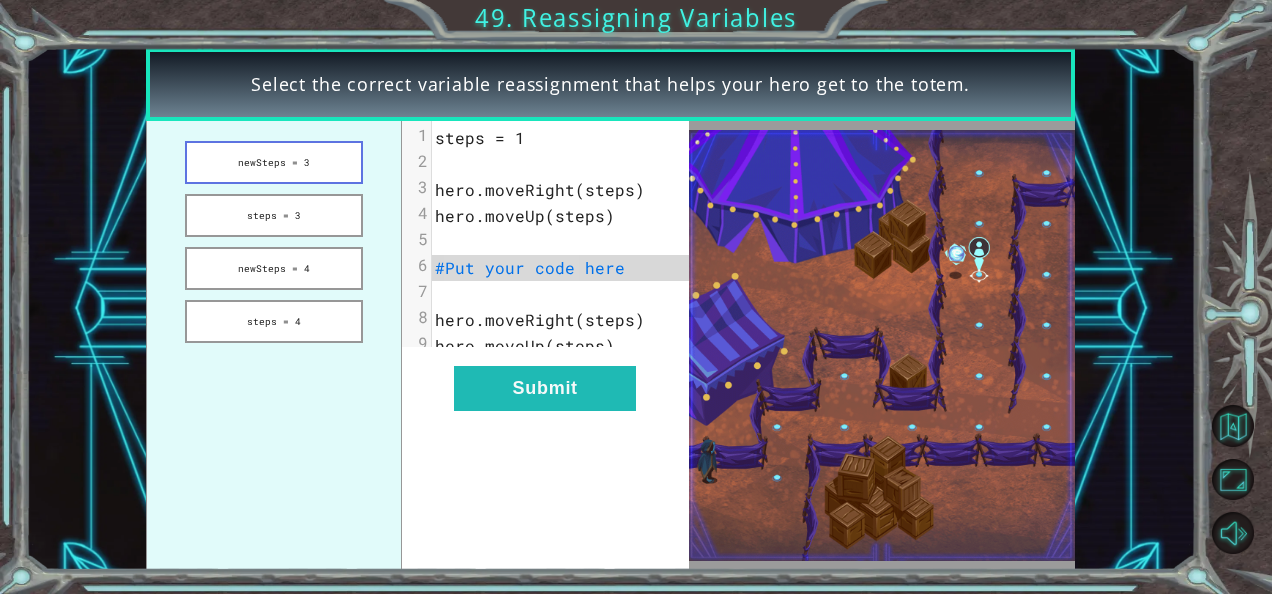 click on "newSteps = 3" at bounding box center [274, 162] 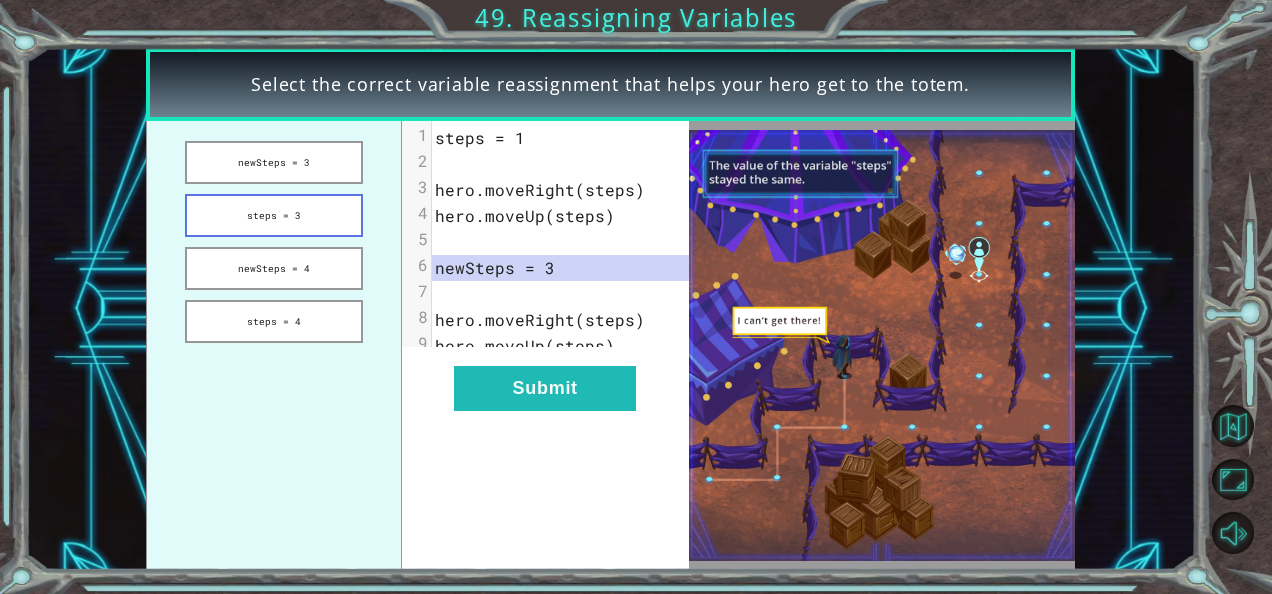 click on "steps = 3" at bounding box center (274, 215) 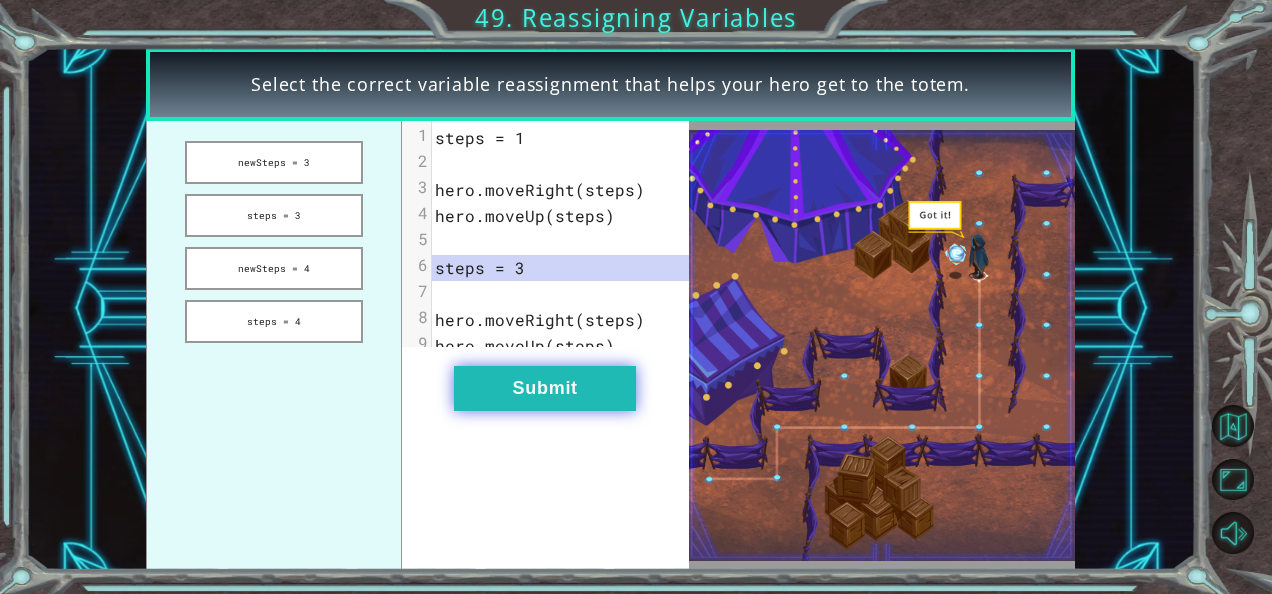 click on "Submit" at bounding box center (545, 388) 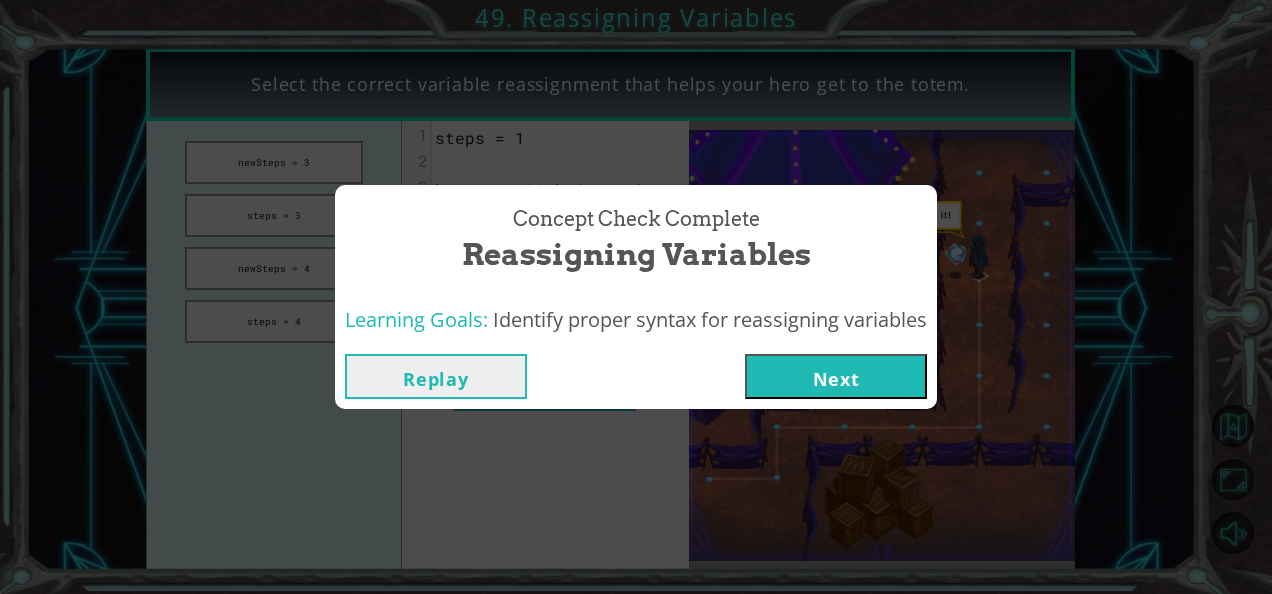 click on "Next" at bounding box center (836, 376) 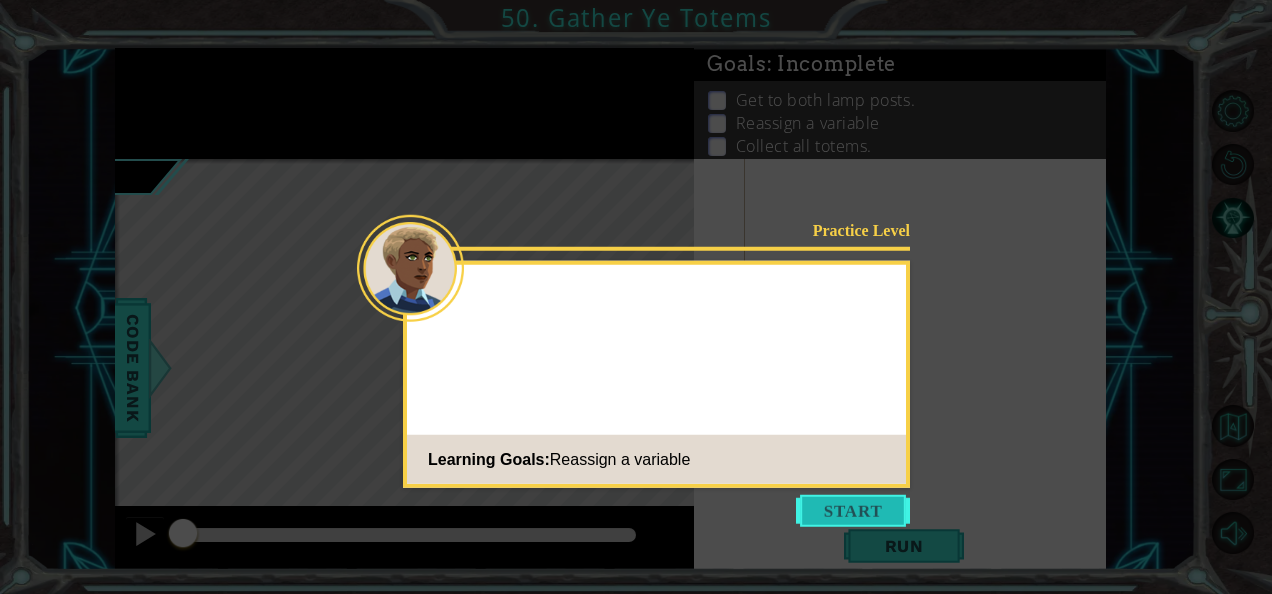 click at bounding box center (853, 511) 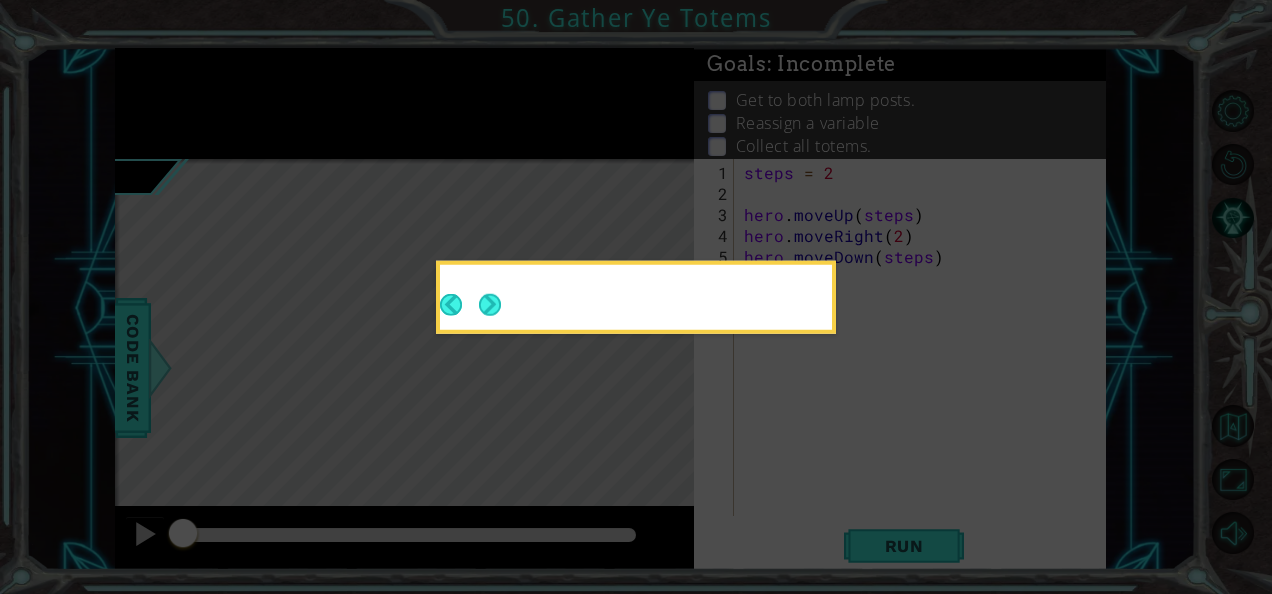 click at bounding box center (470, 304) 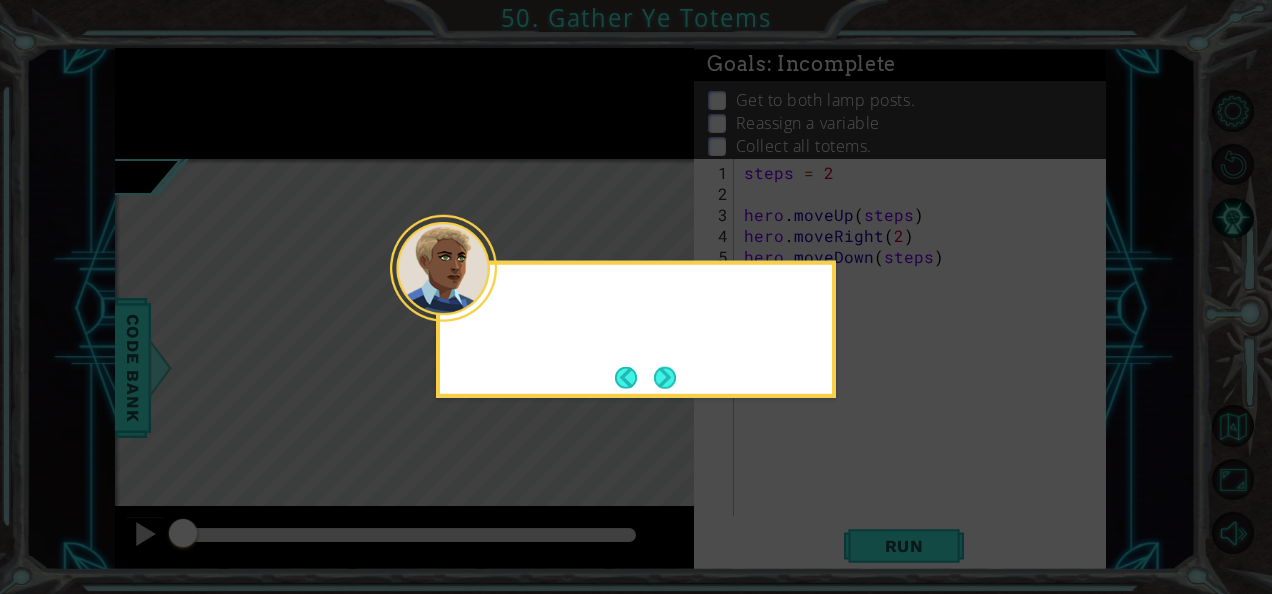 click at bounding box center [443, 268] 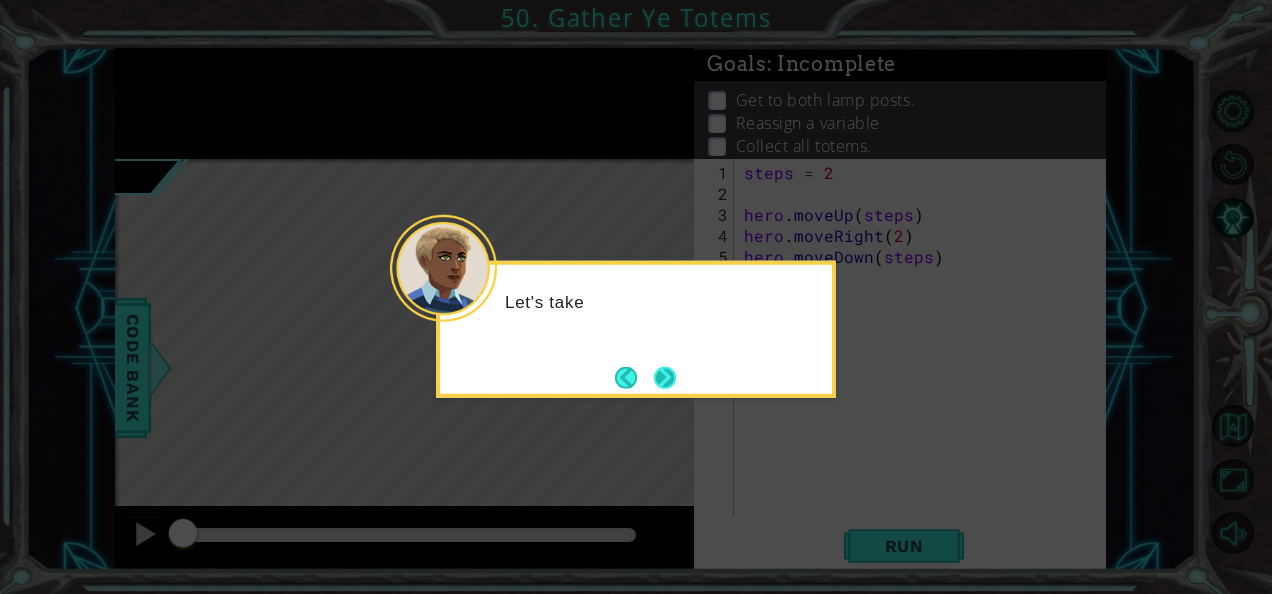 click at bounding box center [665, 377] 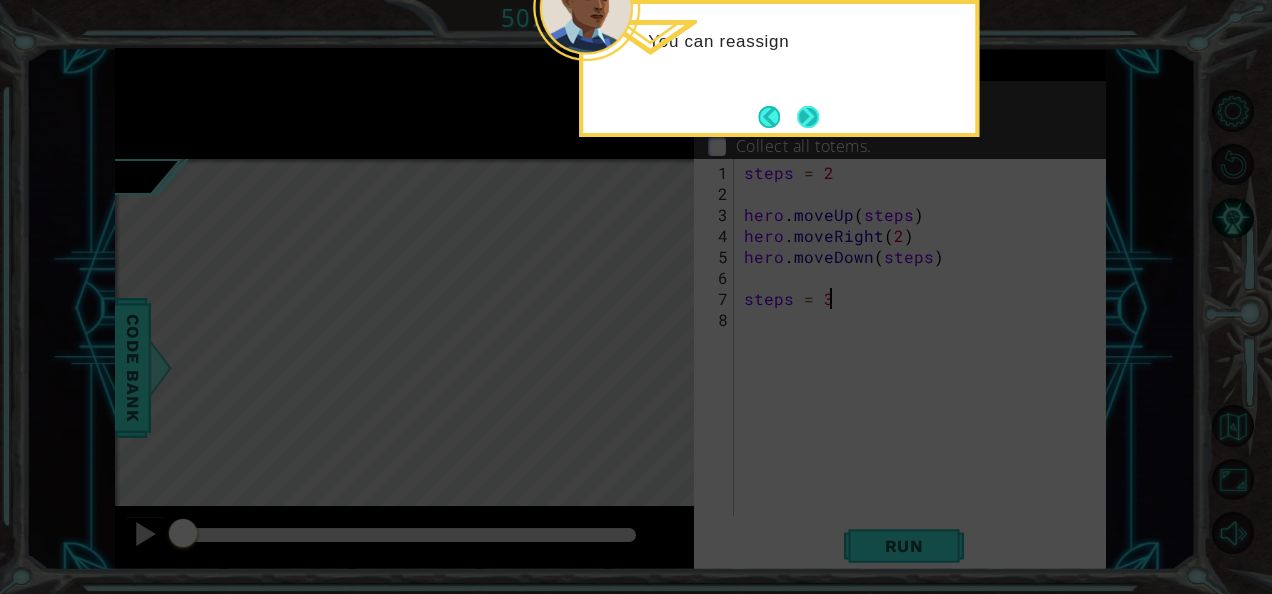 click at bounding box center (808, 117) 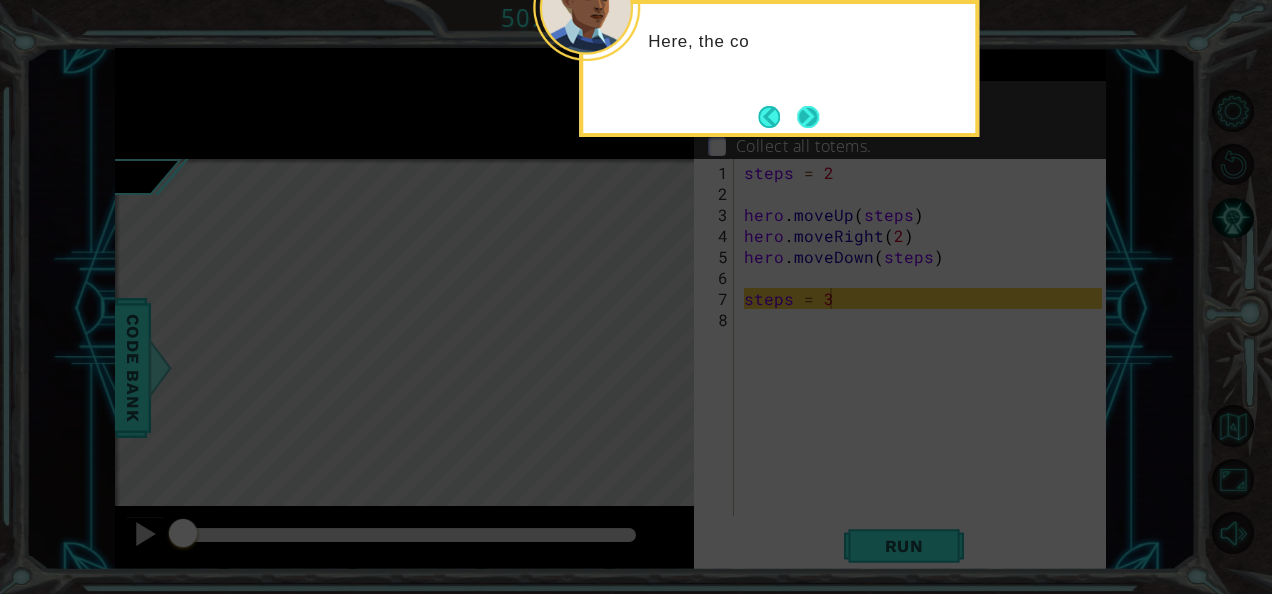click at bounding box center (808, 117) 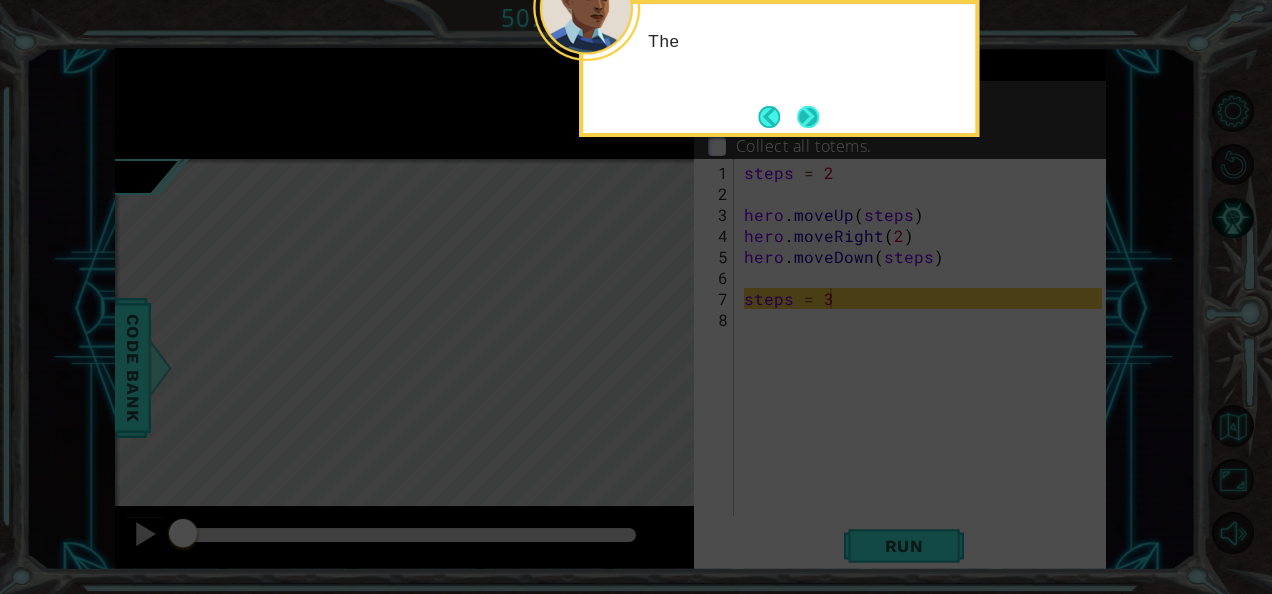 click at bounding box center (808, 117) 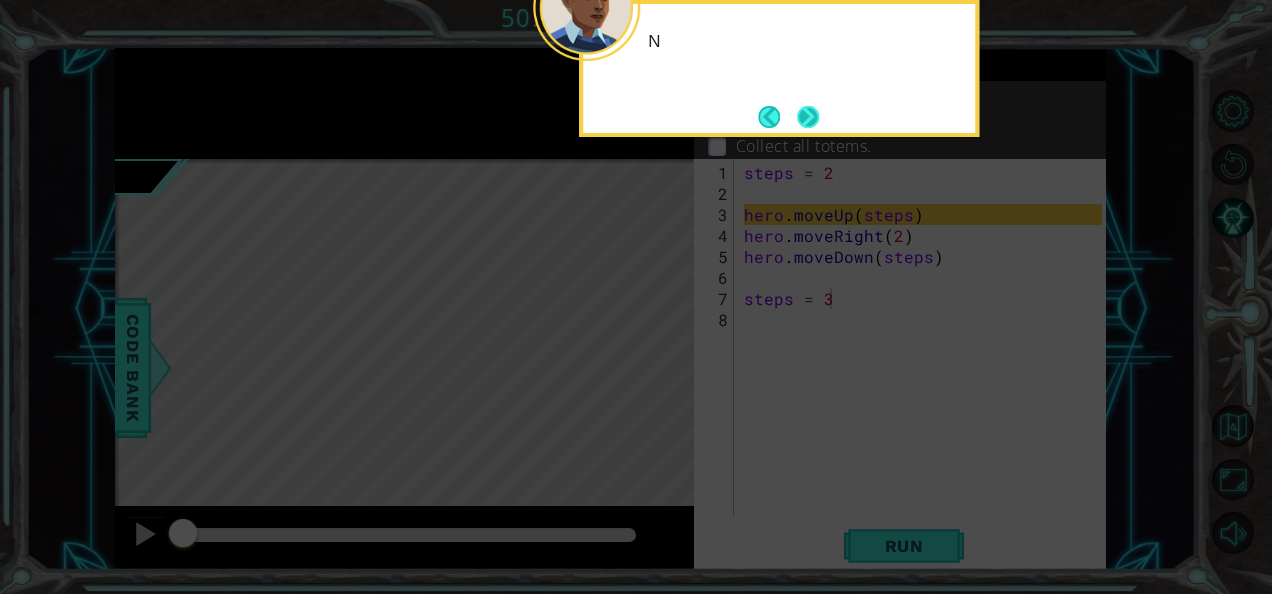 click at bounding box center (808, 117) 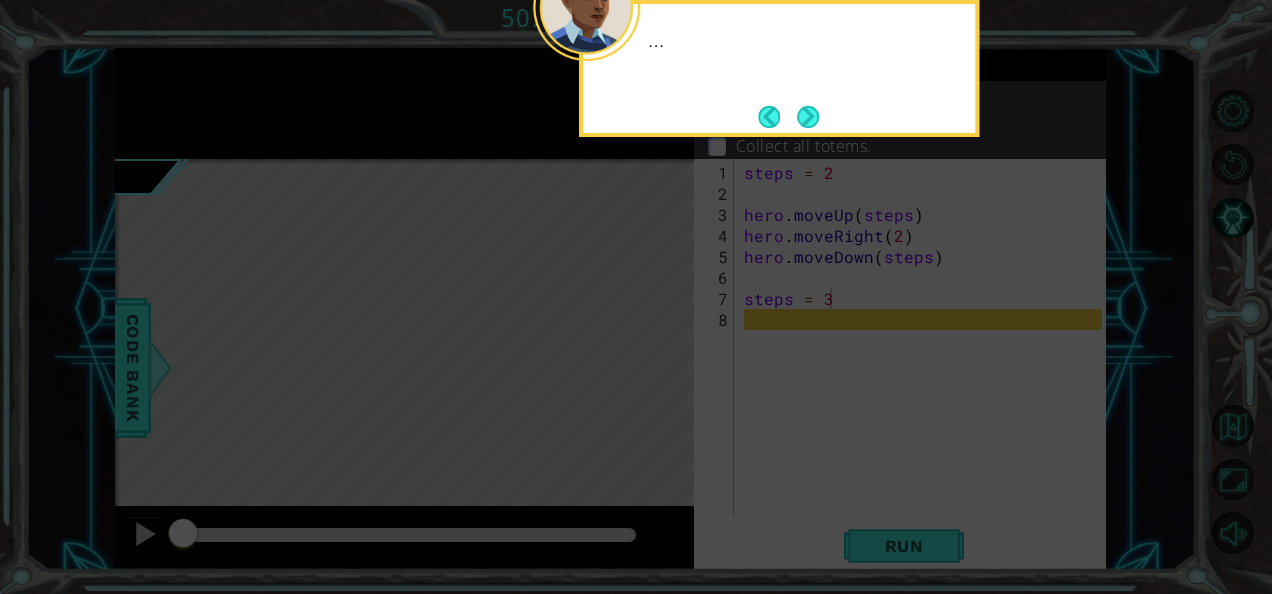 click at bounding box center (808, 117) 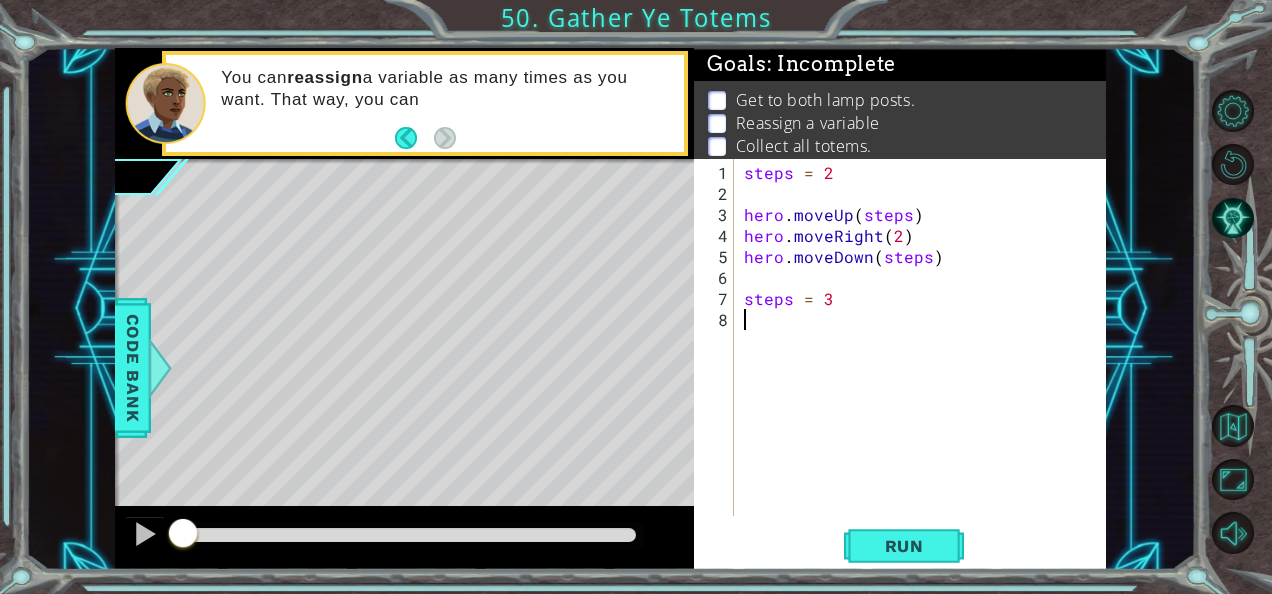 click on "steps   =   2 hero . moveUp ( steps ) hero . moveRight ( 2 ) hero . moveDown ( steps ) steps   =   3" at bounding box center (926, 361) 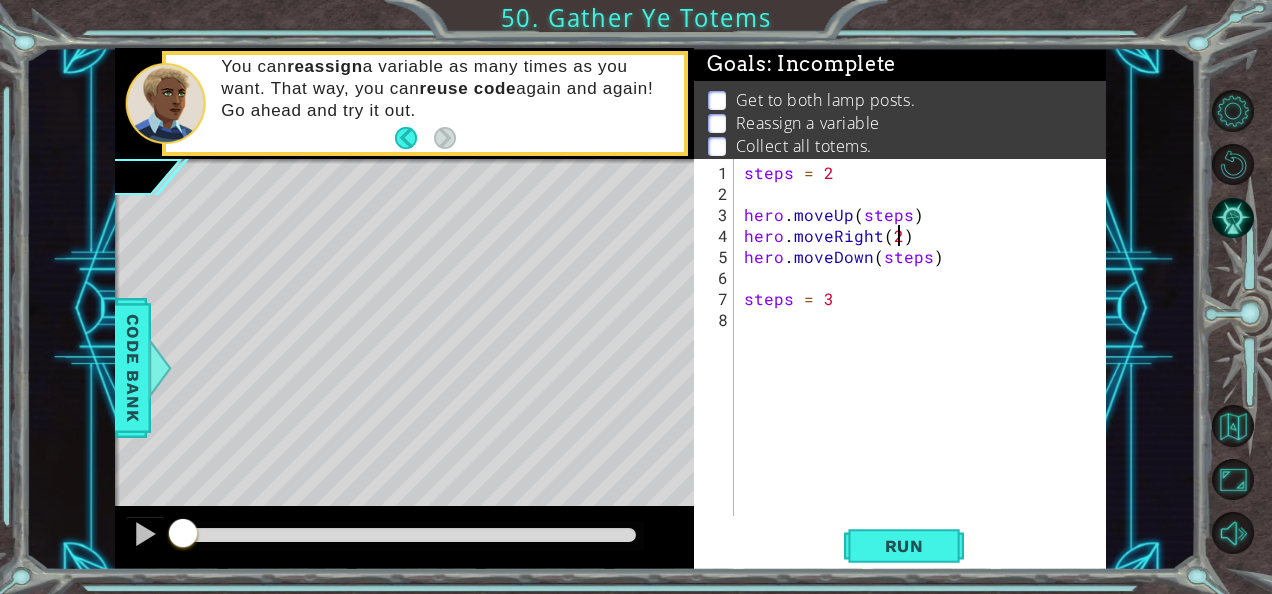 click on "steps   =   2 hero . moveUp ( steps ) hero . moveRight ( 2 ) hero . moveDown ( steps ) steps   =   3" at bounding box center [926, 361] 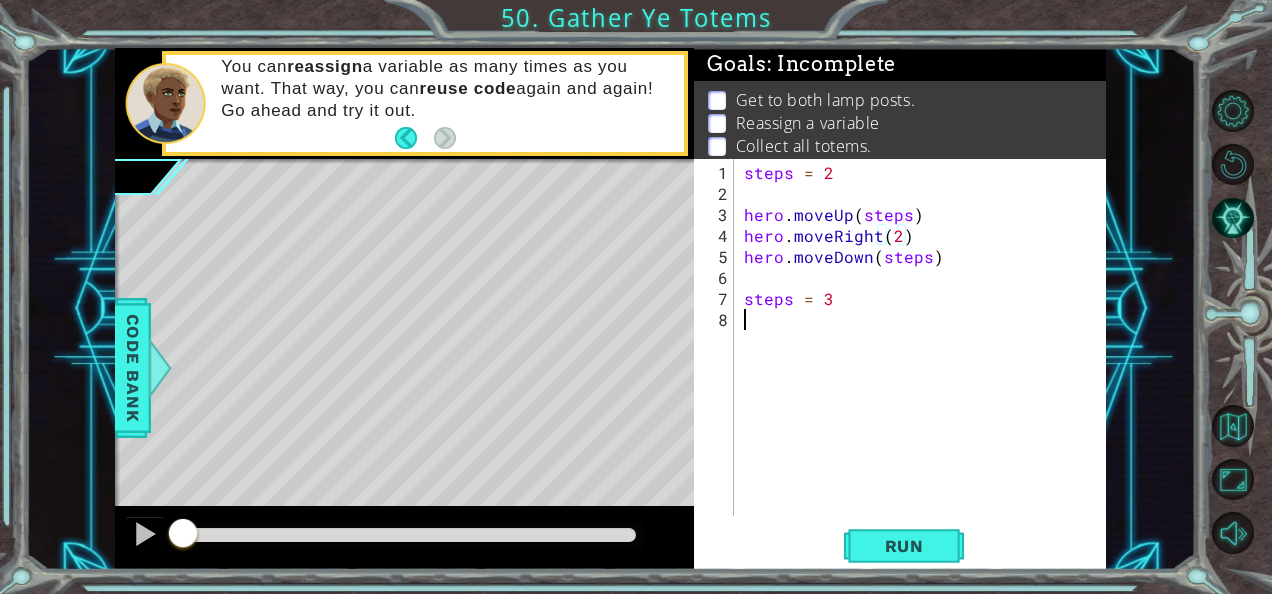 click on "steps   =   2 hero . moveUp ( steps ) hero . moveRight ( 2 ) hero . moveDown ( steps ) steps   =   3" at bounding box center (926, 361) 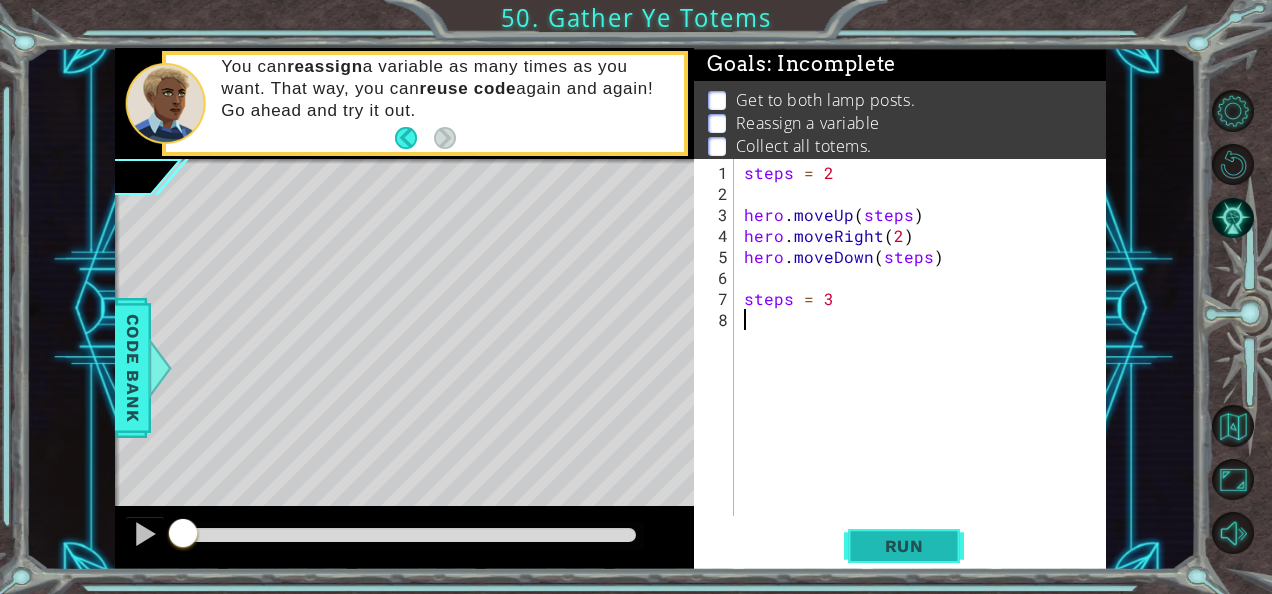 click on "Run" at bounding box center [904, 545] 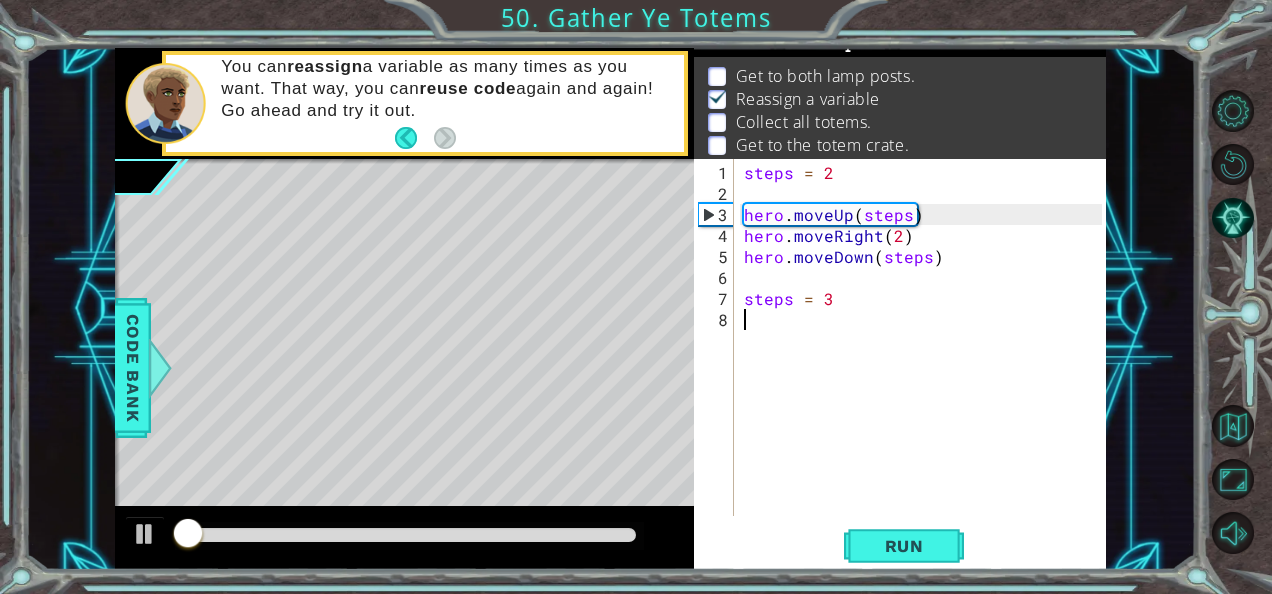 scroll, scrollTop: 29, scrollLeft: 0, axis: vertical 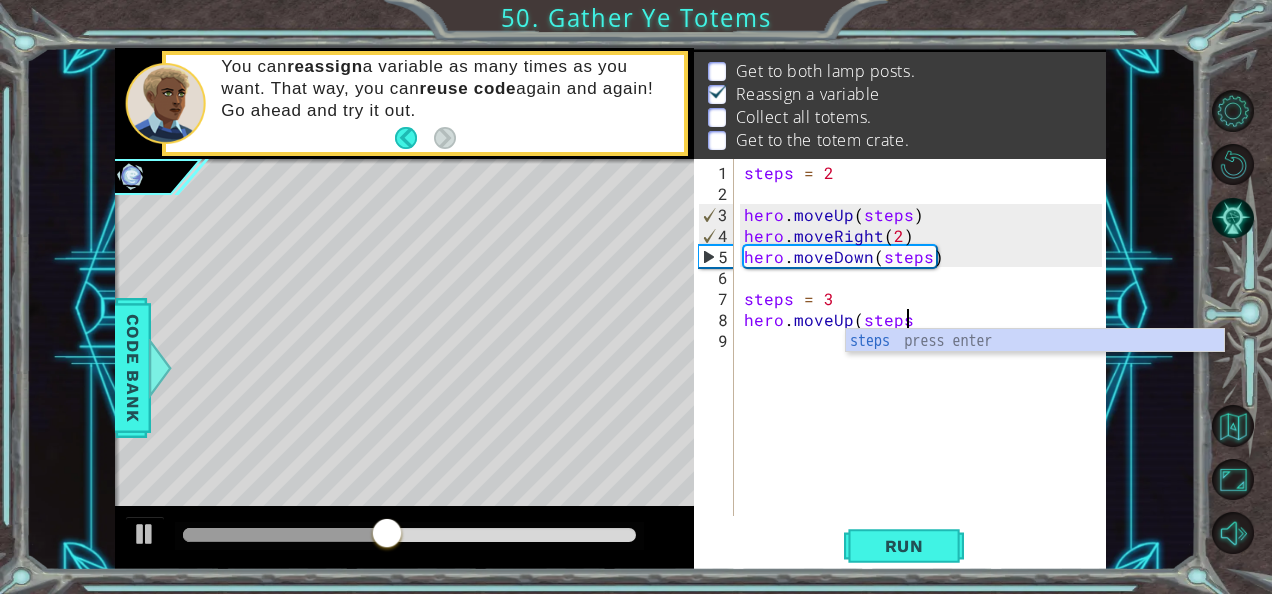 type on "hero.moveUp(steps)" 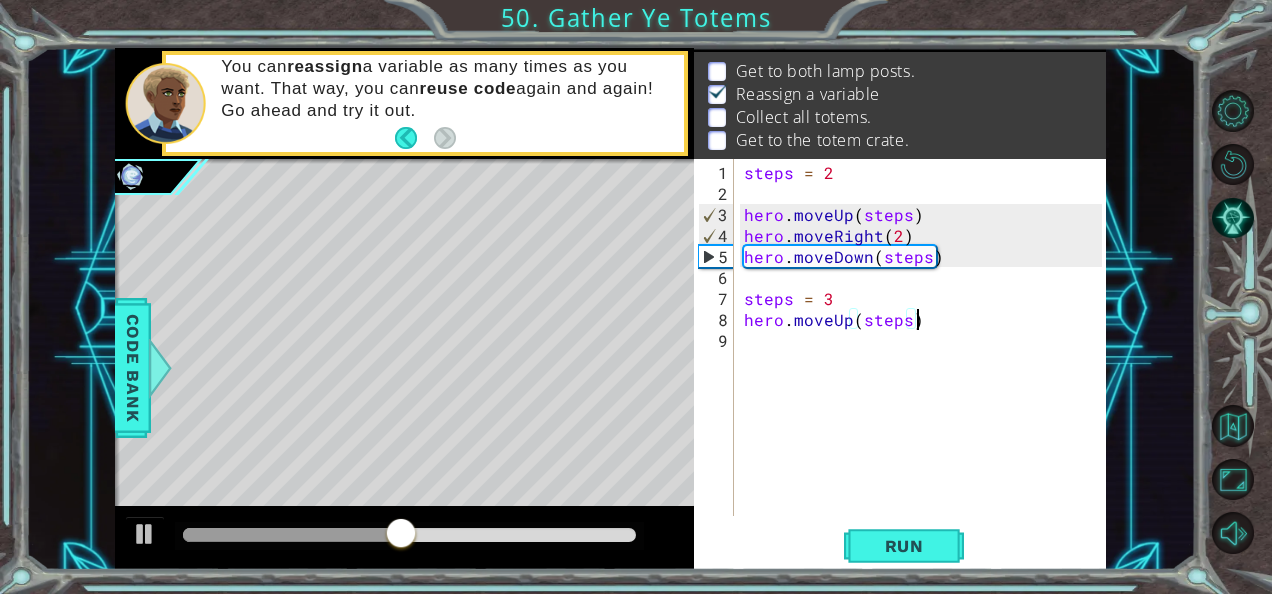 click on "steps   =   2 hero . moveUp ( steps ) hero . moveRight ( 2 ) hero . moveDown ( steps ) steps   =   3 hero . moveUp ( steps )" at bounding box center [926, 361] 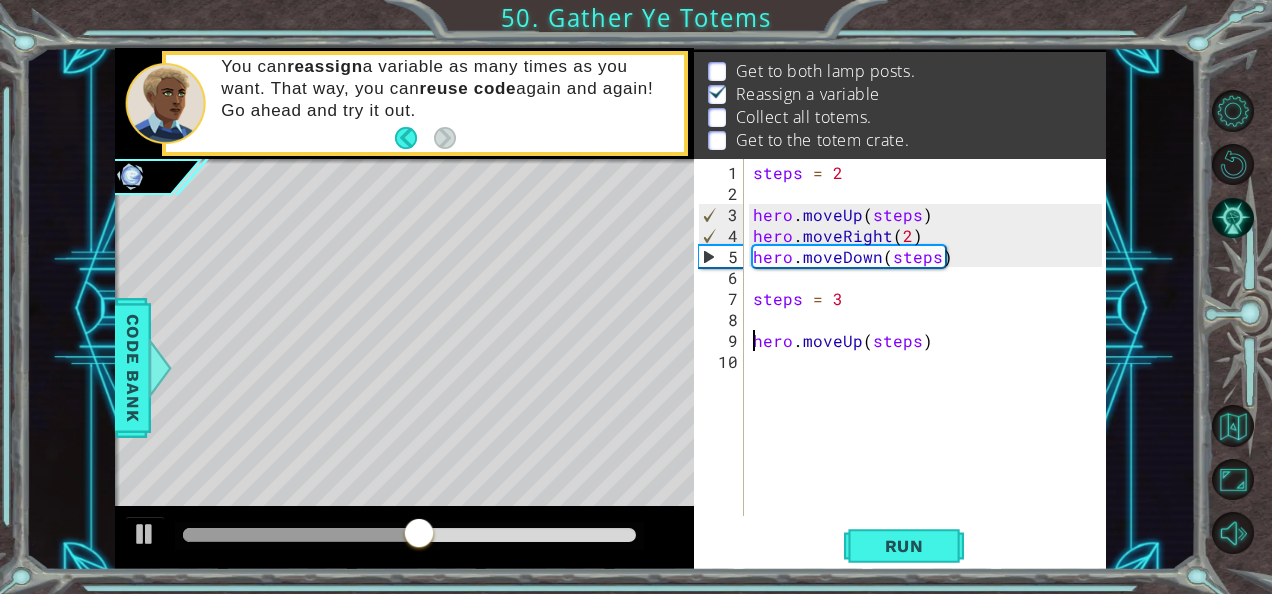 click on "steps   =   2 hero . moveUp ( steps ) hero . moveRight ( 2 ) hero . moveDown ( steps ) steps   =   3 hero . moveUp ( steps )" at bounding box center [930, 361] 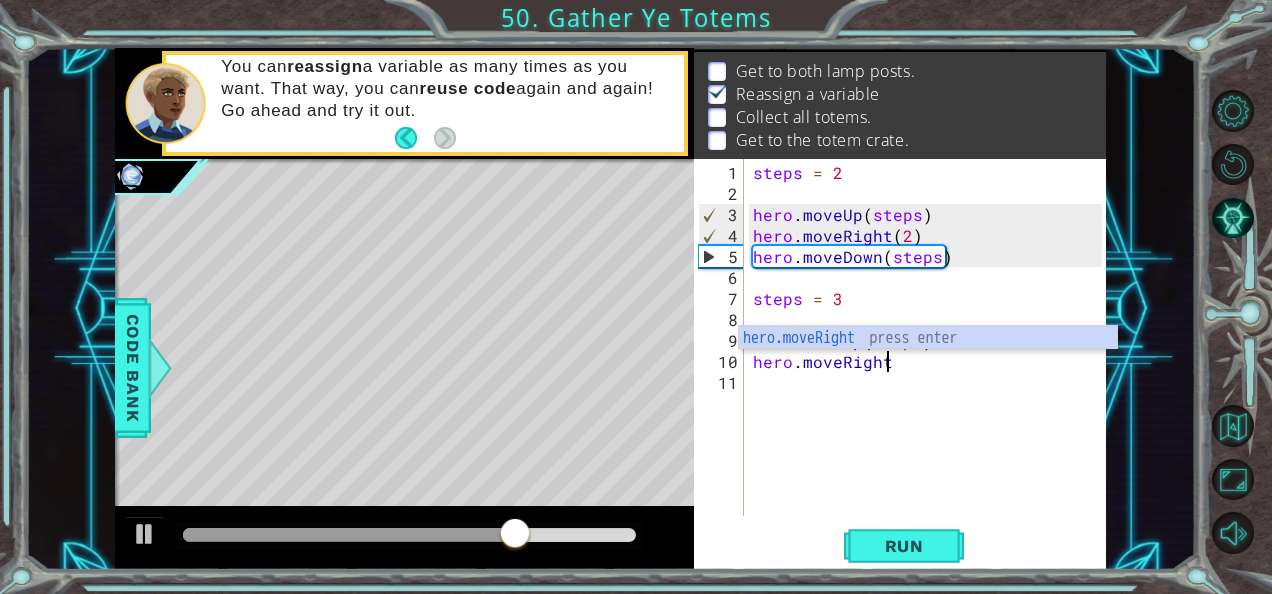 scroll, scrollTop: 0, scrollLeft: 7, axis: horizontal 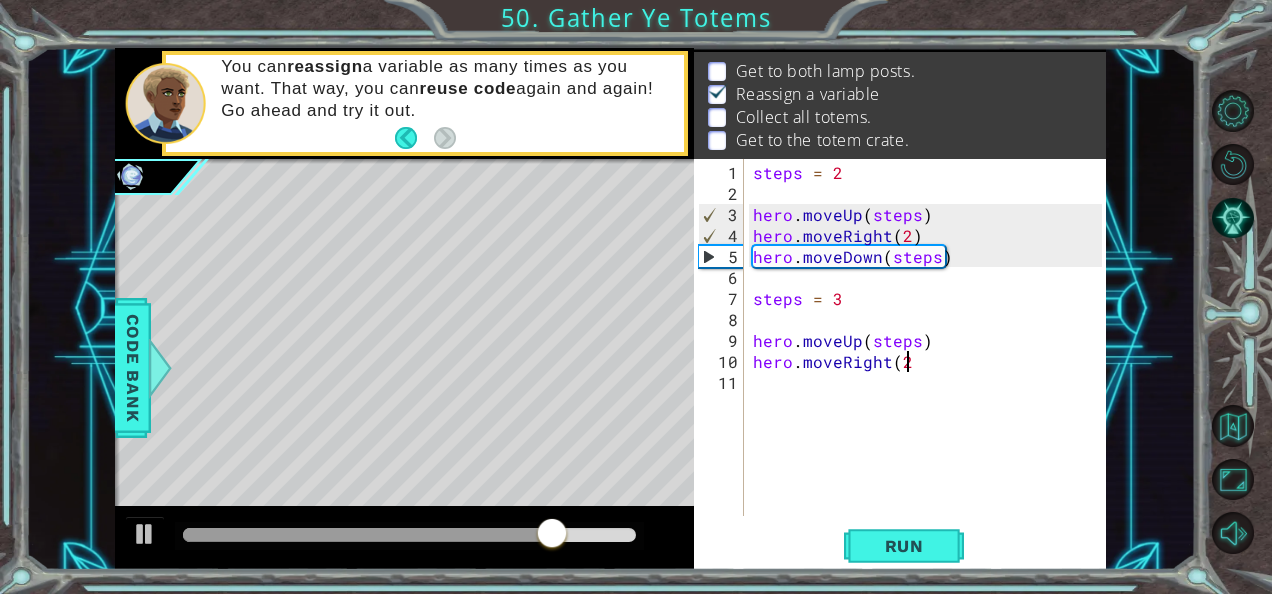 type on "hero.moveRight(2)" 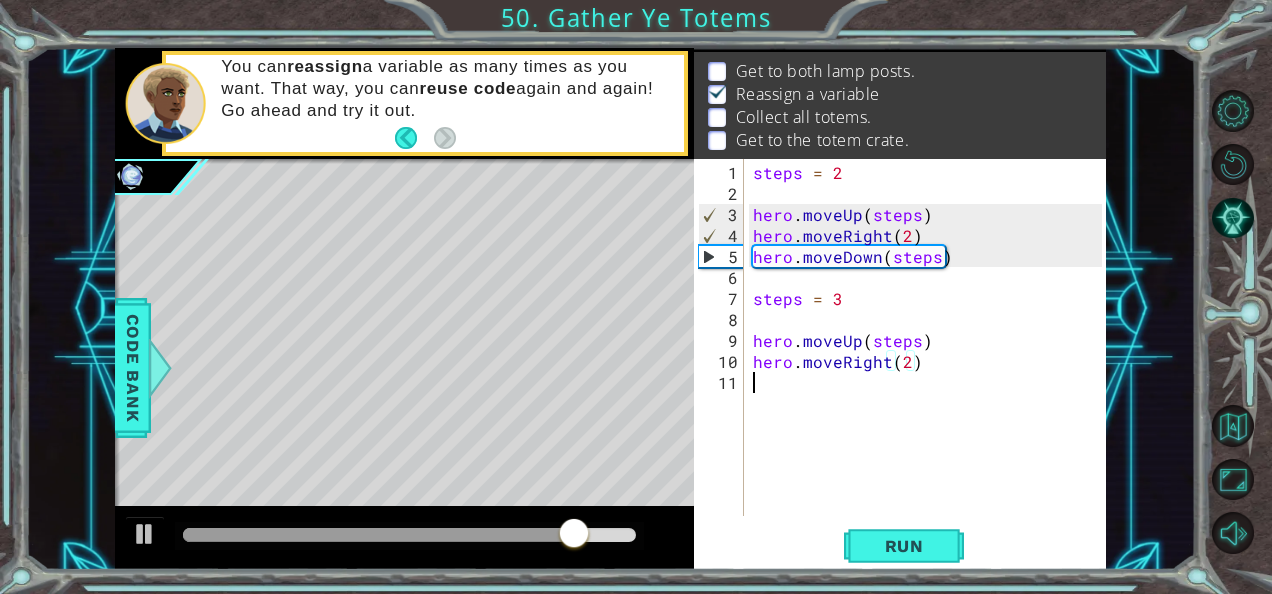 click on "steps   =   2 hero . moveUp ( steps ) hero . moveRight ( 2 ) hero . moveDown ( steps ) steps   =   3 hero . moveUp ( steps ) hero . moveRight ( 2 )" at bounding box center (930, 361) 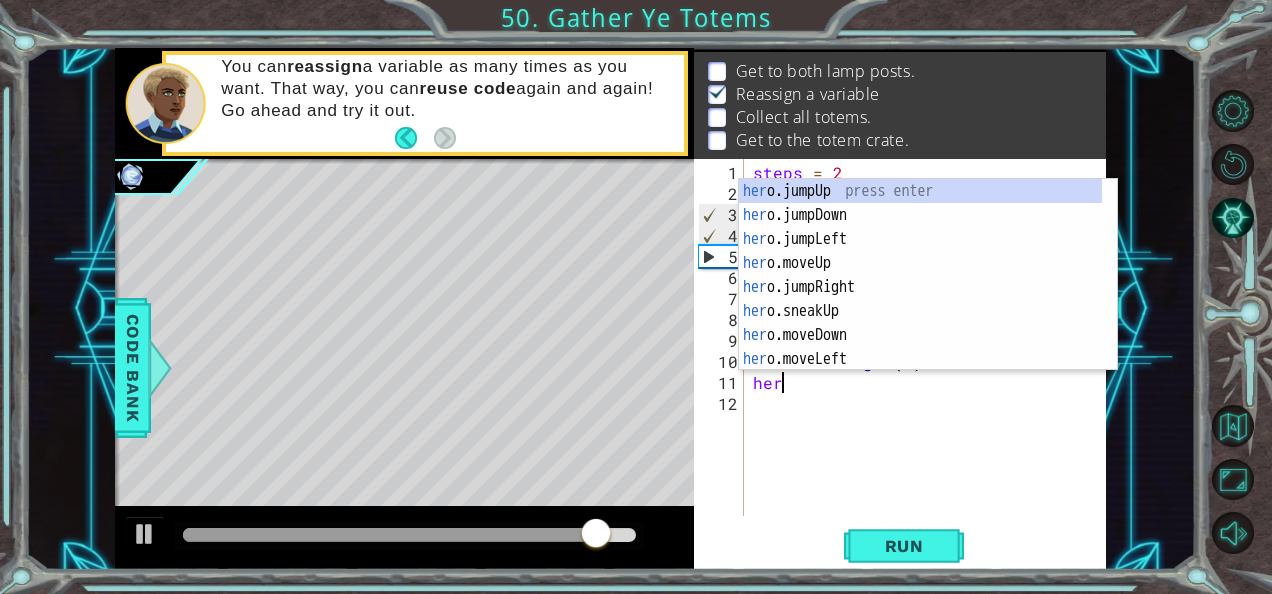 scroll, scrollTop: 0, scrollLeft: 0, axis: both 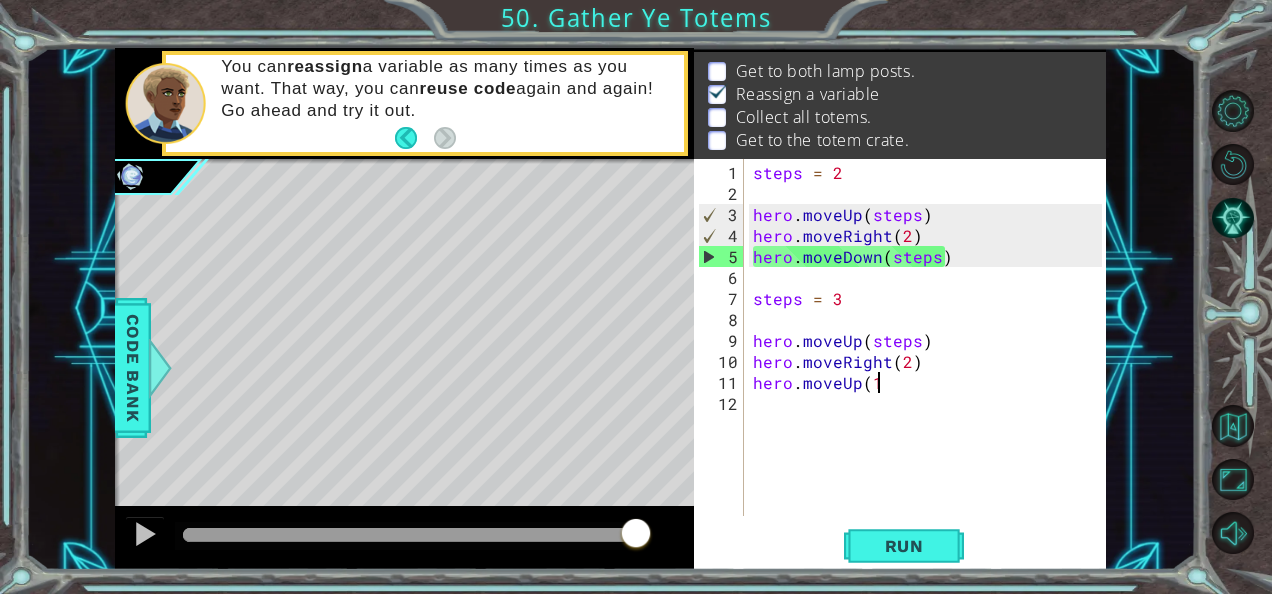 type on "hero.moveUp(1)" 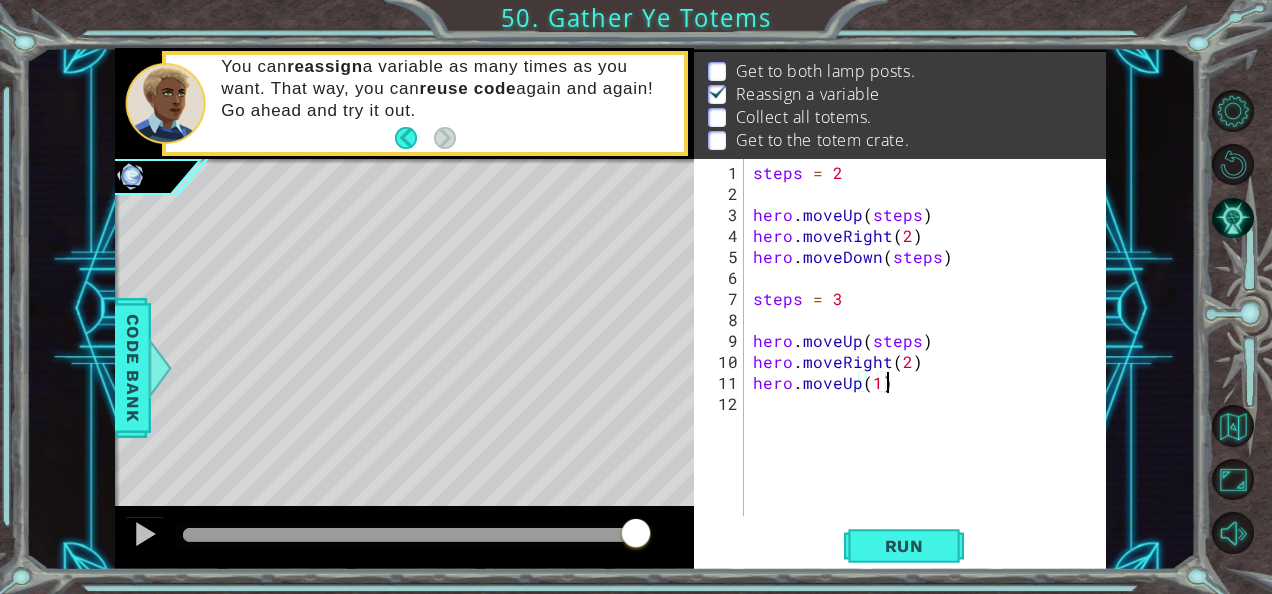 scroll, scrollTop: 0, scrollLeft: 7, axis: horizontal 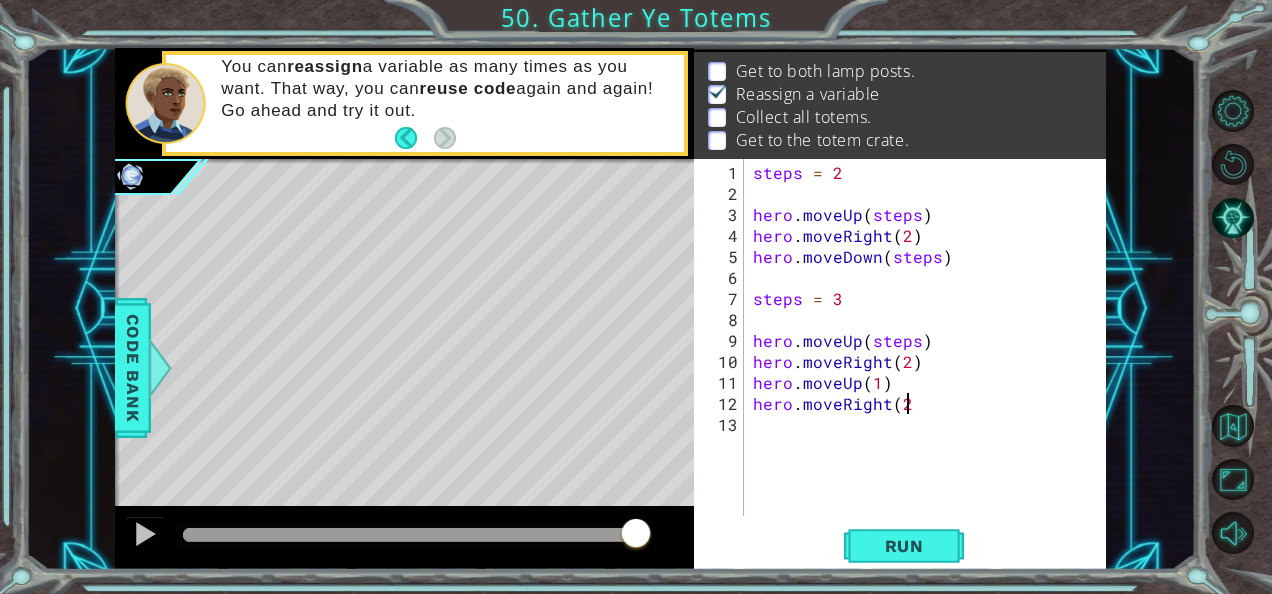 type on "hero.moveRight(2)" 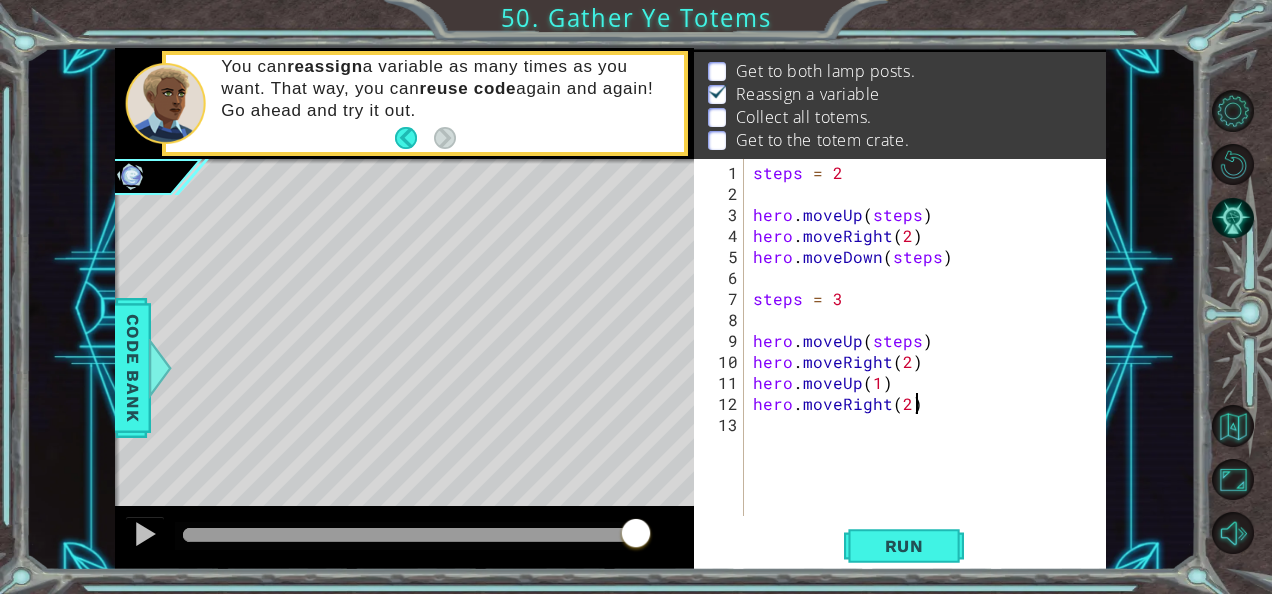 scroll, scrollTop: 0, scrollLeft: 9, axis: horizontal 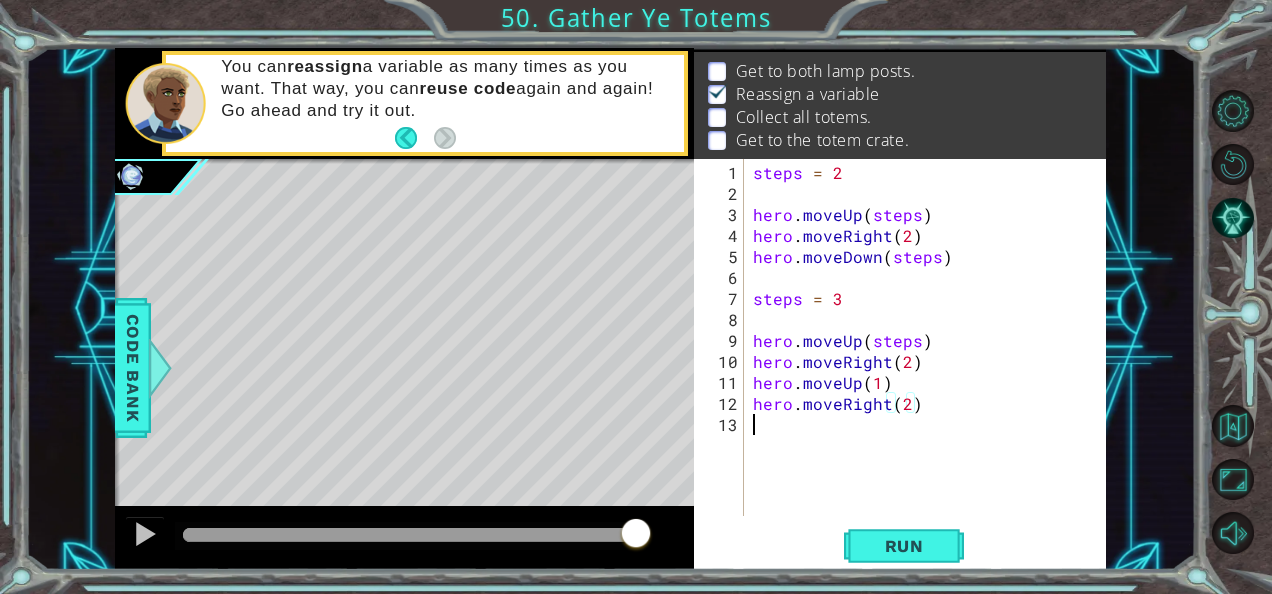 click on "steps   =   2 hero . moveUp ( steps ) hero . moveRight ( 2 ) hero . moveDown ( steps ) steps   =   3 hero . moveUp ( steps ) hero . moveRight ( 2 ) hero . moveUp ( 1 ) hero . moveRight ( 2 )" at bounding box center (930, 361) 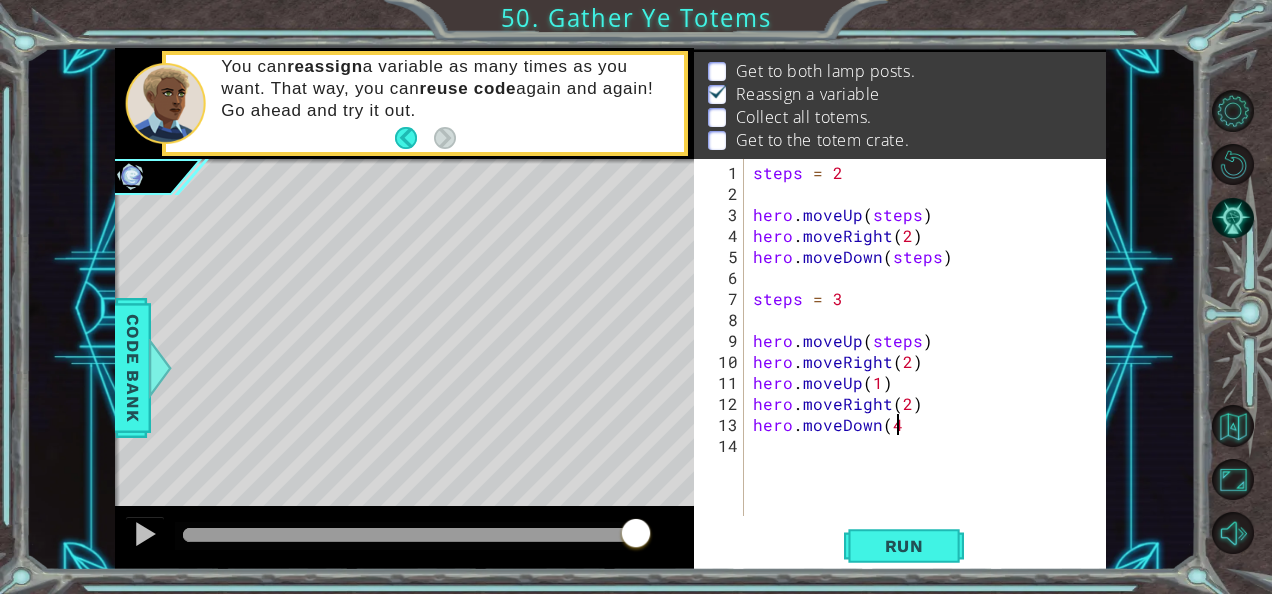 scroll, scrollTop: 0, scrollLeft: 8, axis: horizontal 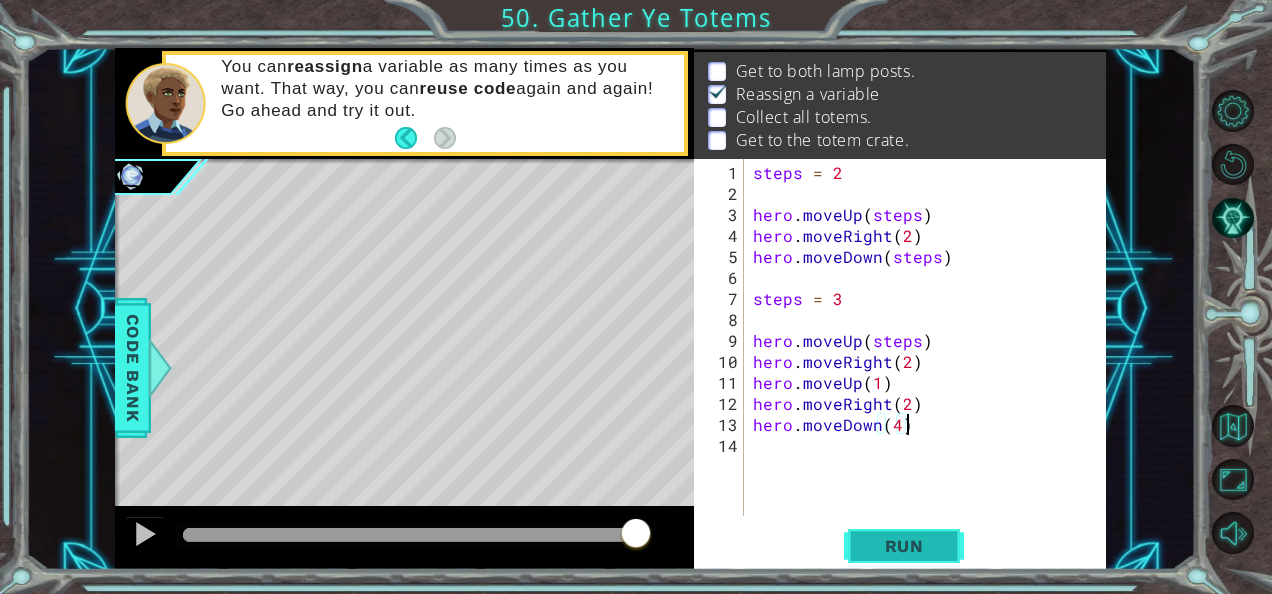 click on "Run" at bounding box center (904, 545) 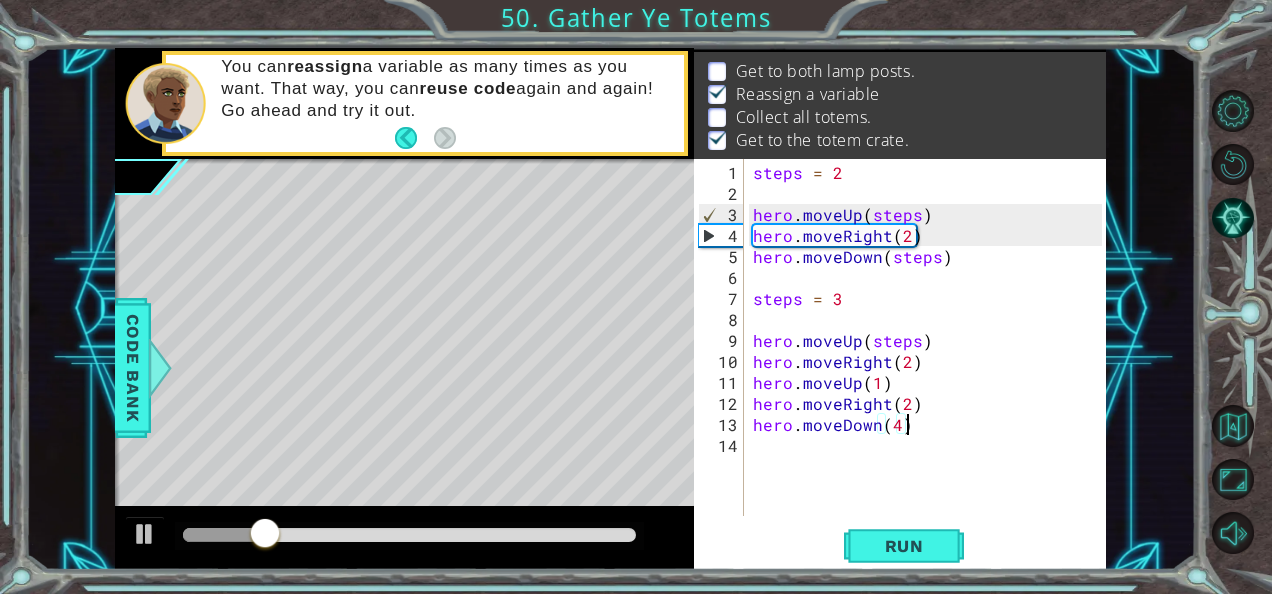 click at bounding box center (409, 535) 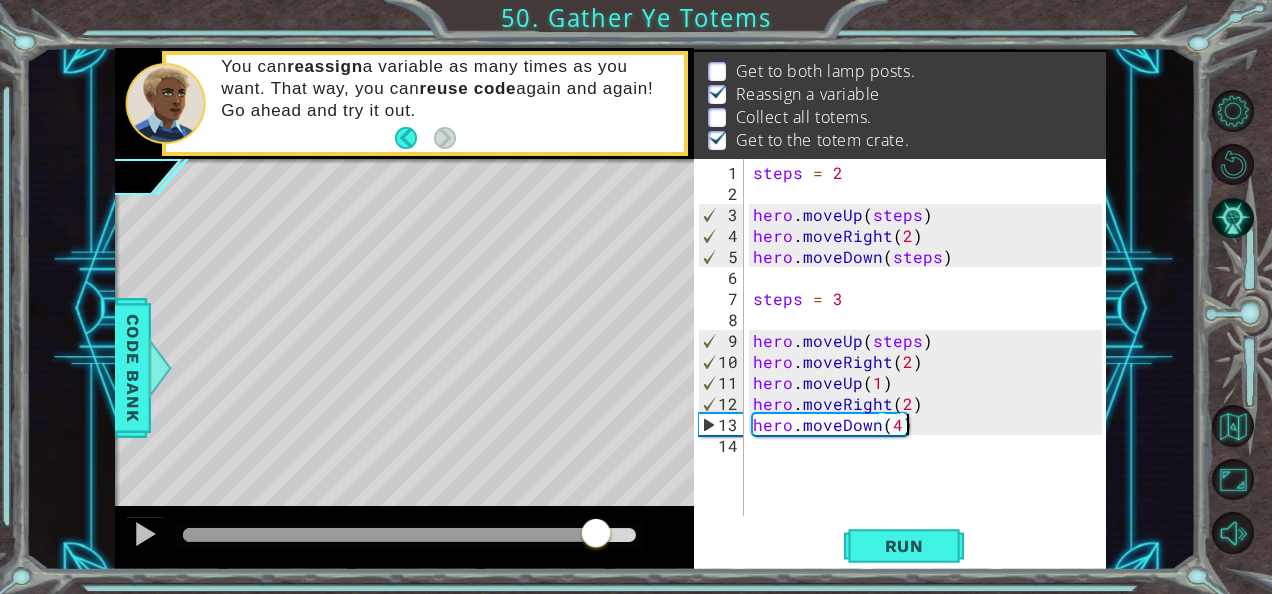 click on "steps   =   2 hero . moveUp ( steps ) hero . moveRight ( 2 ) hero . moveDown ( steps ) steps   =   3 hero . moveUp ( steps ) hero . moveRight ( 2 ) hero . moveUp ( 1 ) hero . moveRight ( 2 ) hero . moveDown ( 4 )" at bounding box center [930, 361] 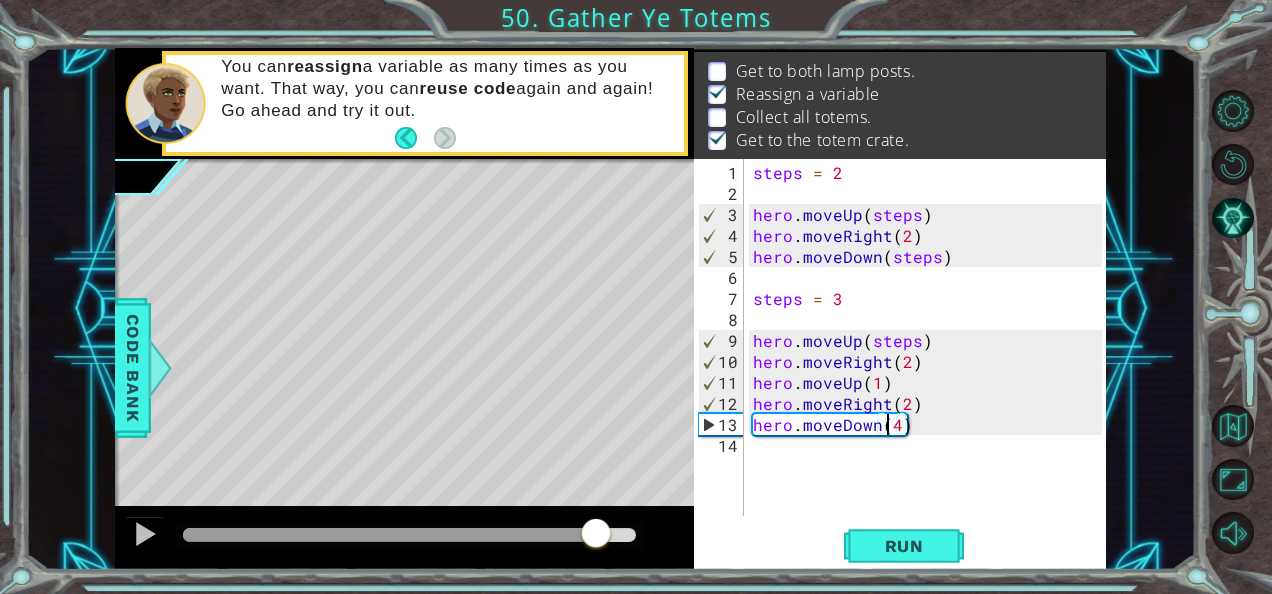 click on "steps   =   2 hero . moveUp ( steps ) hero . moveRight ( 2 ) hero . moveDown ( steps ) steps   =   3 hero . moveUp ( steps ) hero . moveRight ( 2 ) hero . moveUp ( 1 ) hero . moveRight ( 2 ) hero . moveDown ( 4 )" at bounding box center [930, 361] 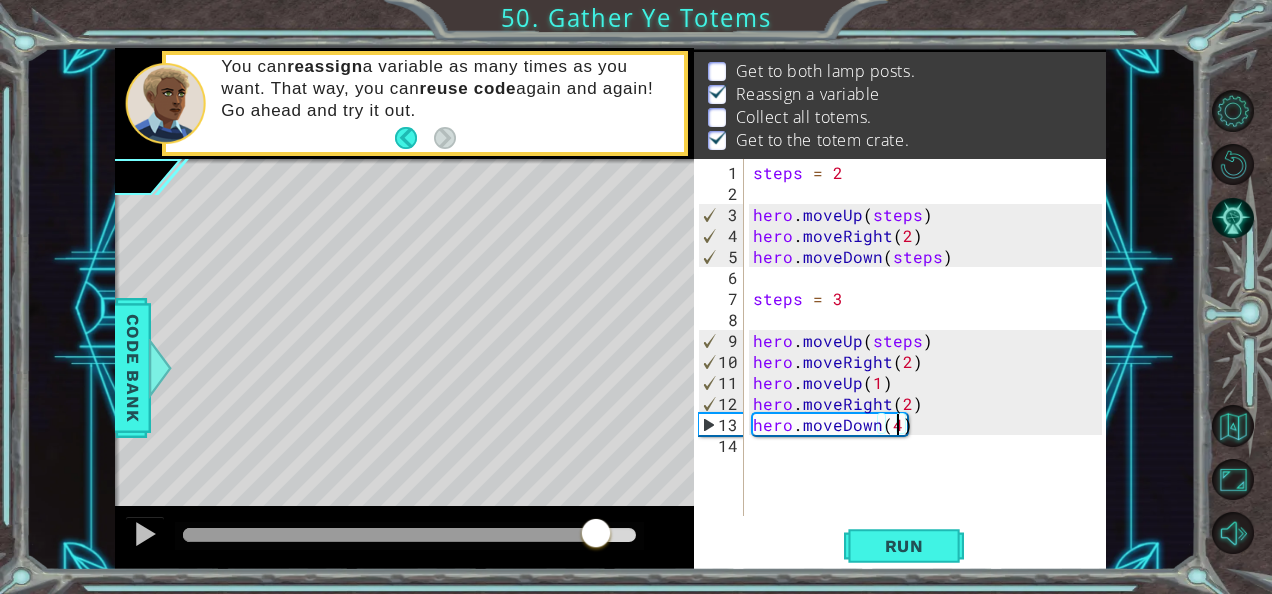 scroll, scrollTop: 0, scrollLeft: 8, axis: horizontal 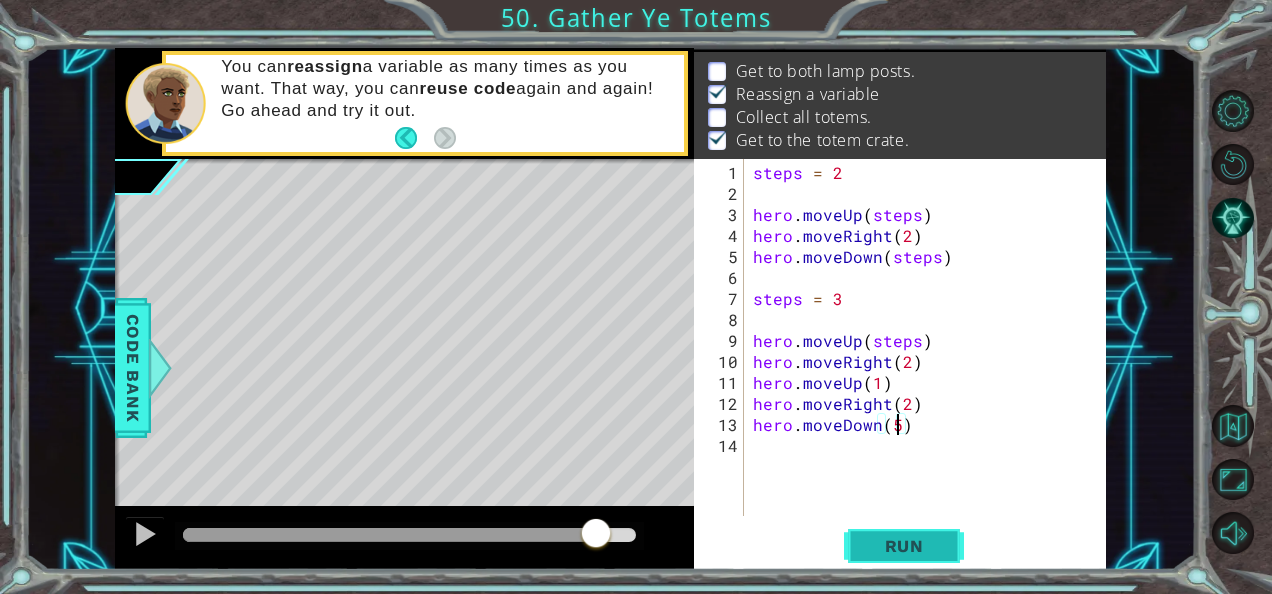 click on "Run" at bounding box center (904, 546) 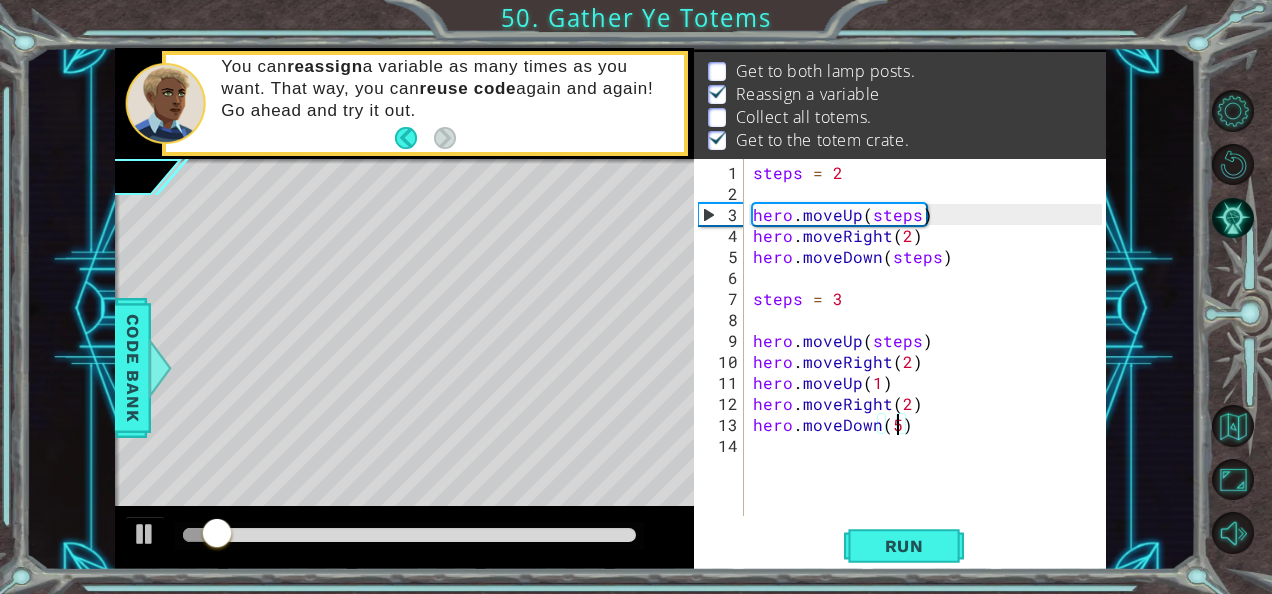 click at bounding box center [409, 535] 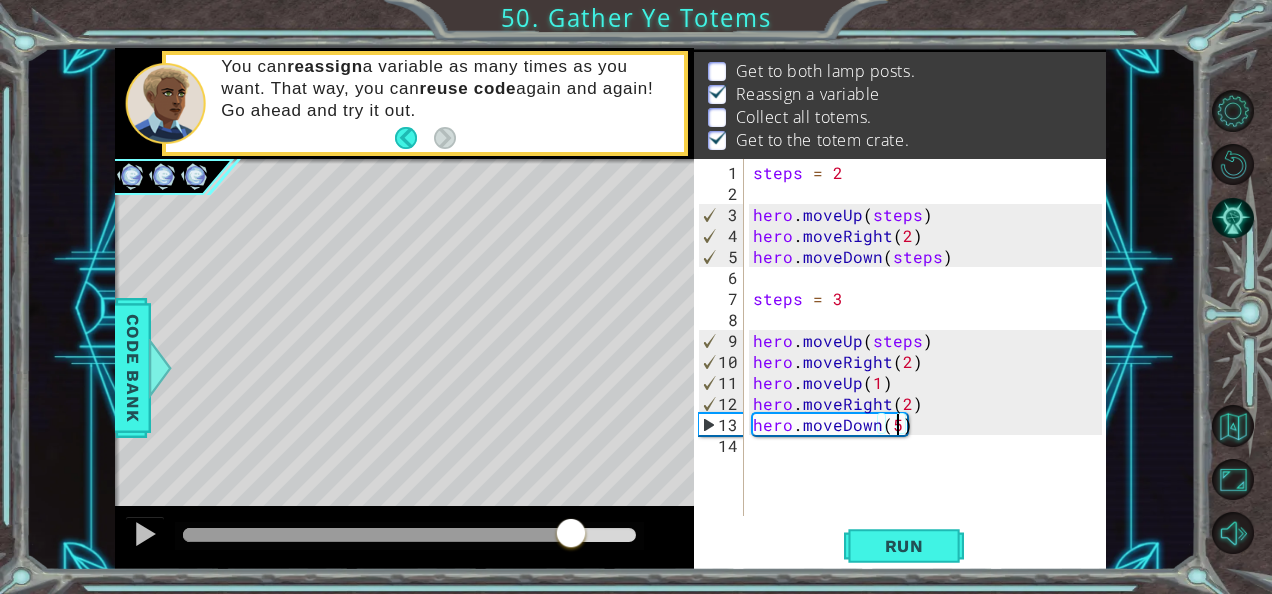 click at bounding box center (409, 535) 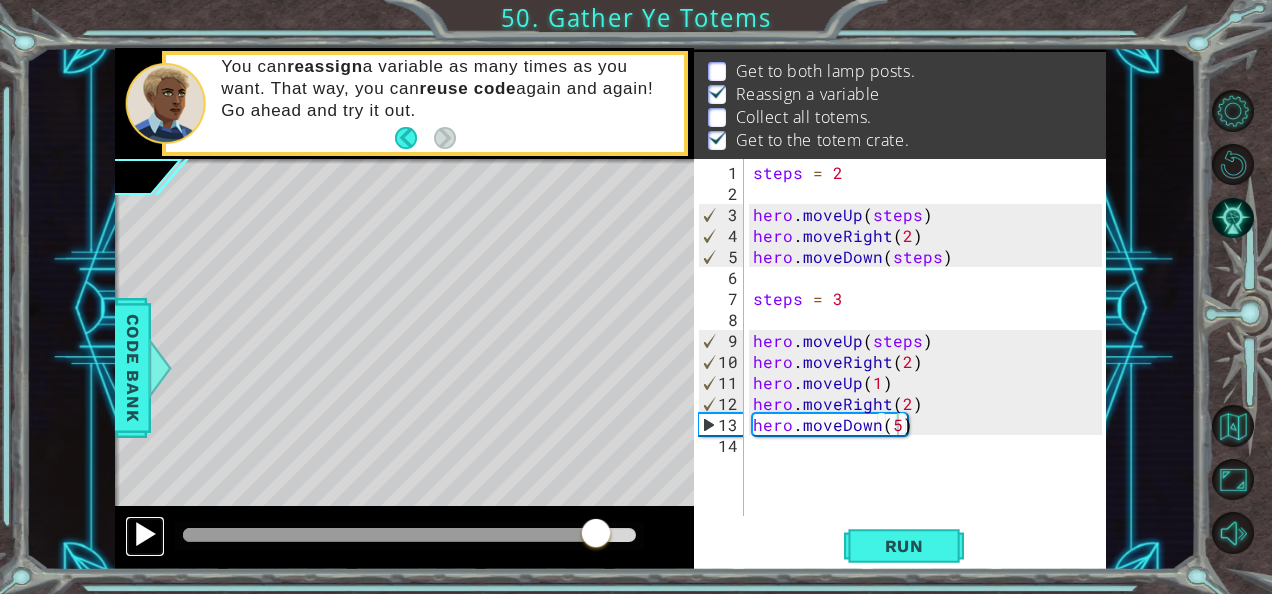 click at bounding box center (145, 536) 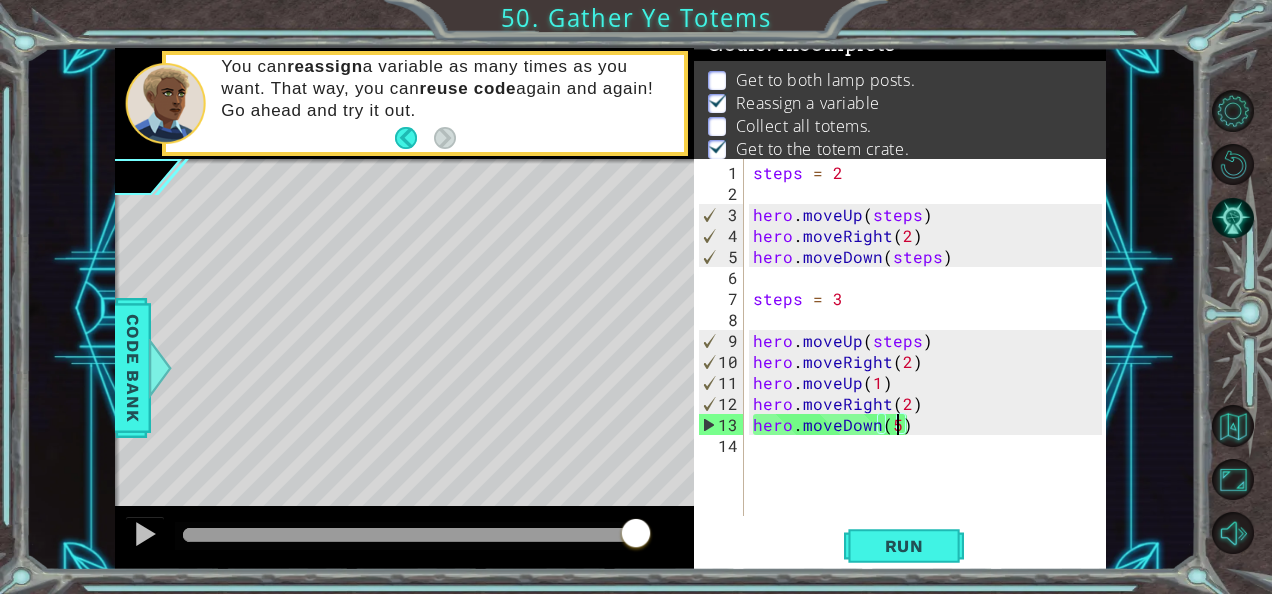 scroll, scrollTop: 0, scrollLeft: 0, axis: both 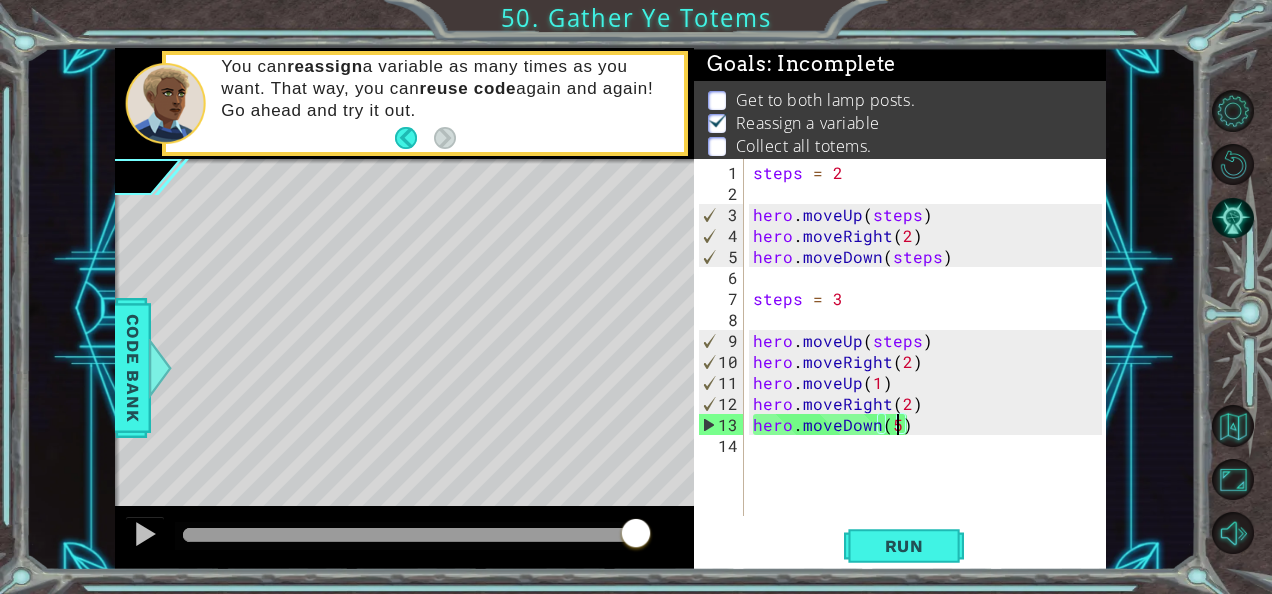click on "steps   =   2 hero . moveUp ( steps ) hero . moveRight ( 2 ) hero . moveDown ( steps ) steps   =   3 hero . moveUp ( steps ) hero . moveRight ( 2 ) hero . moveUp ( 1 ) hero . moveRight ( 2 ) hero . moveDown ( 5 )" at bounding box center [930, 361] 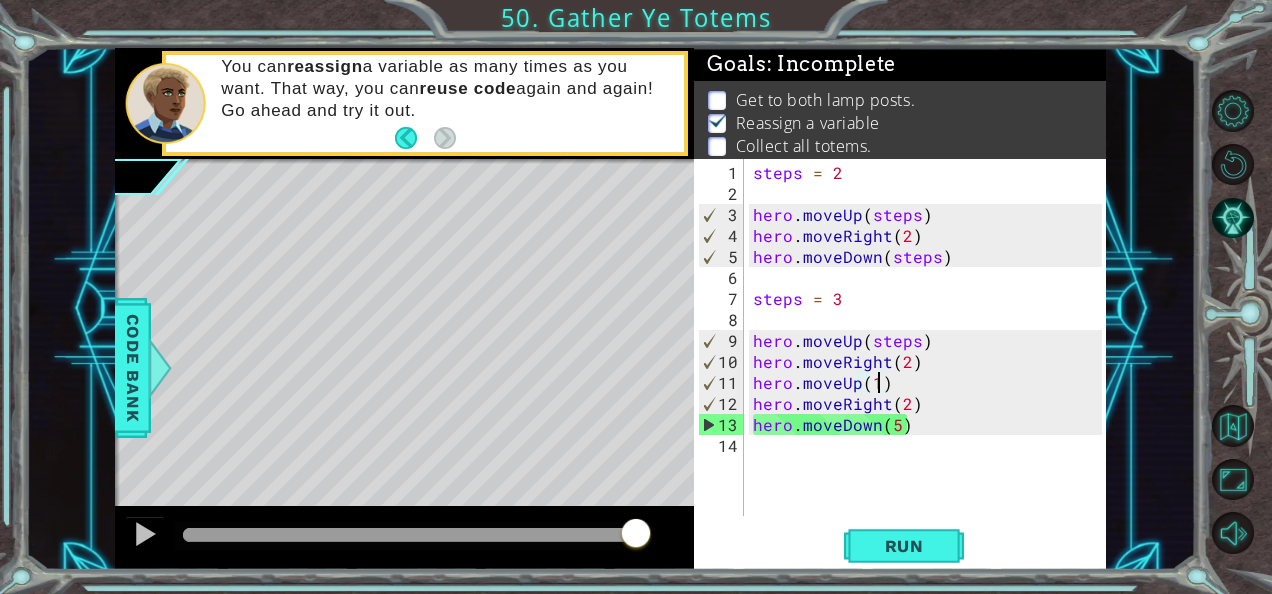 scroll, scrollTop: 0, scrollLeft: 7, axis: horizontal 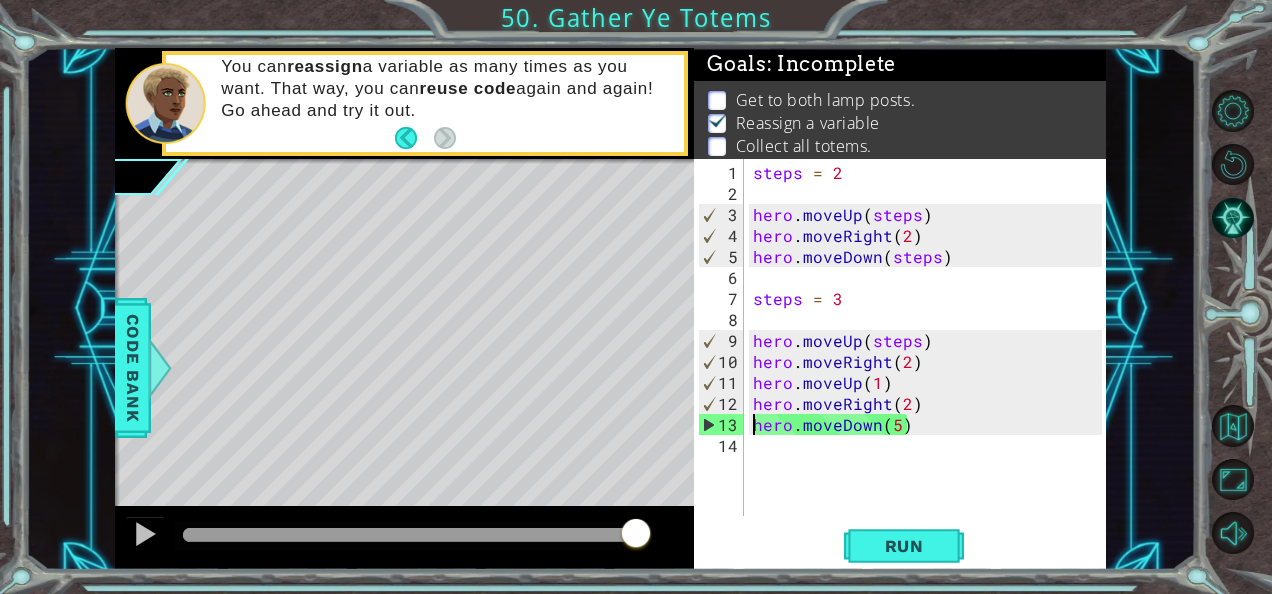 click on "steps   =   2 hero . moveUp ( steps ) hero . moveRight ( 2 ) hero . moveDown ( steps ) steps   =   3 hero . moveUp ( steps ) hero . moveRight ( 2 ) hero . moveUp ( 1 ) hero . moveRight ( 2 ) hero . moveDown ( 5 )" at bounding box center (930, 361) 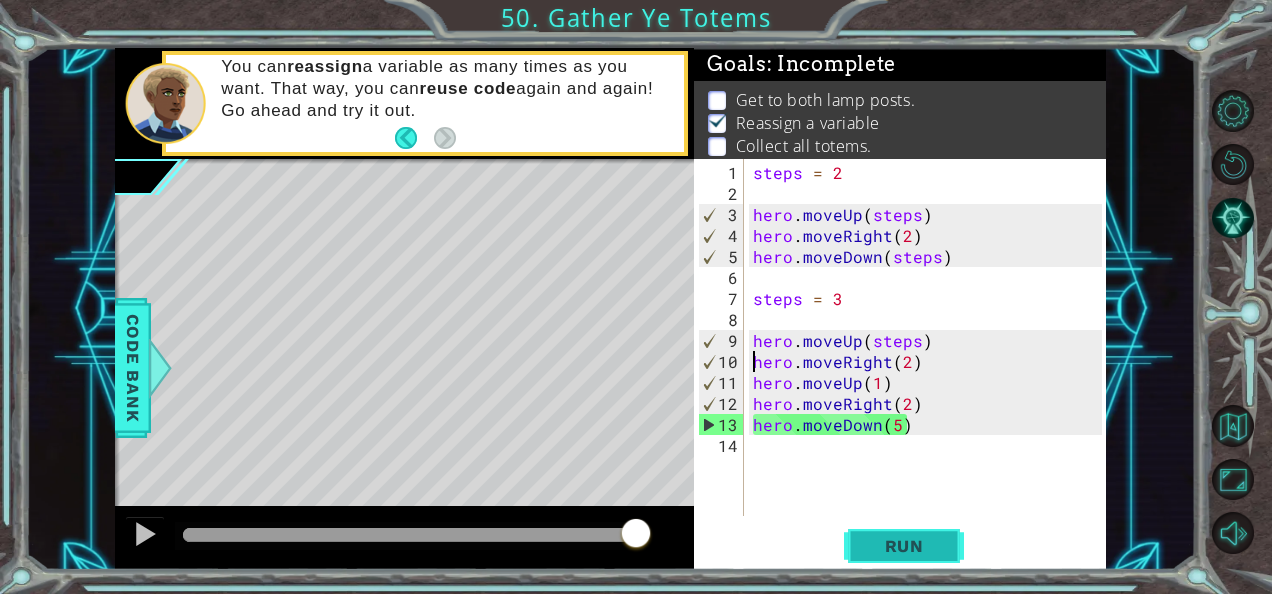 click on "Run" at bounding box center (904, 546) 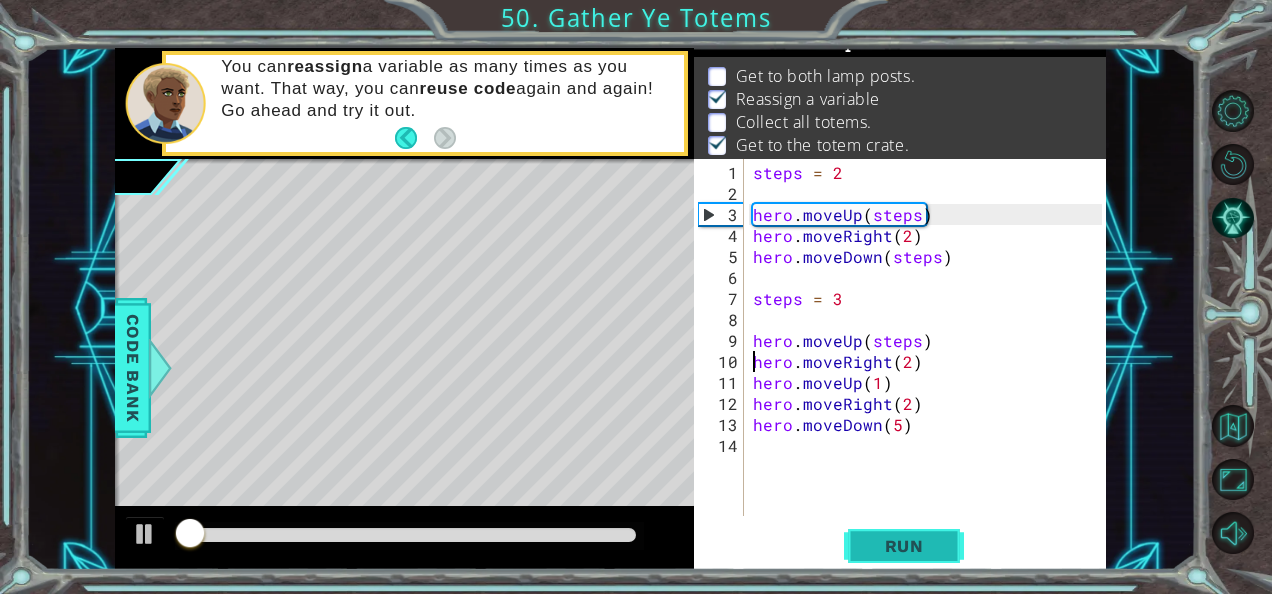 scroll, scrollTop: 29, scrollLeft: 0, axis: vertical 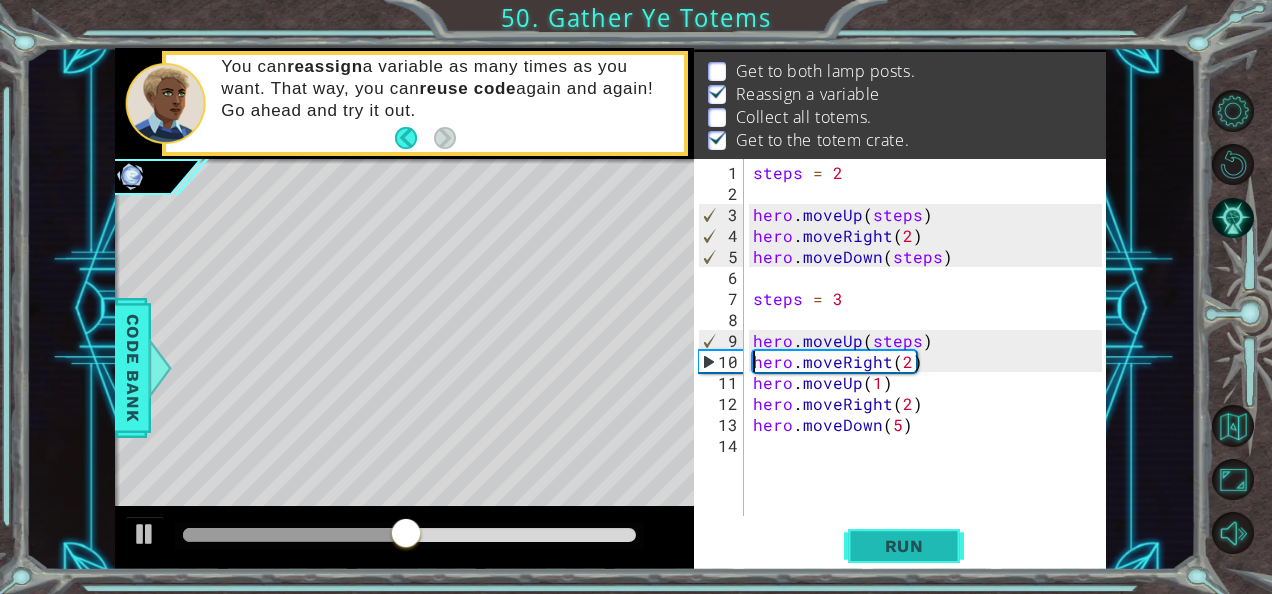 click on "Run" at bounding box center (904, 546) 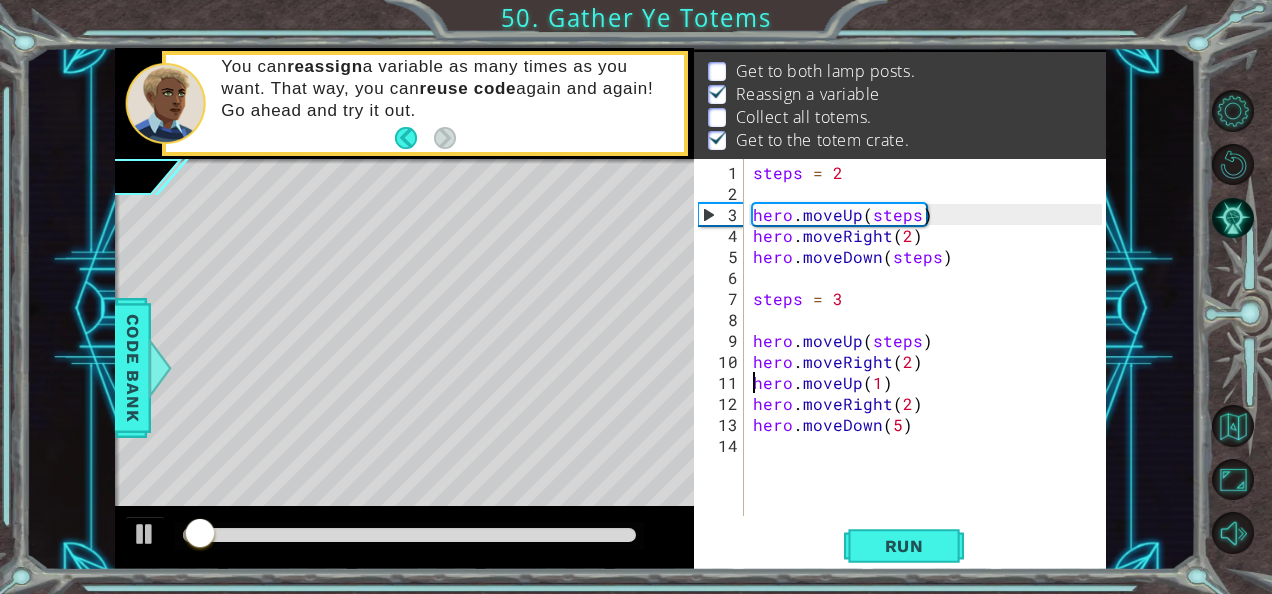 click on "steps   =   2 hero . moveUp ( steps ) hero . moveRight ( 2 ) hero . moveDown ( steps ) steps   =   3 hero . moveUp ( steps ) hero . moveRight ( 2 ) hero . moveUp ( 1 ) hero . moveRight ( 2 ) hero . moveDown ( 5 )" at bounding box center (930, 361) 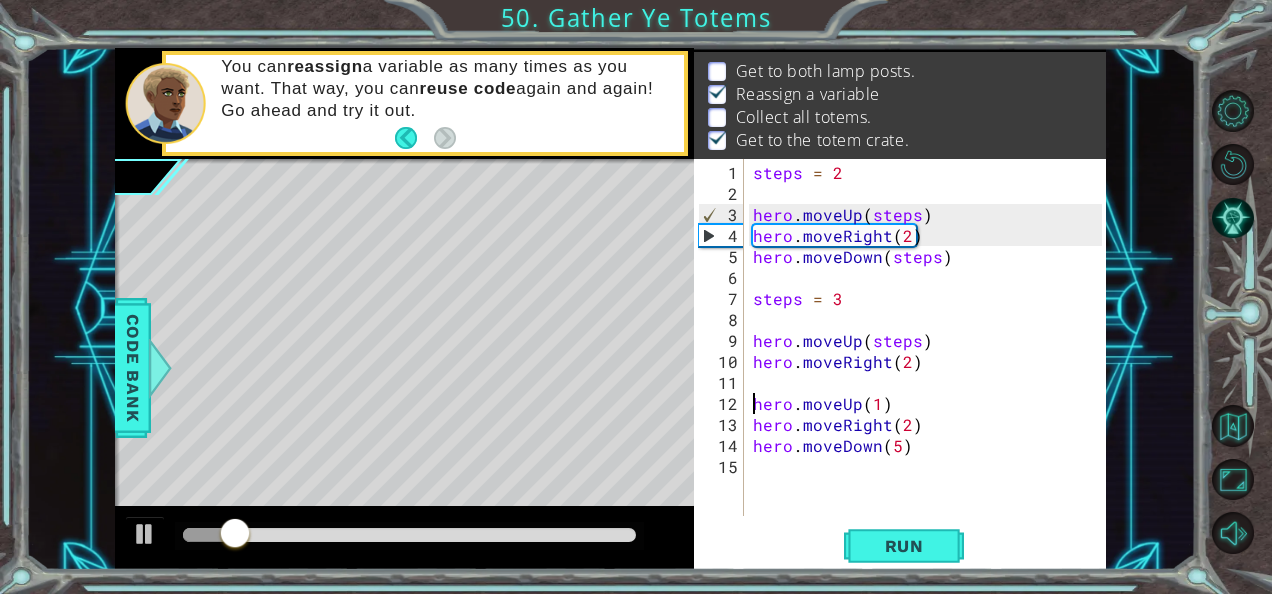 click on "steps   =   2 hero . moveUp ( steps ) hero . moveRight ( 2 ) hero . moveDown ( steps ) steps   =   3 hero . moveUp ( steps ) hero . moveRight ( 2 ) hero . moveUp ( 1 ) hero . moveRight ( 2 ) hero . moveDown ( 5 )" at bounding box center [930, 361] 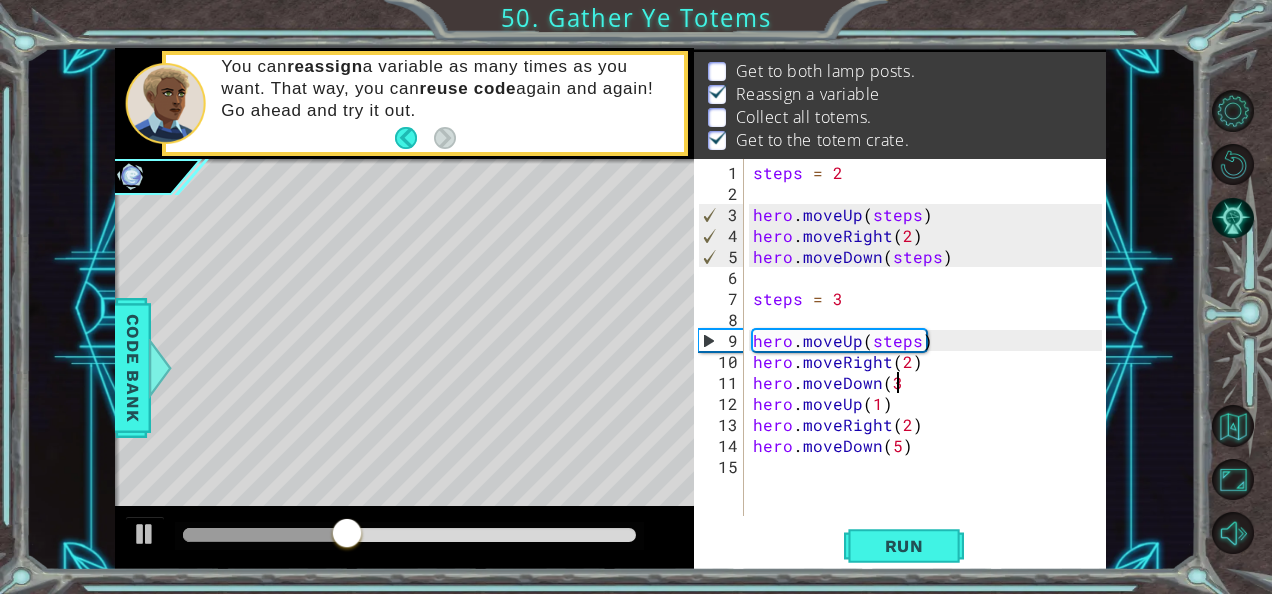 scroll, scrollTop: 0, scrollLeft: 8, axis: horizontal 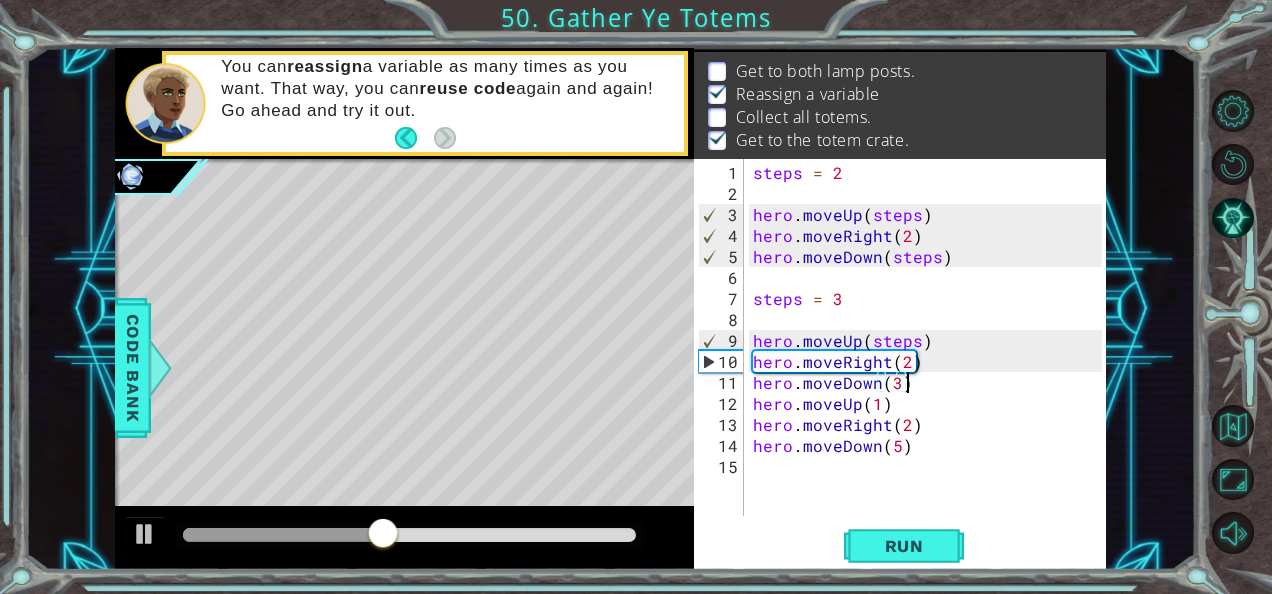 click on "steps   =   2 hero . moveUp ( steps ) hero . moveRight ( 2 ) hero . moveDown ( steps ) steps   =   3 hero . moveUp ( steps ) hero . moveRight ( 2 ) hero . moveDown ( 3 ) hero . moveUp ( 1 ) hero . moveRight ( 2 ) hero . moveDown ( 5 )" at bounding box center (930, 361) 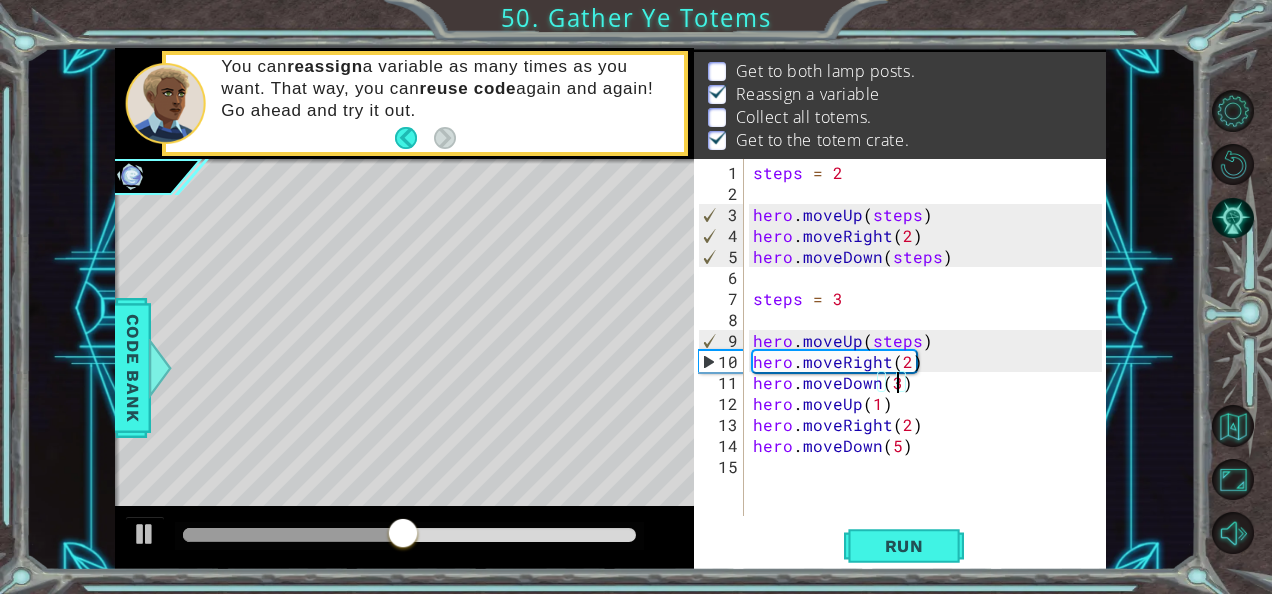 click on "steps   =   2 hero . moveUp ( steps ) hero . moveRight ( 2 ) hero . moveDown ( steps ) steps   =   3 hero . moveUp ( steps ) hero . moveRight ( 2 ) hero . moveDown ( 3 ) hero . moveUp ( 1 ) hero . moveRight ( 2 ) hero . moveDown ( 5 )" at bounding box center [930, 361] 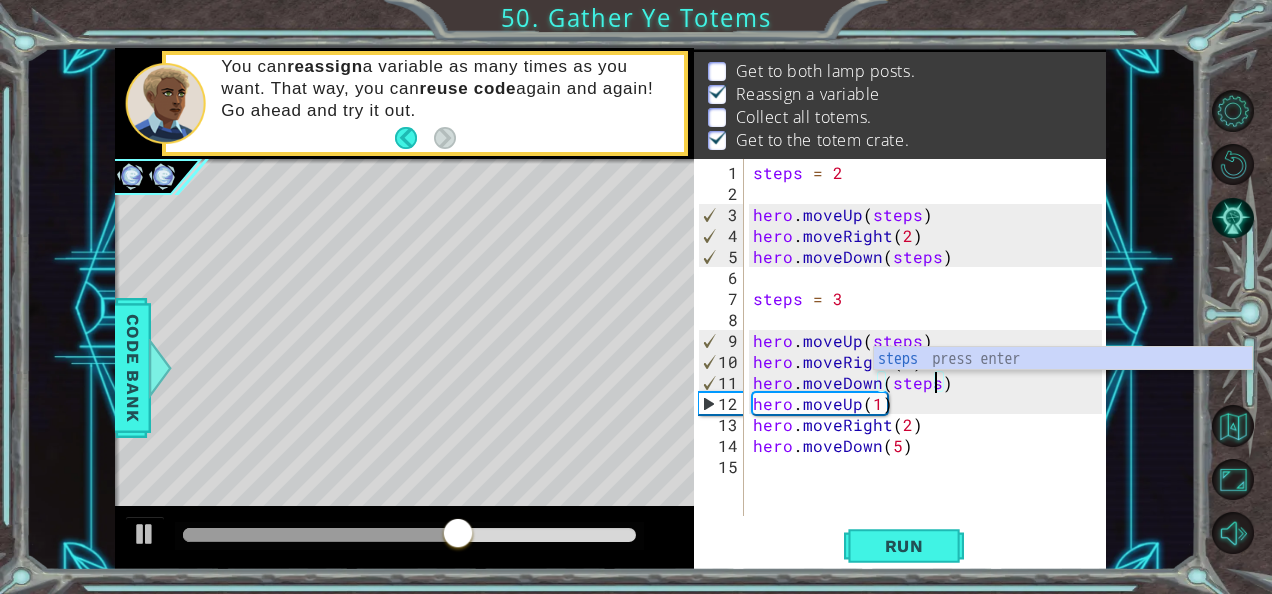 scroll, scrollTop: 0, scrollLeft: 10, axis: horizontal 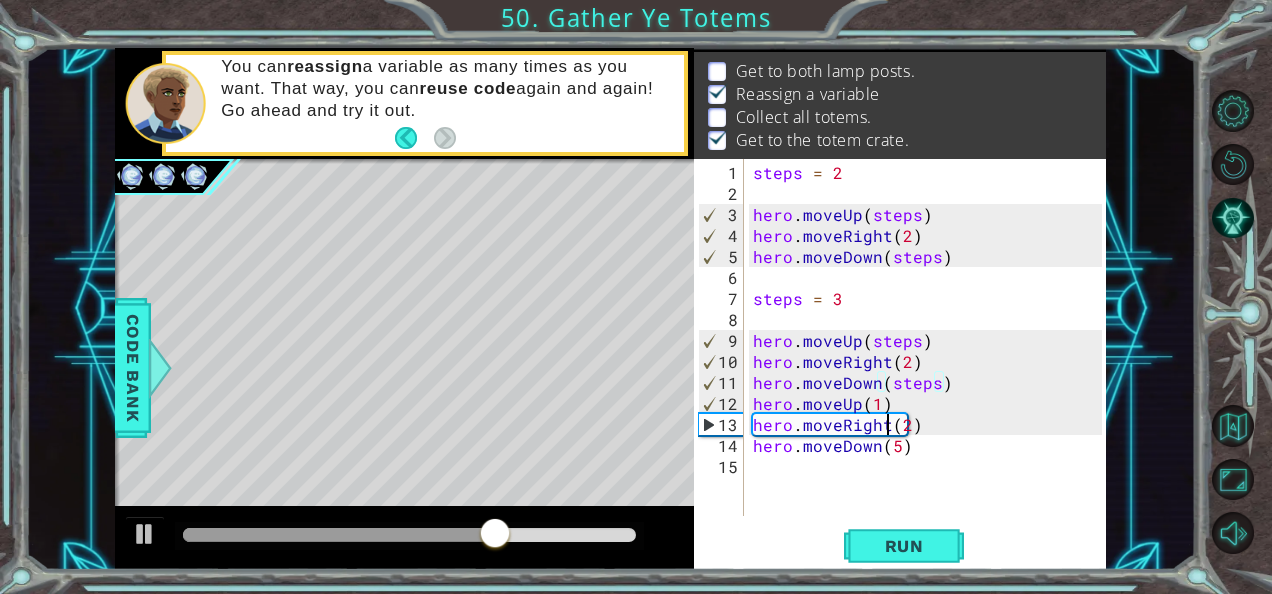 click on "steps   =   2 hero . moveUp ( steps ) hero . moveRight ( 2 ) hero . moveDown ( steps ) steps   =   3 hero . moveUp ( steps ) hero . moveRight ( 2 ) hero . moveDown ( steps ) hero . moveUp ( 1 ) hero . moveRight ( 2 ) hero . moveDown ( 5 )" at bounding box center [930, 361] 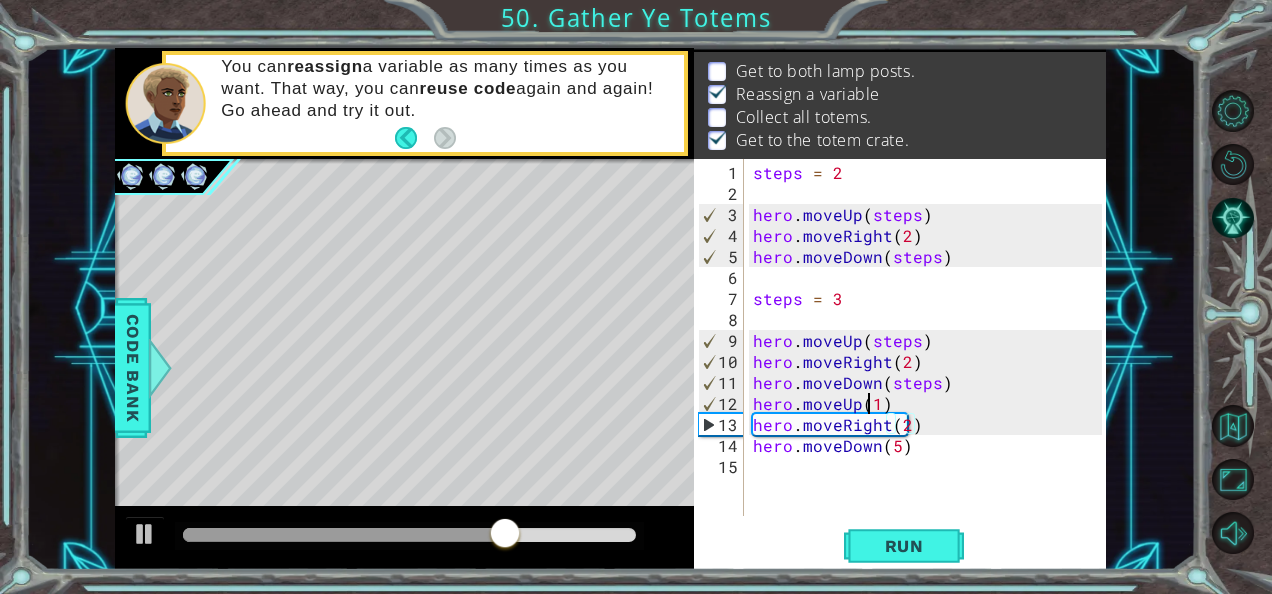 click on "steps   =   2 hero . moveUp ( steps ) hero . moveRight ( 2 ) hero . moveDown ( steps ) steps   =   3 hero . moveUp ( steps ) hero . moveRight ( 2 ) hero . moveDown ( steps ) hero . moveUp ( 1 ) hero . moveRight ( 2 ) hero . moveDown ( 5 )" at bounding box center (930, 361) 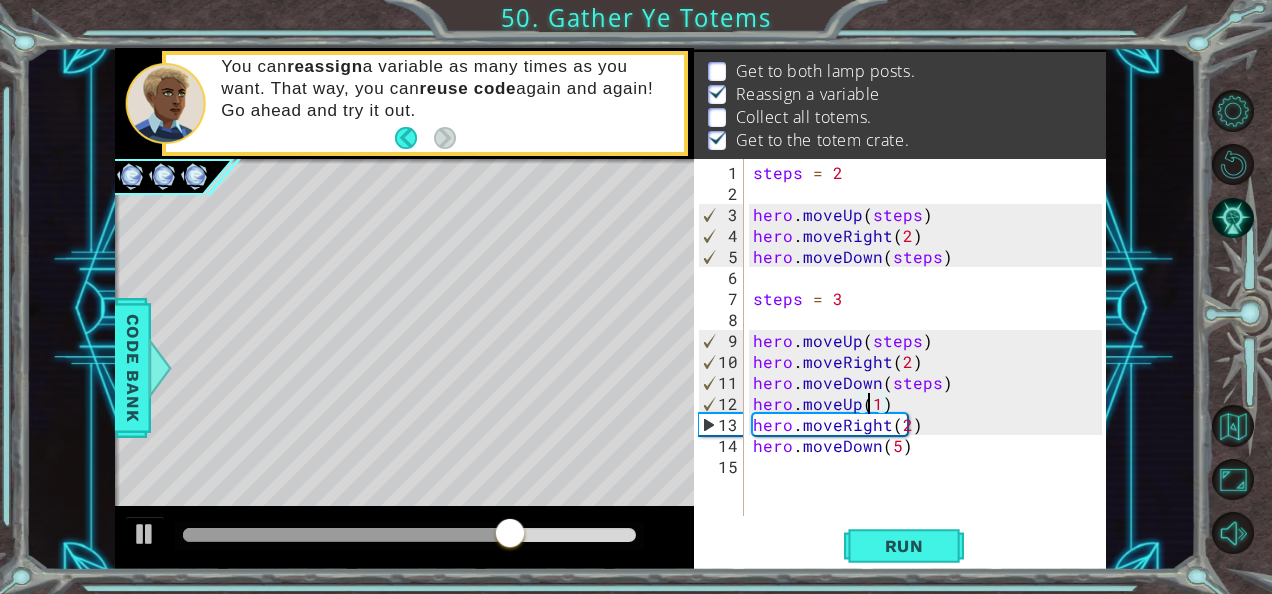 click on "steps   =   2 hero . moveUp ( steps ) hero . moveRight ( 2 ) hero . moveDown ( steps ) steps   =   3 hero . moveUp ( steps ) hero . moveRight ( 2 ) hero . moveDown ( steps ) hero . moveUp ( 1 ) hero . moveRight ( 2 ) hero . moveDown ( 5 )" at bounding box center (930, 361) 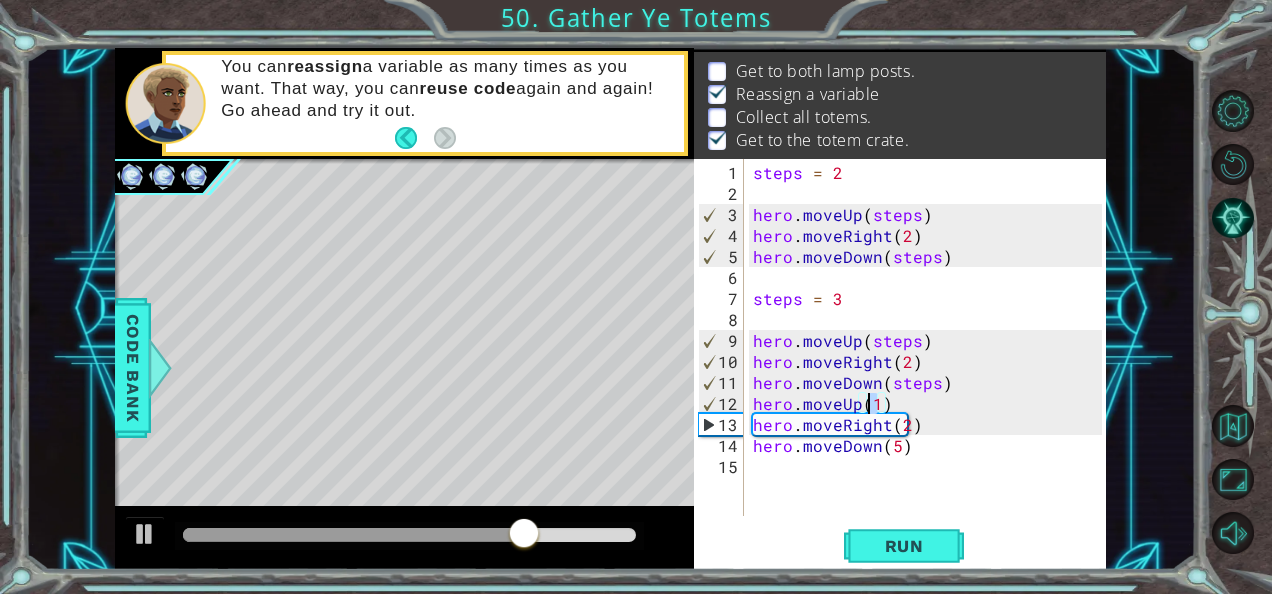 click on "steps   =   2 hero . moveUp ( steps ) hero . moveRight ( 2 ) hero . moveDown ( steps ) steps   =   3 hero . moveUp ( steps ) hero . moveRight ( 2 ) hero . moveDown ( steps ) hero . moveUp ( 1 ) hero . moveRight ( 2 ) hero . moveDown ( 5 )" at bounding box center (925, 337) 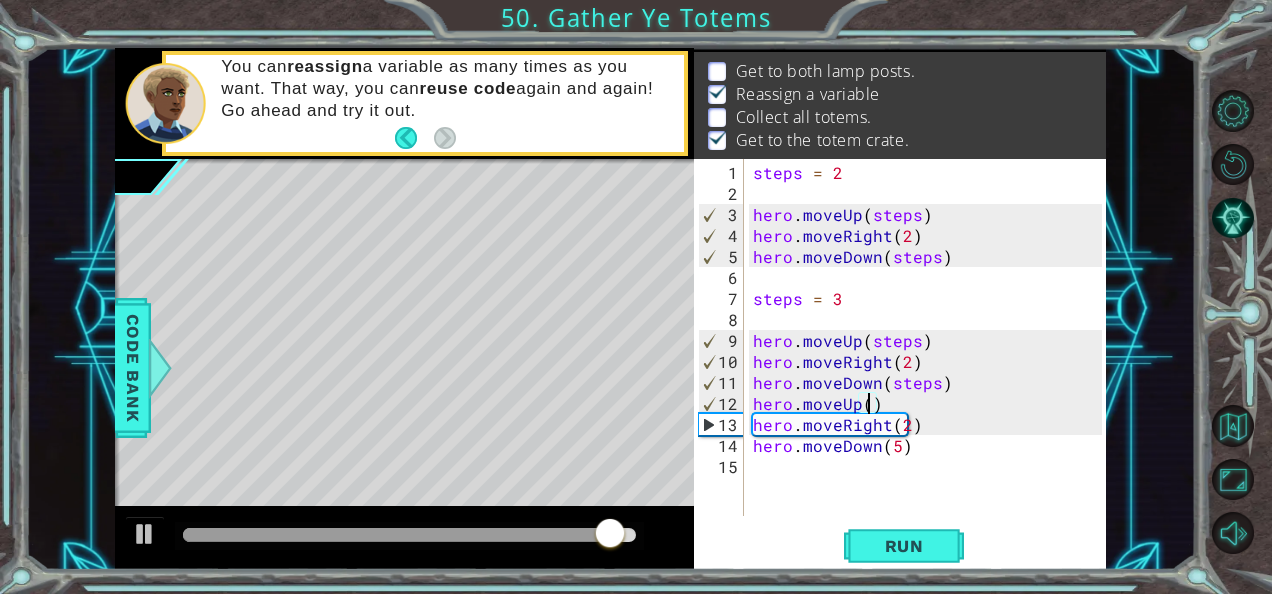 scroll, scrollTop: 0, scrollLeft: 7, axis: horizontal 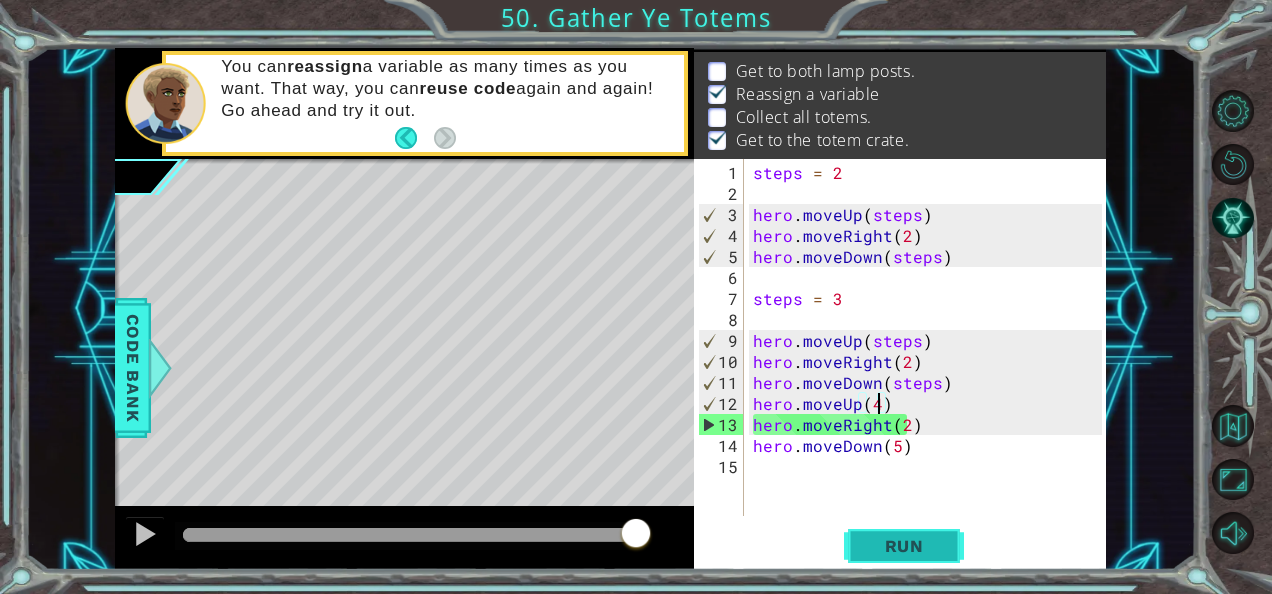 type on "hero.moveUp(4)" 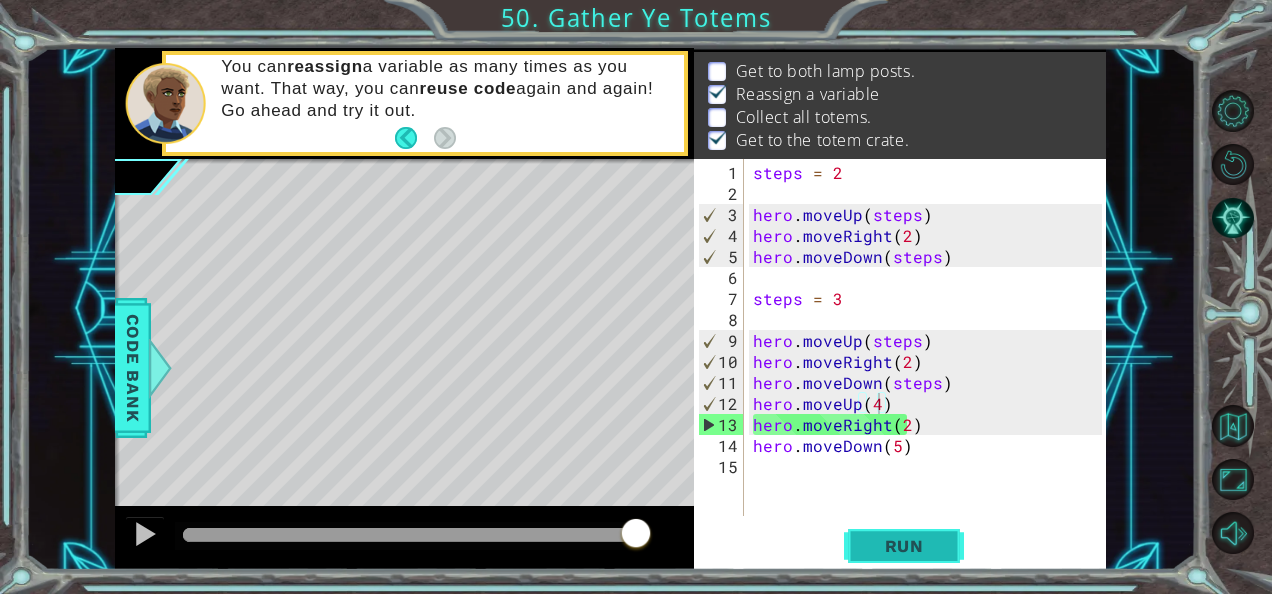 click on "Run" at bounding box center (904, 546) 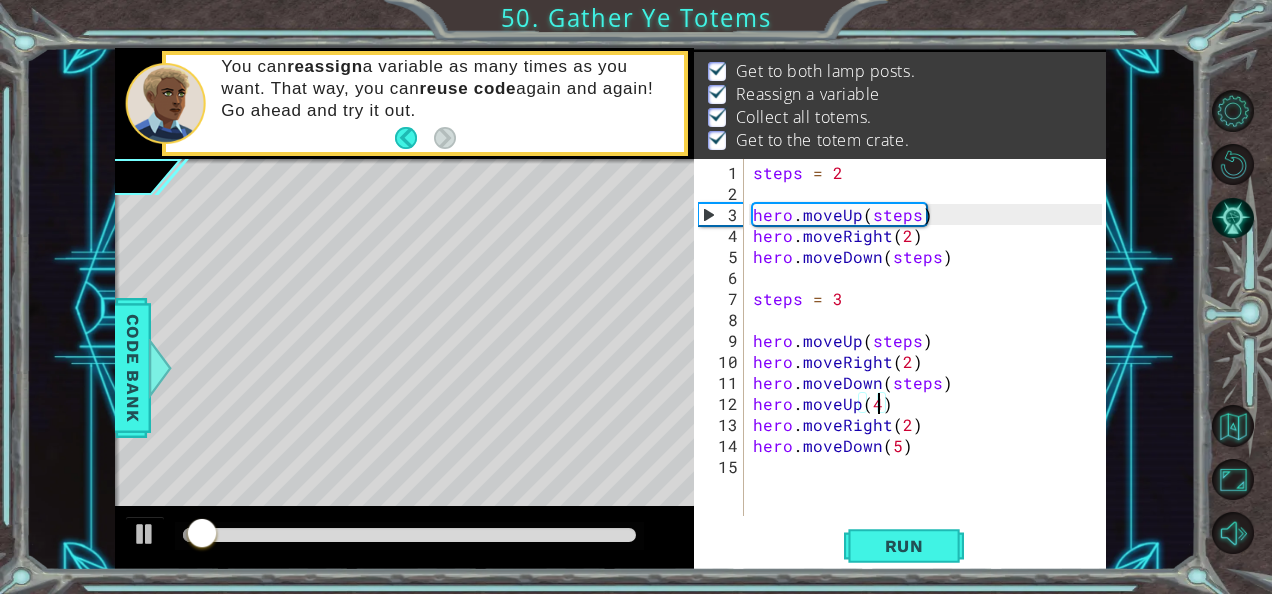 click at bounding box center (409, 535) 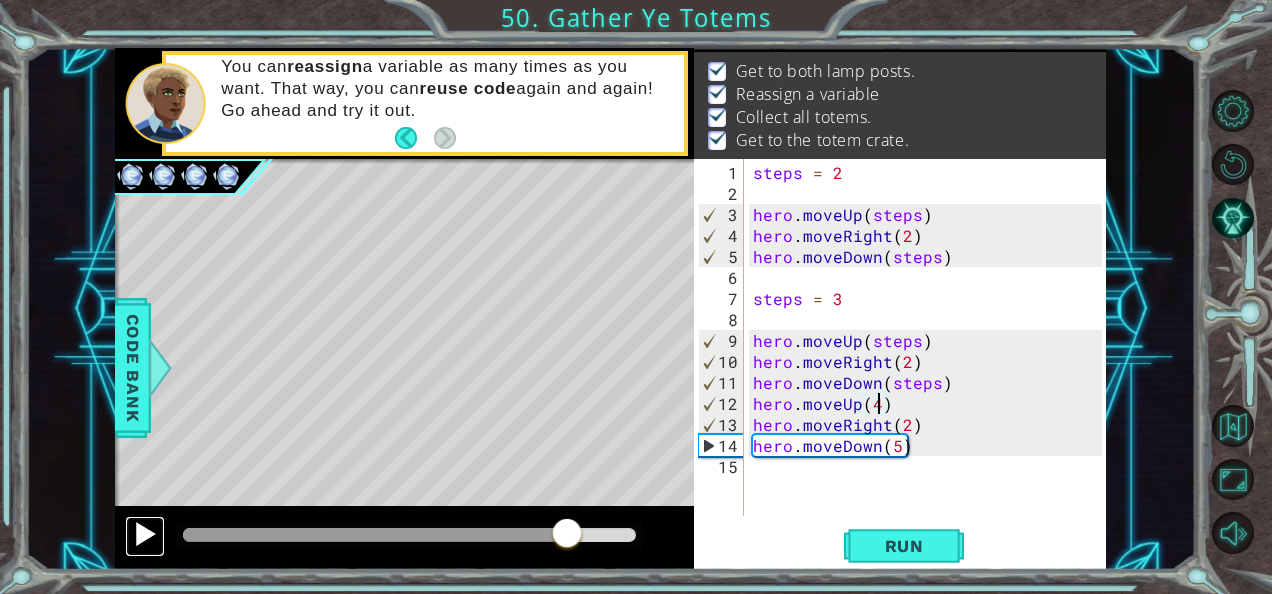 click at bounding box center [145, 534] 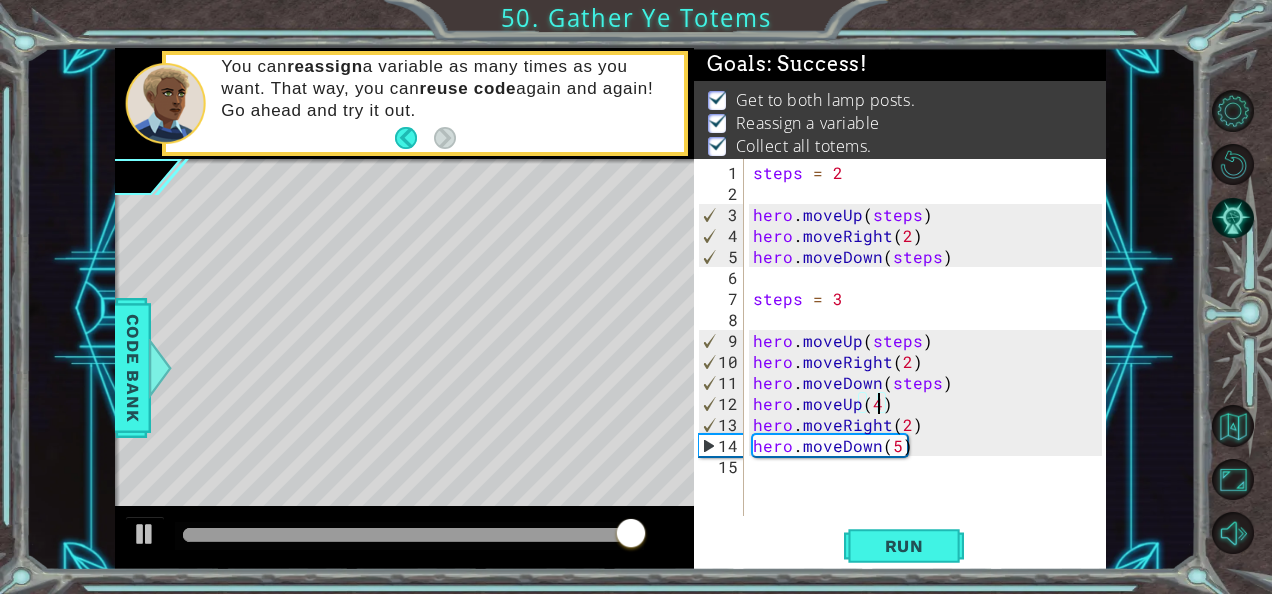 scroll, scrollTop: 1, scrollLeft: 0, axis: vertical 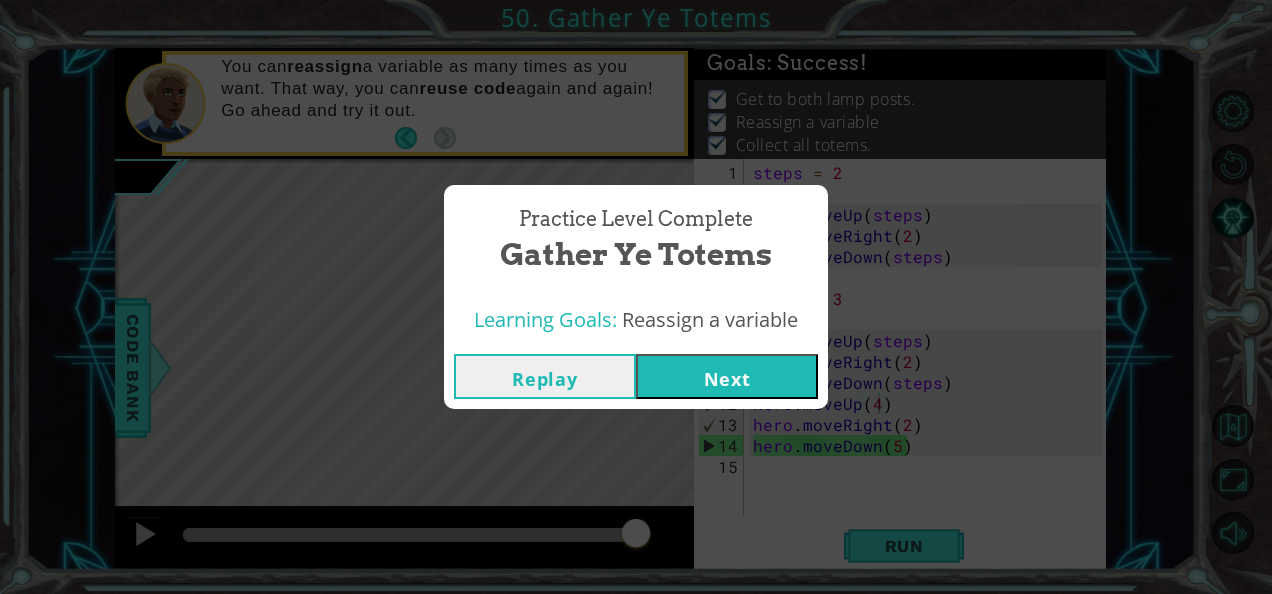 click on "Replay
Next" at bounding box center [636, 376] 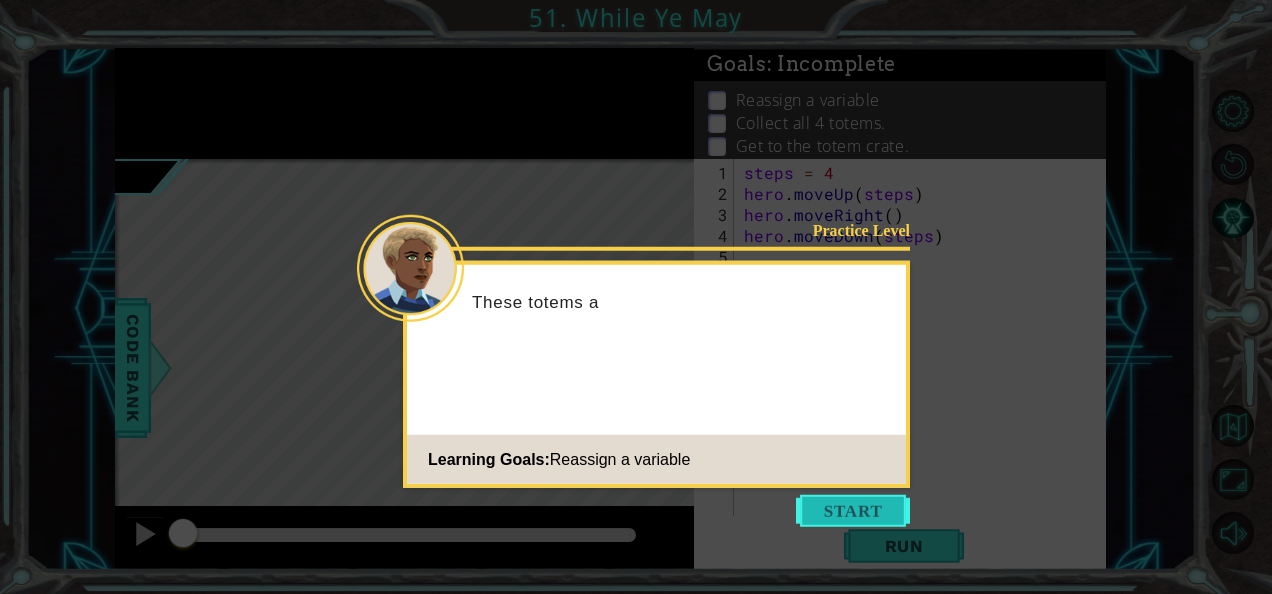 click at bounding box center (853, 511) 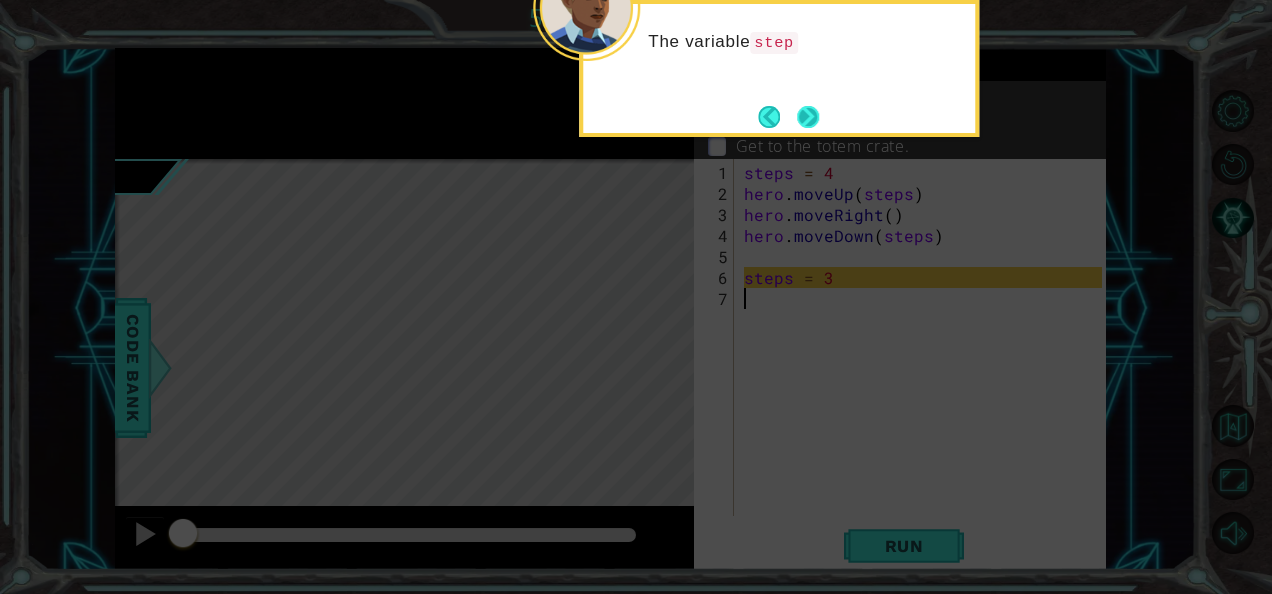click at bounding box center [808, 117] 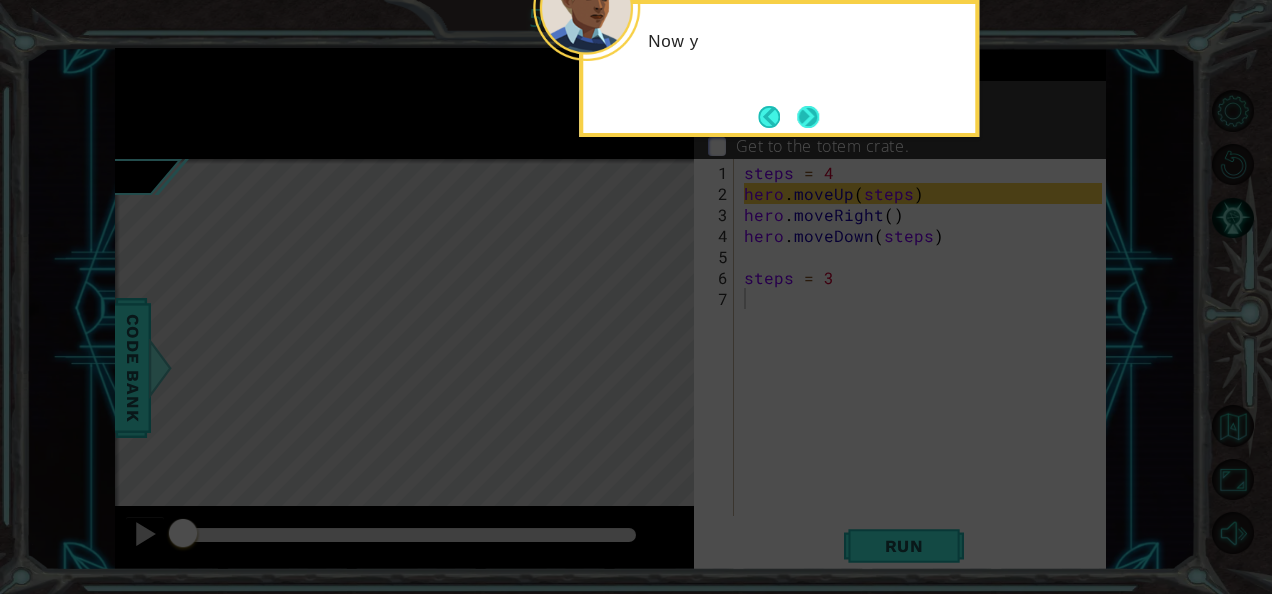 click at bounding box center [808, 117] 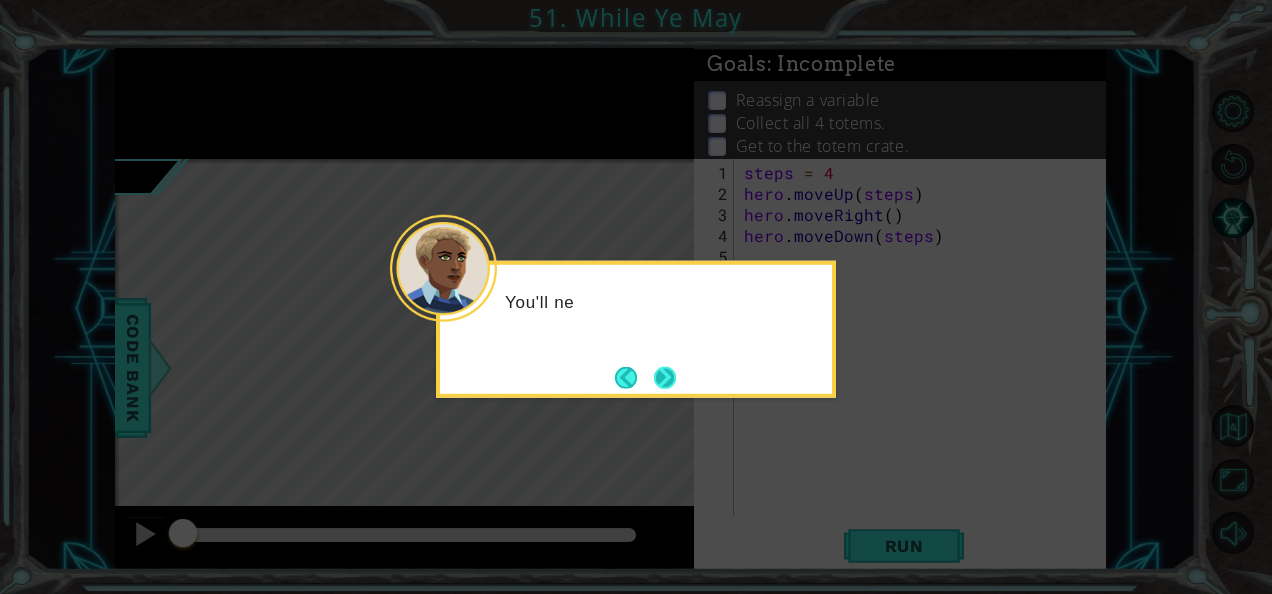 click at bounding box center (665, 377) 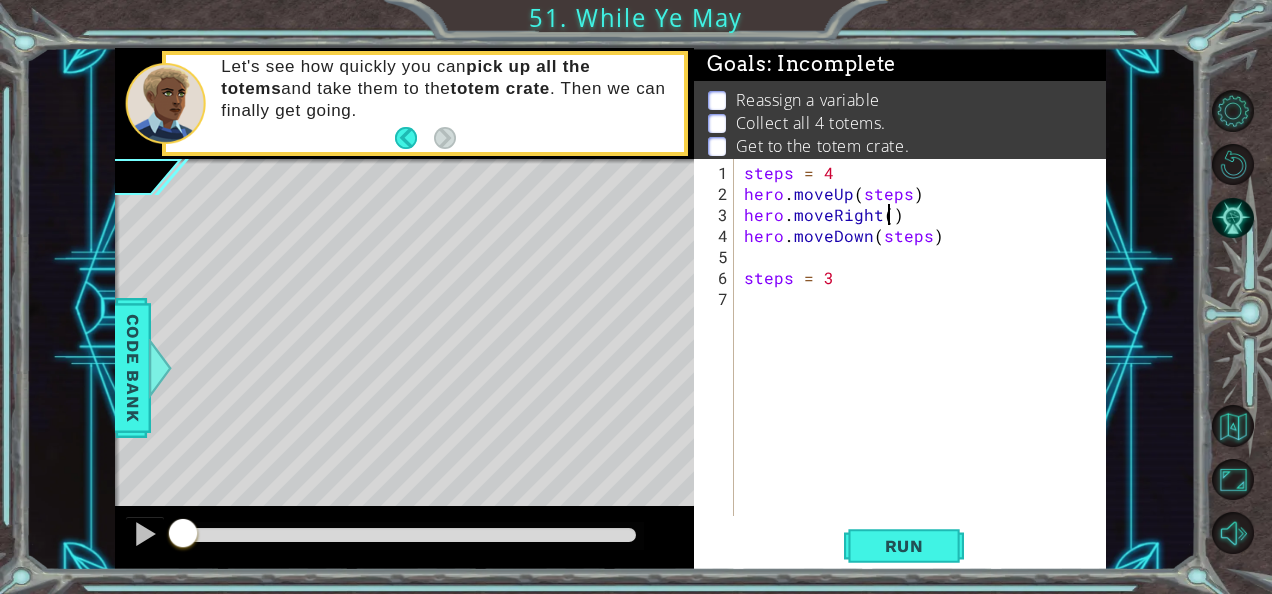 click on "steps   =   4 hero . moveUp ( steps ) hero . moveRight ( ) hero . moveDown ( steps ) steps   =   3" at bounding box center [926, 361] 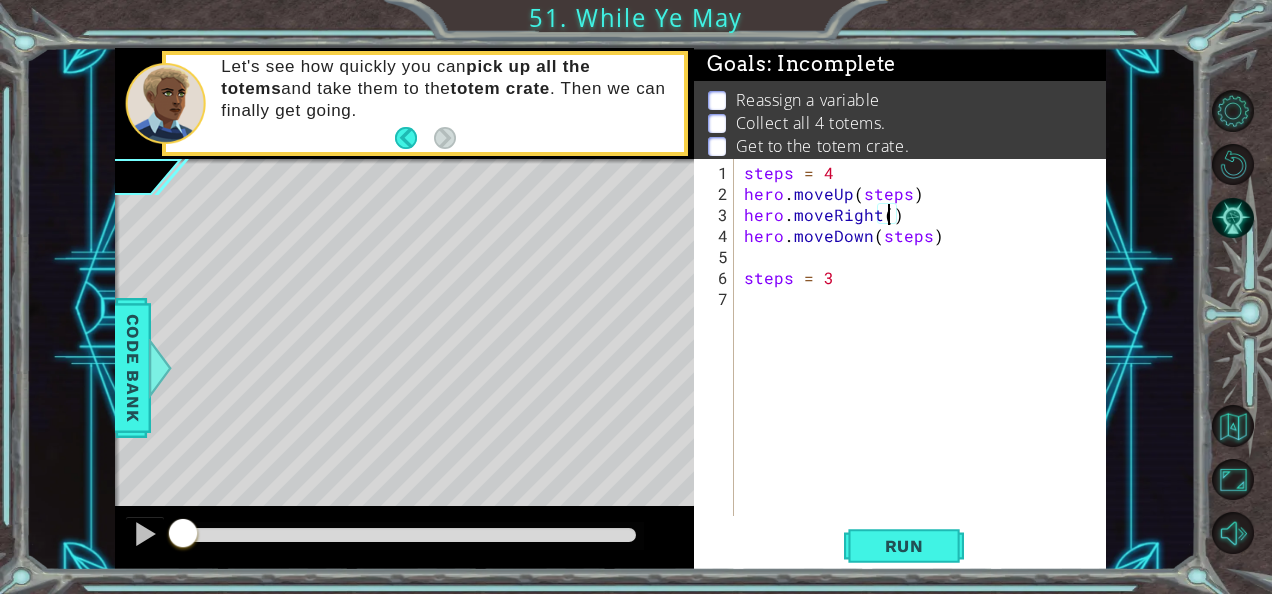 type on "hero.moveRight(1)" 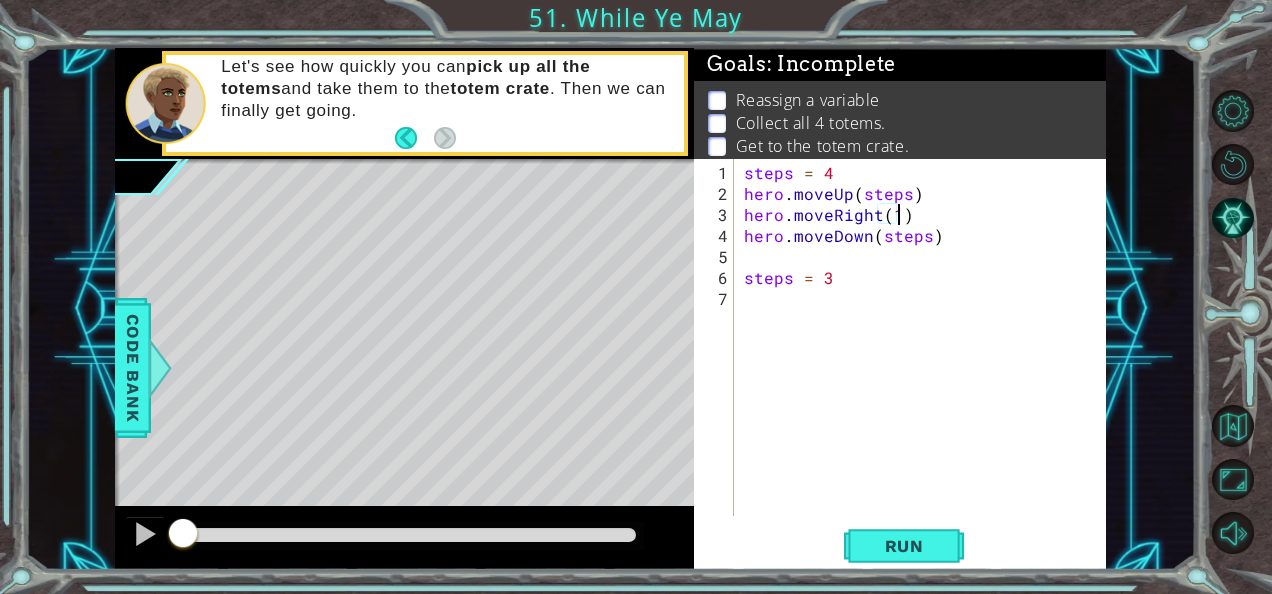 scroll, scrollTop: 0, scrollLeft: 8, axis: horizontal 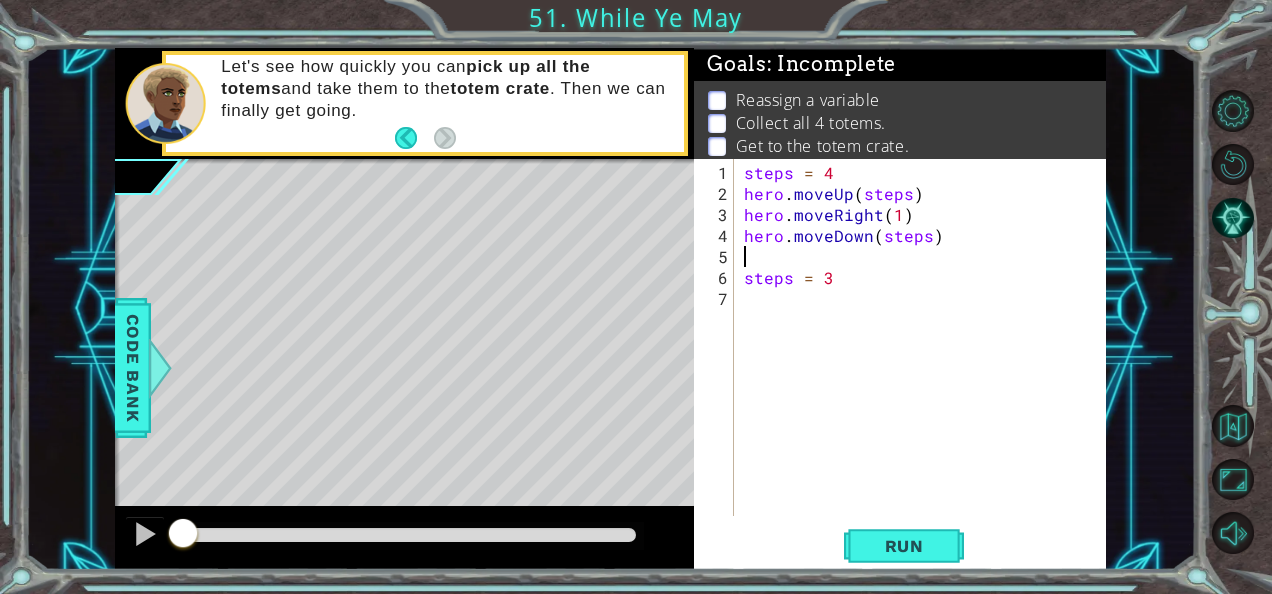 click on "steps   =   4 hero . moveUp ( steps ) hero . moveRight ( 1 ) hero . moveDown ( steps ) steps   =   3" at bounding box center (926, 361) 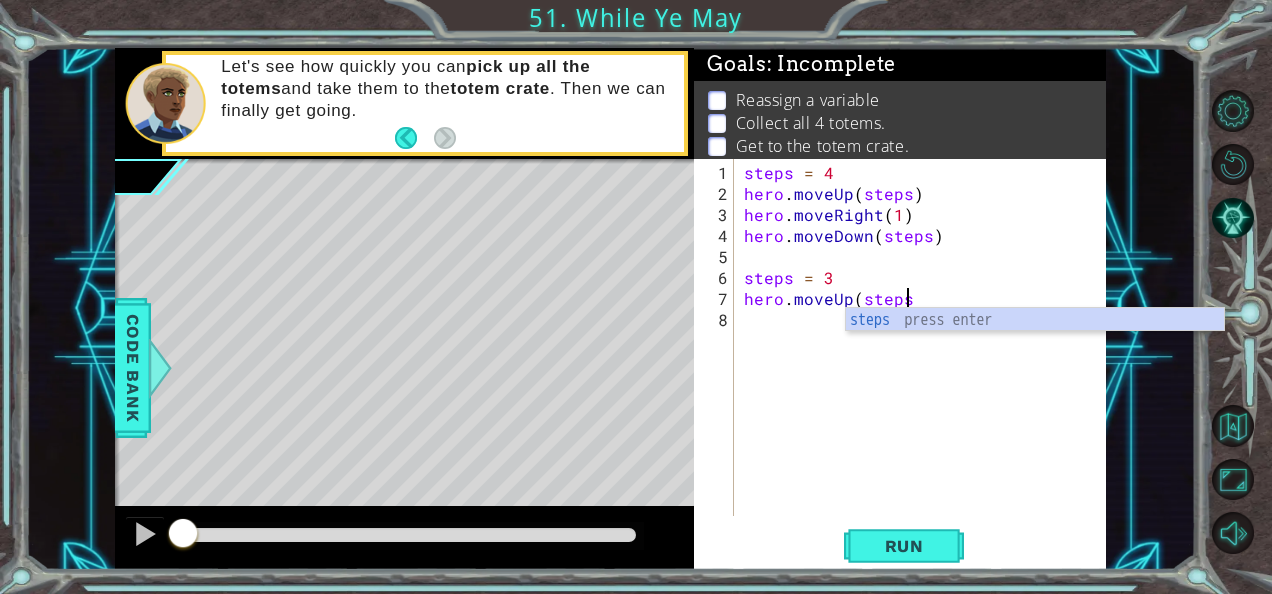 type on "hero.moveUp(steps)" 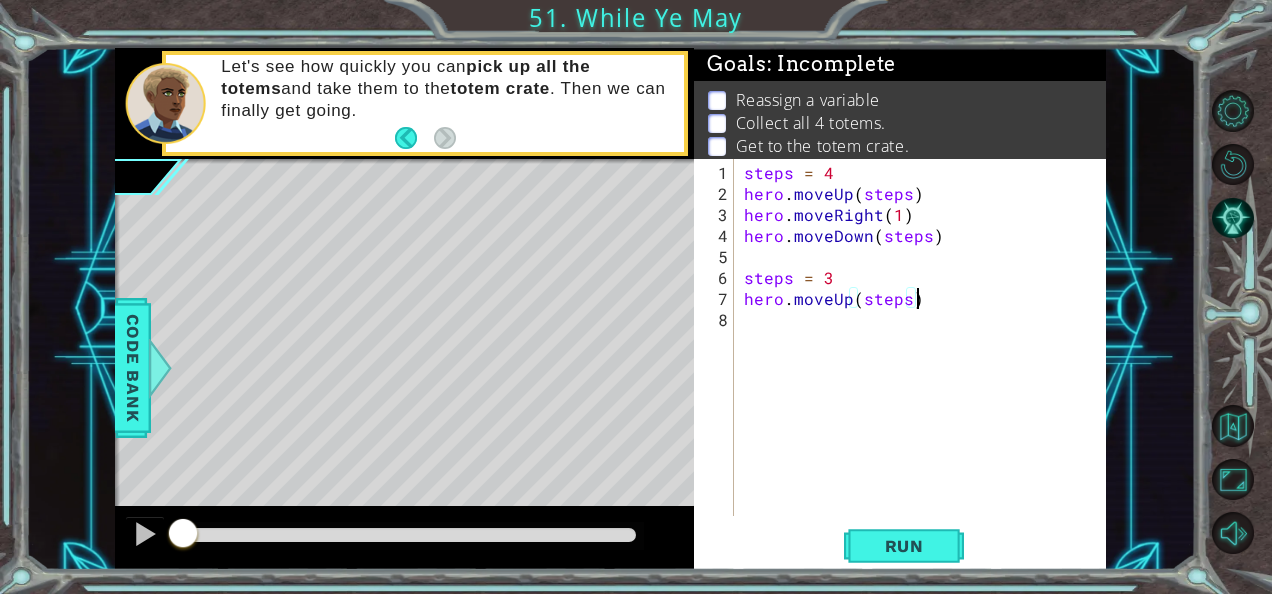 click on "steps   =   4 hero . moveUp ( steps ) hero . moveRight ( 1 ) hero . moveDown ( steps ) steps   =   3 hero . moveUp ( steps )" at bounding box center (926, 361) 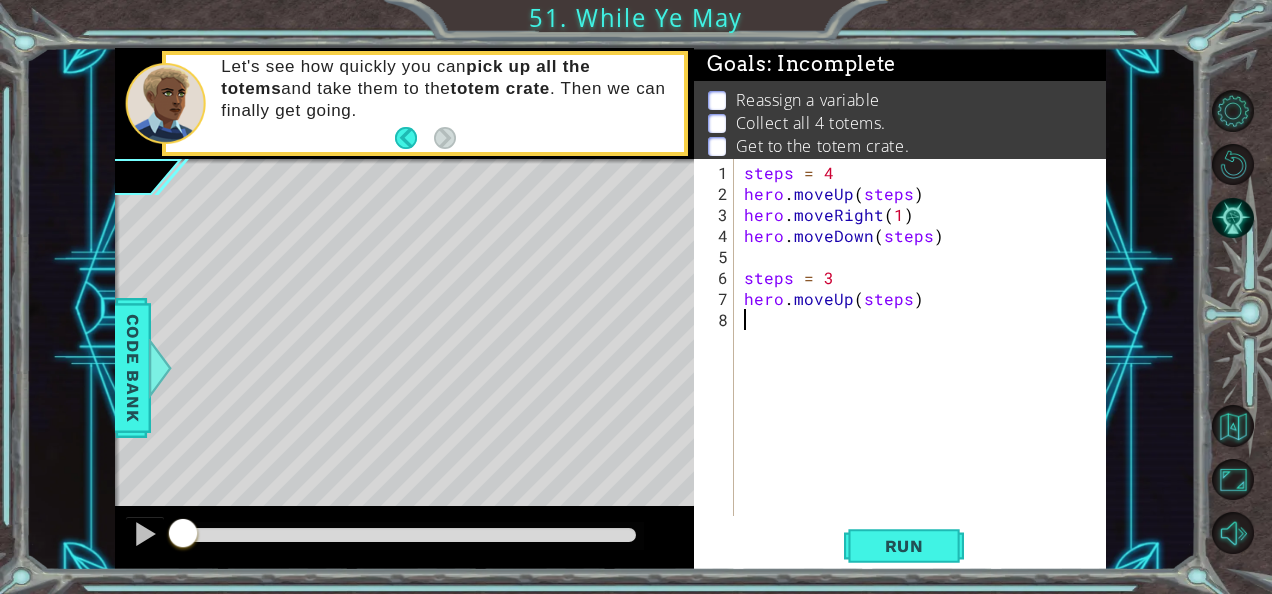 scroll, scrollTop: 0, scrollLeft: 0, axis: both 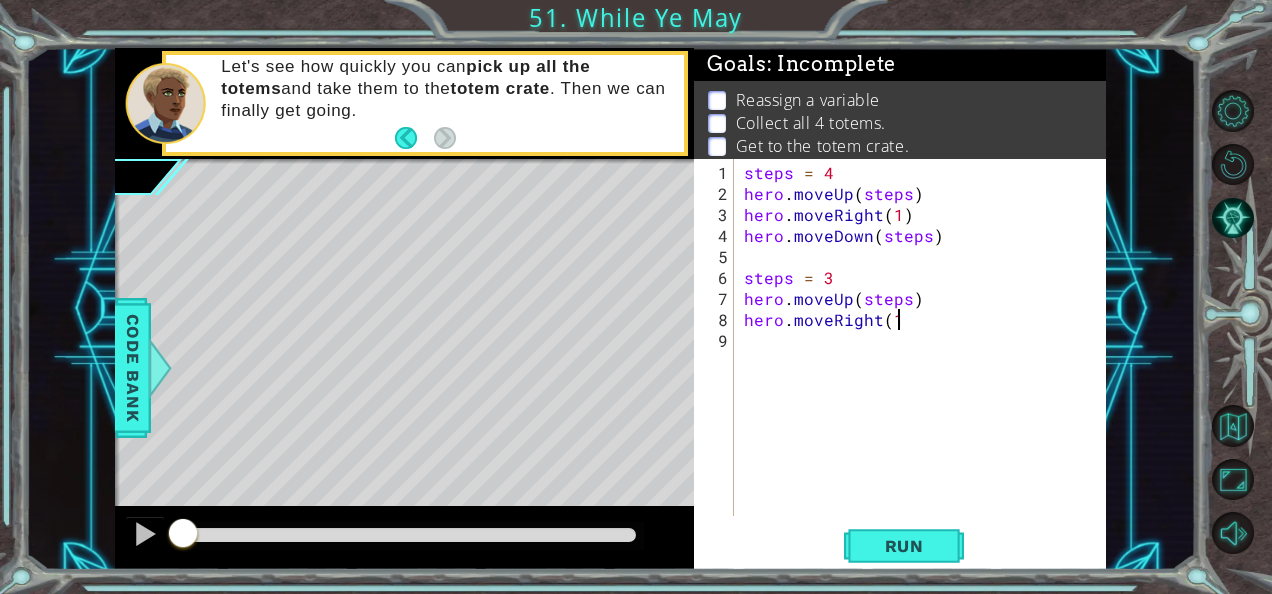 type on "hero.moveRight(1)" 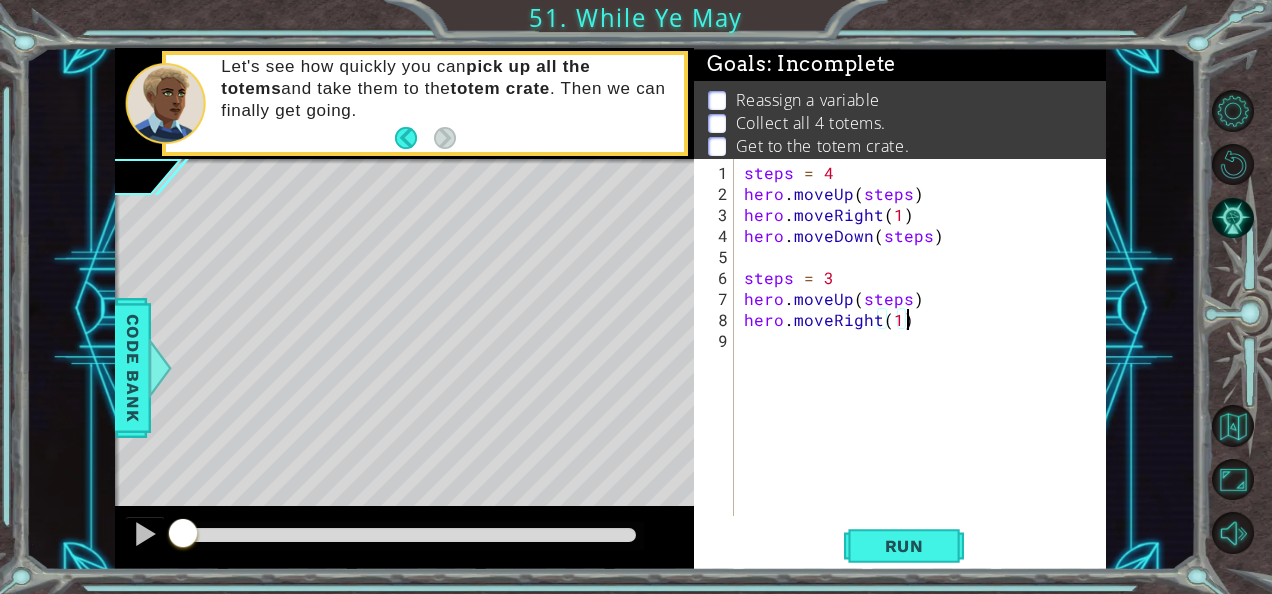 click on "steps   =   4 hero . moveUp ( steps ) hero . moveRight ( 1 ) hero . moveDown ( steps ) steps   =   3 hero . moveUp ( steps ) hero . moveRight ( 1 )" at bounding box center (926, 361) 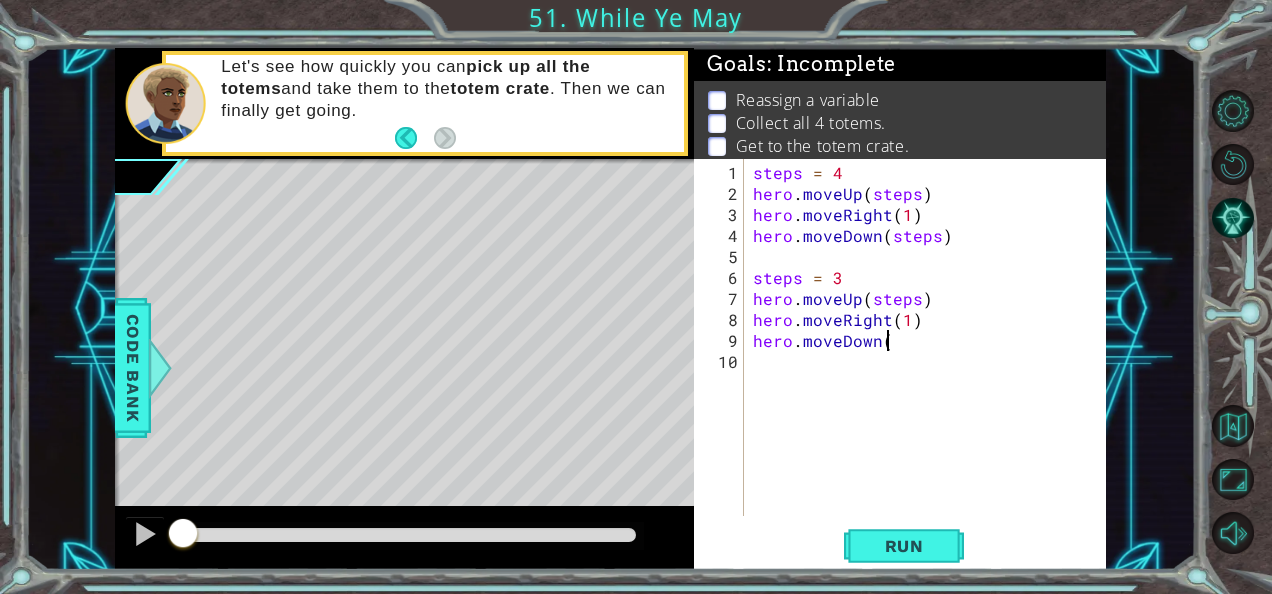 scroll, scrollTop: 0, scrollLeft: 7, axis: horizontal 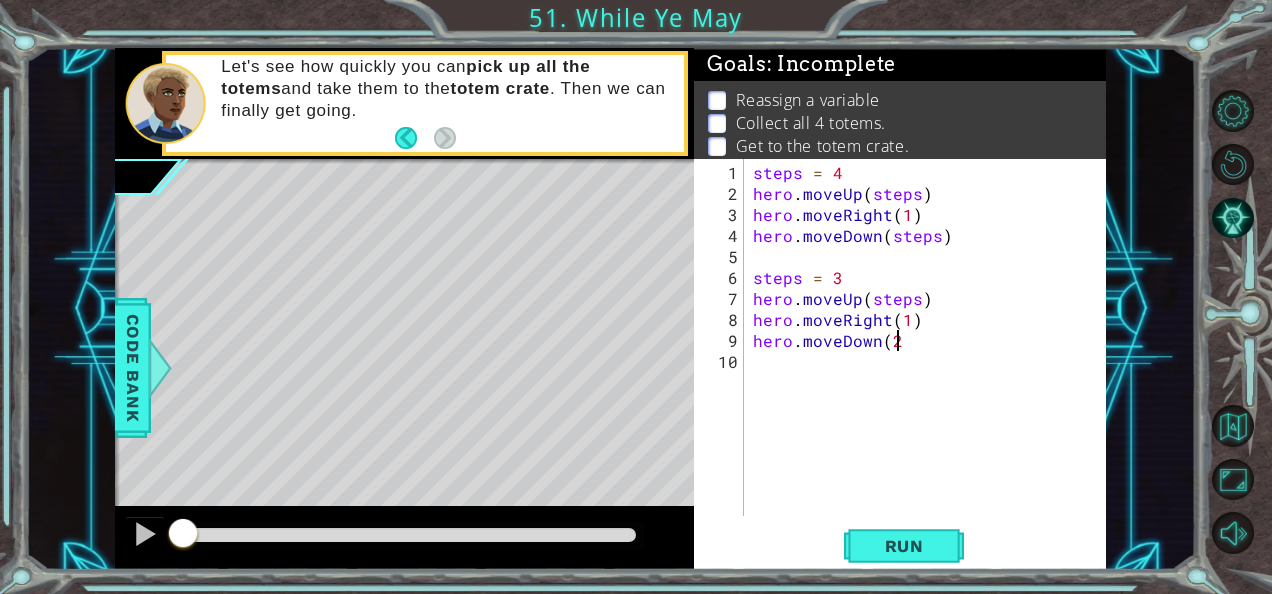 type on "hero.moveDown(2)" 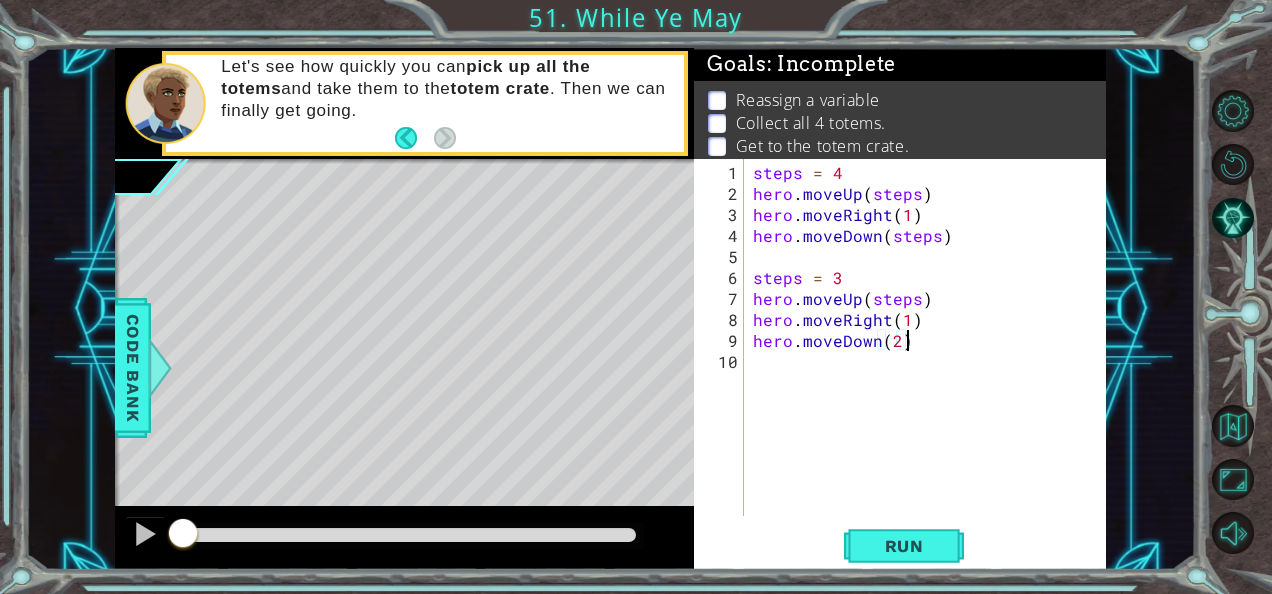 click on "steps   =   4 hero . moveUp ( steps ) hero . moveRight ( 1 ) hero . moveDown ( steps ) steps   =   3 hero . moveUp ( steps ) hero . moveRight ( 1 ) hero . moveDown ( 2 )" at bounding box center (930, 361) 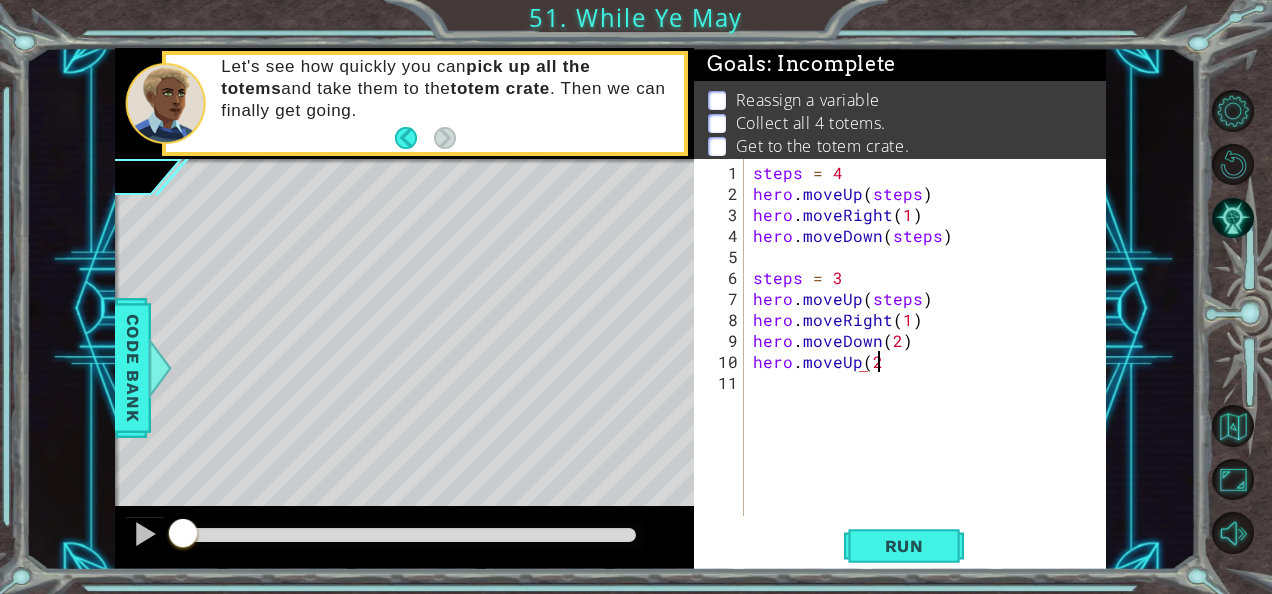 scroll, scrollTop: 0, scrollLeft: 6, axis: horizontal 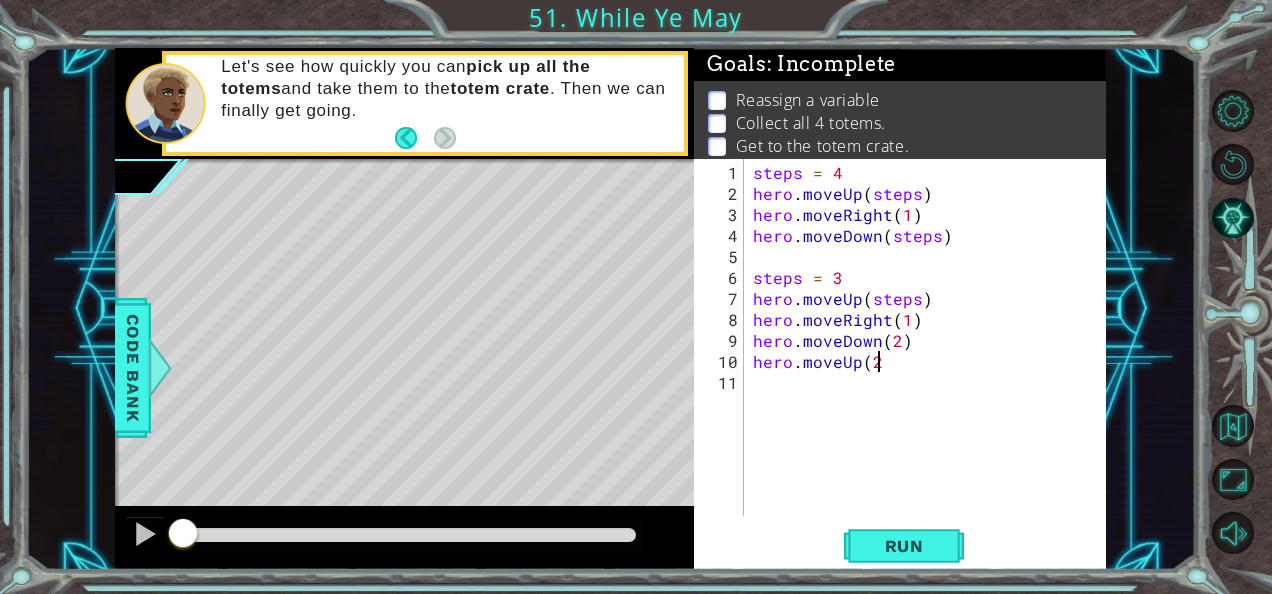 type on "hero.moveUp(2)" 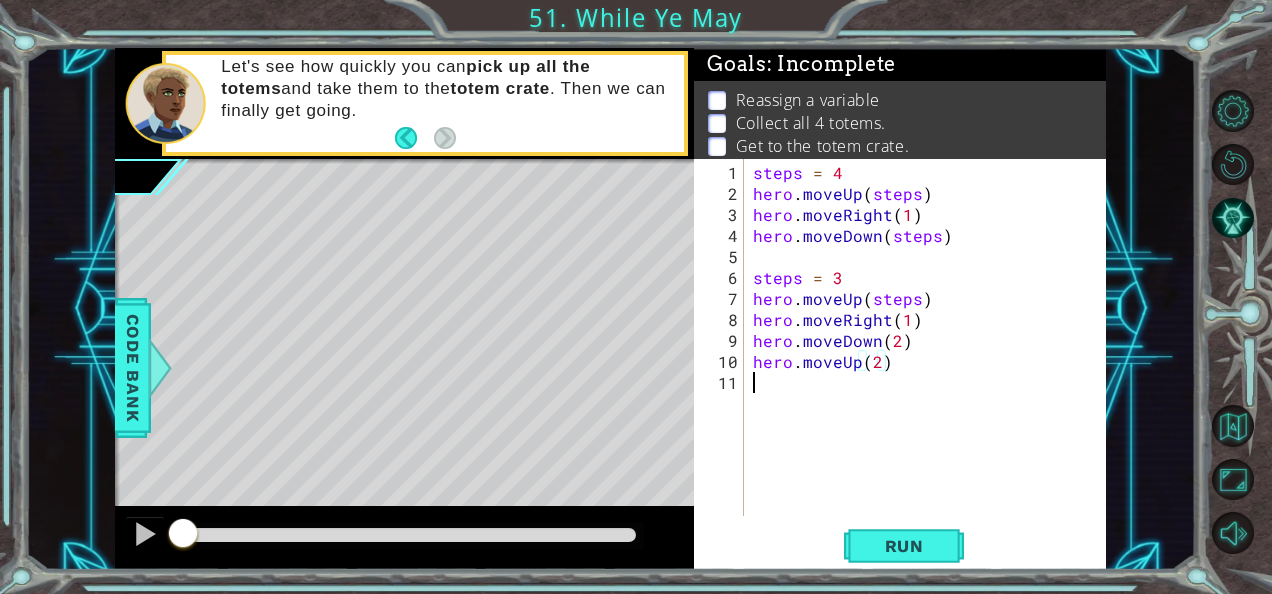 click on "steps   =   4 hero . moveUp ( steps ) hero . moveRight ( 1 ) hero . moveDown ( steps ) steps   =   3 hero . moveUp ( steps ) hero . moveRight ( 1 ) hero . moveDown ( 2 ) hero . moveUp ( 2 )" at bounding box center (930, 361) 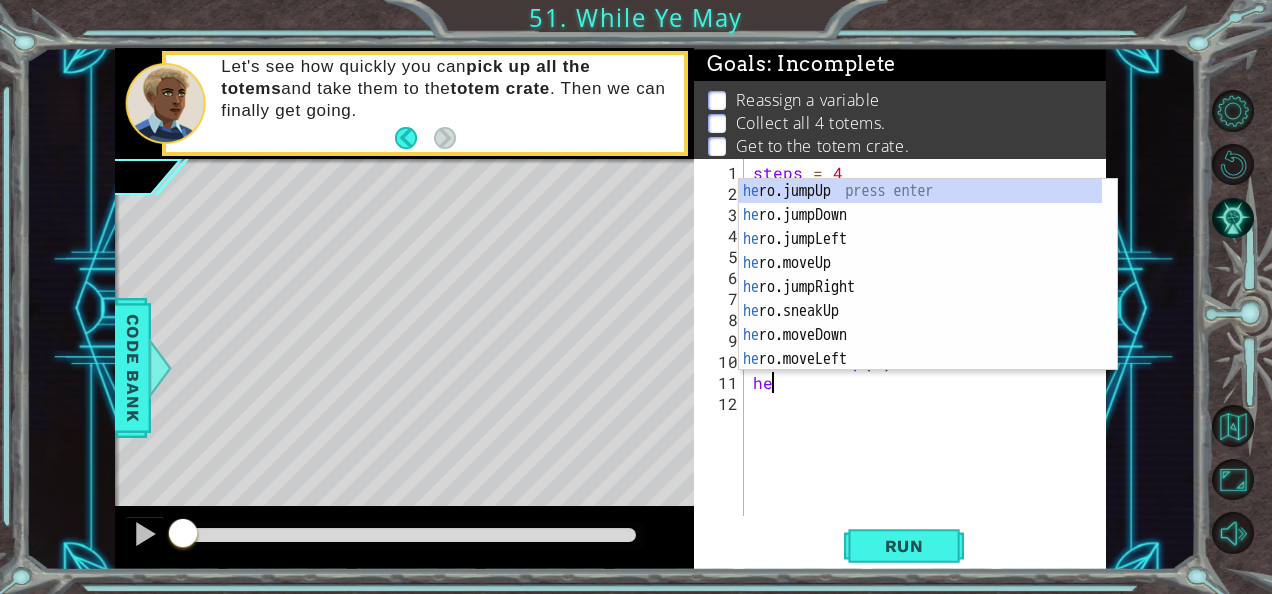 scroll, scrollTop: 0, scrollLeft: 0, axis: both 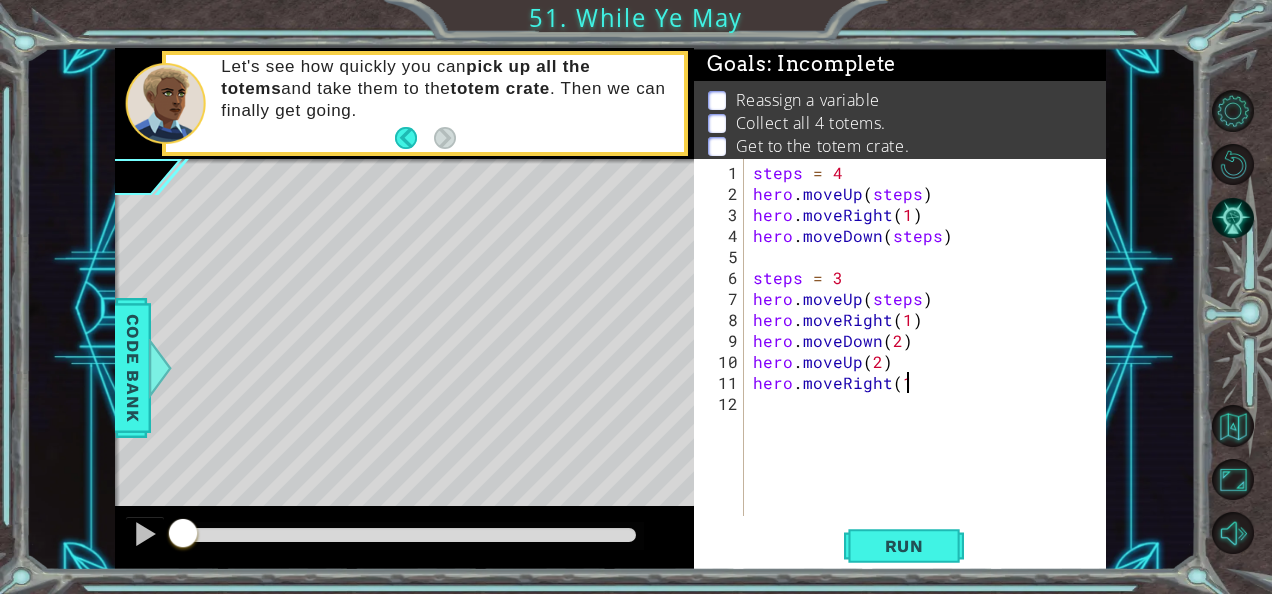 type on "hero.moveRight(1)" 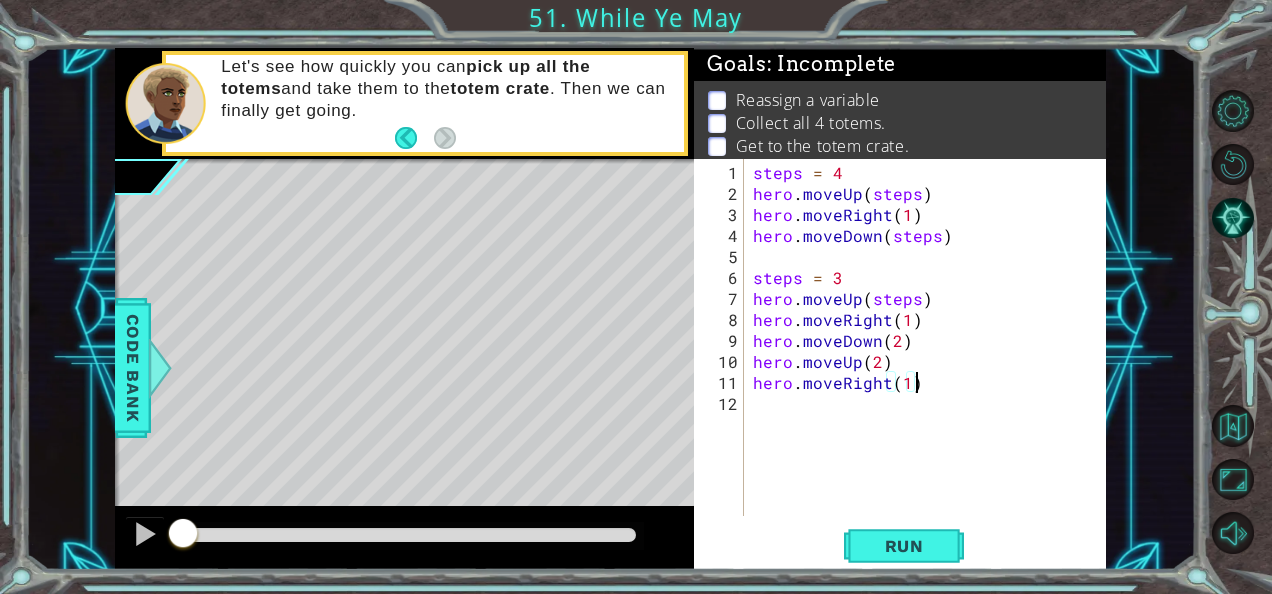 click on "steps   =   4 hero . moveUp ( steps ) hero . moveRight ( 1 ) hero . moveDown ( steps ) steps   =   3 hero . moveUp ( steps ) hero . moveRight ( 1 ) hero . moveDown ( 2 ) hero . moveUp ( 2 ) hero . moveRight ( 1 )" at bounding box center [930, 361] 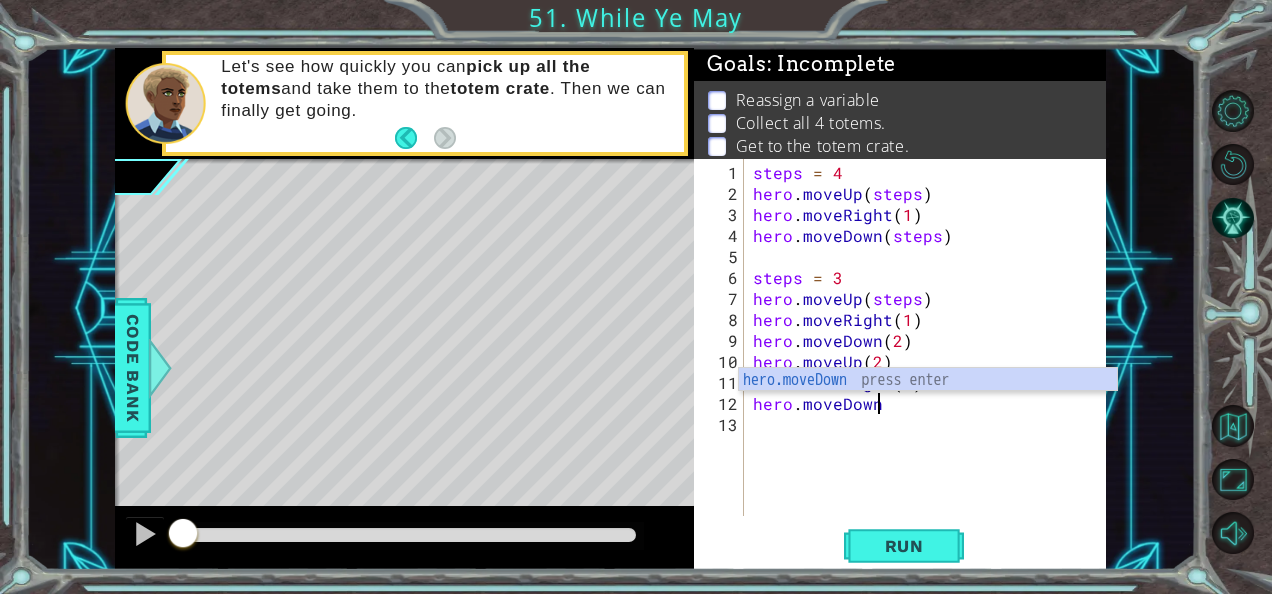 scroll, scrollTop: 0, scrollLeft: 6, axis: horizontal 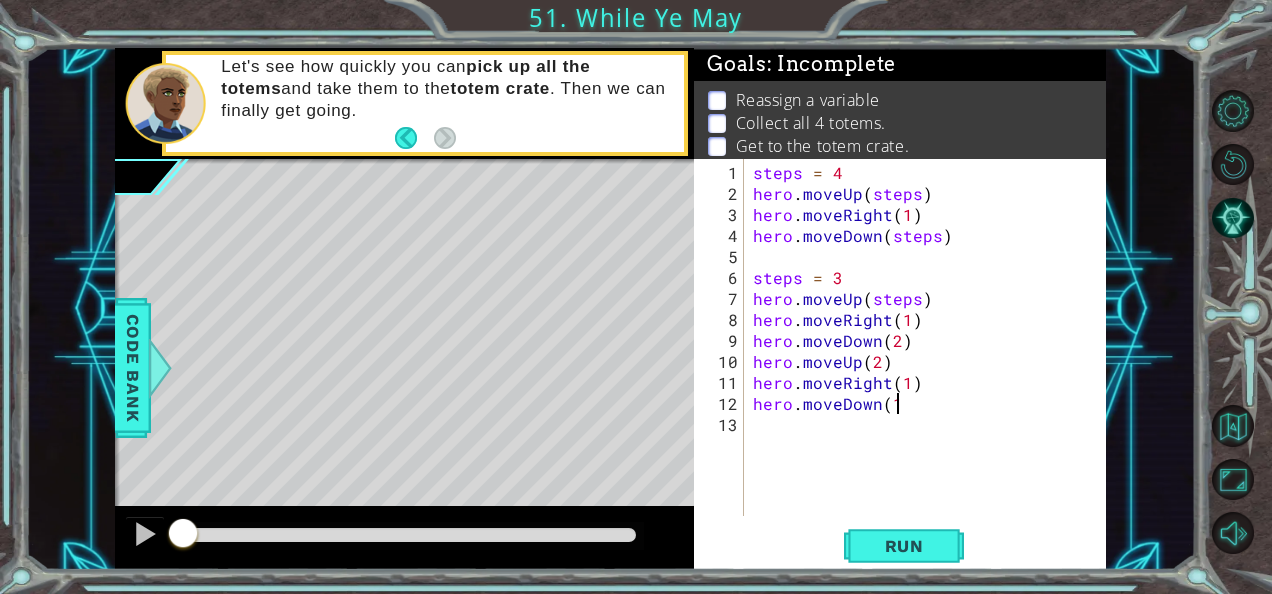 type on "hero.moveDown(1)" 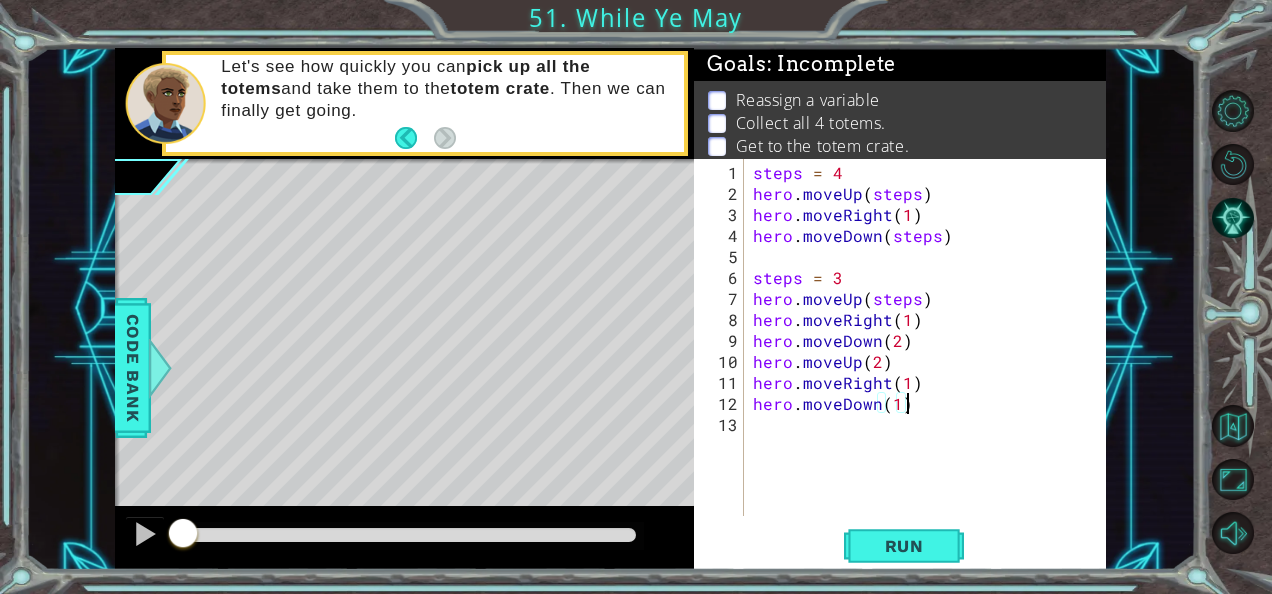 click on "steps   =   4 hero . moveUp ( steps ) hero . moveRight ( 1 ) hero . moveDown ( steps ) steps   =   3 hero . moveUp ( steps ) hero . moveRight ( 1 ) hero . moveDown ( 2 ) hero . moveUp ( 2 ) hero . moveRight ( 1 ) hero . moveDown ( 1 )" at bounding box center [930, 361] 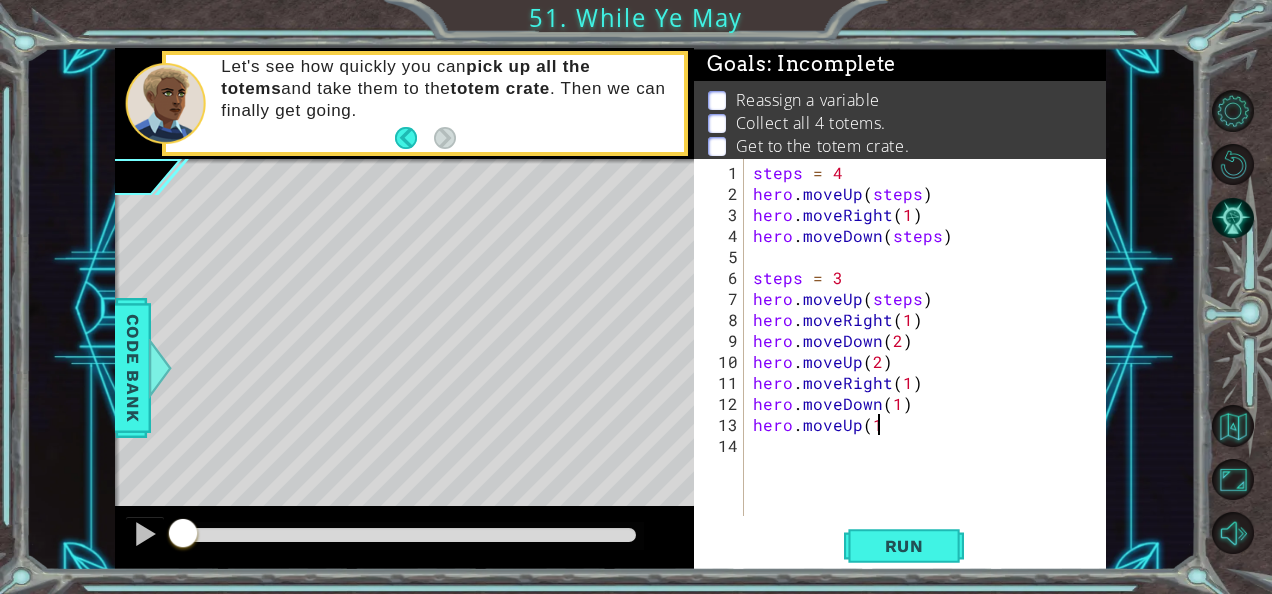 scroll, scrollTop: 0, scrollLeft: 7, axis: horizontal 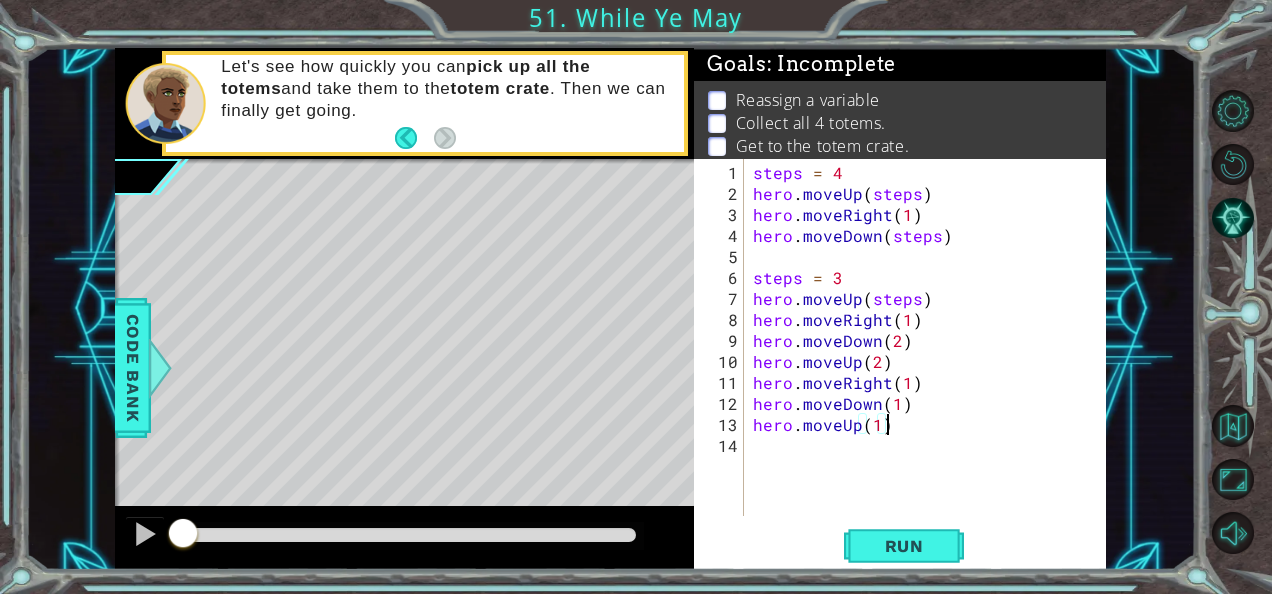 click on "steps   =   4 hero . moveUp ( steps ) hero . moveRight ( 1 ) hero . moveDown ( steps ) steps   =   3 hero . moveUp ( steps ) hero . moveRight ( 1 ) hero . moveDown ( 2 ) hero . moveUp ( 2 ) hero . moveRight ( 1 ) hero . moveDown ( 1 ) hero . moveUp ( 1 )" at bounding box center (930, 361) 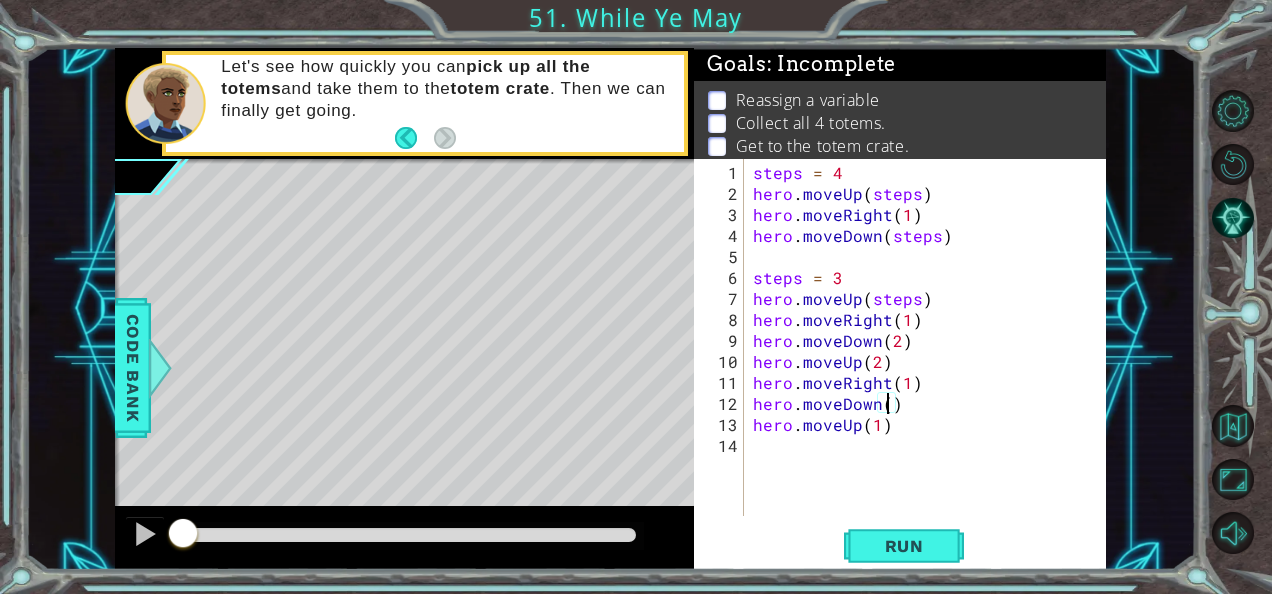 type on "hero.moveDown(2)" 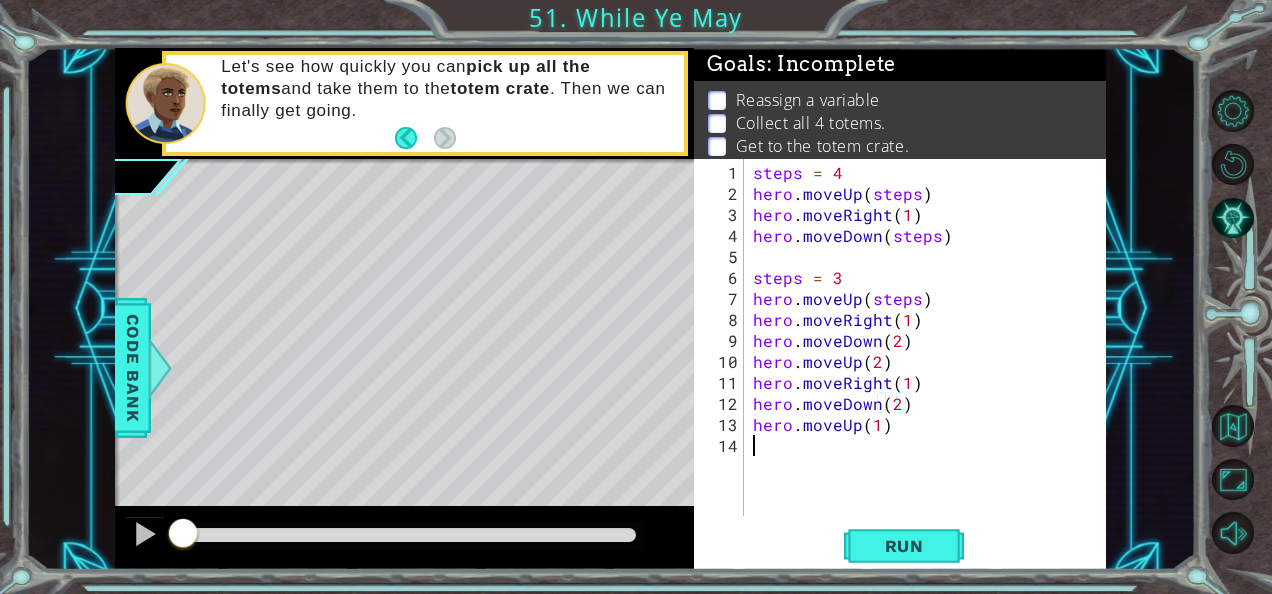 click on "steps   =   4 hero . moveUp ( steps ) hero . moveRight ( 1 ) hero . moveDown ( steps ) steps   =   3 hero . moveUp ( steps ) hero . moveRight ( 1 ) hero . moveDown ( 2 ) hero . moveUp ( 2 ) hero . moveRight ( 1 ) hero . moveDown ( 2 ) hero . moveUp ( 1 )" at bounding box center (930, 361) 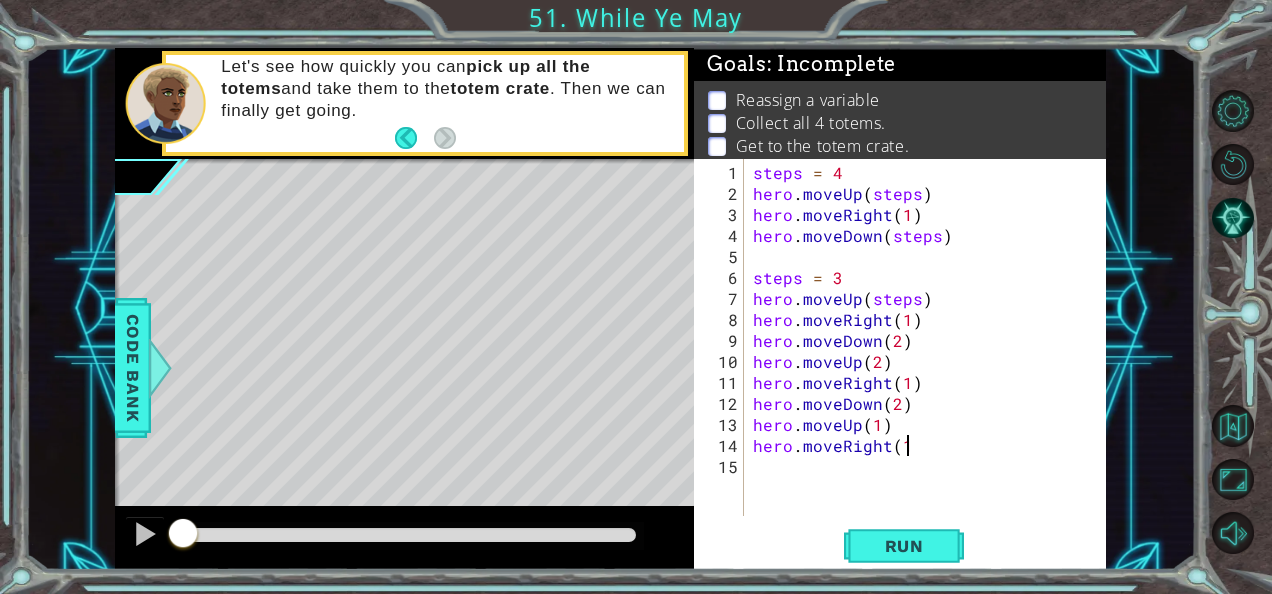 type on "hero.moveRight(1)" 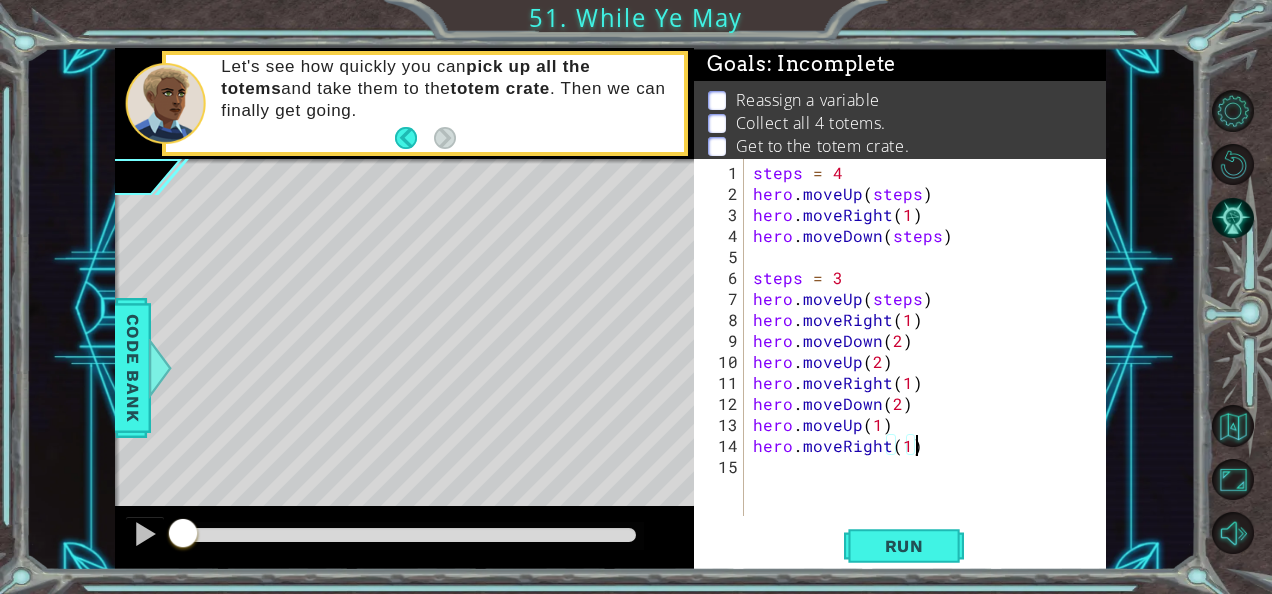 click on "steps   =   4 hero . moveUp ( steps ) hero . moveRight ( 1 ) hero . moveDown ( steps ) steps   =   3 hero . moveUp ( steps ) hero . moveRight ( 1 ) hero . moveDown ( 2 ) hero . moveUp ( 2 ) hero . moveRight ( 1 ) hero . moveDown ( 2 ) hero . moveUp ( 1 ) hero . moveRight ( 1 )" at bounding box center [930, 361] 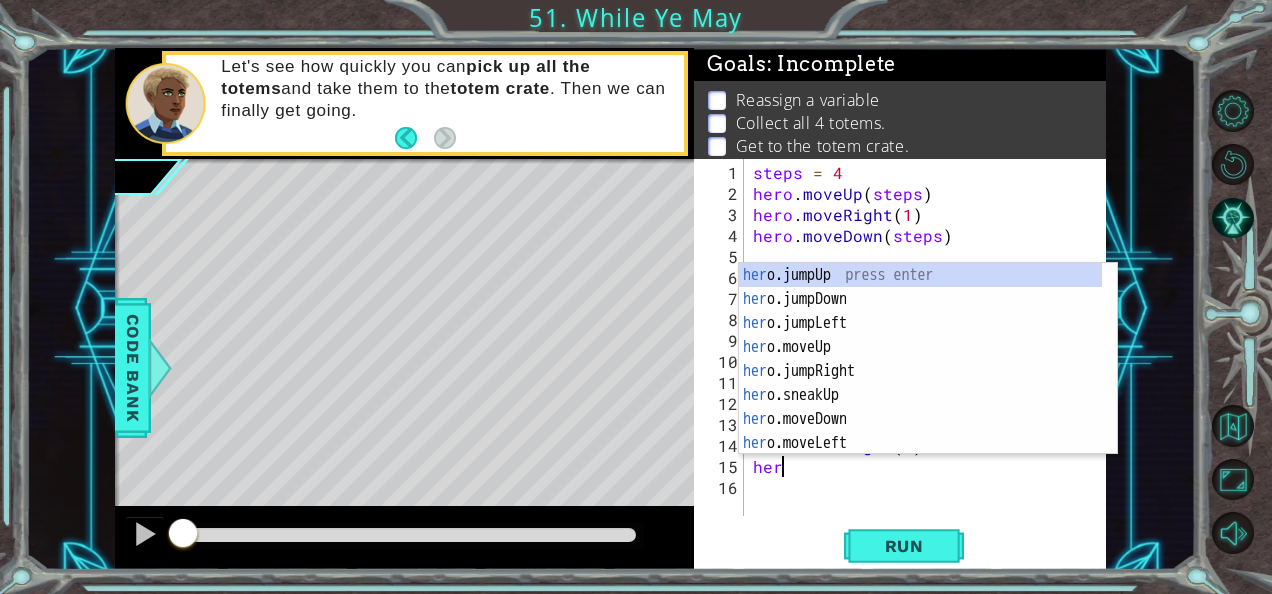 scroll, scrollTop: 0, scrollLeft: 1, axis: horizontal 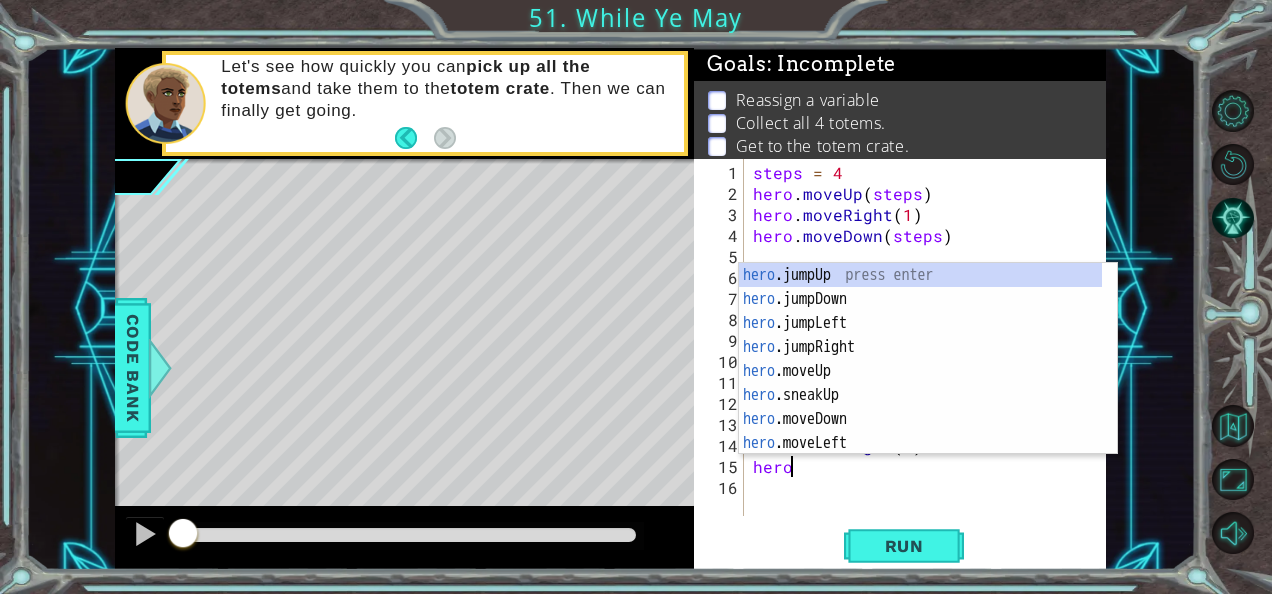 click on "steps   =   4 hero . moveUp ( steps ) hero . moveRight ( 1 ) hero . moveDown ( steps ) steps   =   3 hero . moveUp ( steps ) hero . moveRight ( 1 ) hero . moveDown ( 2 ) hero . moveUp ( 2 ) hero . moveRight ( 1 ) hero . moveDown ( 2 ) hero . moveUp ( 1 ) hero . moveRight ( 1 ) hero" at bounding box center [930, 361] 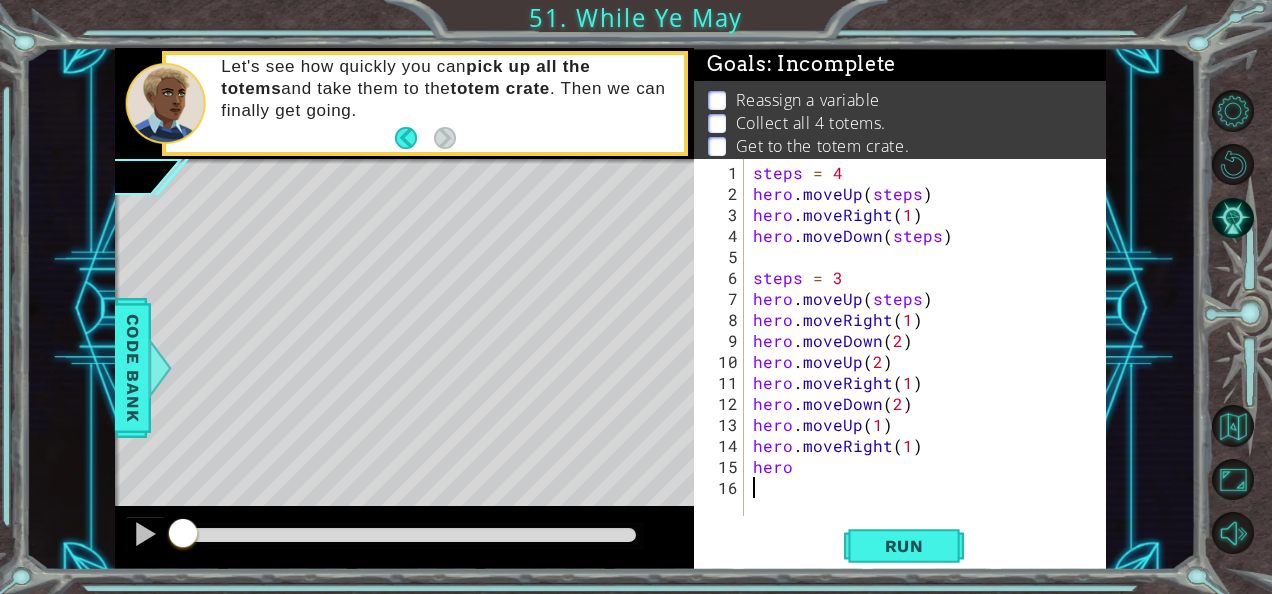 scroll, scrollTop: 0, scrollLeft: 0, axis: both 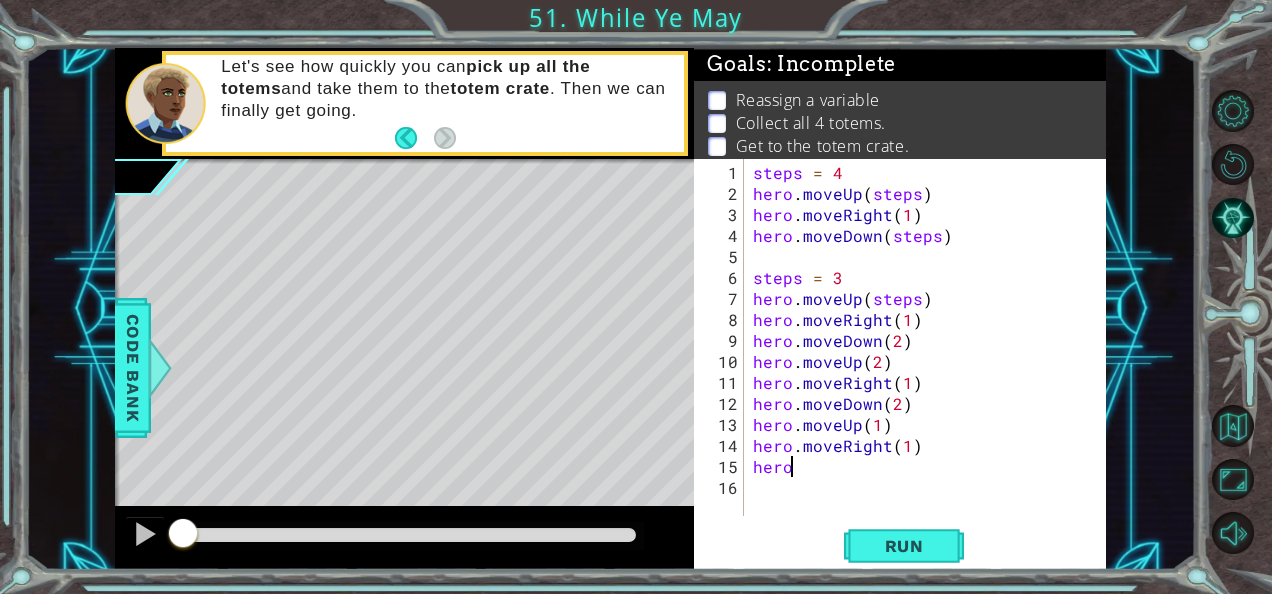 click on "steps   =   4 hero . moveUp ( steps ) hero . moveRight ( 1 ) hero . moveDown ( steps ) steps   =   3 hero . moveUp ( steps ) hero . moveRight ( 1 ) hero . moveDown ( 2 ) hero . moveUp ( 2 ) hero . moveRight ( 1 ) hero . moveDown ( 2 ) hero . moveUp ( 1 ) hero . moveRight ( 1 ) hero" at bounding box center [930, 361] 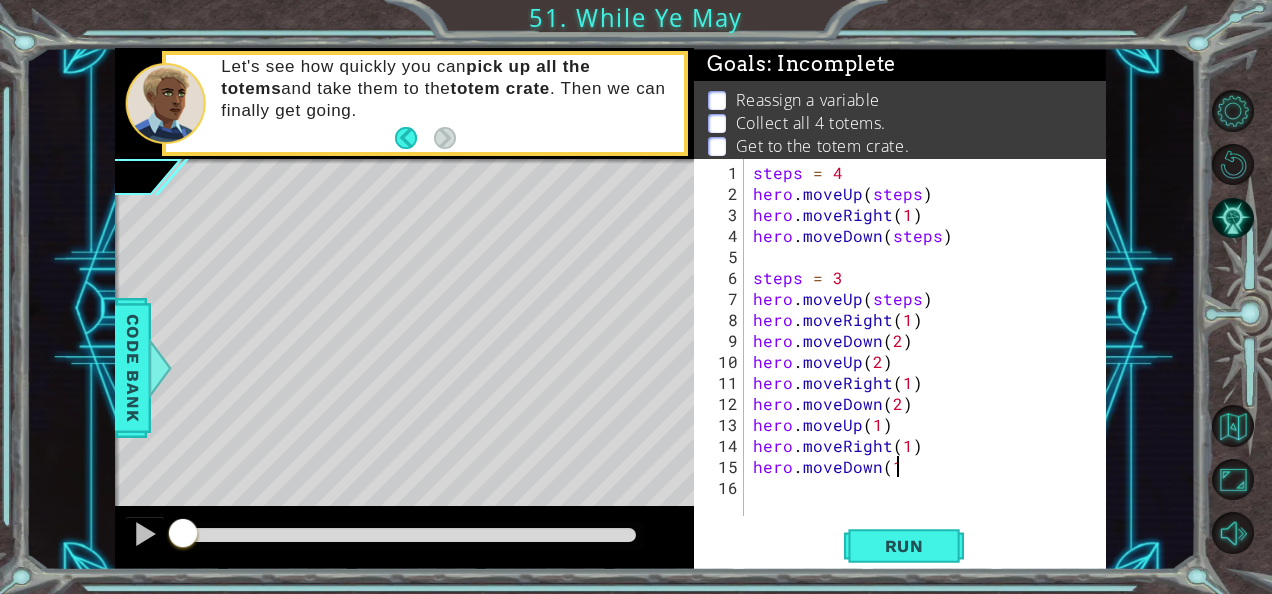 scroll, scrollTop: 0, scrollLeft: 8, axis: horizontal 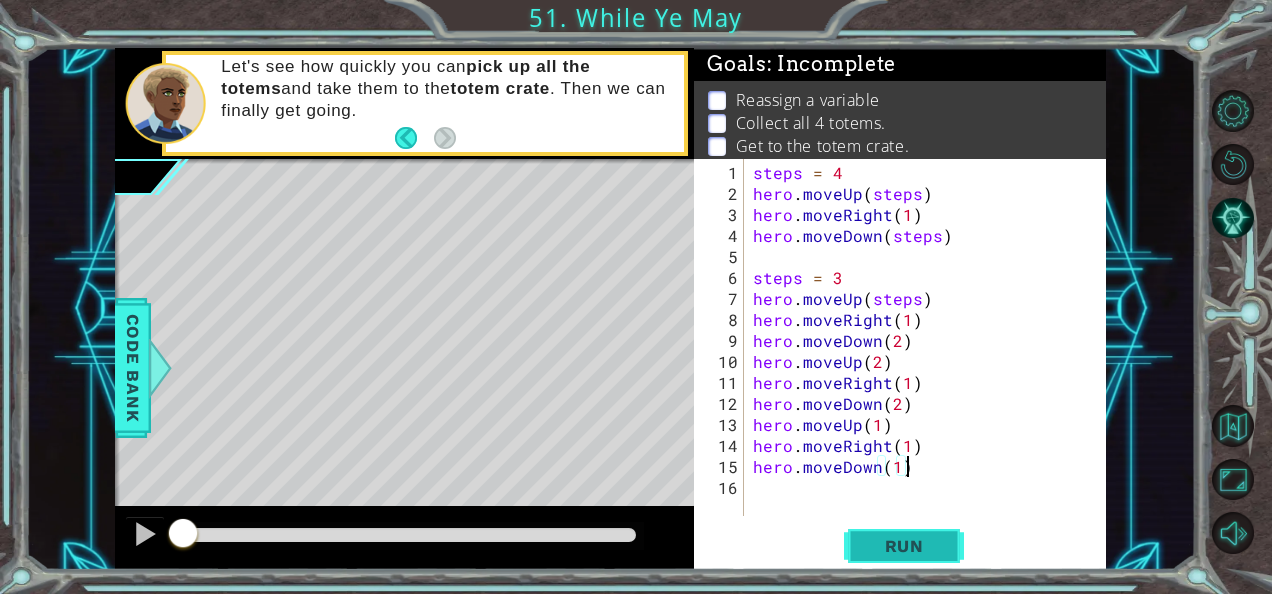 click on "Run" at bounding box center [904, 546] 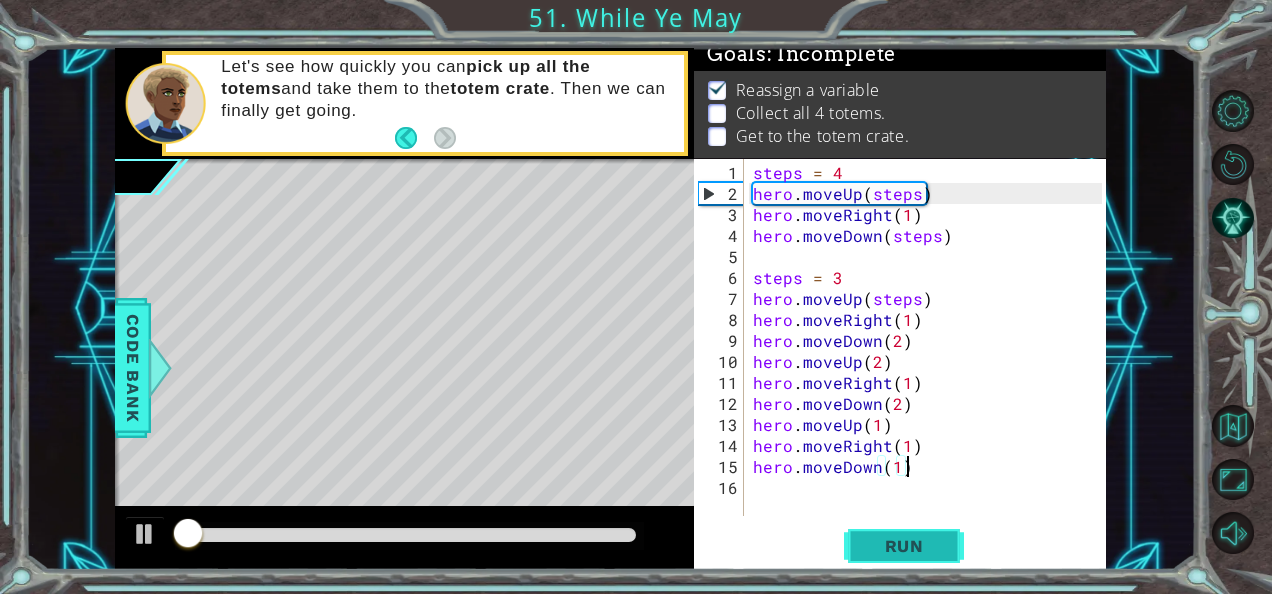 scroll, scrollTop: 17, scrollLeft: 0, axis: vertical 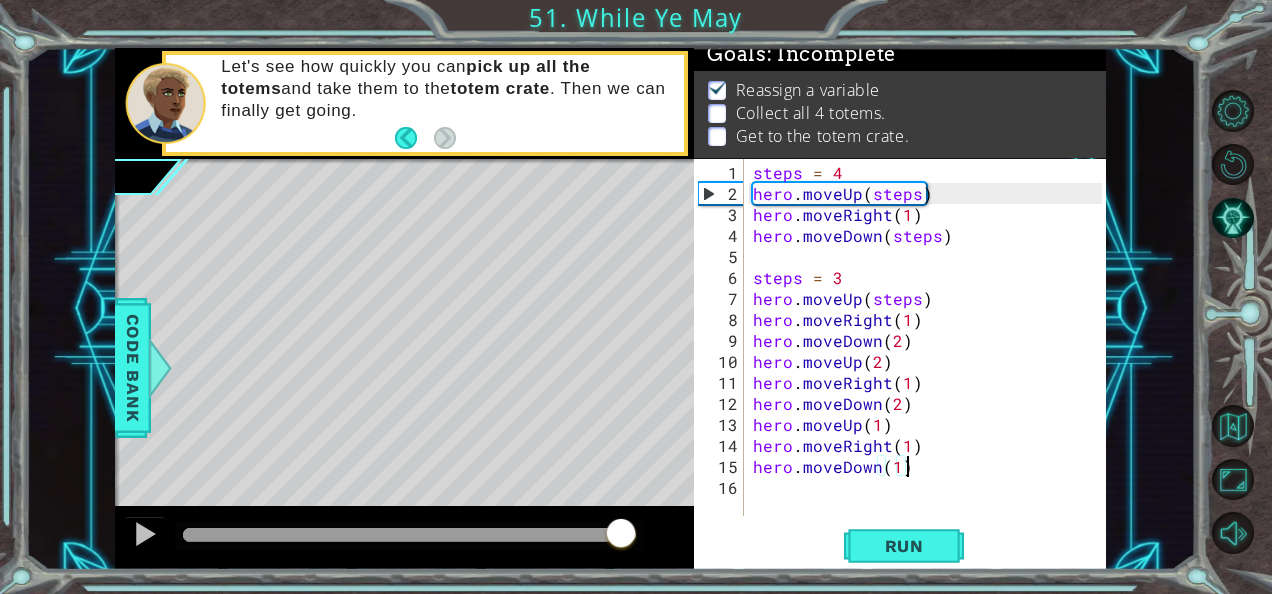 click at bounding box center [409, 535] 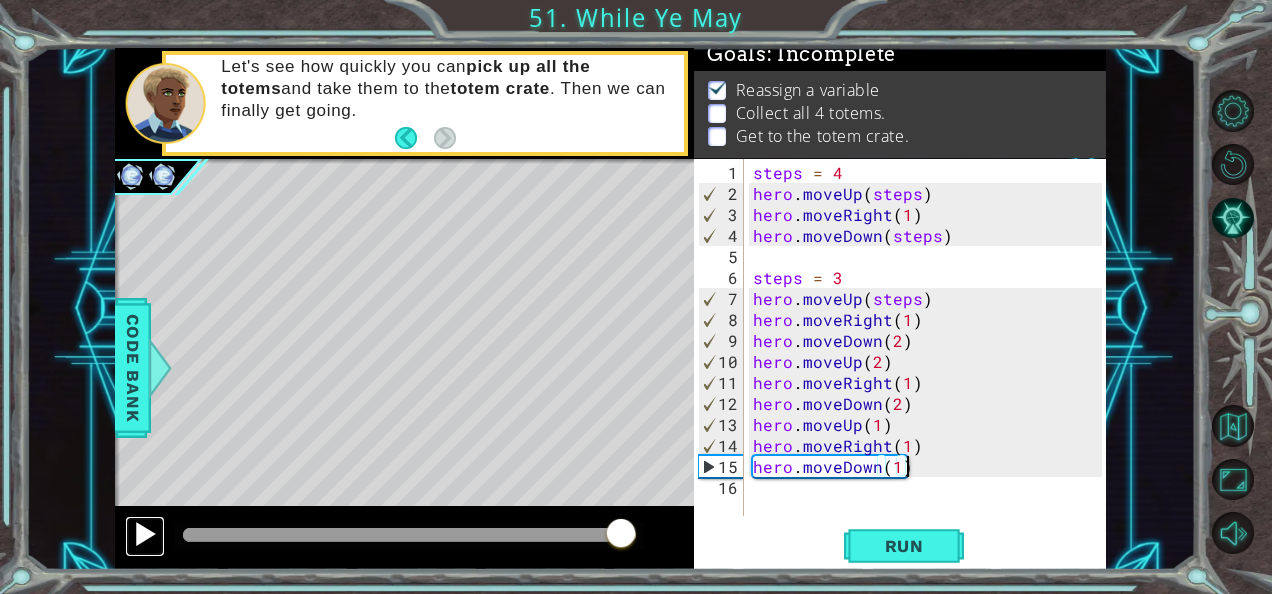 click at bounding box center (145, 534) 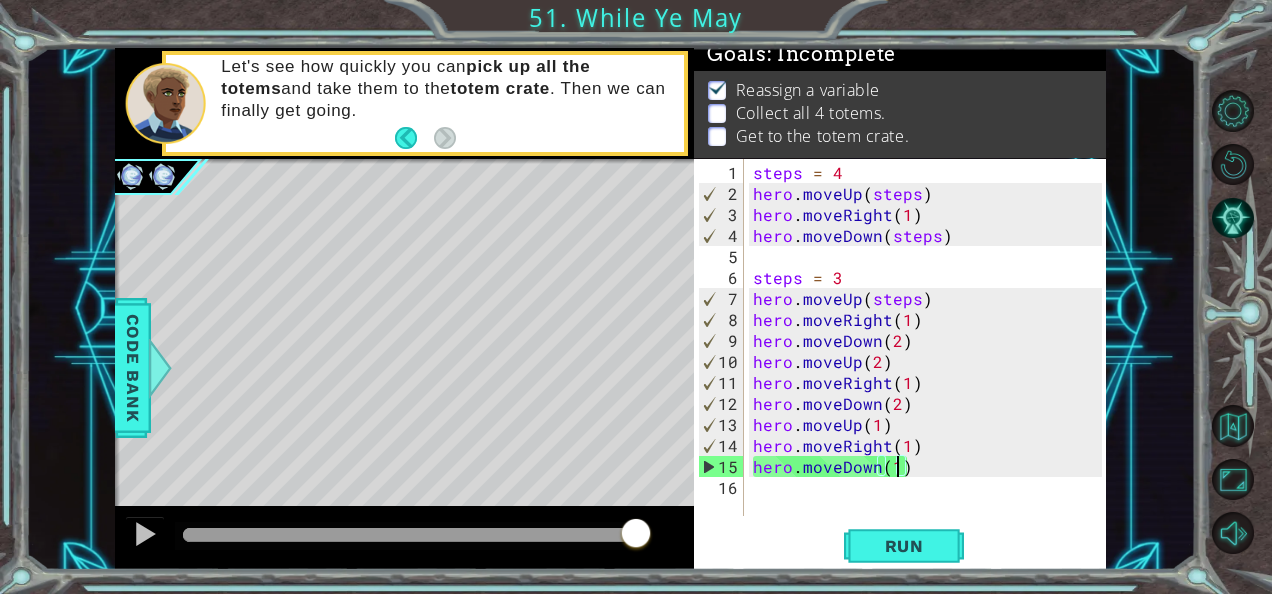 click on "steps   =   4 hero . moveUp ( steps ) hero . moveRight ( 1 ) hero . moveDown ( steps ) steps   =   3 hero . moveUp ( steps ) hero . moveRight ( 1 ) hero . moveDown ( 2 ) hero . moveUp ( 2 ) hero . moveRight ( 1 ) hero . moveDown ( 2 ) hero . moveUp ( 1 ) hero . moveRight ( 1 ) hero . moveDown ( 1 )" at bounding box center [930, 361] 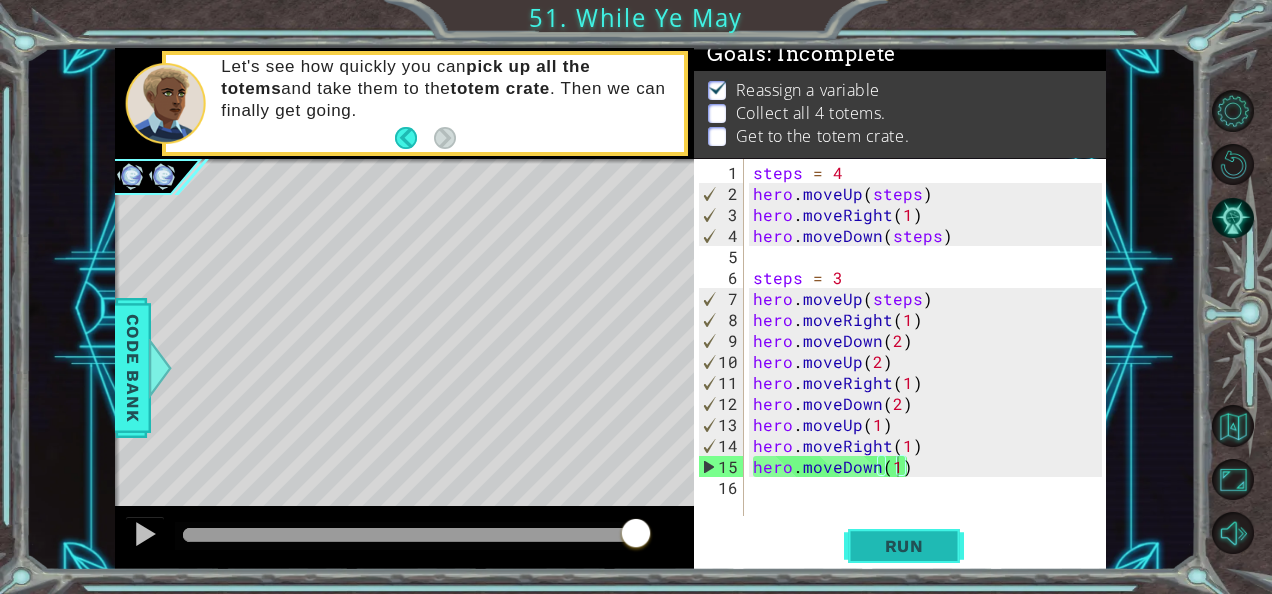 click on "Run" at bounding box center (904, 545) 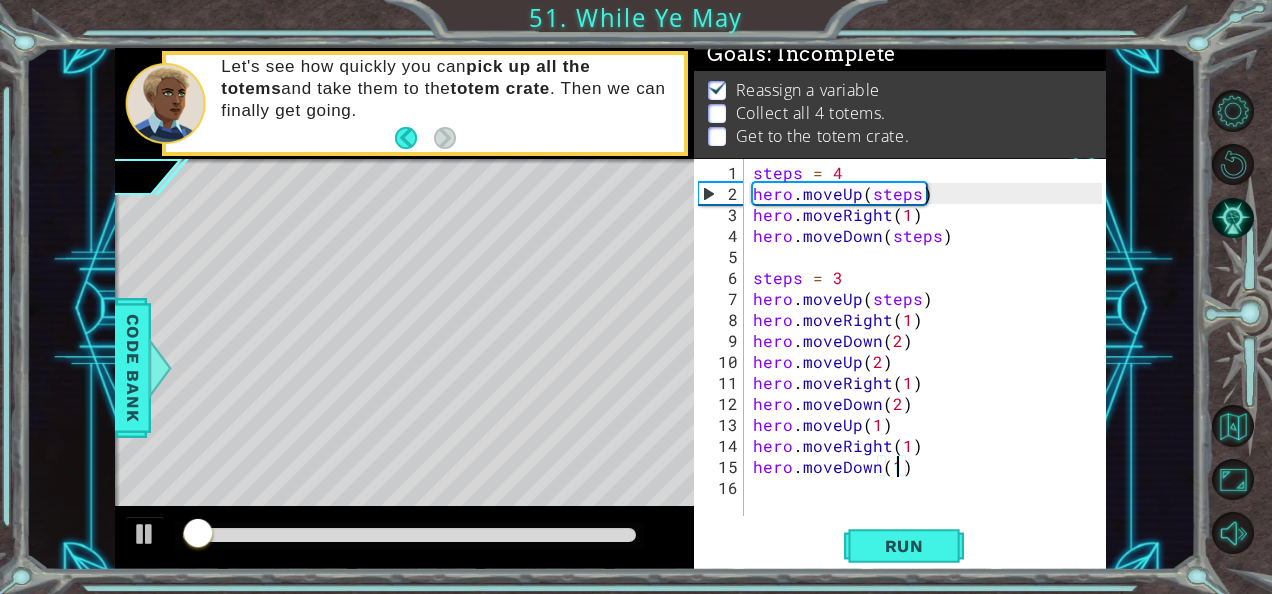 click at bounding box center [409, 535] 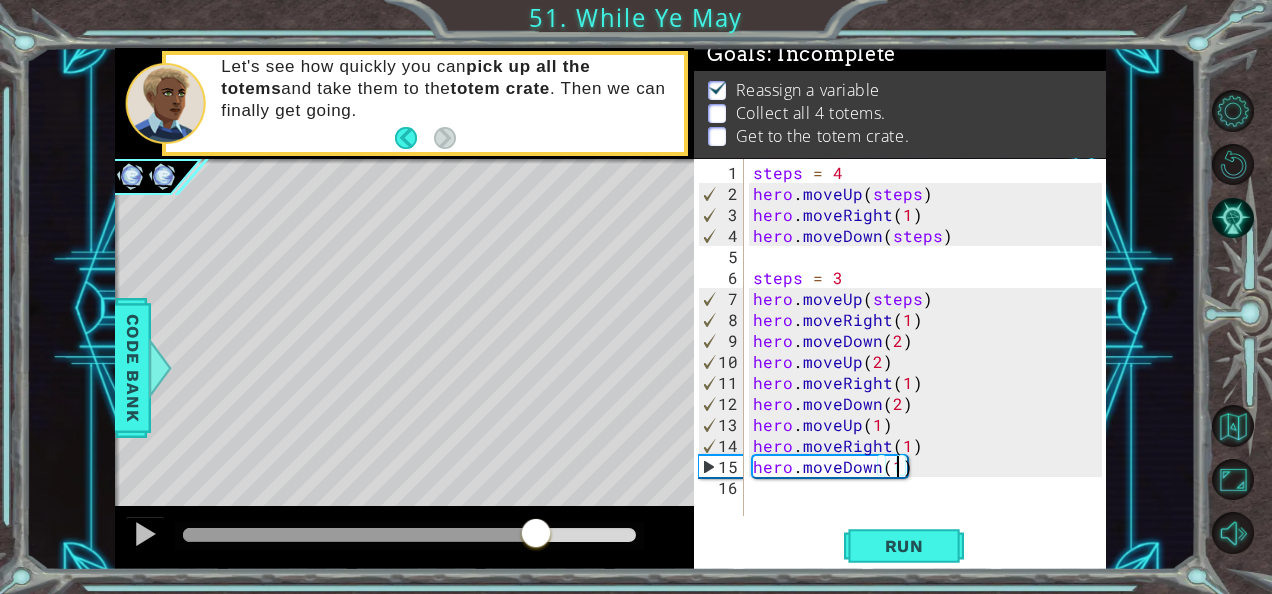 drag, startPoint x: 568, startPoint y: 528, endPoint x: 543, endPoint y: 523, distance: 25.495098 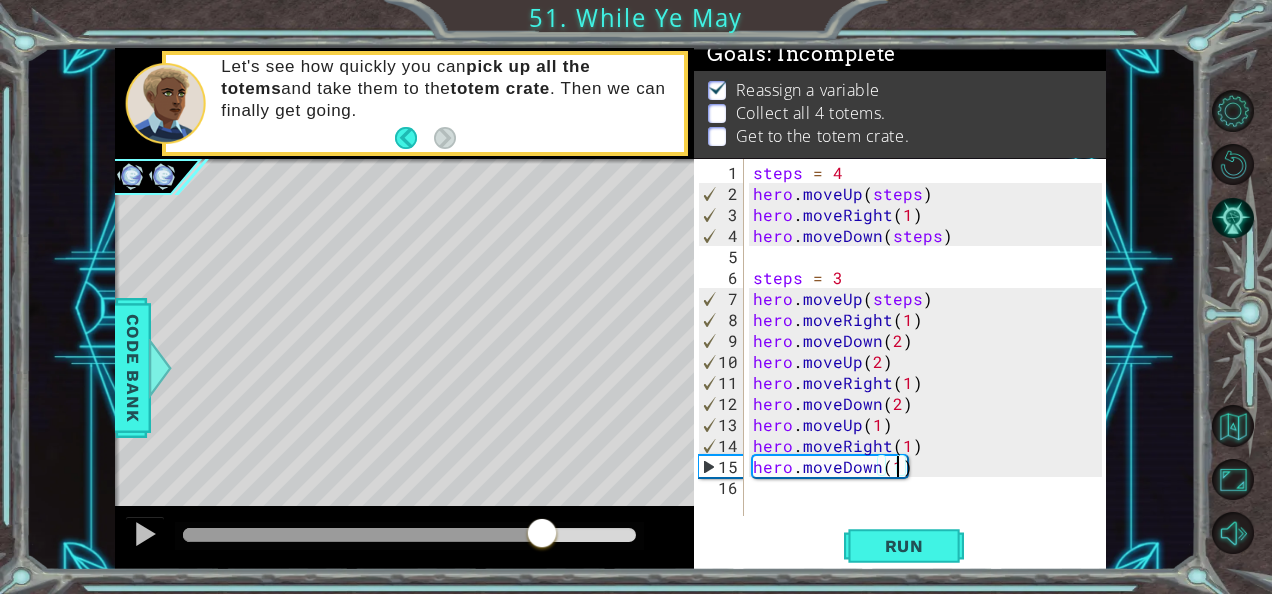 click on "steps   =   4 hero . moveUp ( steps ) hero . moveRight ( 1 ) hero . moveDown ( steps ) steps   =   3 hero . moveUp ( steps ) hero . moveRight ( 1 ) hero . moveDown ( 2 ) hero . moveUp ( 2 ) hero . moveRight ( 1 ) hero . moveDown ( 2 ) hero . moveUp ( 1 ) hero . moveRight ( 1 ) hero . moveDown ( 1 )" at bounding box center (930, 361) 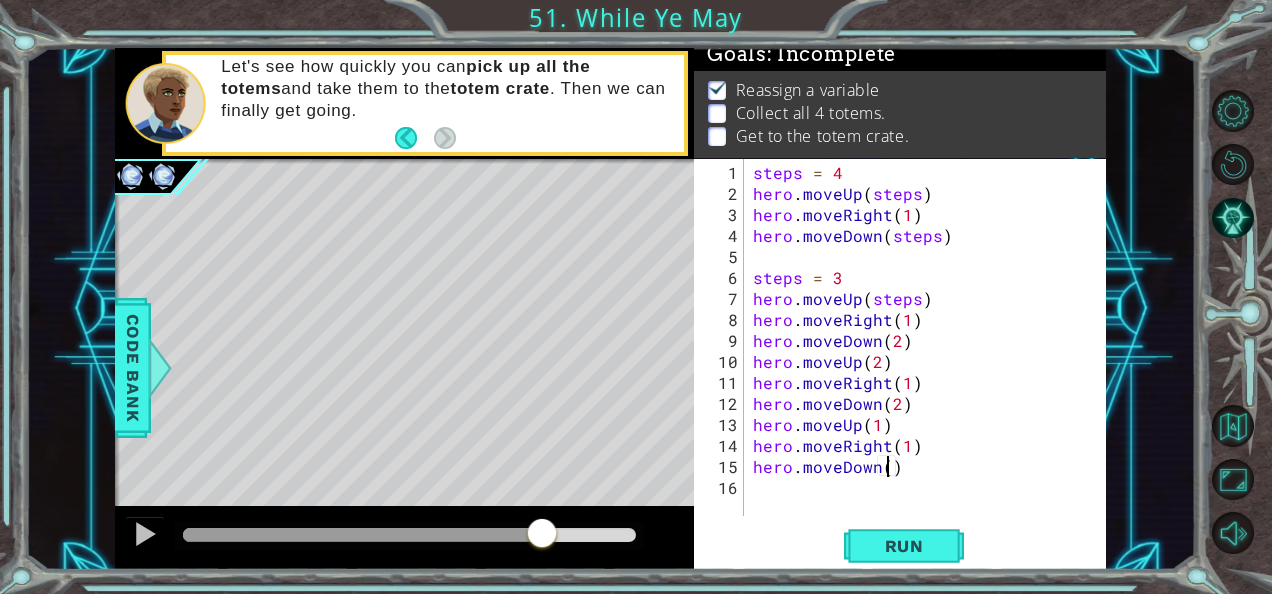 scroll, scrollTop: 0, scrollLeft: 8, axis: horizontal 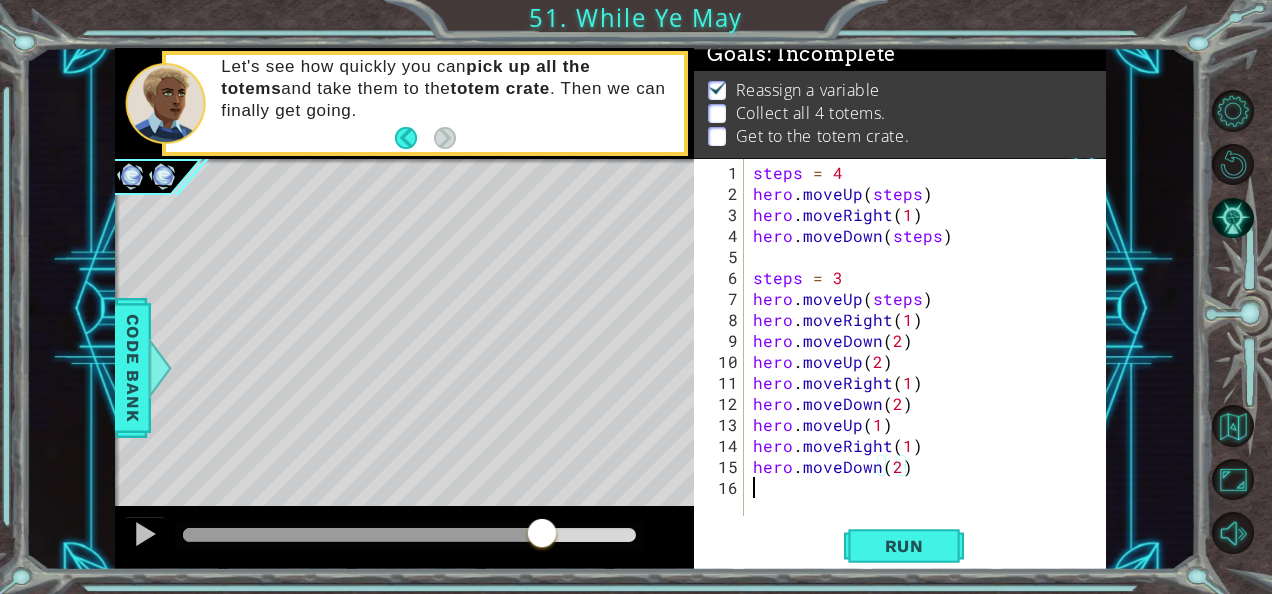 click on "steps   =   4 hero . moveUp ( steps ) hero . moveRight ( 1 ) hero . moveDown ( steps ) steps   =   3 hero . moveUp ( steps ) hero . moveRight ( 1 ) hero . moveDown ( 2 ) hero . moveUp ( 2 ) hero . moveRight ( 1 ) hero . moveDown ( 2 ) hero . moveUp ( 1 ) hero . moveRight ( 1 ) hero . moveDown ( 2 )" at bounding box center (930, 361) 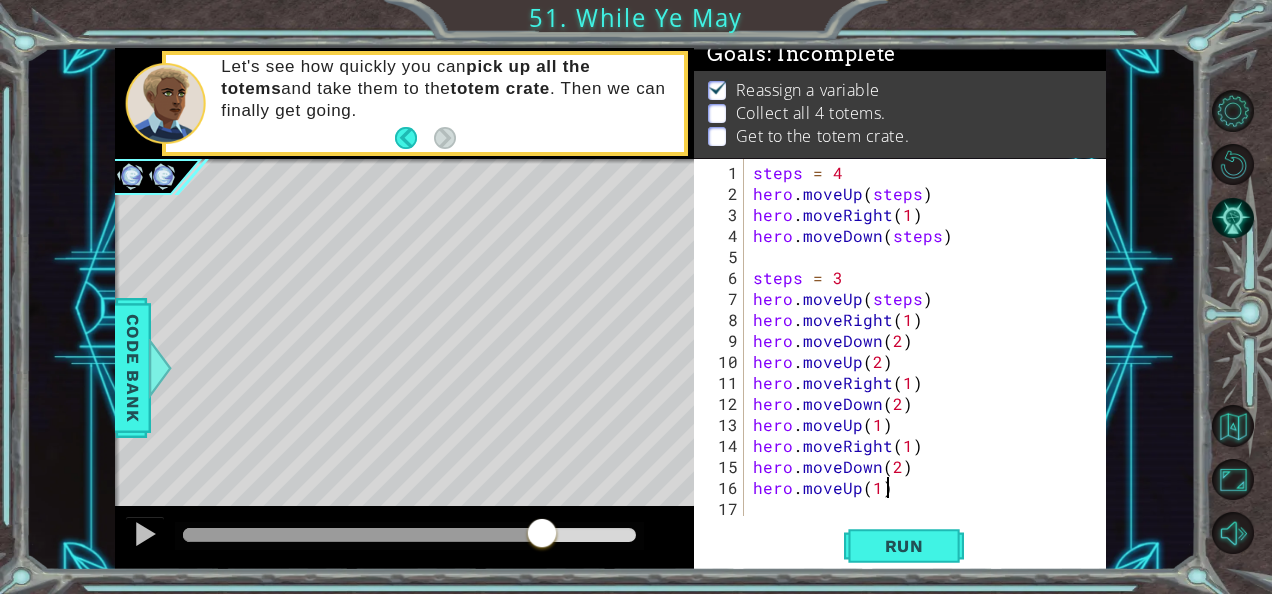scroll, scrollTop: 0, scrollLeft: 7, axis: horizontal 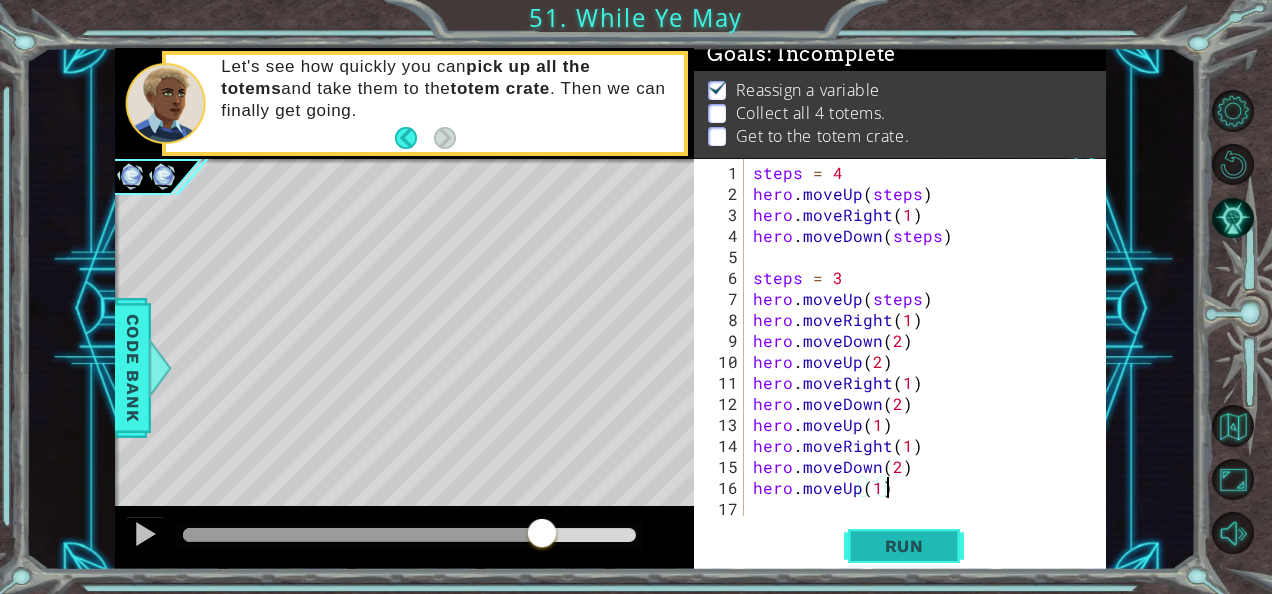 click on "Run" at bounding box center (904, 545) 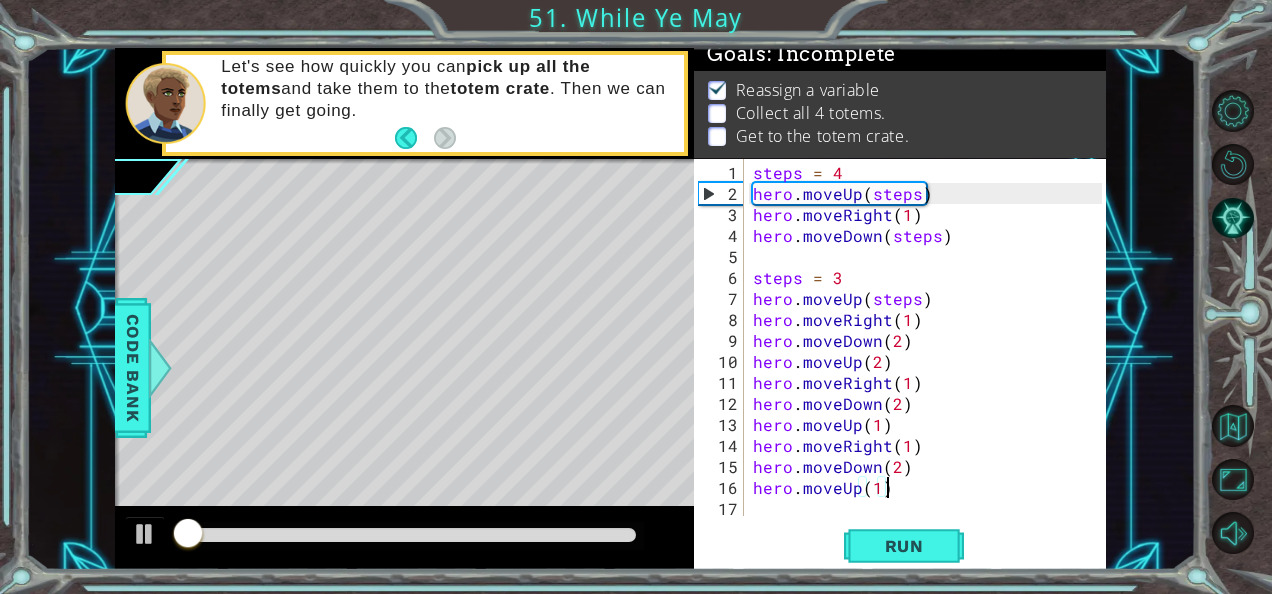 click at bounding box center (409, 535) 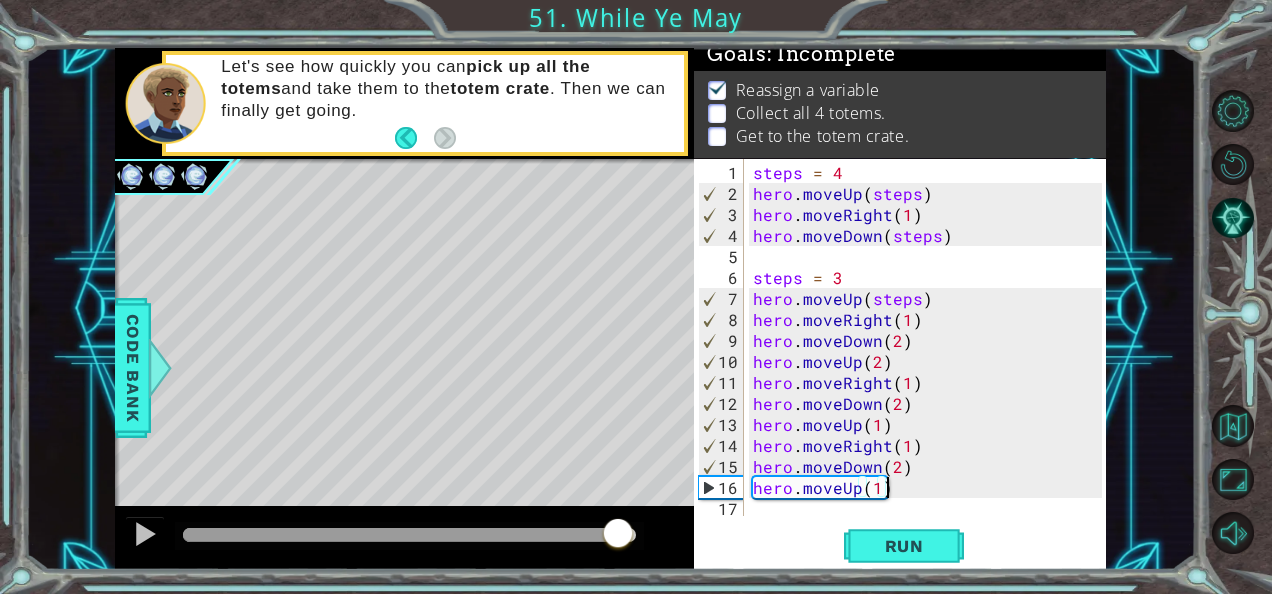 drag, startPoint x: 590, startPoint y: 528, endPoint x: 616, endPoint y: 528, distance: 26 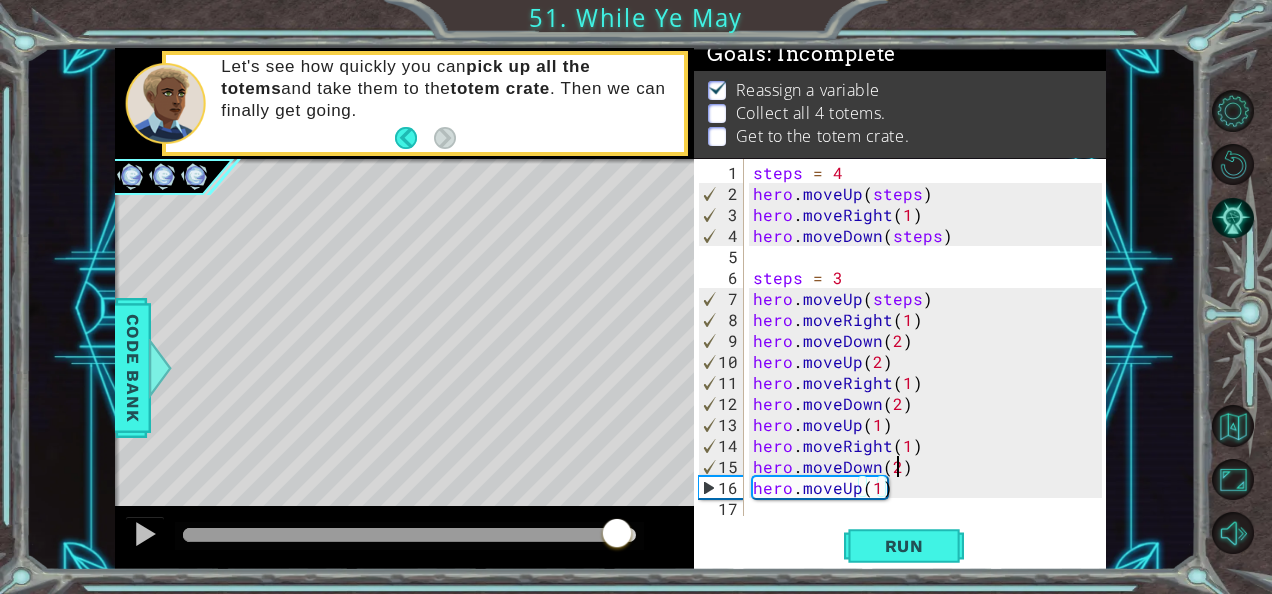 click on "steps   =   4 hero . moveUp ( steps ) hero . moveRight ( 1 ) hero . moveDown ( steps ) steps   =   3 hero . moveUp ( steps ) hero . moveRight ( 1 ) hero . moveDown ( 2 ) hero . moveUp ( 2 ) hero . moveRight ( 1 ) hero . moveDown ( 2 ) hero . moveUp ( 1 ) hero . moveRight ( 1 ) hero . moveDown ( 2 ) hero . moveUp ( 1 )" at bounding box center [930, 361] 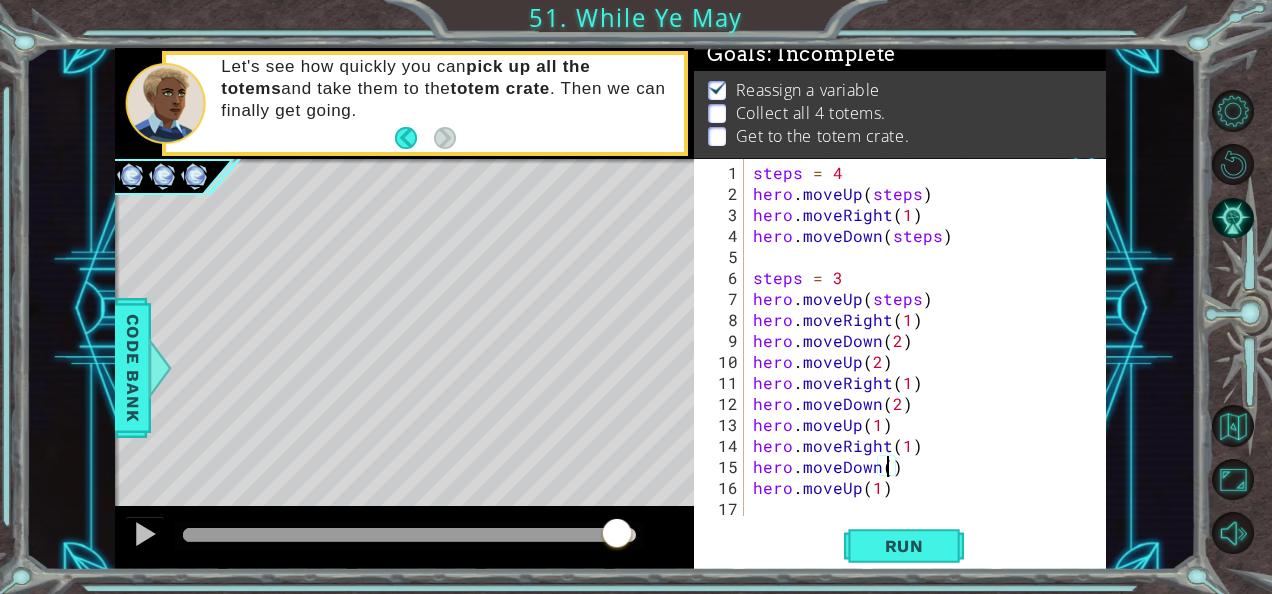 scroll, scrollTop: 0, scrollLeft: 8, axis: horizontal 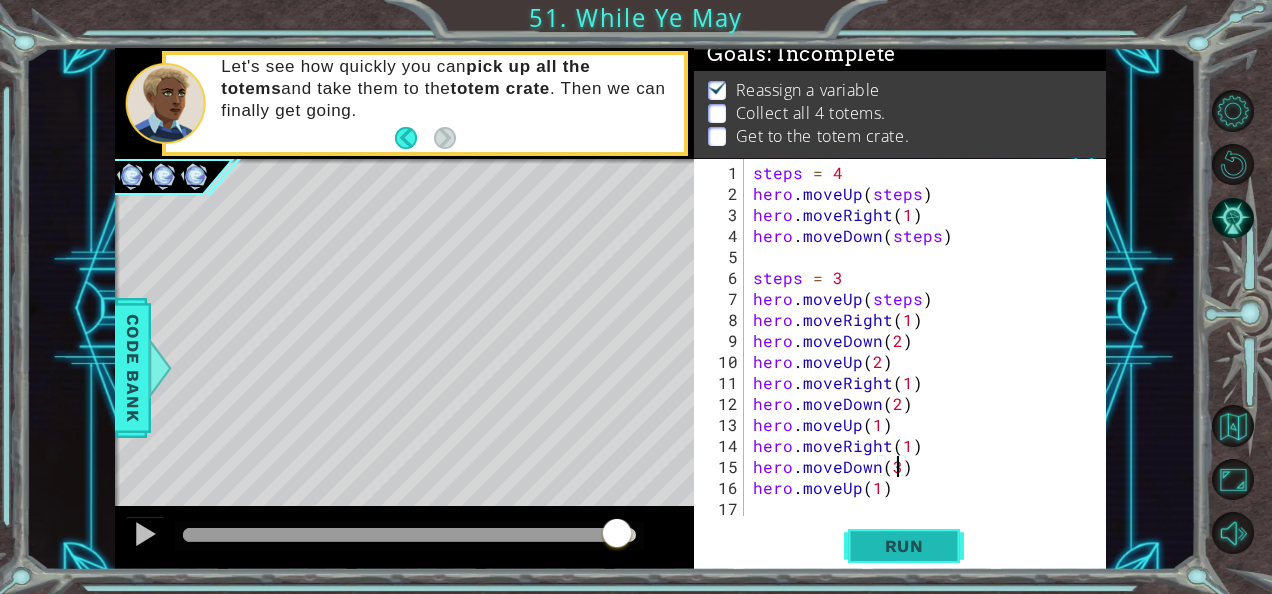click on "Run" at bounding box center (904, 546) 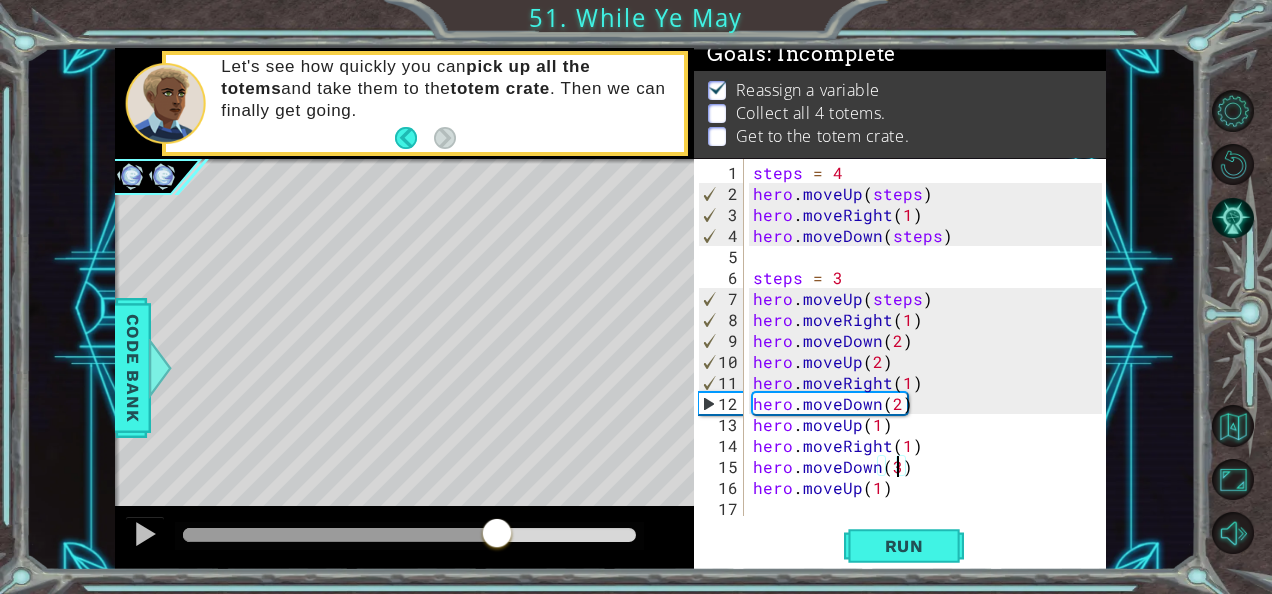 drag, startPoint x: 211, startPoint y: 535, endPoint x: 497, endPoint y: 526, distance: 286.14157 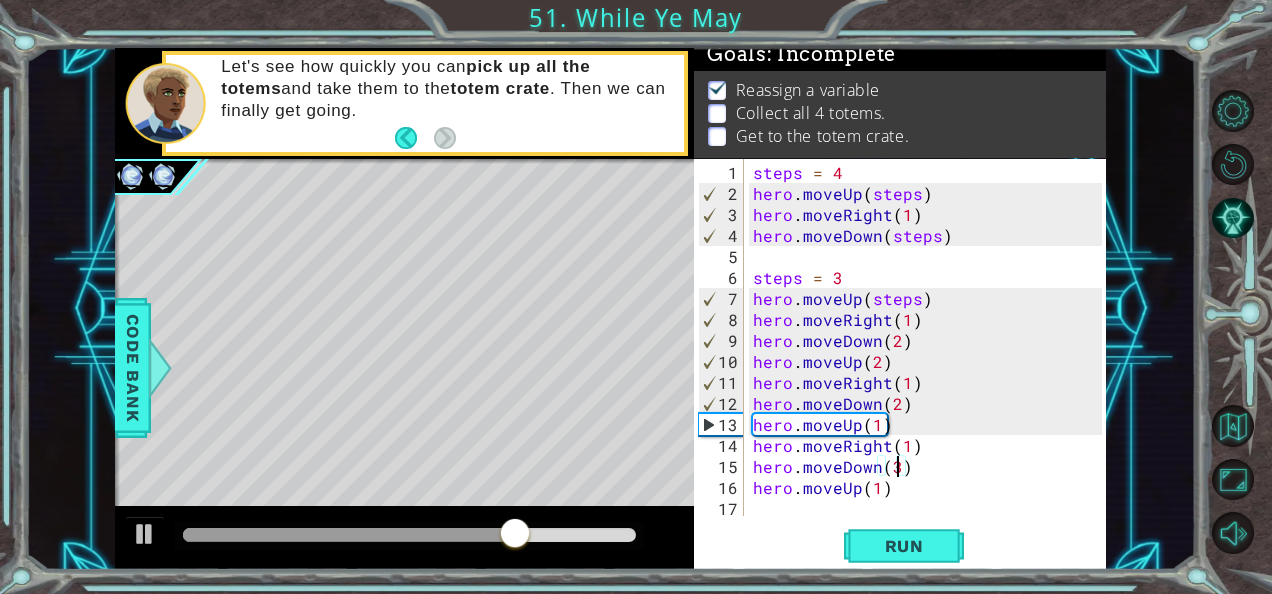 click on "steps   =   4 hero . moveUp ( steps ) hero . moveRight ( 1 ) hero . moveDown ( steps ) steps   =   3 hero . moveUp ( steps ) hero . moveRight ( 1 ) hero . moveDown ( 2 ) hero . moveUp ( 2 ) hero . moveRight ( 1 ) hero . moveDown ( 2 ) hero . moveUp ( 1 ) hero . moveRight ( 1 ) hero . moveDown ( 3 ) hero . moveUp ( 1 )" at bounding box center (930, 361) 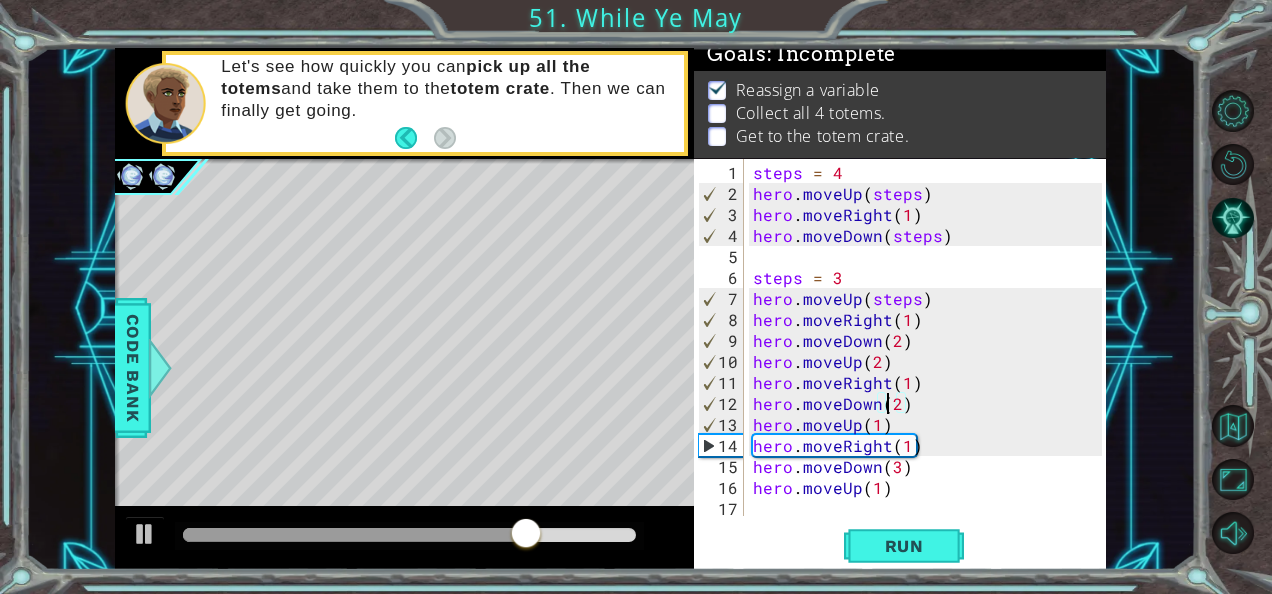 click on "steps   =   4 hero . moveUp ( steps ) hero . moveRight ( 1 ) hero . moveDown ( steps ) steps   =   3 hero . moveUp ( steps ) hero . moveRight ( 1 ) hero . moveDown ( 2 ) hero . moveUp ( 2 ) hero . moveRight ( 1 ) hero . moveDown ( 2 ) hero . moveUp ( 1 ) hero . moveRight ( 1 ) hero . moveDown ( 3 ) hero . moveUp ( 1 )" at bounding box center (930, 361) 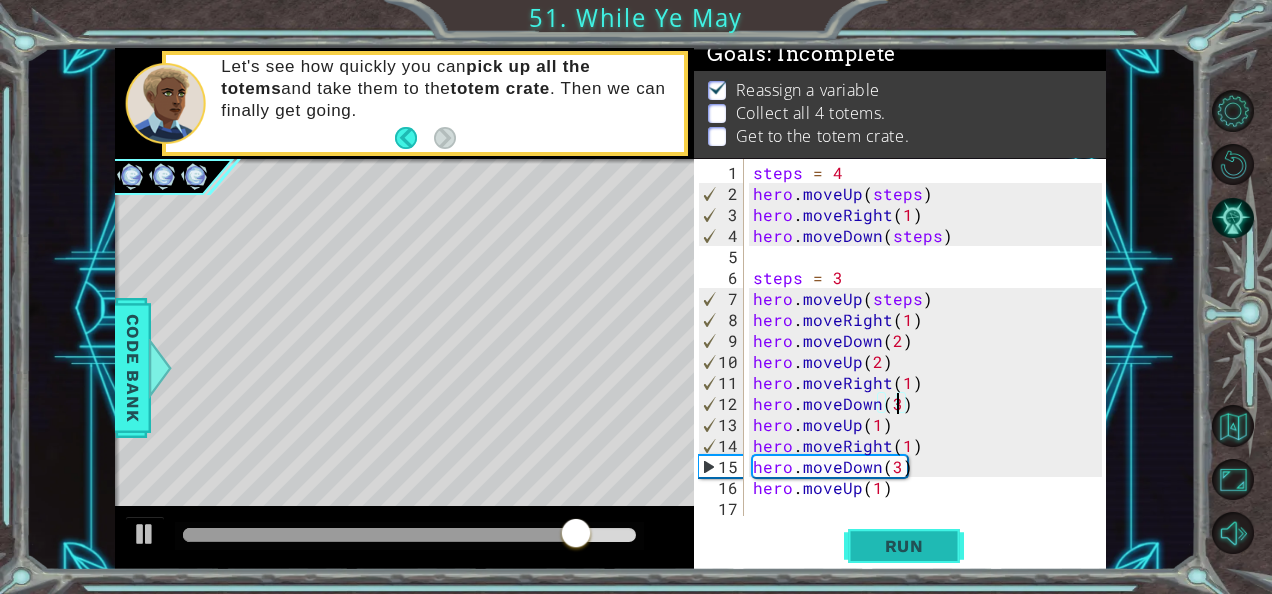 click on "Run" at bounding box center (904, 545) 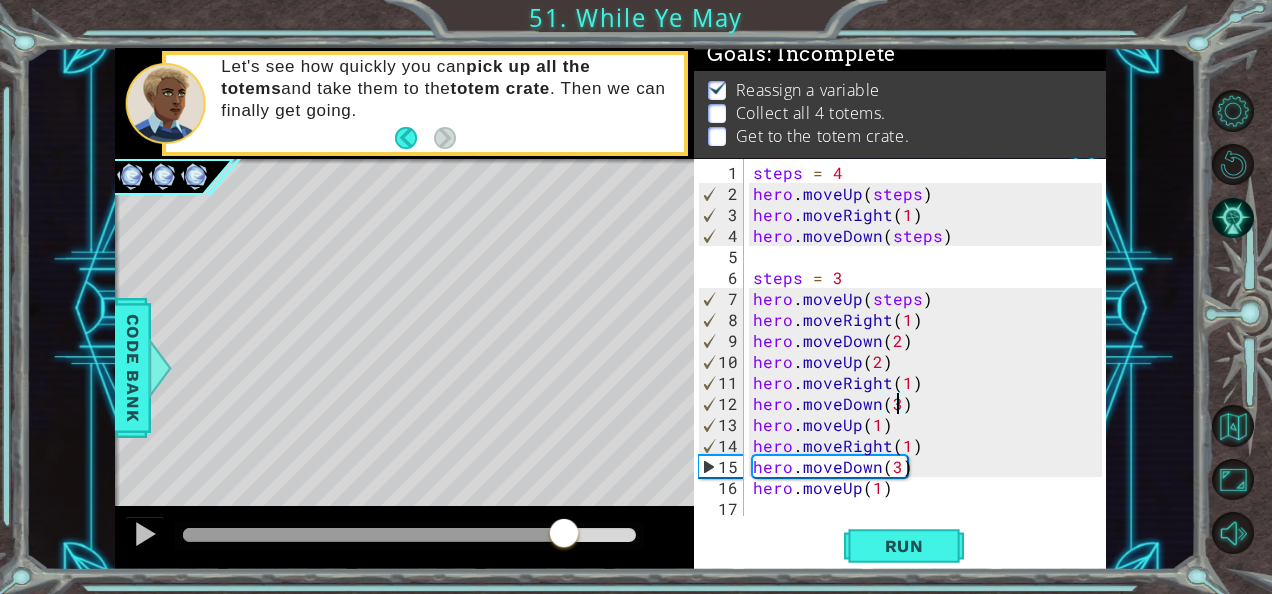 click at bounding box center (409, 535) 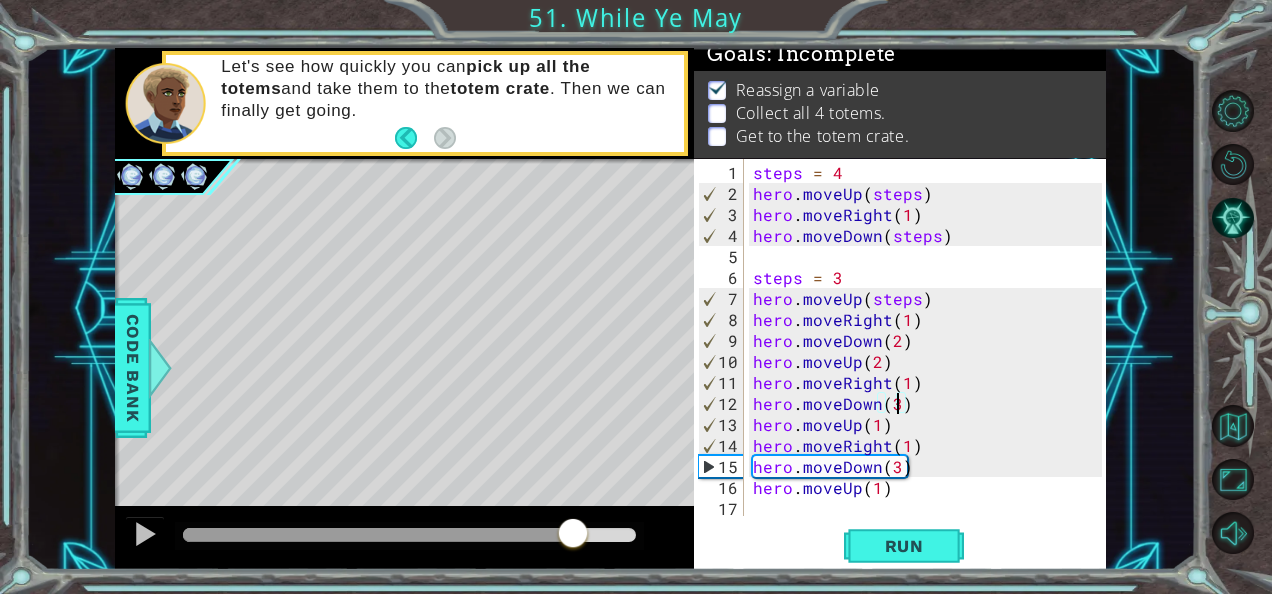 drag, startPoint x: 564, startPoint y: 529, endPoint x: 574, endPoint y: 528, distance: 10.049875 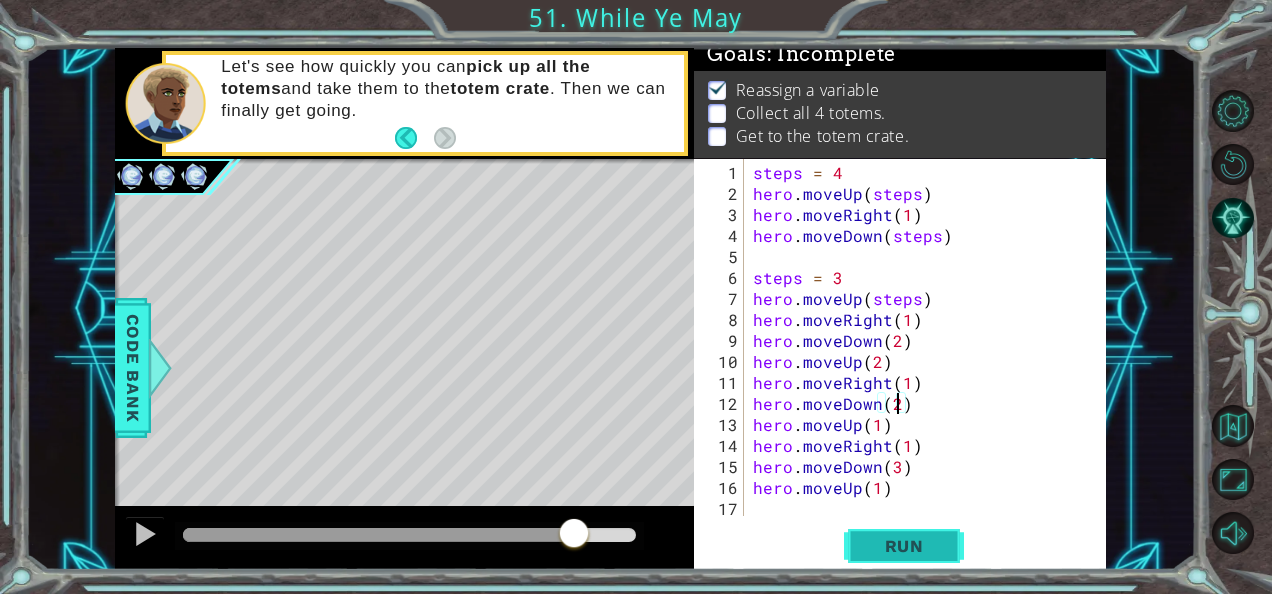 type on "hero.moveDown(2)" 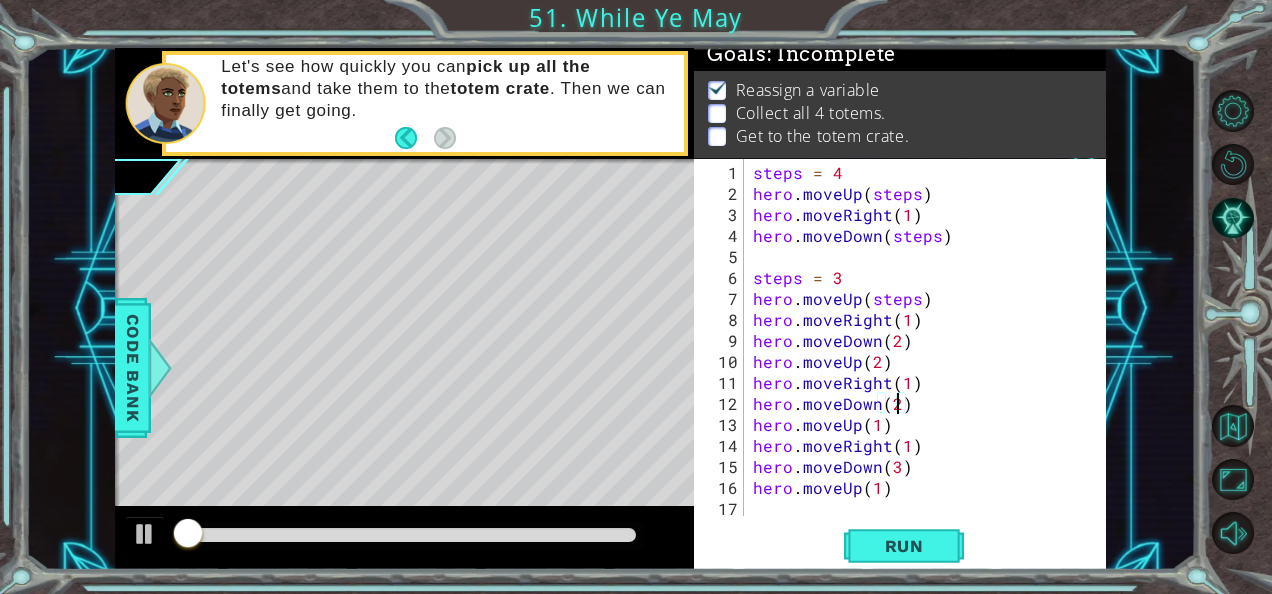 click at bounding box center (409, 535) 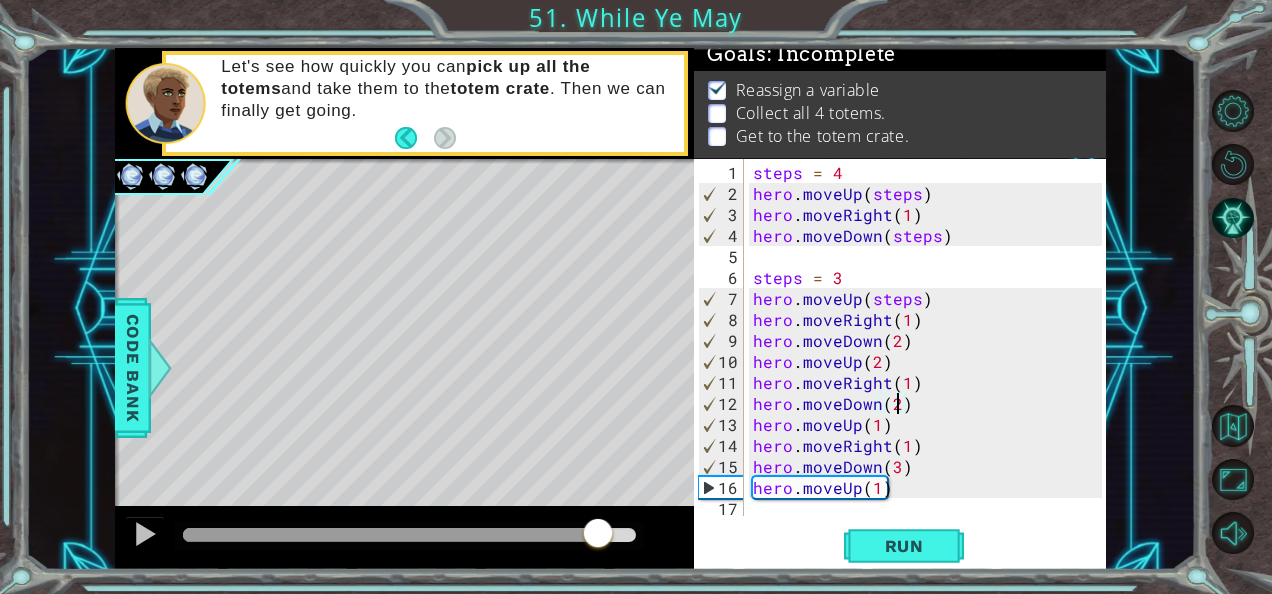 drag, startPoint x: 584, startPoint y: 526, endPoint x: 598, endPoint y: 526, distance: 14 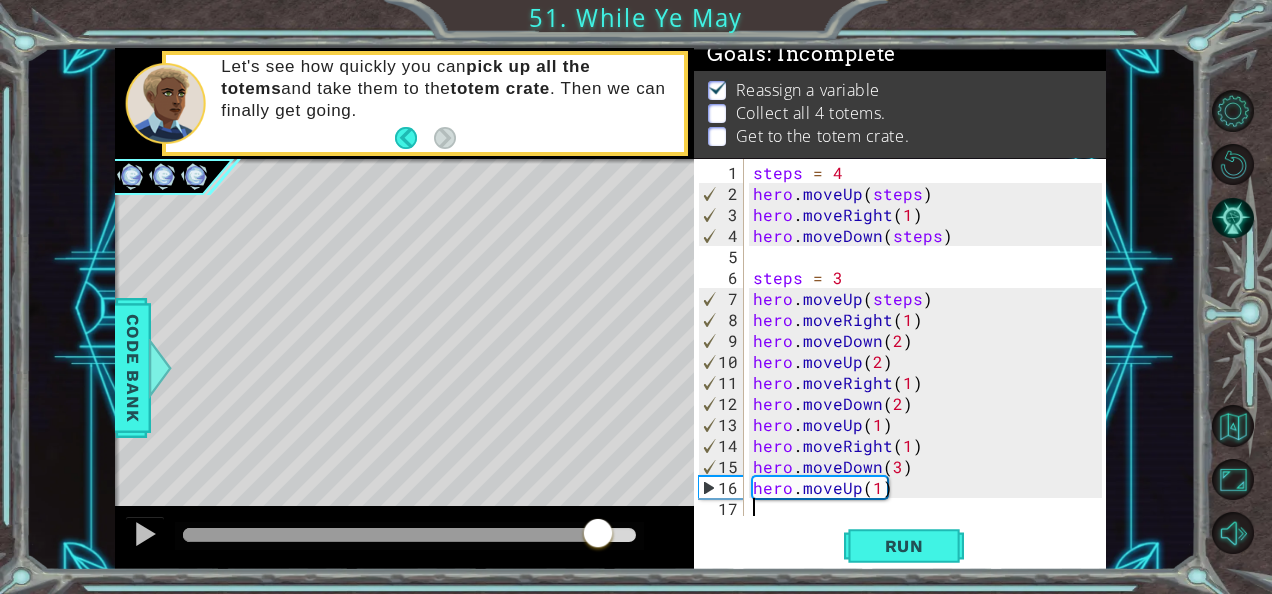 type on "e" 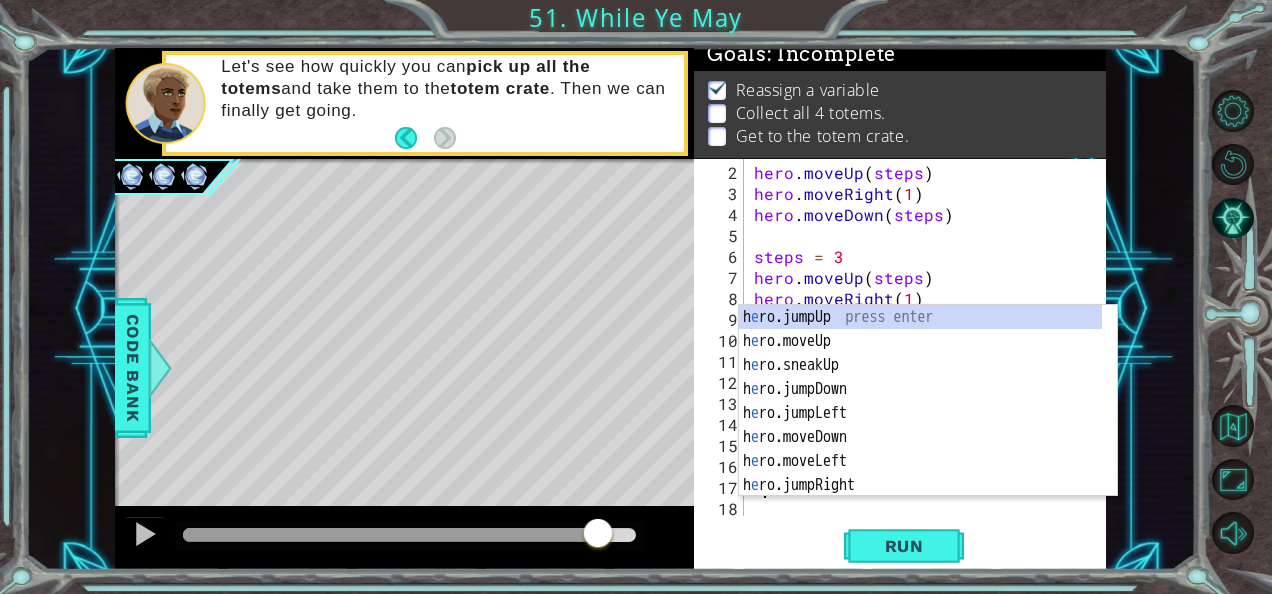 scroll, scrollTop: 20, scrollLeft: 0, axis: vertical 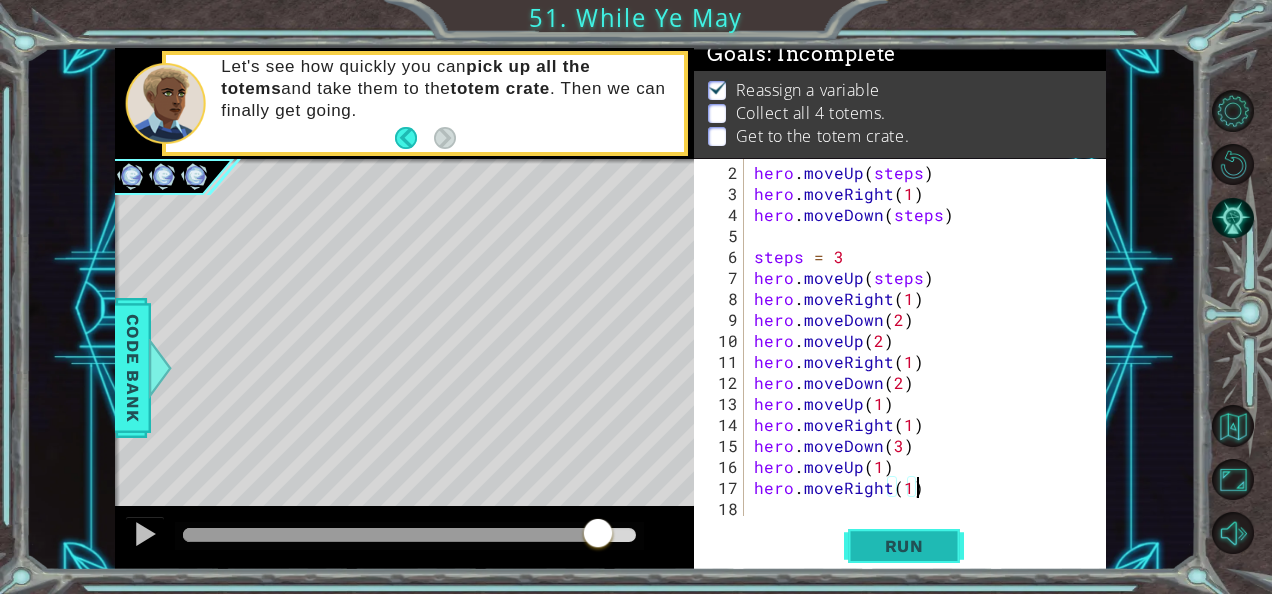 type on "hero.moveRight(1)" 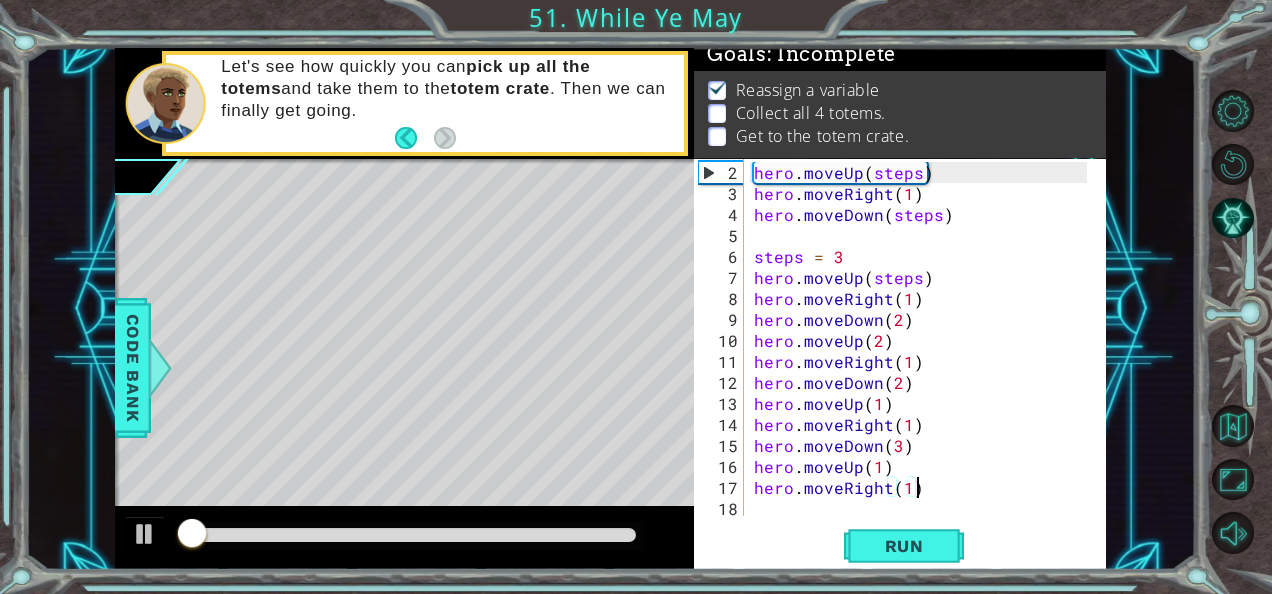 click at bounding box center (409, 536) 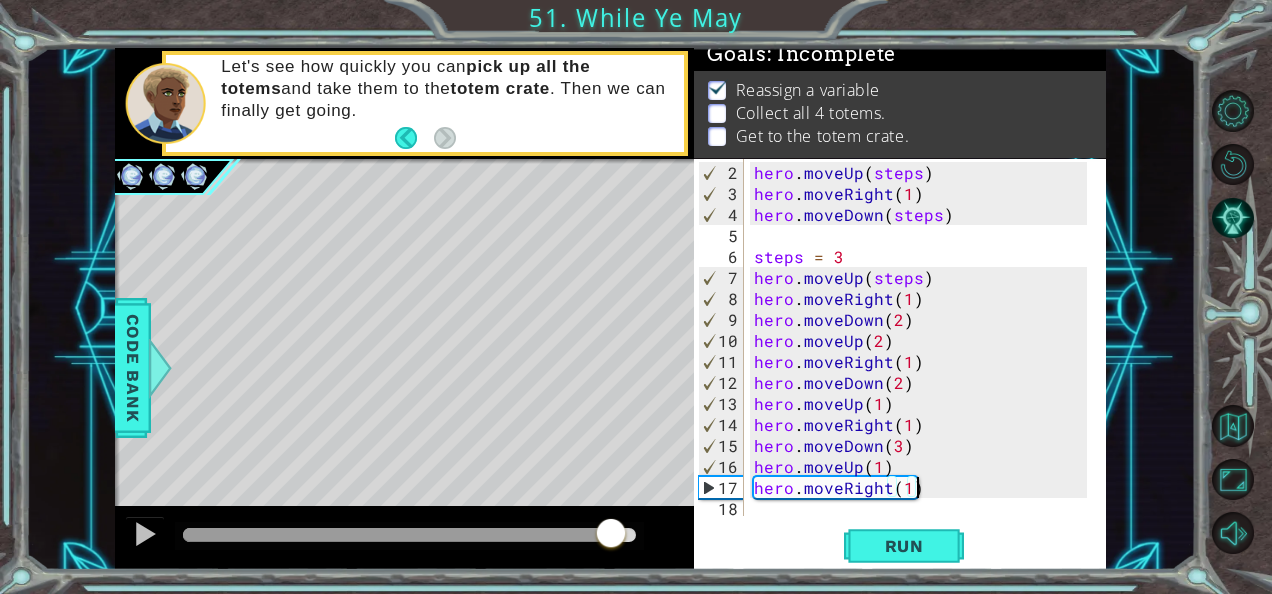 drag, startPoint x: 571, startPoint y: 531, endPoint x: 613, endPoint y: 530, distance: 42.0119 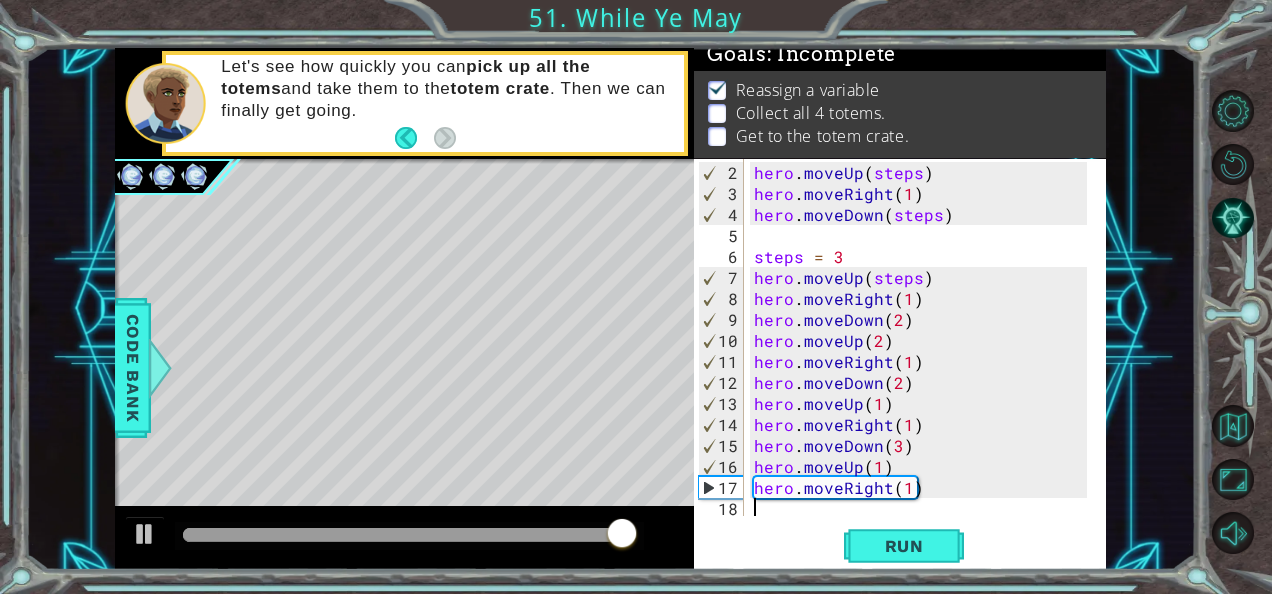 click on "hero . moveUp ( steps ) hero . moveRight ( 1 ) hero . moveDown ( steps ) steps   =   3 hero . moveUp ( steps ) hero . moveRight ( 1 ) hero . moveDown ( 2 ) hero . moveUp ( 2 ) hero . moveRight ( 1 ) hero . moveDown ( 2 ) hero . moveUp ( 1 ) hero . moveRight ( 1 ) hero . moveDown ( 3 ) hero . moveUp ( 1 ) hero . moveRight ( 1 )" at bounding box center [923, 361] 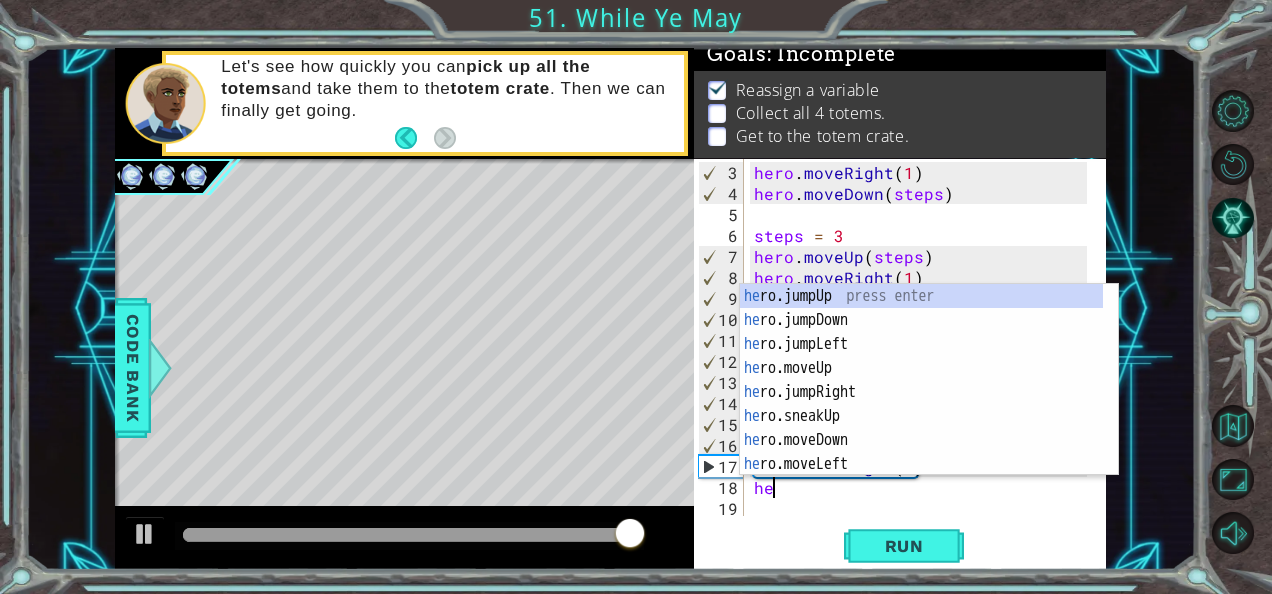 scroll, scrollTop: 42, scrollLeft: 0, axis: vertical 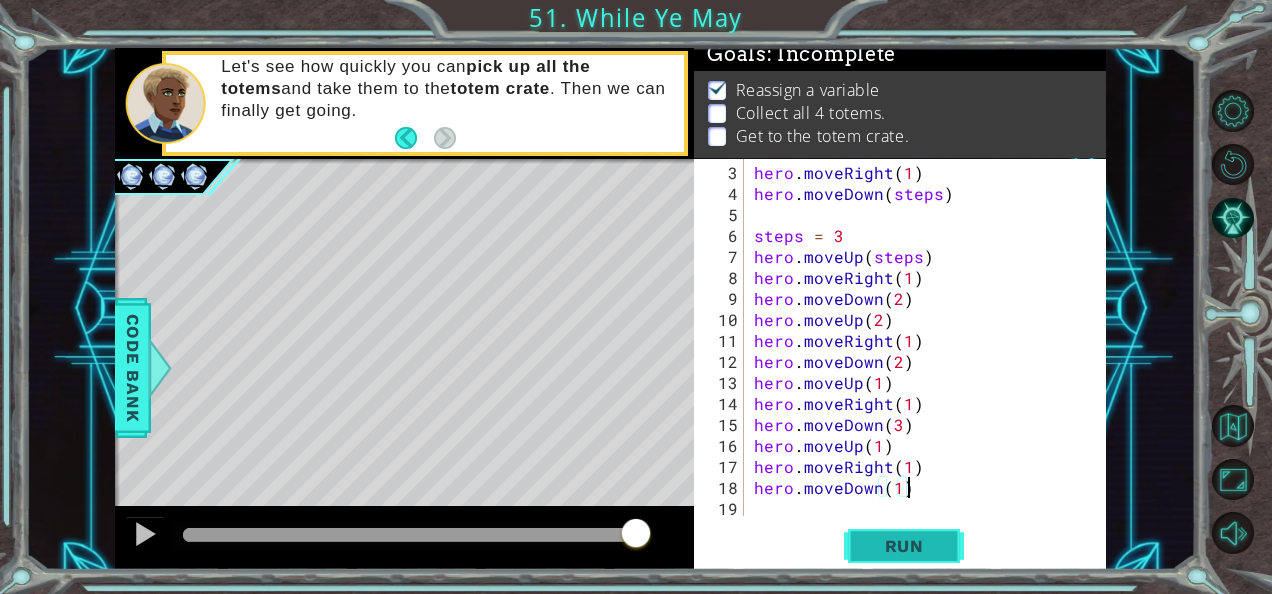 click on "Run" at bounding box center [904, 546] 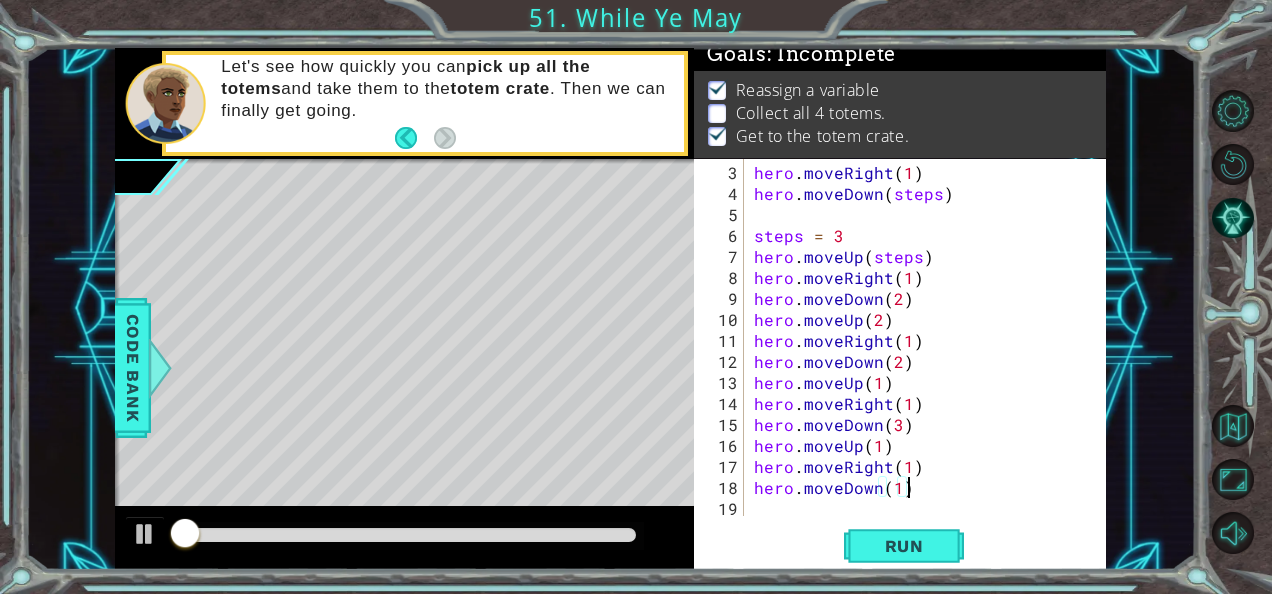 click at bounding box center [409, 535] 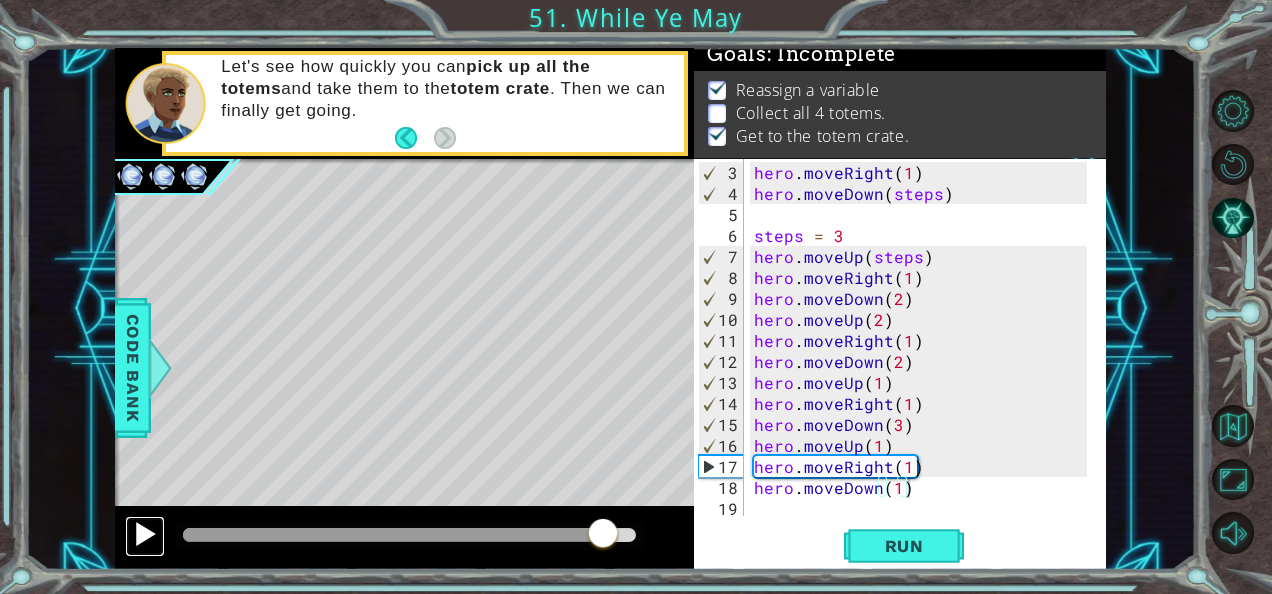 click at bounding box center (145, 536) 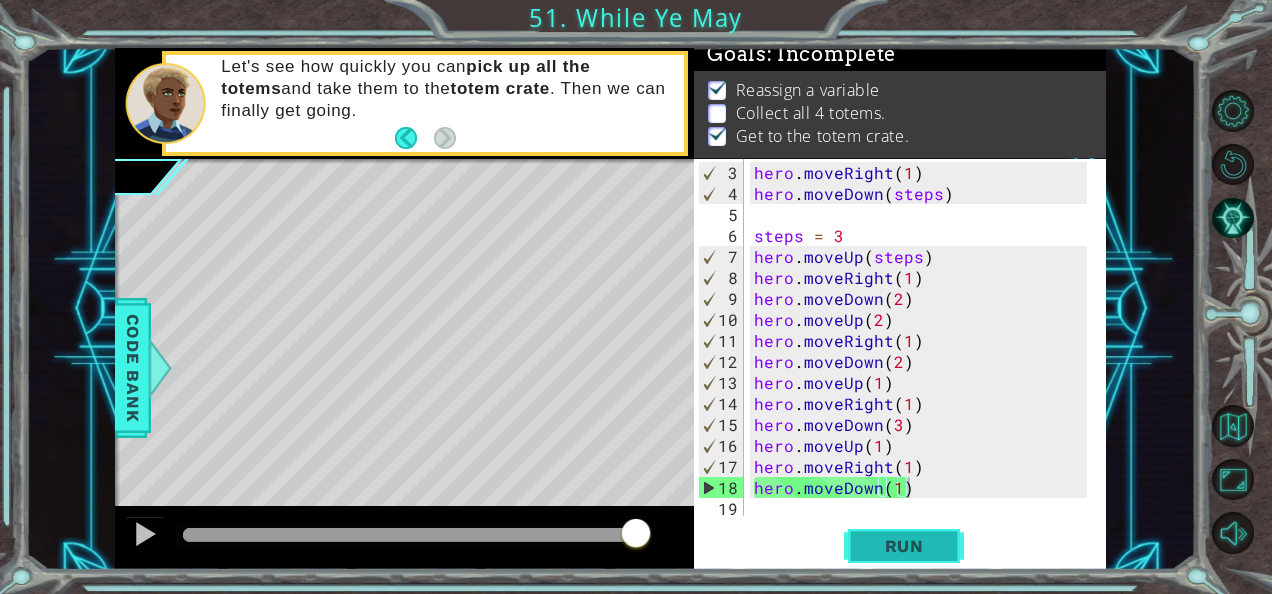 click on "Run" at bounding box center (904, 545) 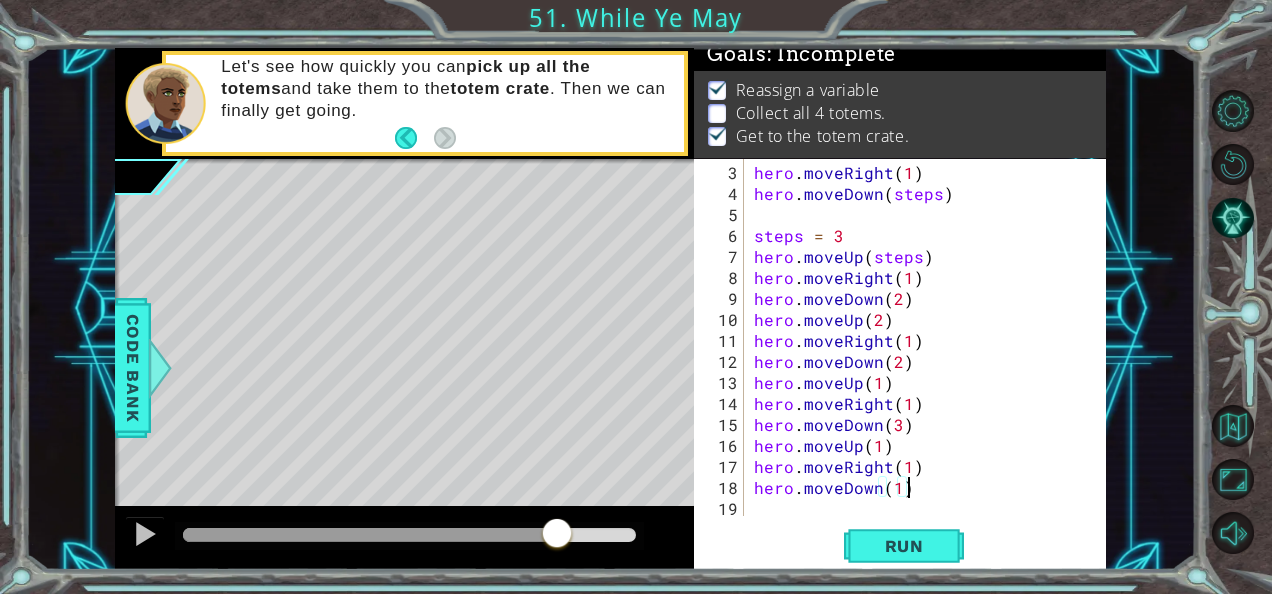 click at bounding box center (409, 535) 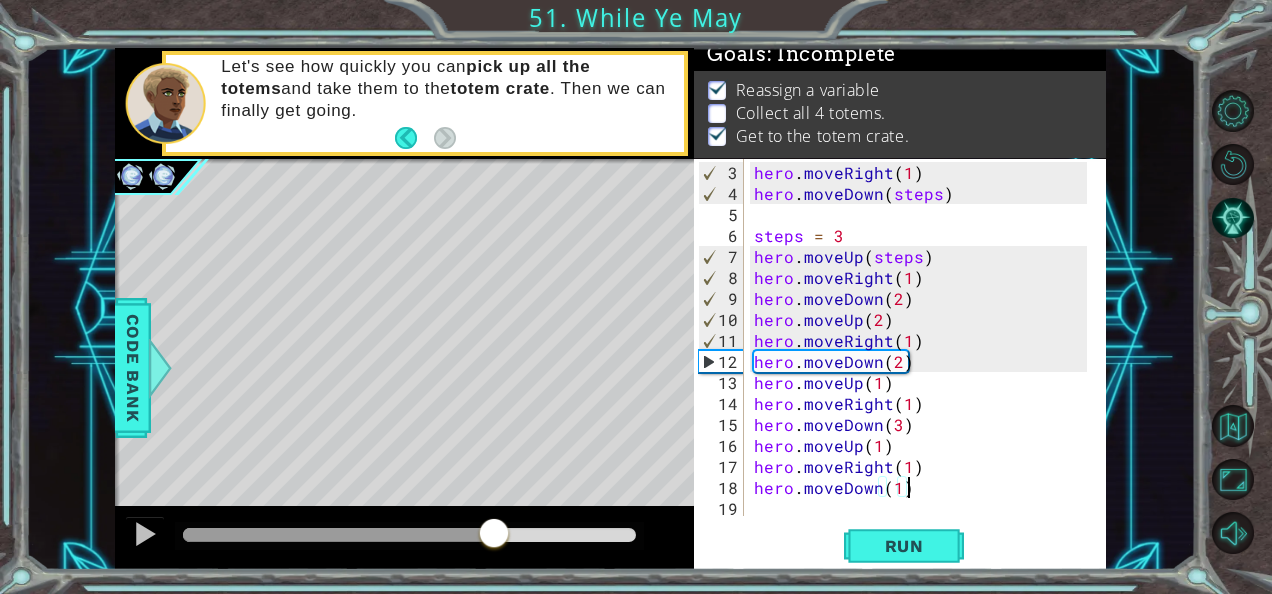 drag, startPoint x: 557, startPoint y: 530, endPoint x: 498, endPoint y: 536, distance: 59.3043 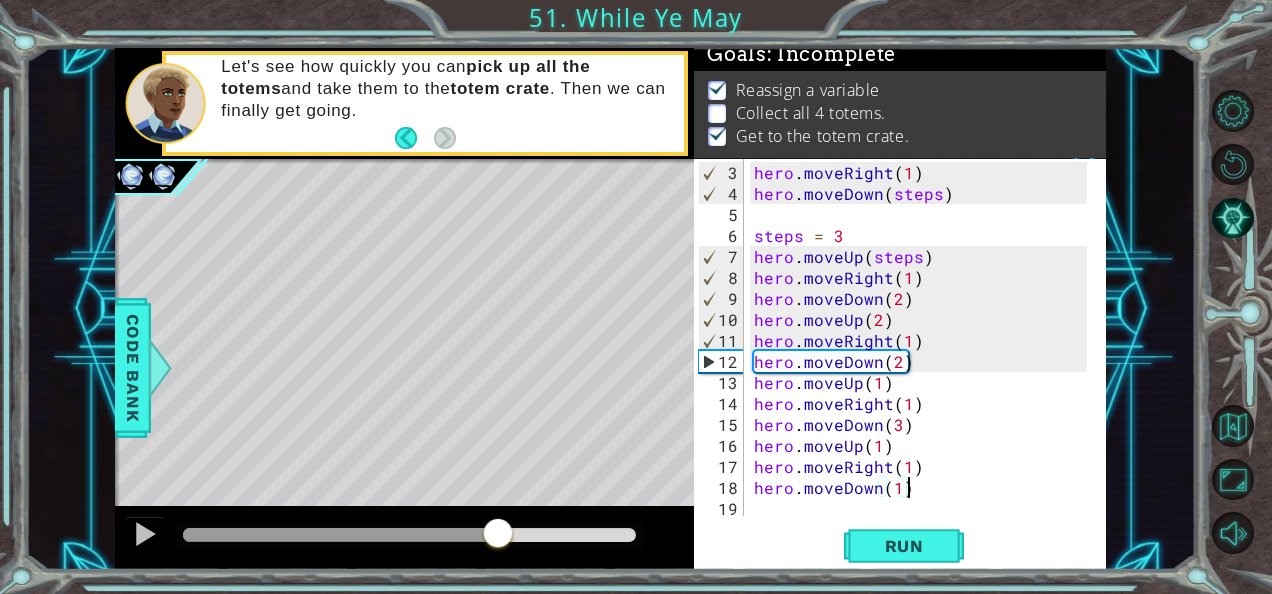 click on "hero . moveRight ( 1 ) hero . moveDown ( steps ) steps   =   3 hero . moveUp ( steps ) hero . moveRight ( 1 ) hero . moveDown ( 2 ) hero . moveUp ( 2 ) hero . moveRight ( 1 ) hero . moveDown ( 2 ) hero . moveUp ( 1 ) hero . moveRight ( 1 ) hero . moveDown ( 3 ) hero . moveUp ( 1 ) hero . moveRight ( 1 ) hero . moveDown ( 1 )" at bounding box center [923, 361] 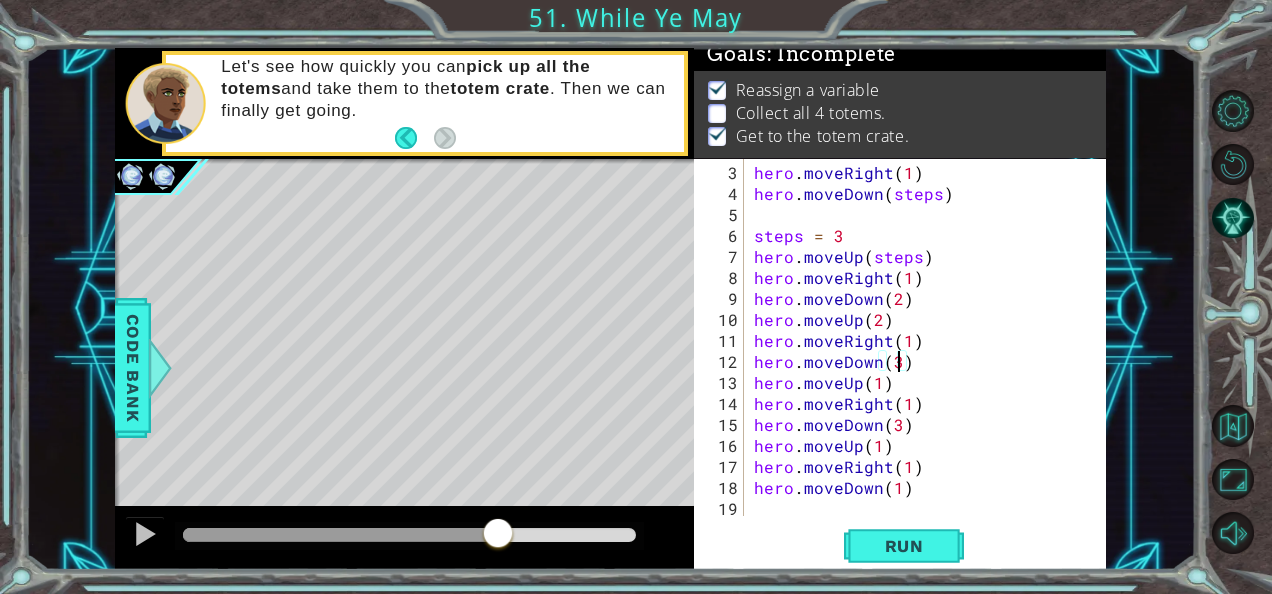 click on "hero.moveDown(3) 3 4 5 6 7 8 9 10 11 12 13 14 15 16 17 18 19 hero . moveRight ( 1 ) hero . moveDown ( steps ) steps   =   3 hero . moveUp ( steps ) hero . moveRight ( 1 ) hero . moveDown ( 2 ) hero . moveUp ( 2 ) hero . moveRight ( 1 ) hero . moveDown ( 3 ) hero . moveUp ( 1 ) hero . moveRight ( 1 ) hero . moveDown ( 3 ) hero . moveUp ( 1 ) hero . moveRight ( 1 ) hero . moveDown ( 1 )     הההההההההההההההההההההההההההההההההההההההההההההההההההההההההההההההההההההההההההההההההההההההההההההההההההההההההההההההההההההההההההההההההההההההההההההההההההההההההההההההההההההההההההההההההההההההההההההההההההההההההההההההההההההההההההההההההההההההההההההההההההההההההההההההה Code Saved Run Statement   /  Call   /  assign" at bounding box center (900, 364) 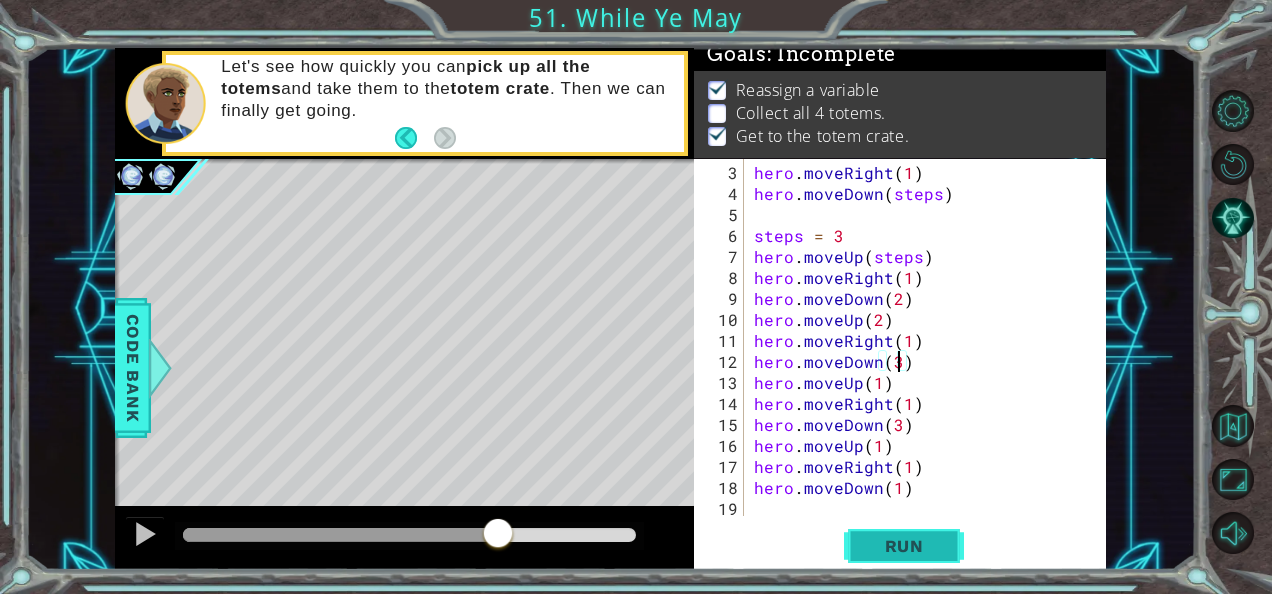 click on "Run" at bounding box center (904, 546) 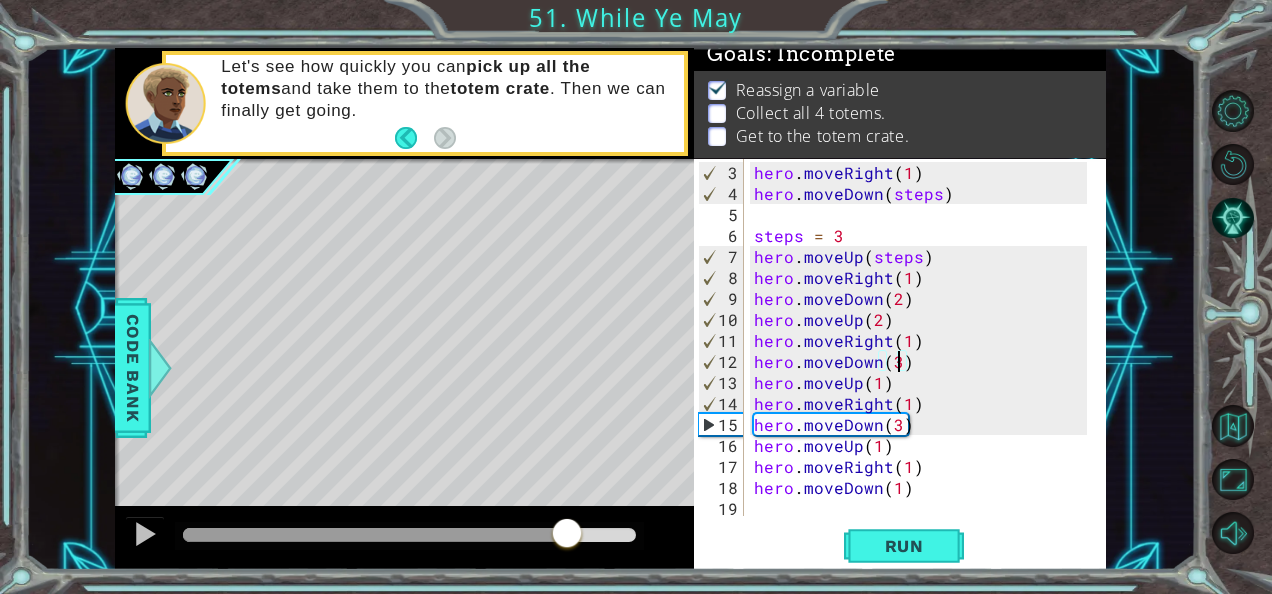 drag, startPoint x: 516, startPoint y: 531, endPoint x: 566, endPoint y: 528, distance: 50.08992 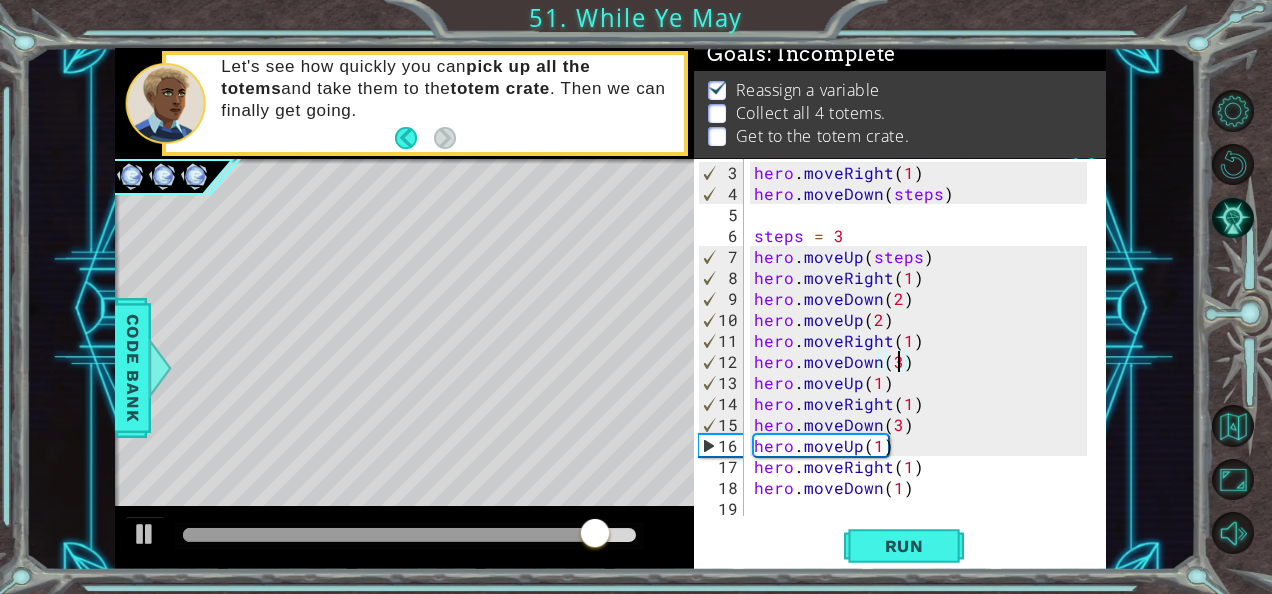 click on "hero . moveRight ( 1 ) hero . moveDown ( steps ) steps   =   3 hero . moveUp ( steps ) hero . moveRight ( 1 ) hero . moveDown ( 2 ) hero . moveUp ( 2 ) hero . moveRight ( 1 ) hero . moveDown ( 3 ) hero . moveUp ( 1 ) hero . moveRight ( 1 ) hero . moveDown ( 3 ) hero . moveUp ( 1 ) hero . moveRight ( 1 ) hero . moveDown ( 1 )" at bounding box center [923, 361] 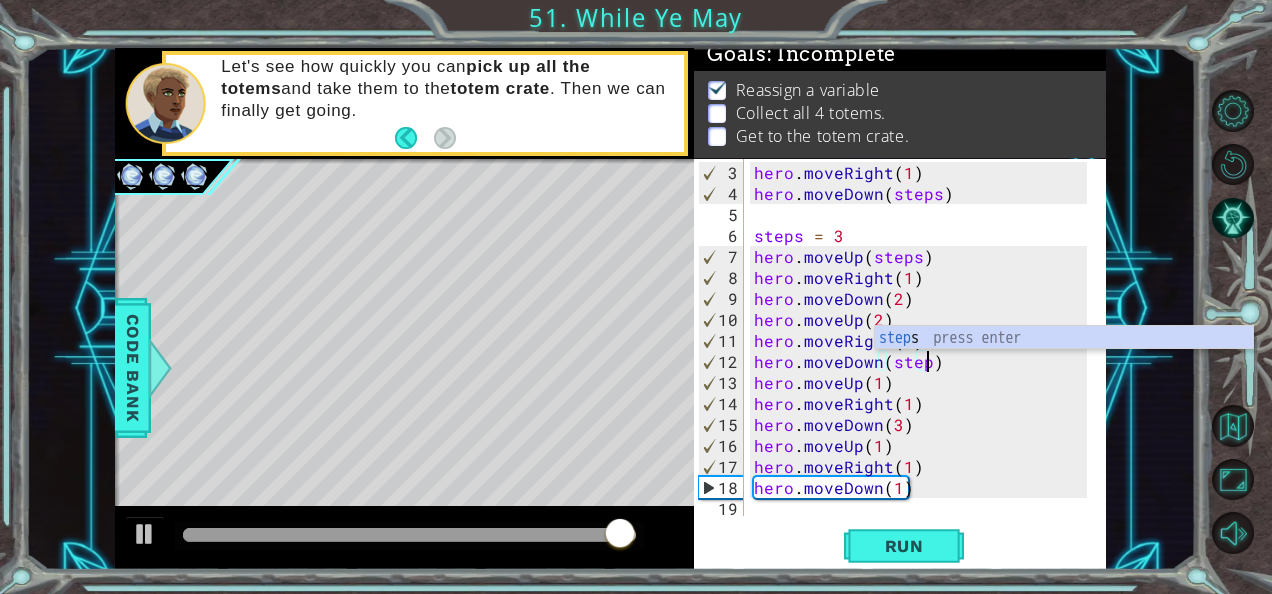 scroll, scrollTop: 0, scrollLeft: 11, axis: horizontal 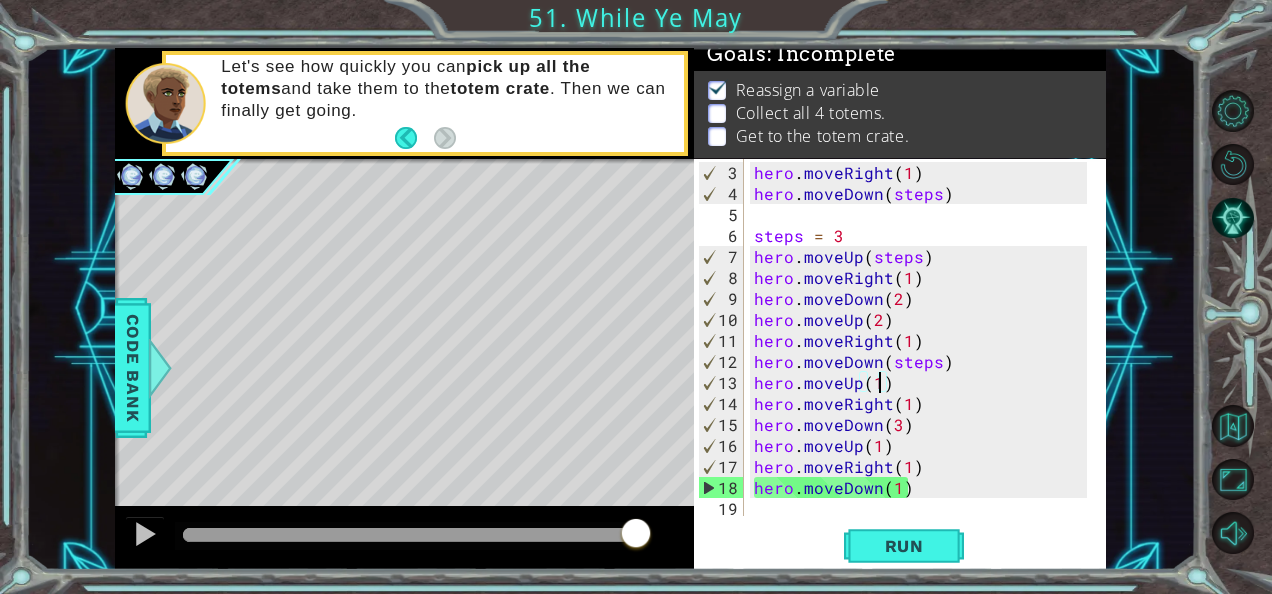 click on "hero . moveRight ( 1 ) hero . moveDown ( steps ) steps   =   3 hero . moveUp ( steps ) hero . moveRight ( 1 ) hero . moveDown ( 2 ) hero . moveUp ( 2 ) hero . moveRight ( 1 ) hero . moveDown ( steps ) hero . moveUp ( 1 ) hero . moveRight ( 1 ) hero . moveDown ( 3 ) hero . moveUp ( 1 ) hero . moveRight ( 1 ) hero . moveDown ( 1 )" at bounding box center [923, 361] 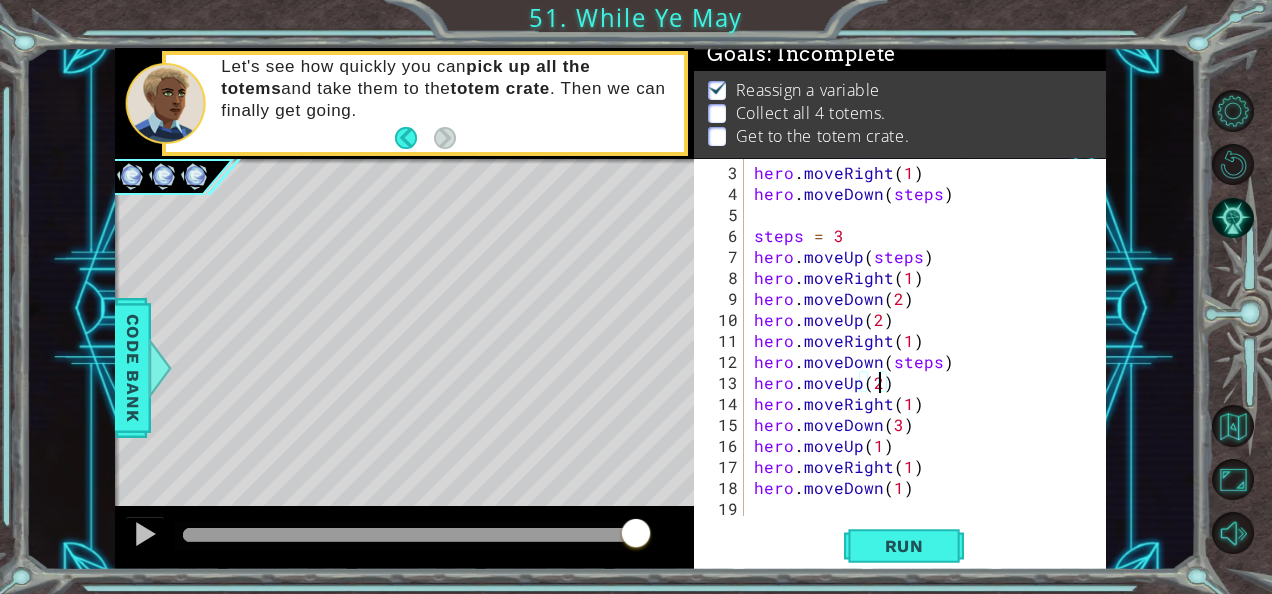 scroll, scrollTop: 0, scrollLeft: 7, axis: horizontal 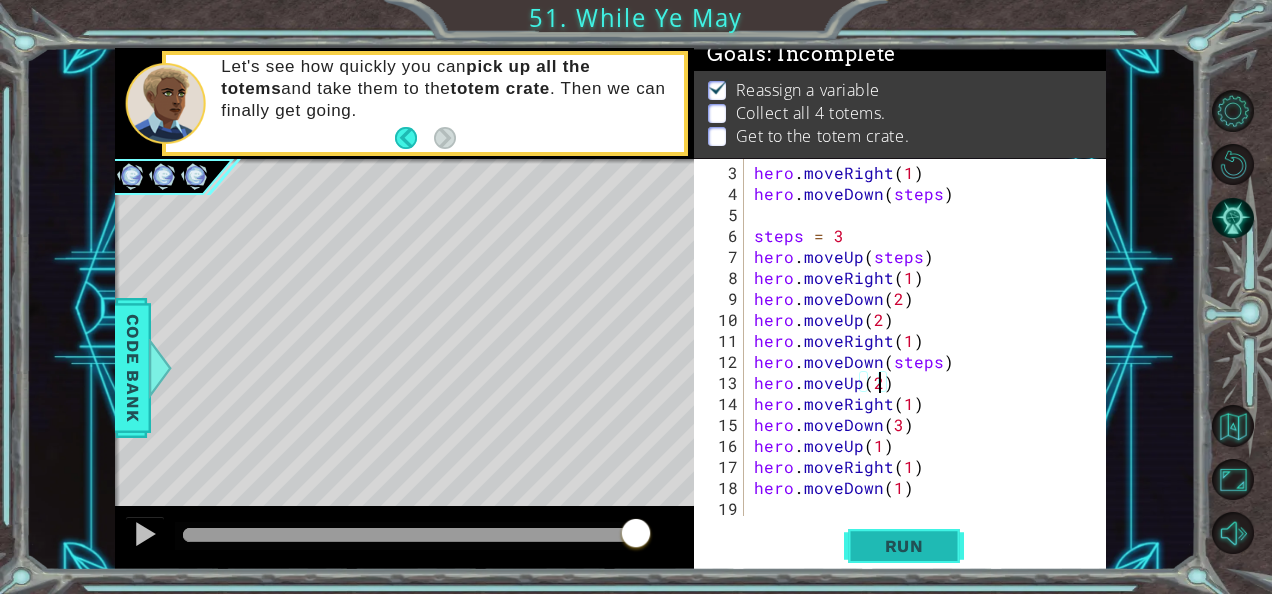 click on "Run" at bounding box center (904, 545) 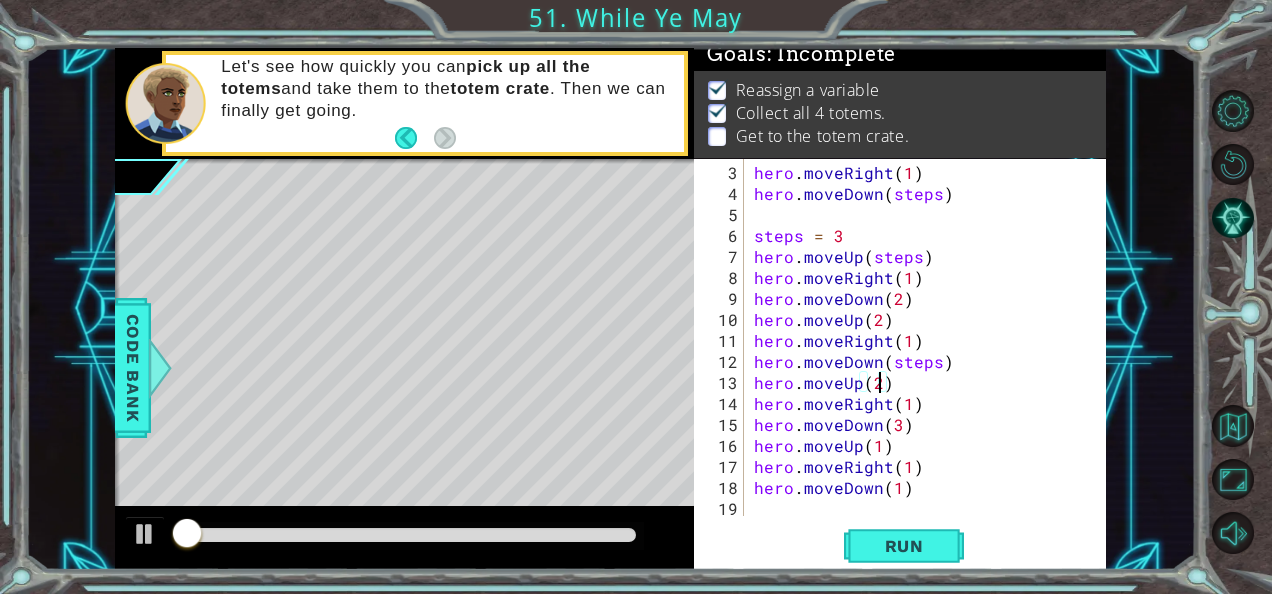 click at bounding box center [409, 535] 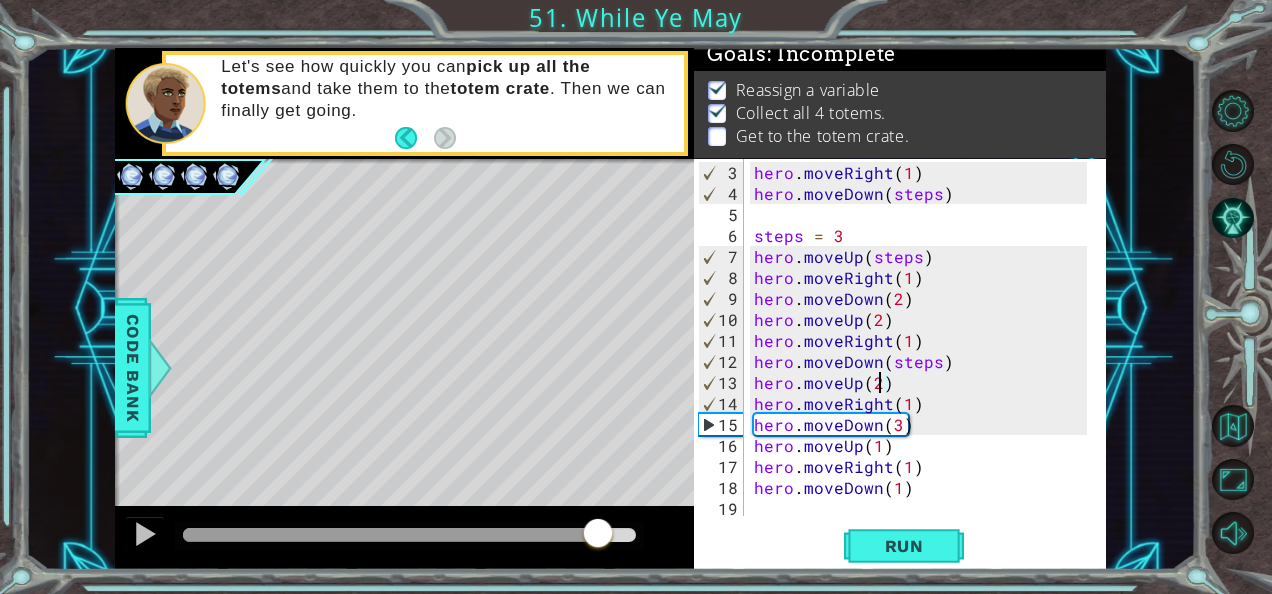 drag, startPoint x: 581, startPoint y: 540, endPoint x: 598, endPoint y: 540, distance: 17 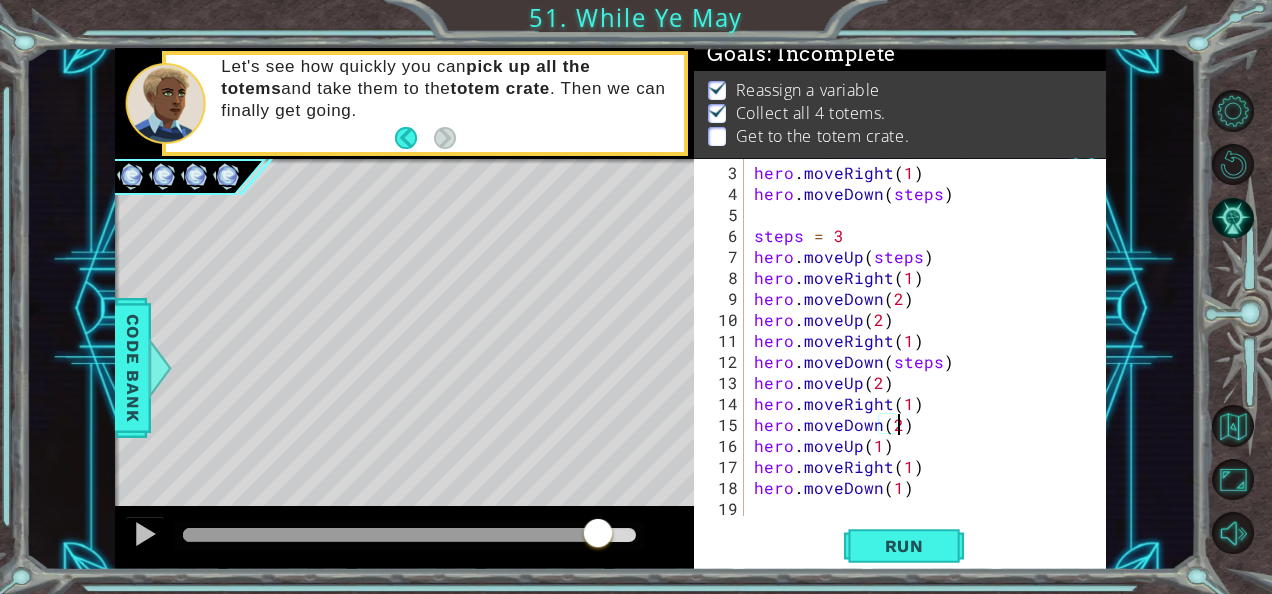 scroll, scrollTop: 0, scrollLeft: 8, axis: horizontal 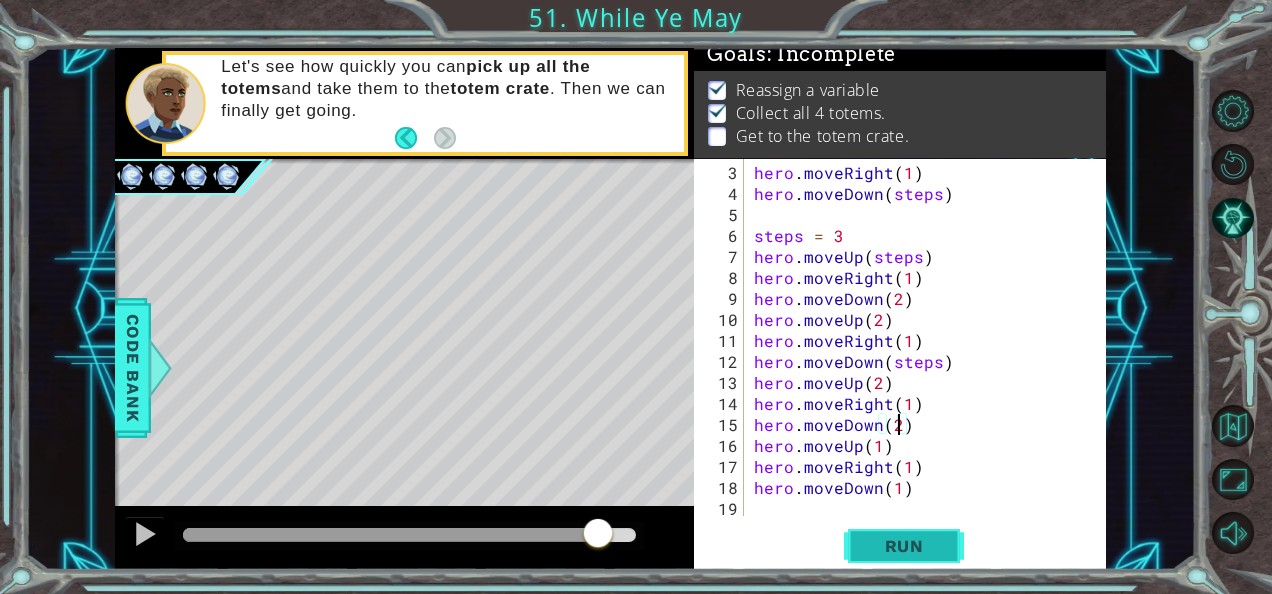 click on "Run" at bounding box center [904, 546] 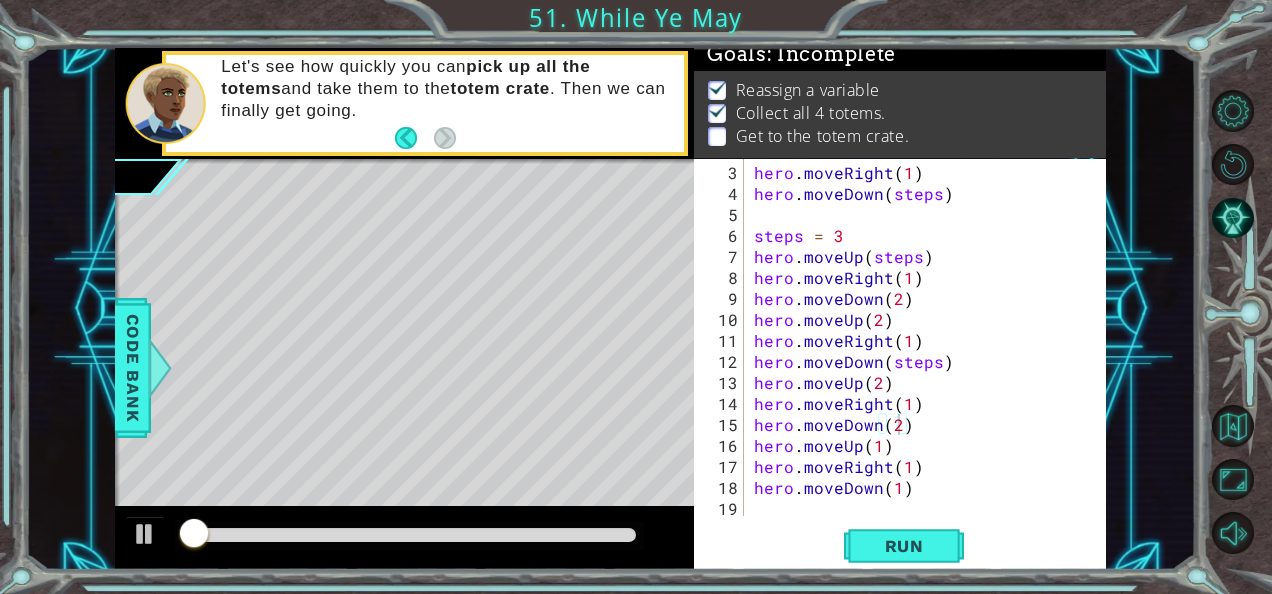 click at bounding box center (409, 536) 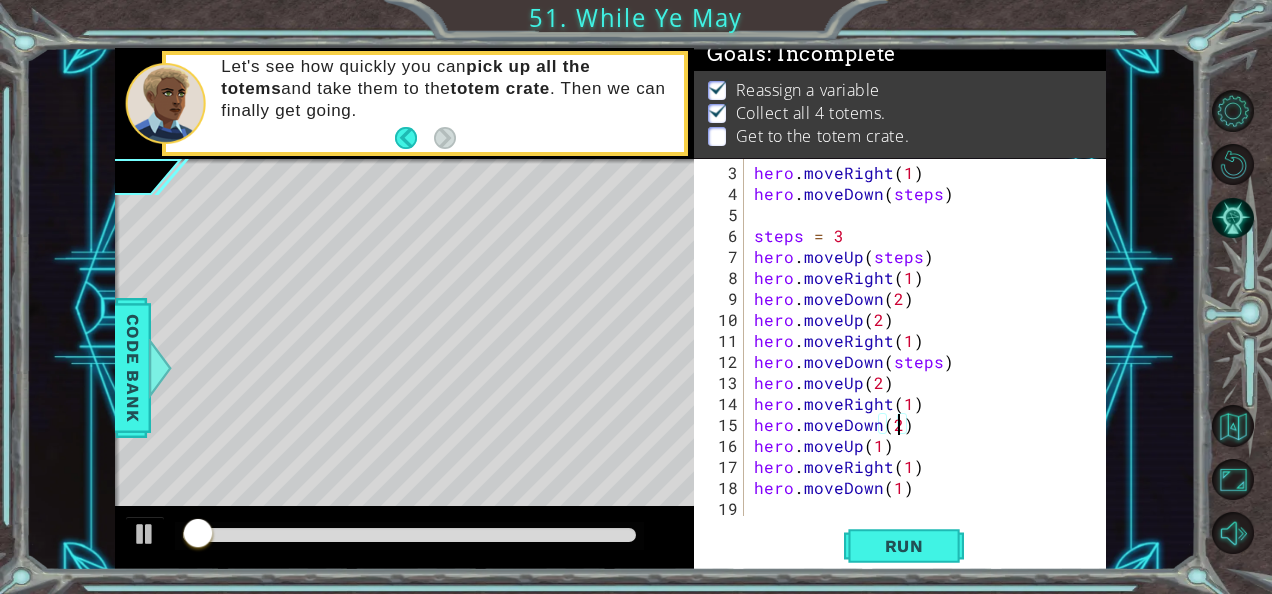 click at bounding box center [409, 536] 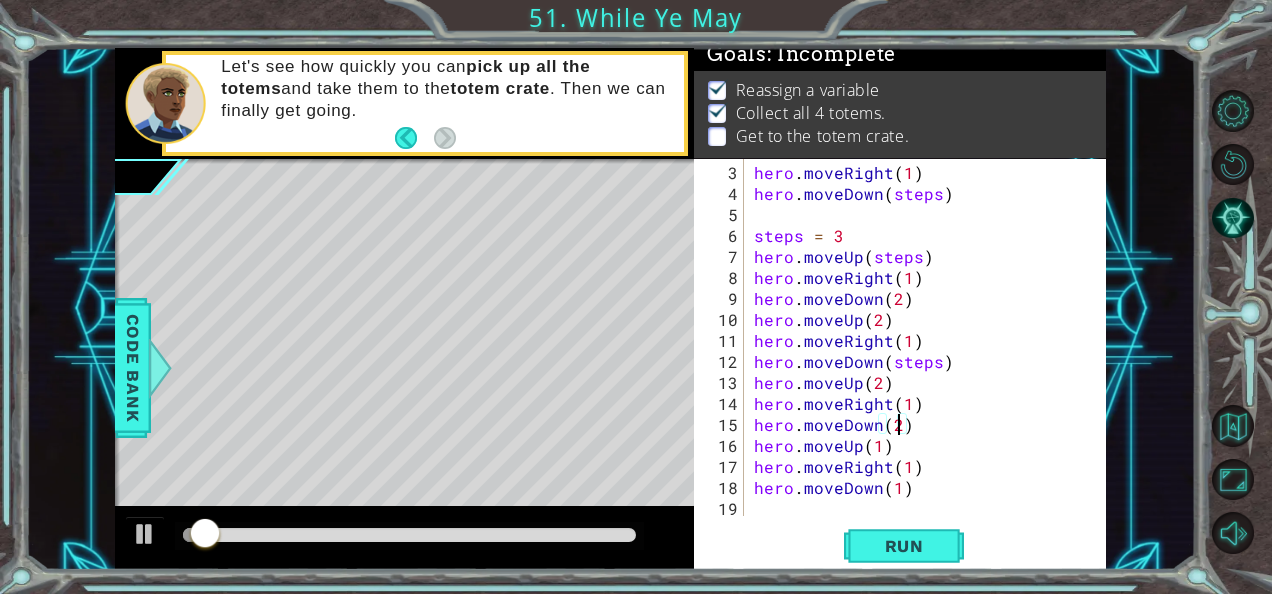click at bounding box center (409, 535) 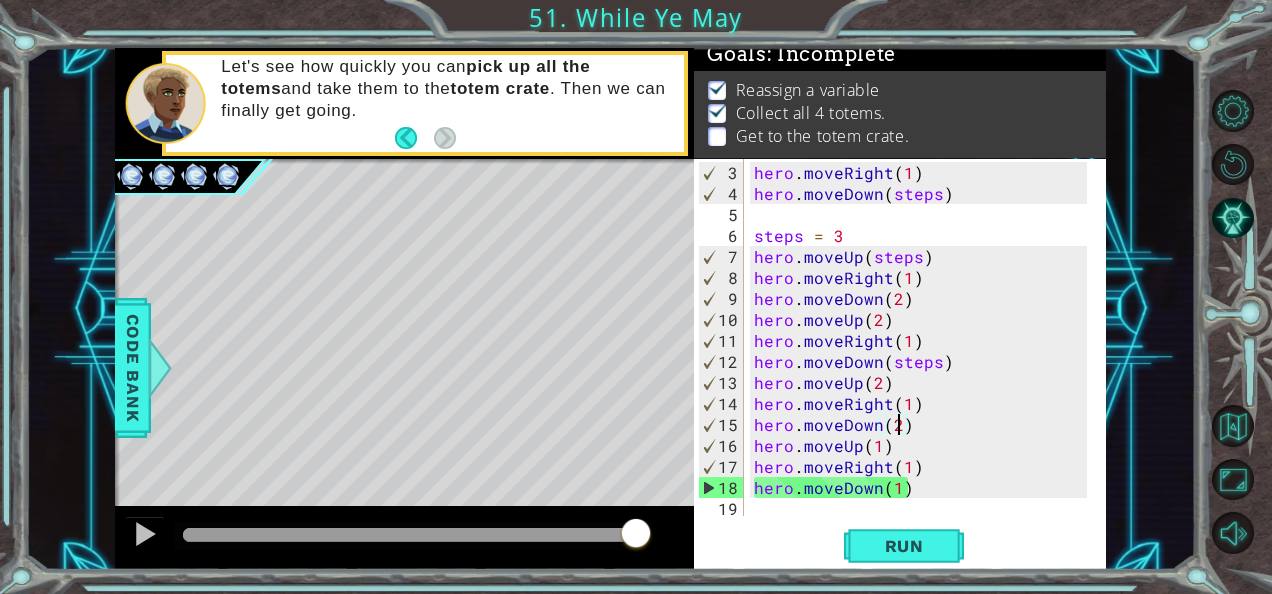 drag, startPoint x: 601, startPoint y: 528, endPoint x: 640, endPoint y: 534, distance: 39.45884 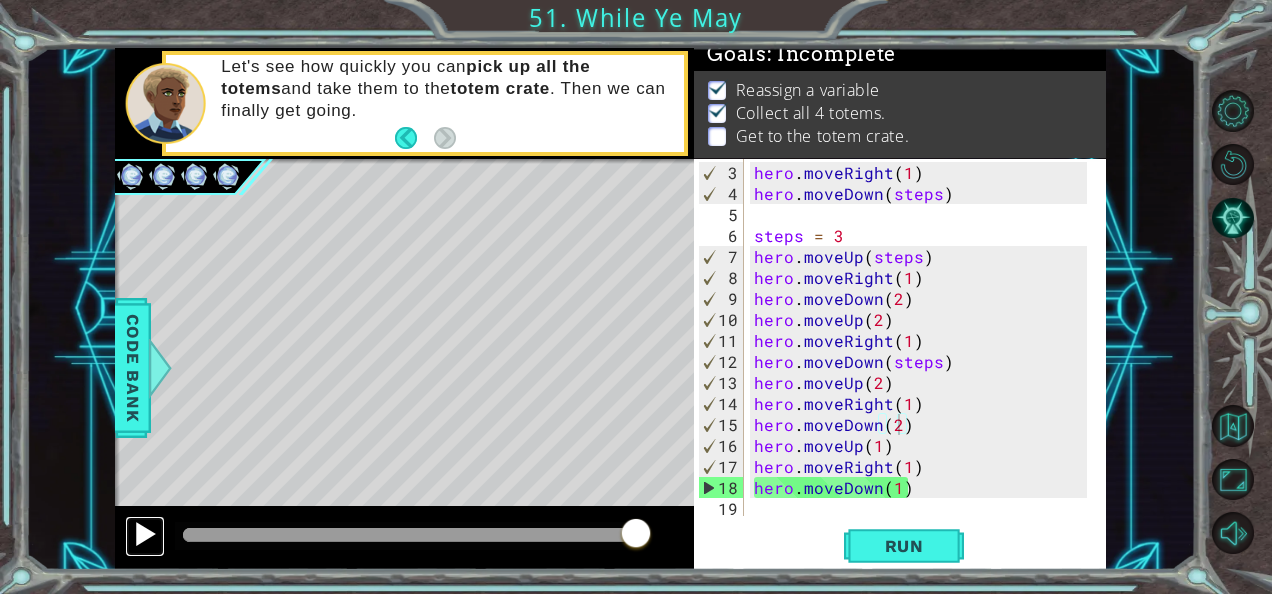 click at bounding box center [145, 536] 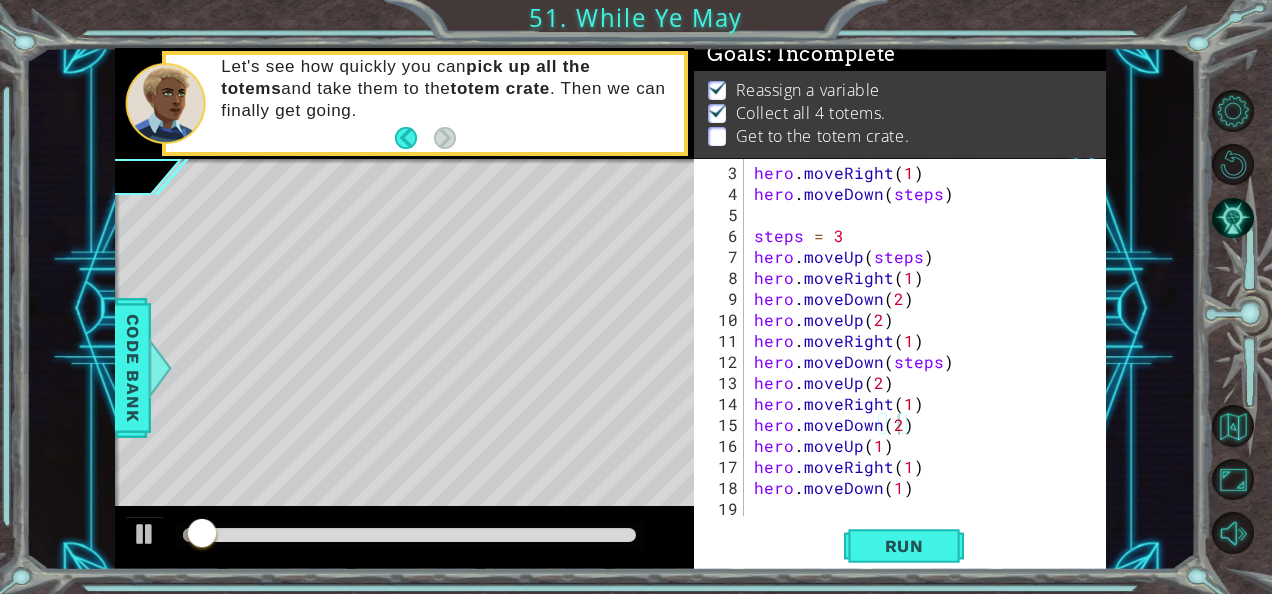 click at bounding box center [409, 536] 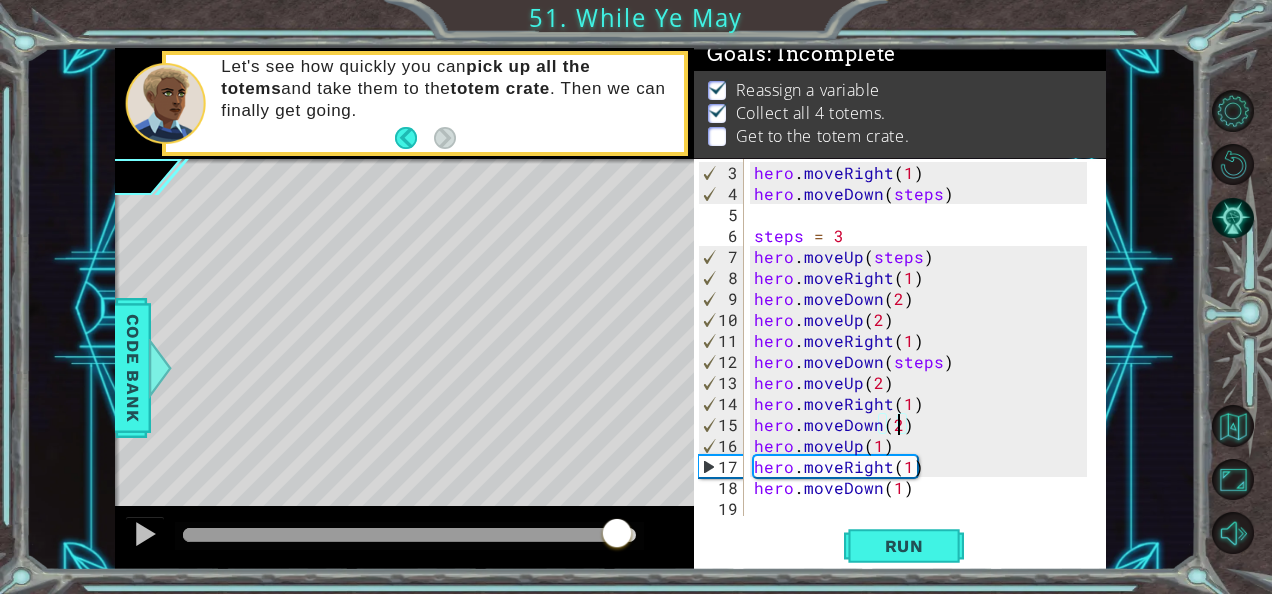 click at bounding box center [409, 535] 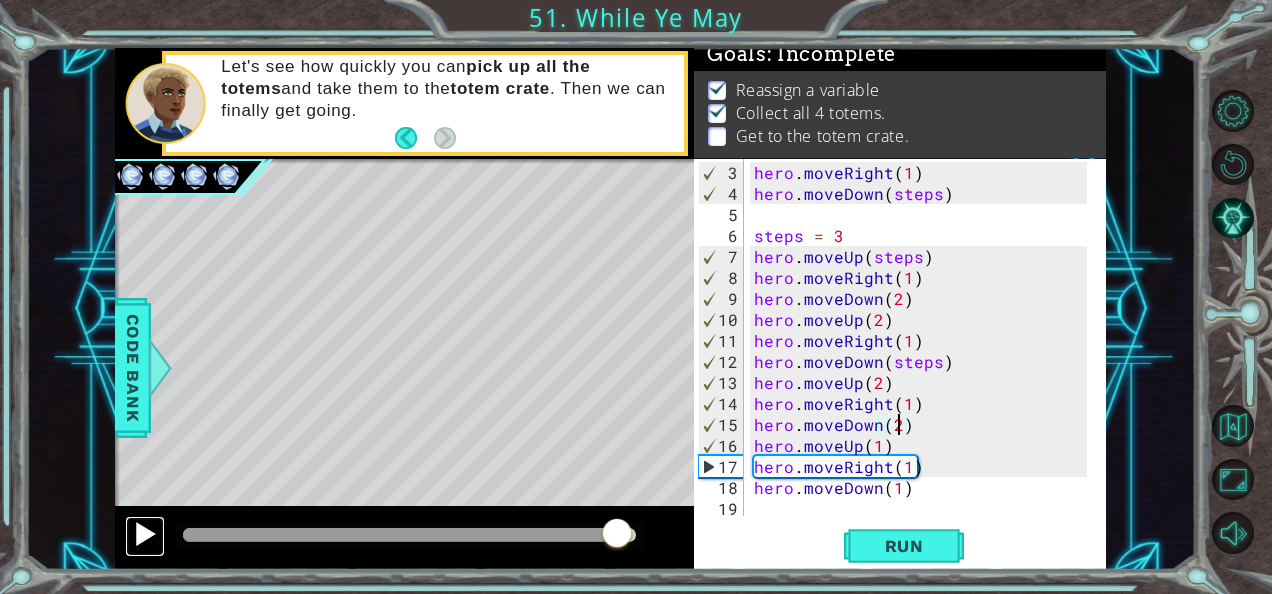 click at bounding box center (145, 534) 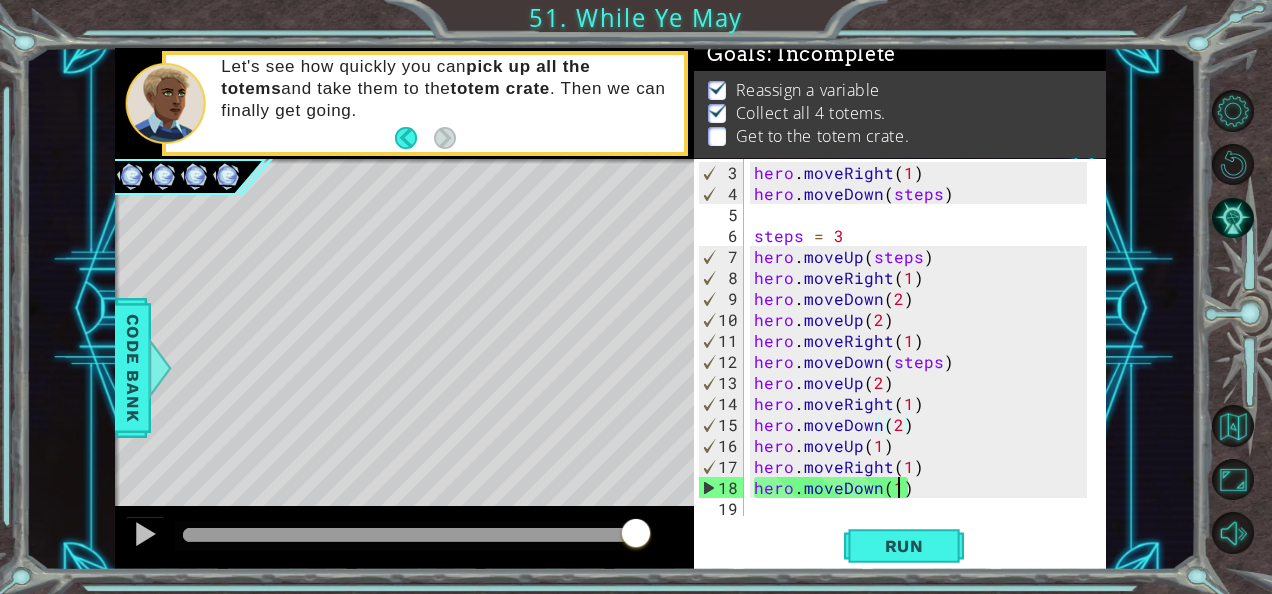 click on "hero . moveRight ( 1 ) hero . moveDown ( steps ) steps   =   3 hero . moveUp ( steps ) hero . moveRight ( 1 ) hero . moveDown ( 2 ) hero . moveUp ( 2 ) hero . moveRight ( 1 ) hero . moveDown ( steps ) hero . moveUp ( 2 ) hero . moveRight ( 1 ) hero . moveDown ( 2 ) hero . moveUp ( 1 ) hero . moveRight ( 1 ) hero . moveDown ( 1 )" at bounding box center [923, 361] 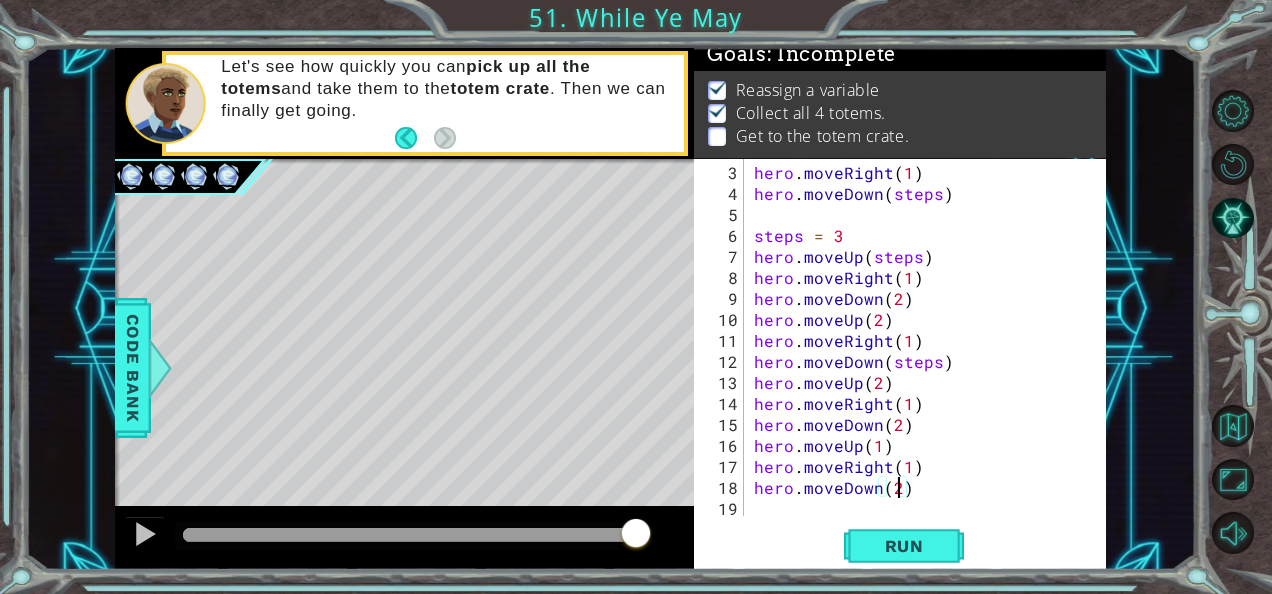 click on "1     הההההההההההההההההההההההההההההההההההההההההההההההההההההההההההההההההההההההההההההההההההההההההההההההההההההההההההההההההההההההההההההההההההההההההההההההההההההההההההההההההההההההההההההההההההההההההההההההההההההההההההההההההההההההההההההההההההההההההההההההההההההההההההההההה XXXXXXXXXXXXXXXXXXXXXXXXXXXXXXXXXXXXXXXXXXXXXXXXXXXXXXXXXXXXXXXXXXXXXXXXXXXXXXXXXXXXXXXXXXXXXXXXXXXXXXXXXXXXXXXXXXXXXXXXXXXXXXXXXXXXXXXXXXXXXXXXXXXXXXXXXXXXXXXXXXXXXXXXXXXXXXXXXXXXXXXXXXXXXXXXXXXXXXXXXXXXXXXXXXXXXXXXXXXXXXXXXXXXXXXXXXXXXXXXXXXXXXXXXXXXXXXX Solution × Goals : Incomplete       Reassign a variable
Collect all 4 totems.
Get to the totem crate.
hero.moveDown(2) 3 4 5 6 7 8 9 10 11 12 13 14 15 16 17 18 19 hero . moveRight ( 1 ) hero . moveDown ( steps ) steps   =   3 ." at bounding box center (636, 297) 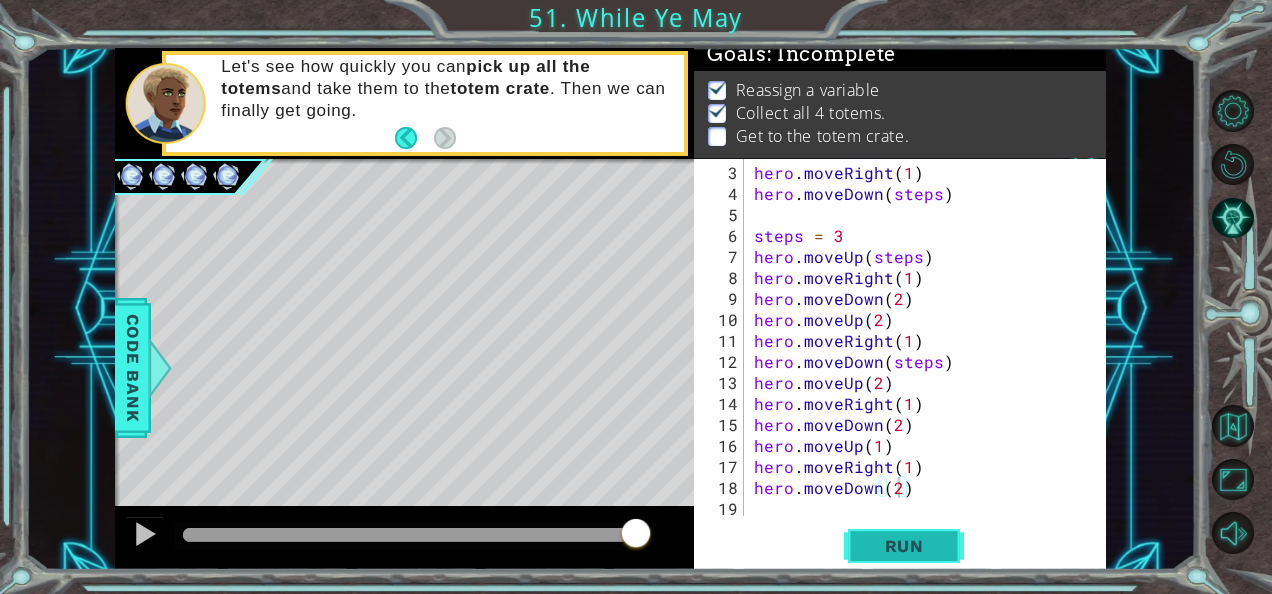 click on "Run" at bounding box center (904, 546) 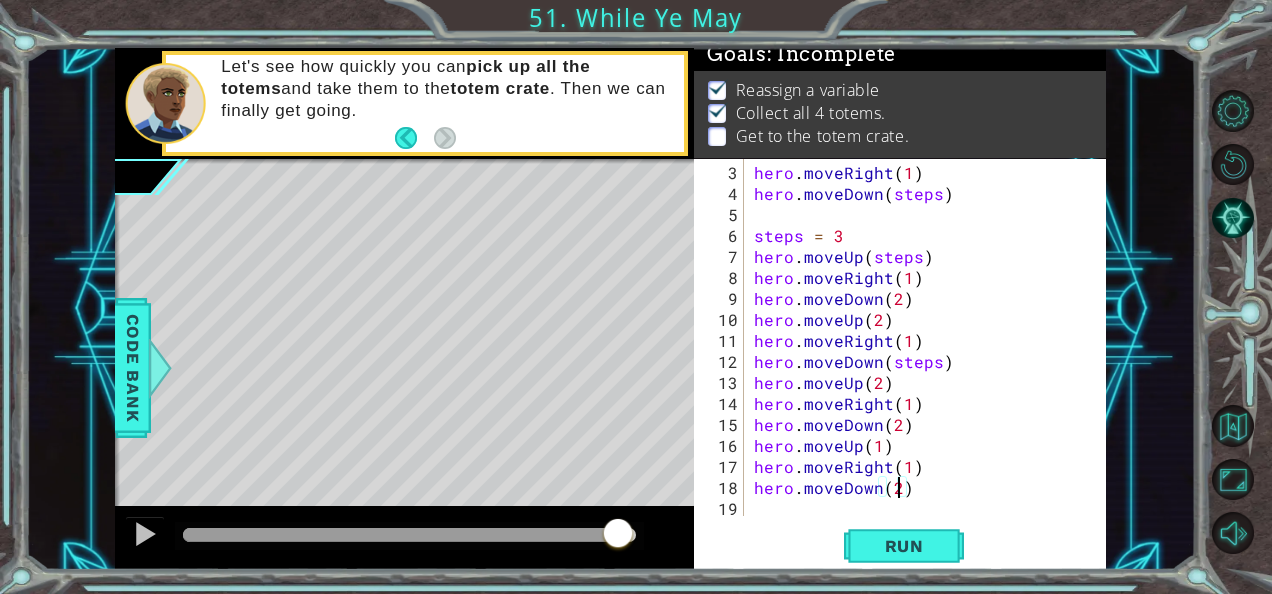 click at bounding box center [409, 535] 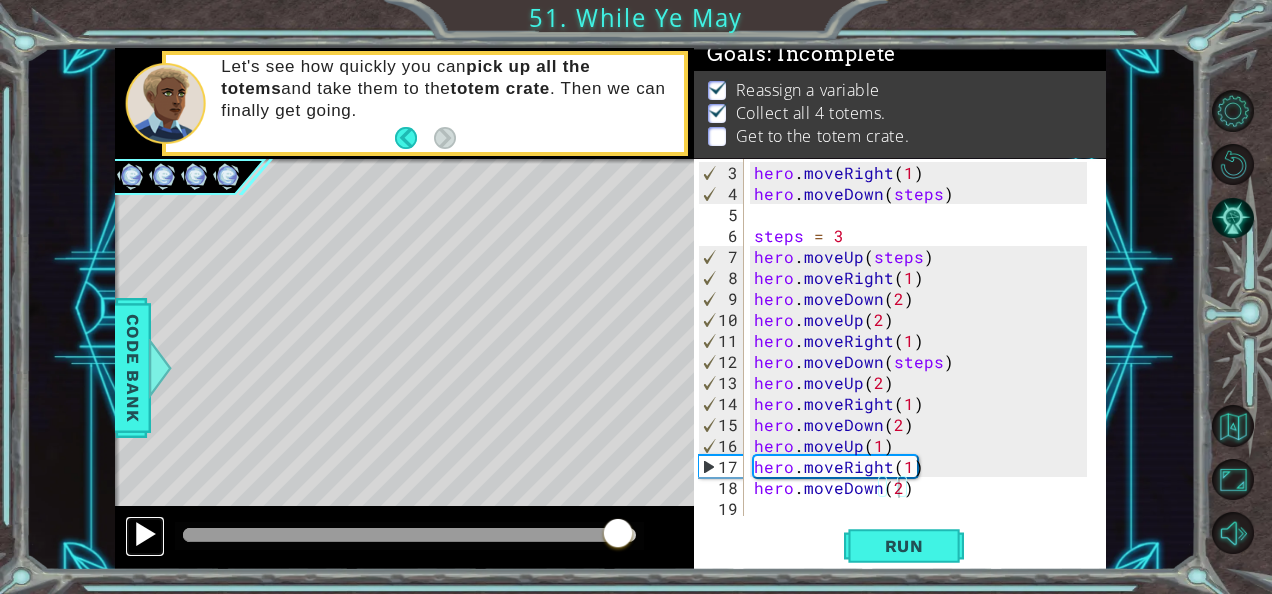 click at bounding box center [145, 536] 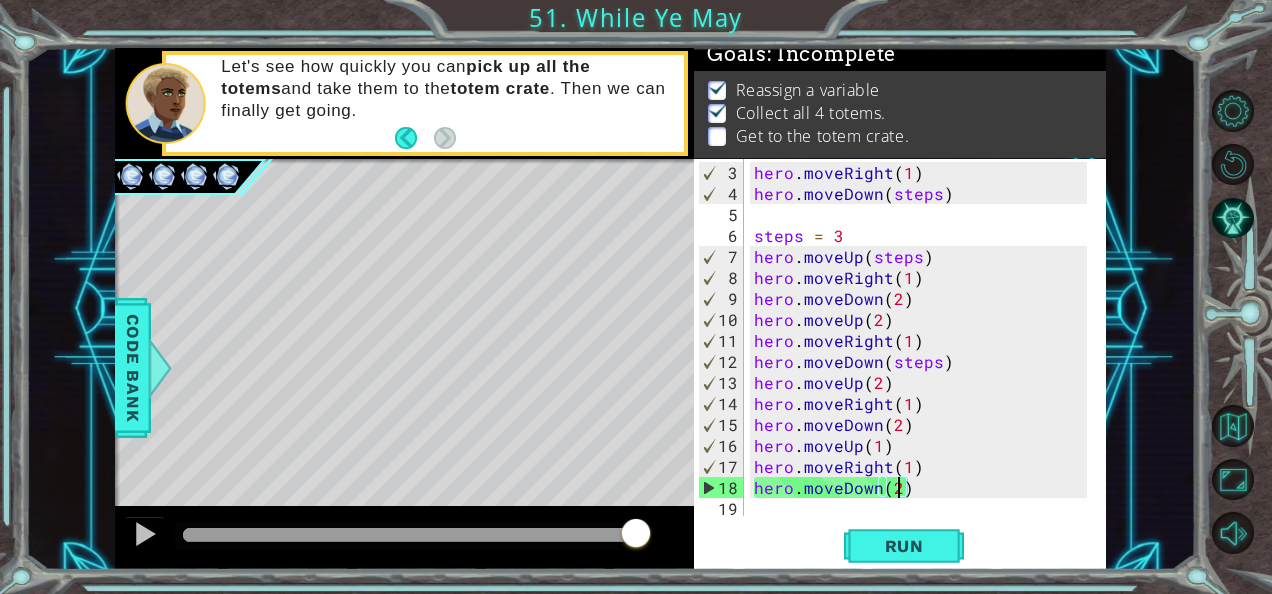 drag, startPoint x: 637, startPoint y: 542, endPoint x: 658, endPoint y: 542, distance: 21 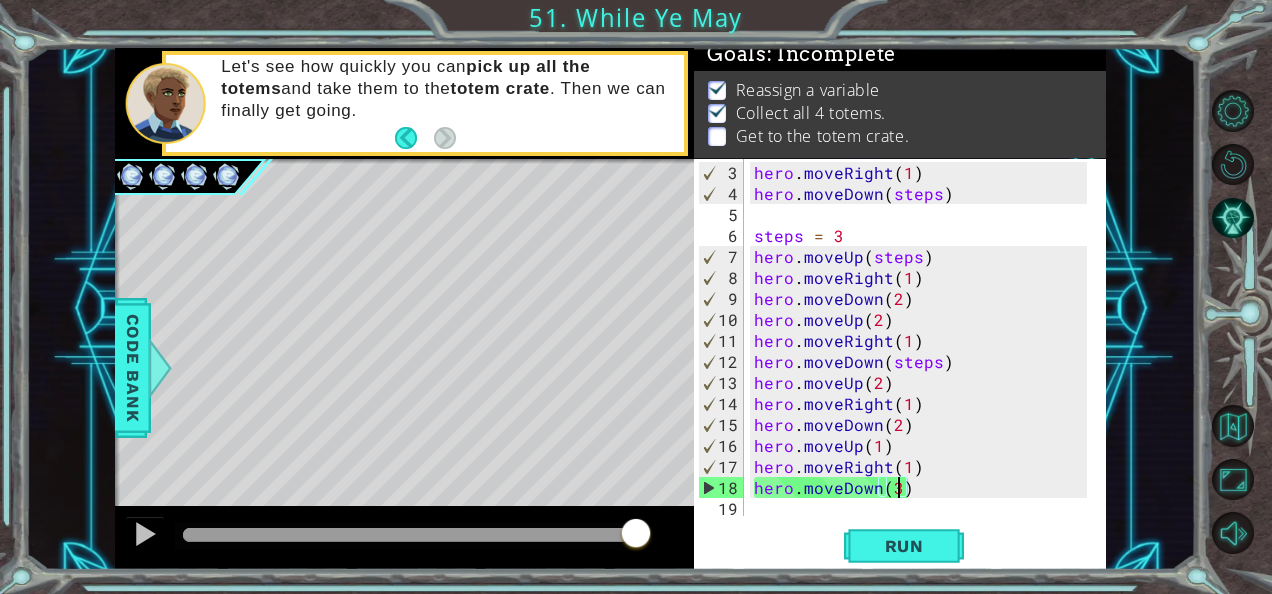 drag, startPoint x: 643, startPoint y: 534, endPoint x: 676, endPoint y: 520, distance: 35.846897 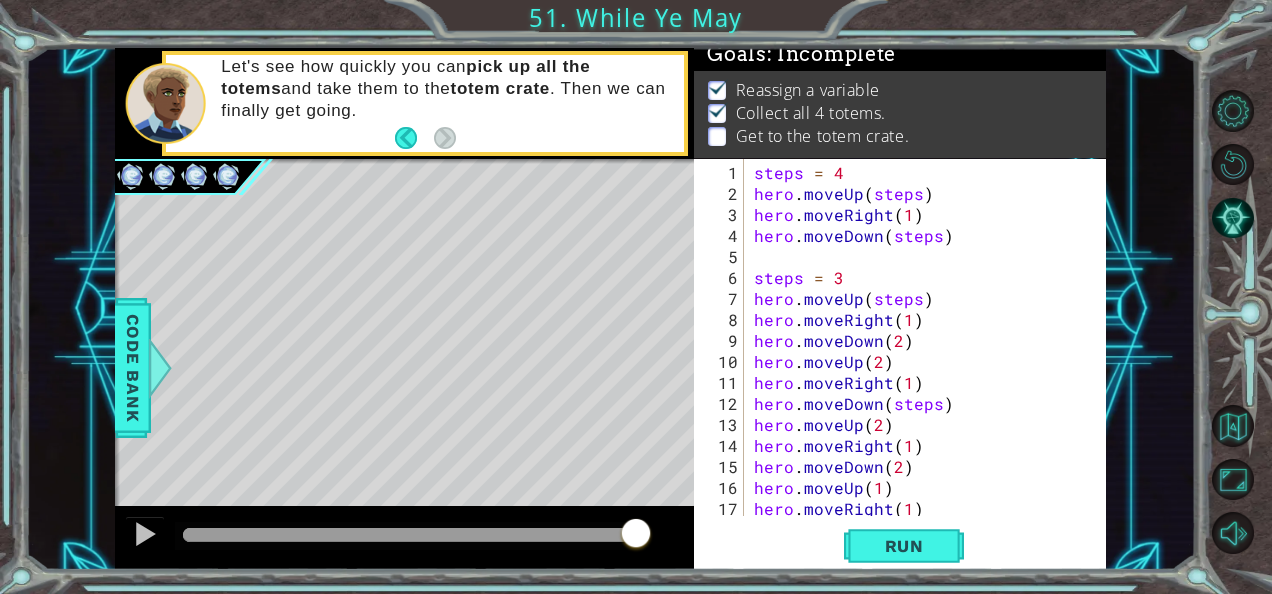 scroll, scrollTop: 42, scrollLeft: 0, axis: vertical 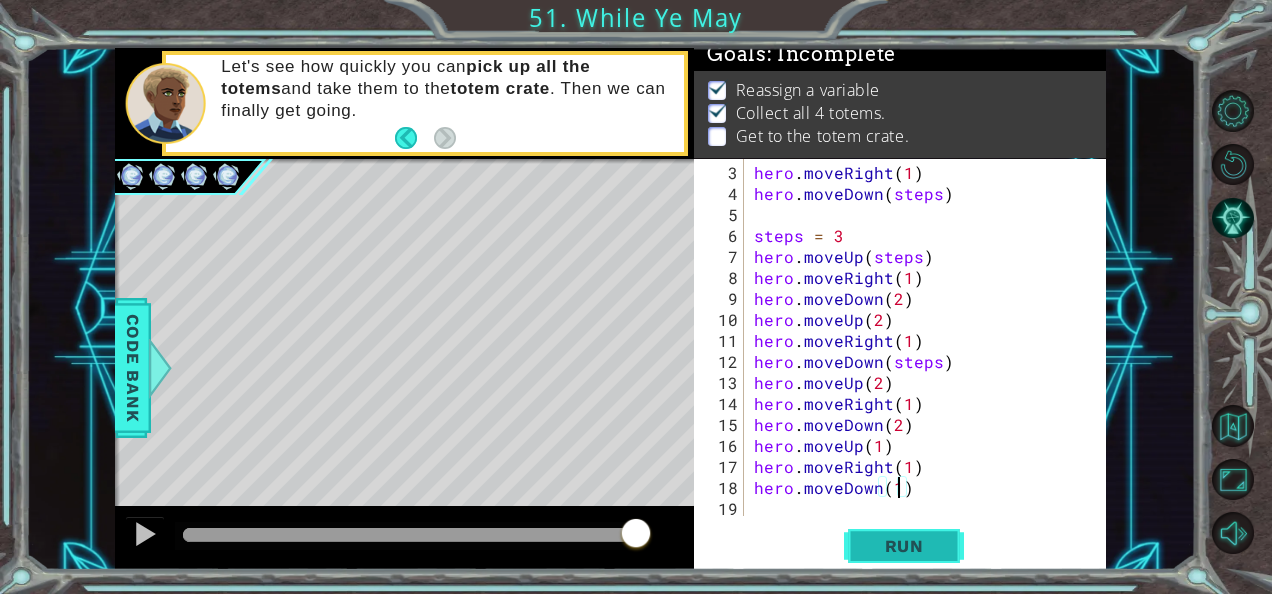 type on "hero.moveDown(1)" 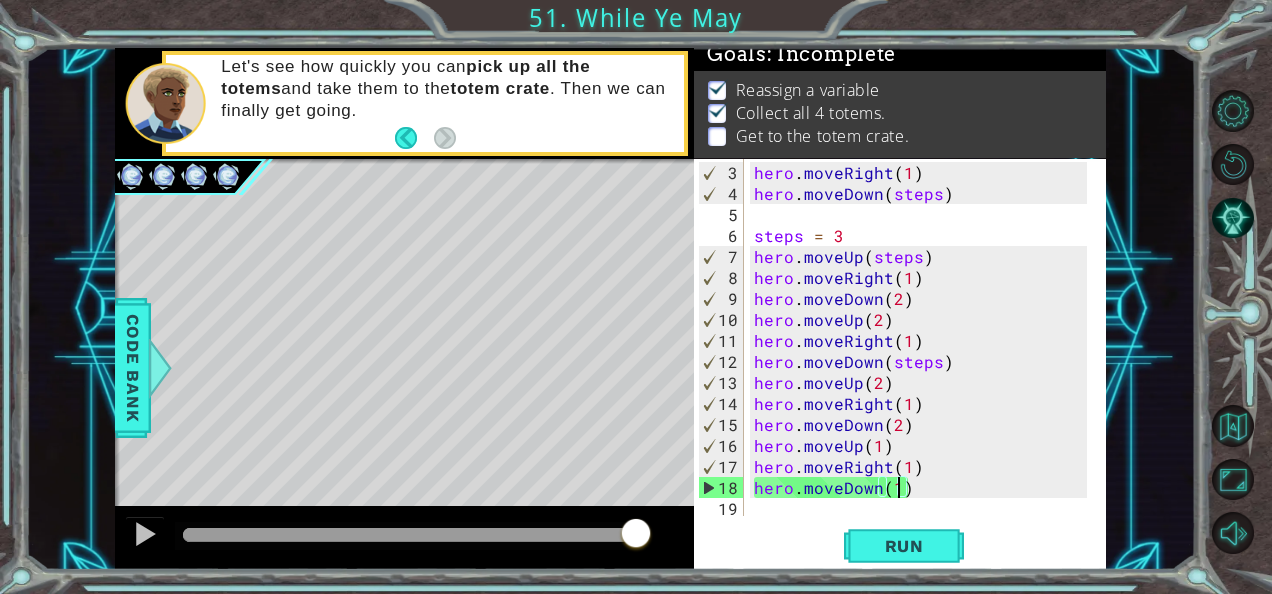 drag, startPoint x: 211, startPoint y: 537, endPoint x: 656, endPoint y: 533, distance: 445.01797 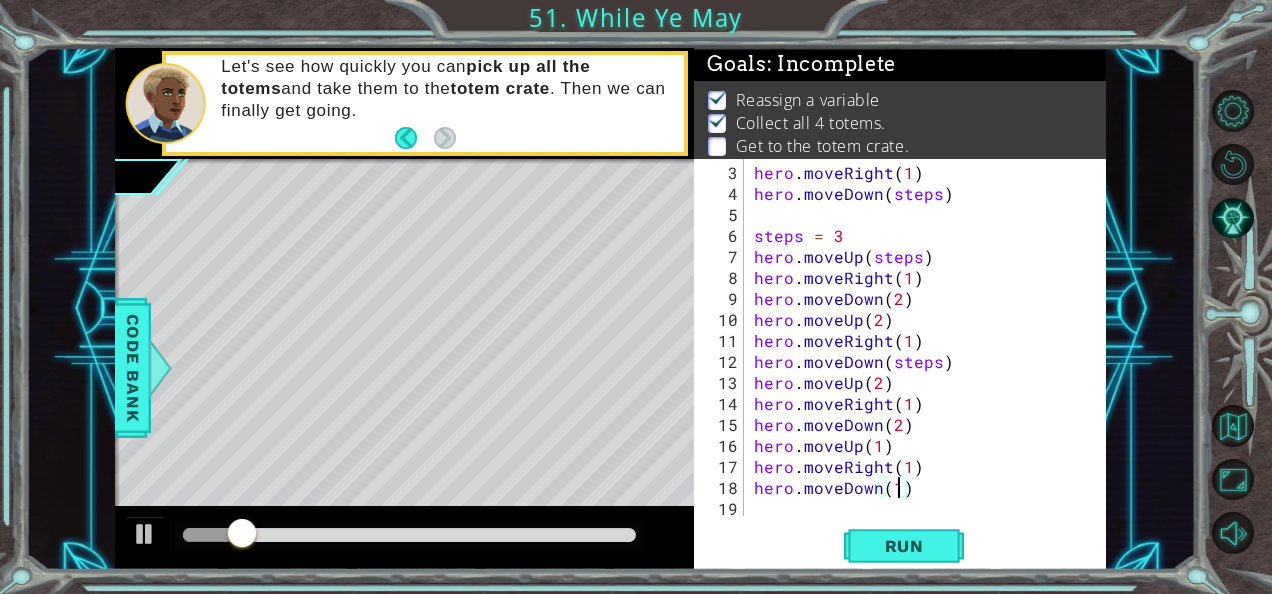 scroll, scrollTop: 35, scrollLeft: 0, axis: vertical 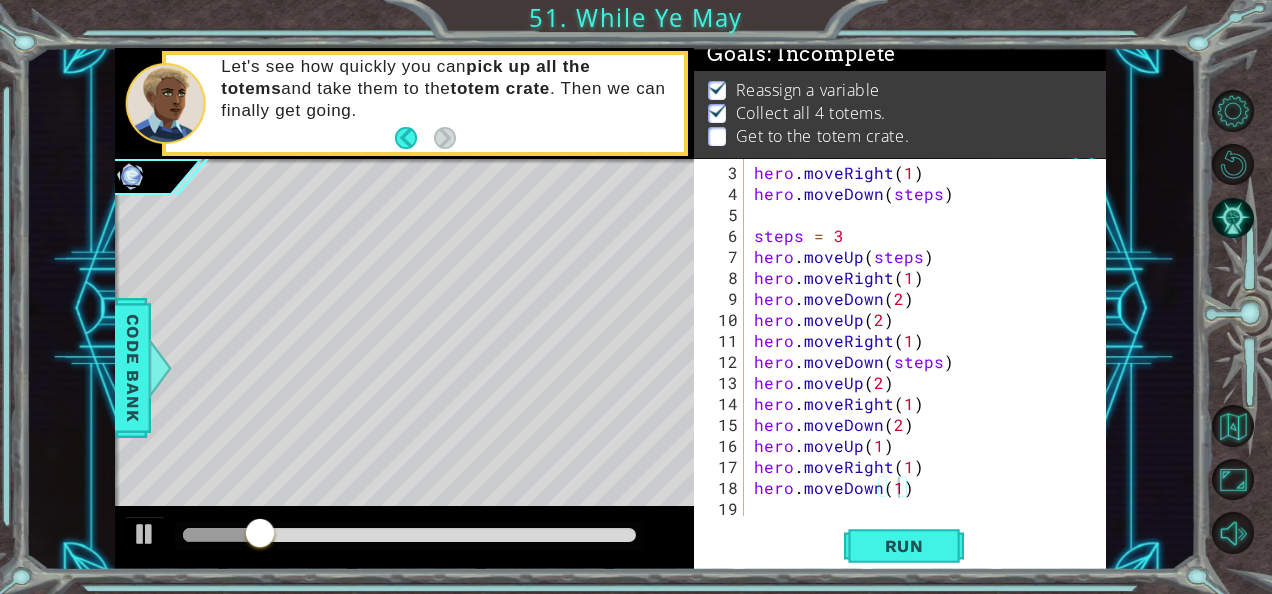 click at bounding box center (409, 536) 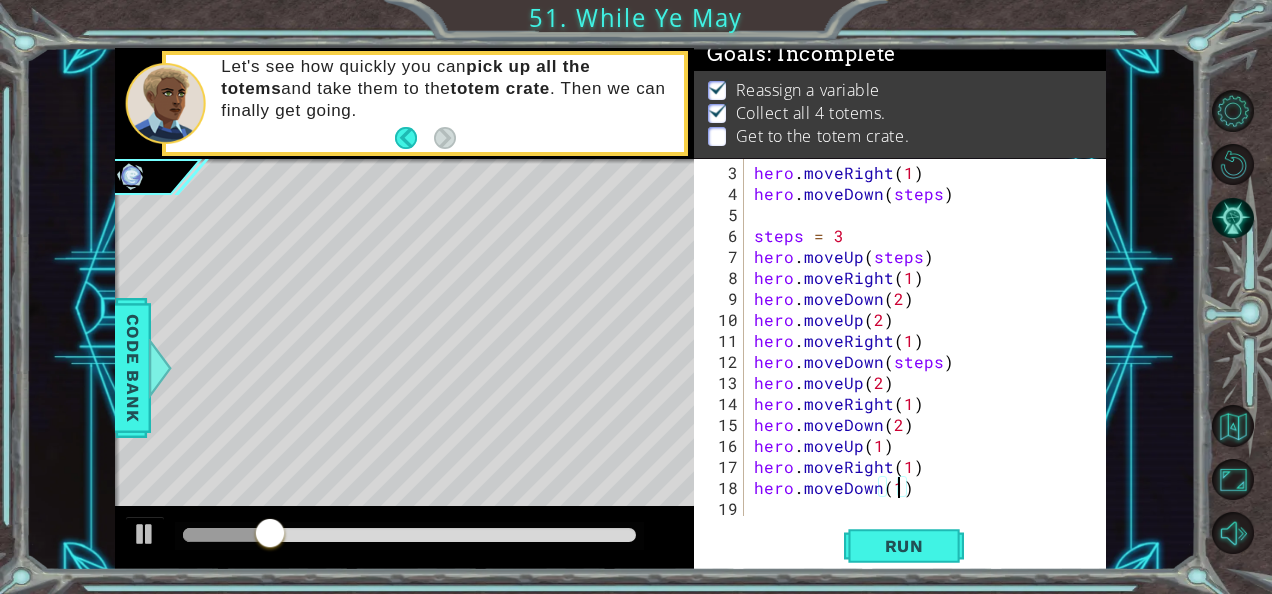 drag, startPoint x: 596, startPoint y: 524, endPoint x: 600, endPoint y: 543, distance: 19.416489 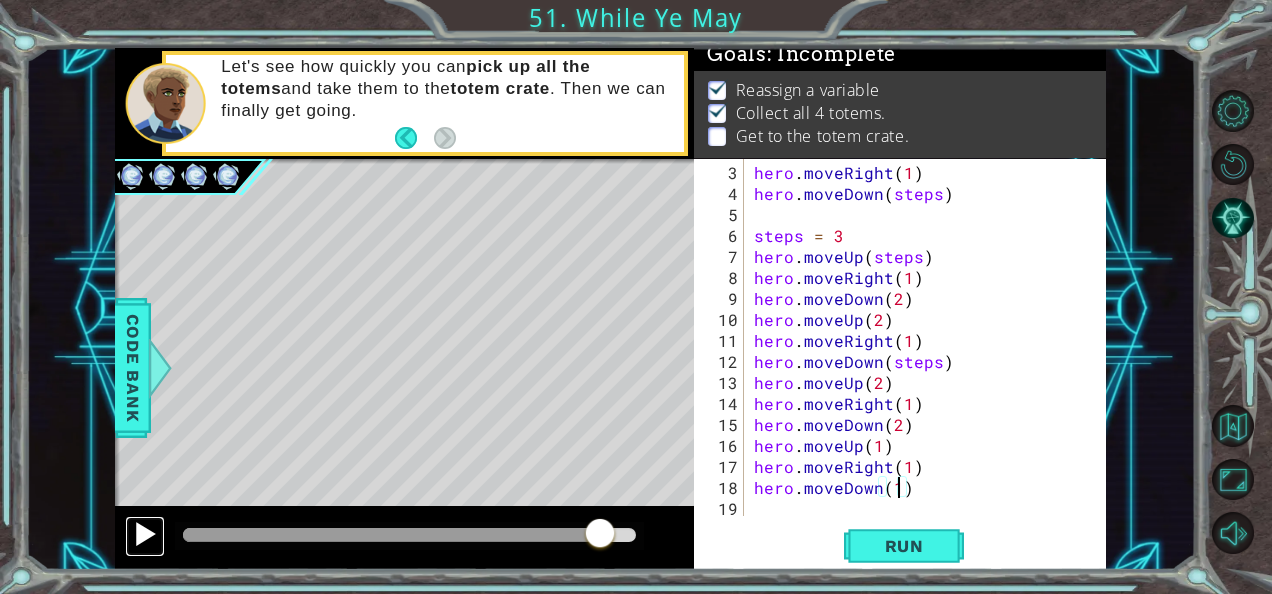 click at bounding box center [145, 534] 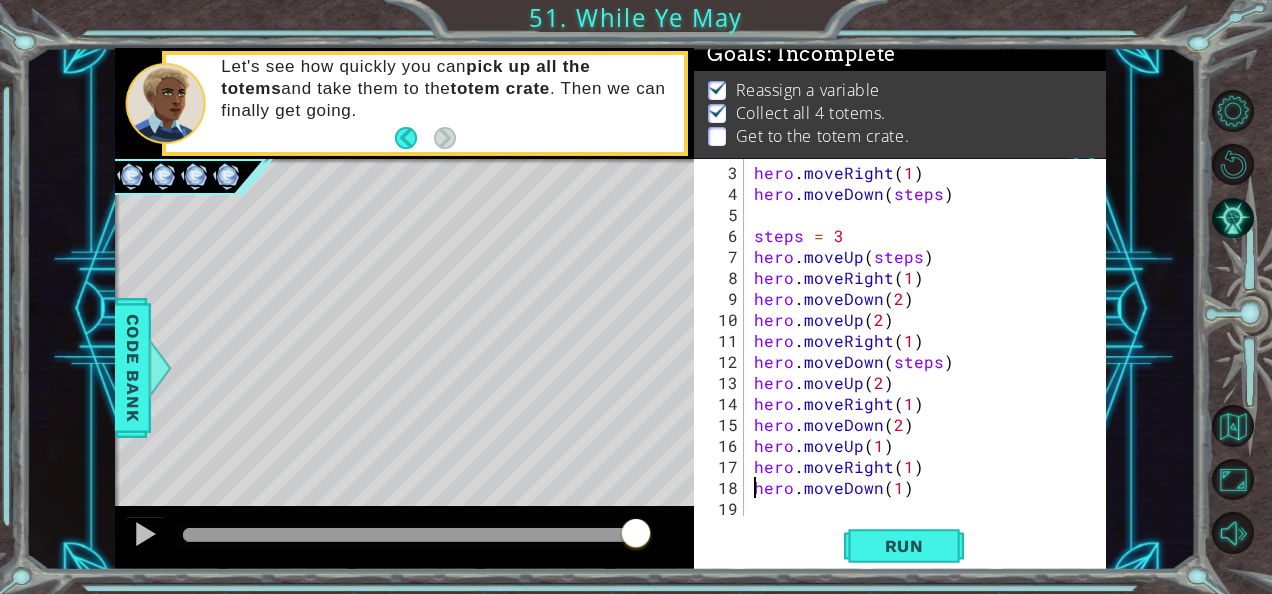 click on "hero . moveRight ( 1 ) hero . moveDown ( steps ) steps   =   3 hero . moveUp ( steps ) hero . moveRight ( 1 ) hero . moveDown ( 2 ) hero . moveUp ( 2 ) hero . moveRight ( 1 ) hero . moveDown ( steps ) hero . moveUp ( 2 ) hero . moveRight ( 1 ) hero . moveDown ( 2 ) hero . moveUp ( 1 ) hero . moveRight ( 1 ) hero . moveDown ( 1 )" at bounding box center (923, 361) 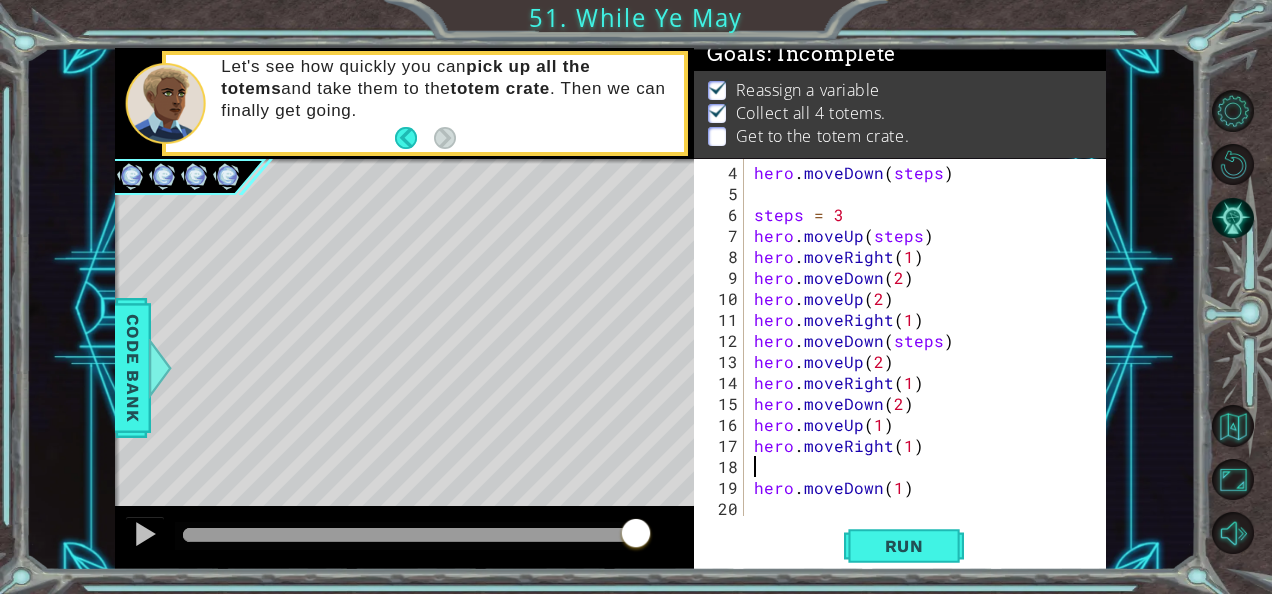 click on "hero . moveDown ( steps ) steps   =   3 hero . moveUp ( steps ) hero . moveRight ( 1 ) hero . moveDown ( 2 ) hero . moveUp ( 2 ) hero . moveRight ( 1 ) hero . moveDown ( steps ) hero . moveUp ( 2 ) hero . moveRight ( 1 ) hero . moveDown ( 2 ) hero . moveUp ( 1 ) hero . moveRight ( 1 ) hero . moveDown ( 1 )" at bounding box center (923, 361) 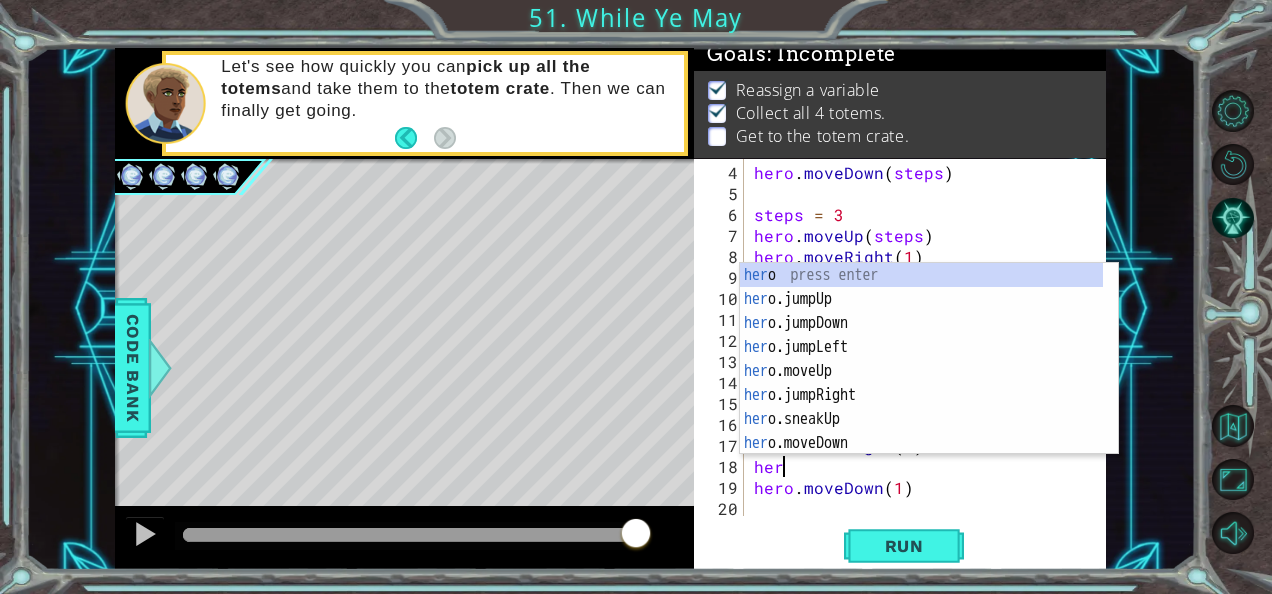 scroll, scrollTop: 0, scrollLeft: 0, axis: both 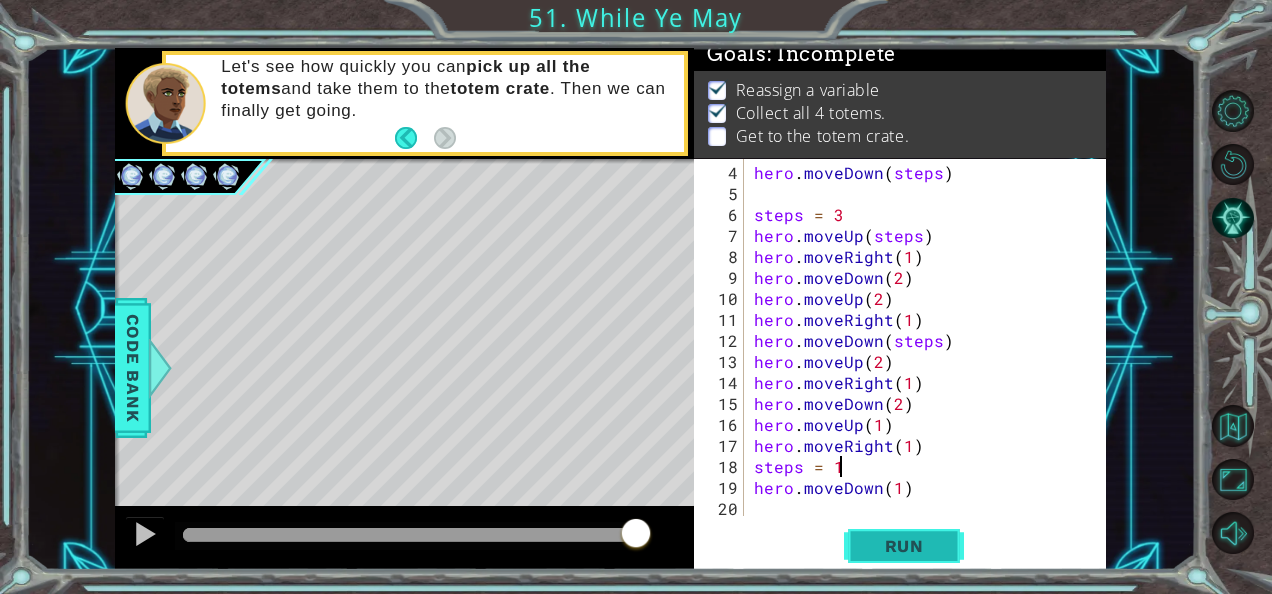 type on "steps = 1" 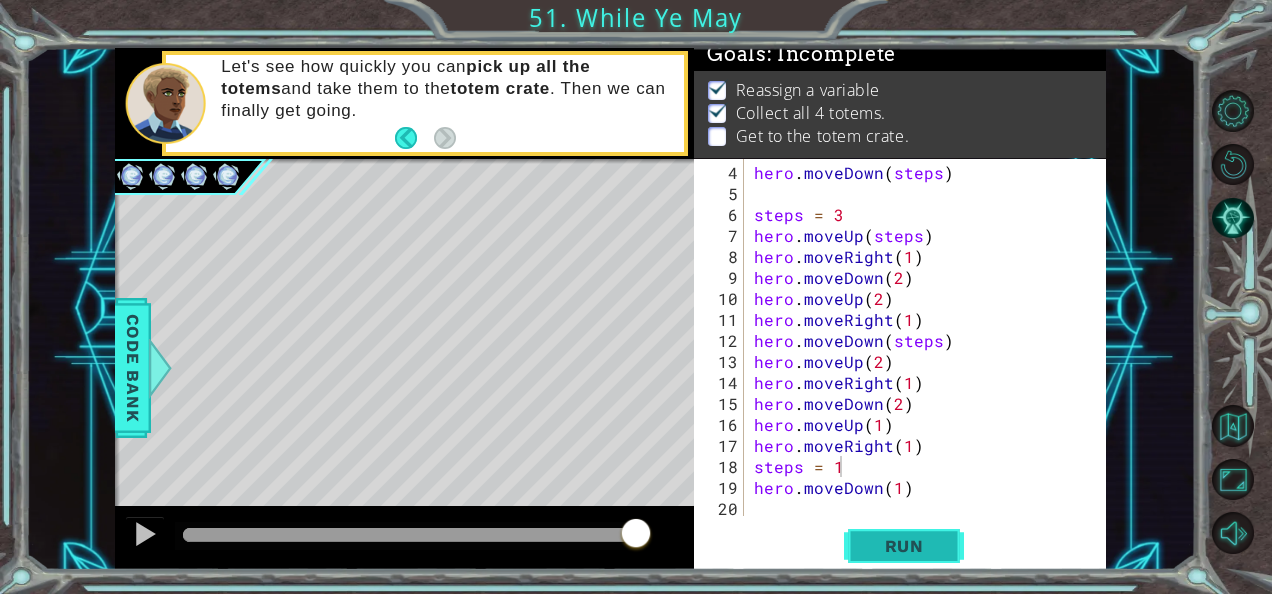 click on "Run" at bounding box center [904, 545] 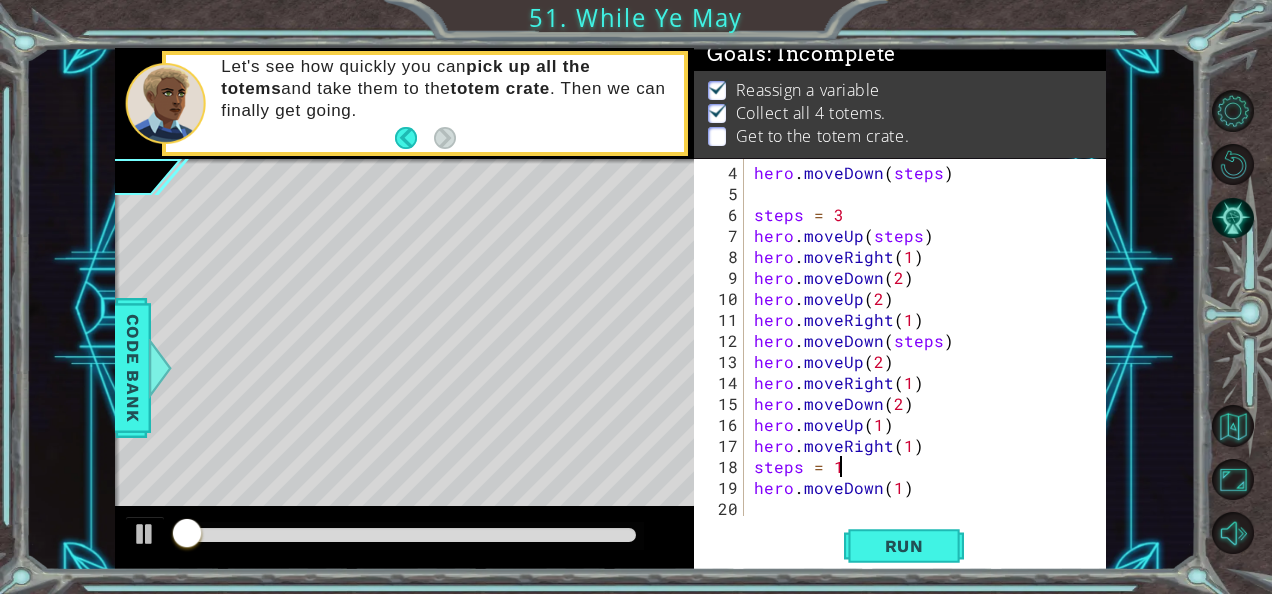 scroll, scrollTop: 17, scrollLeft: 0, axis: vertical 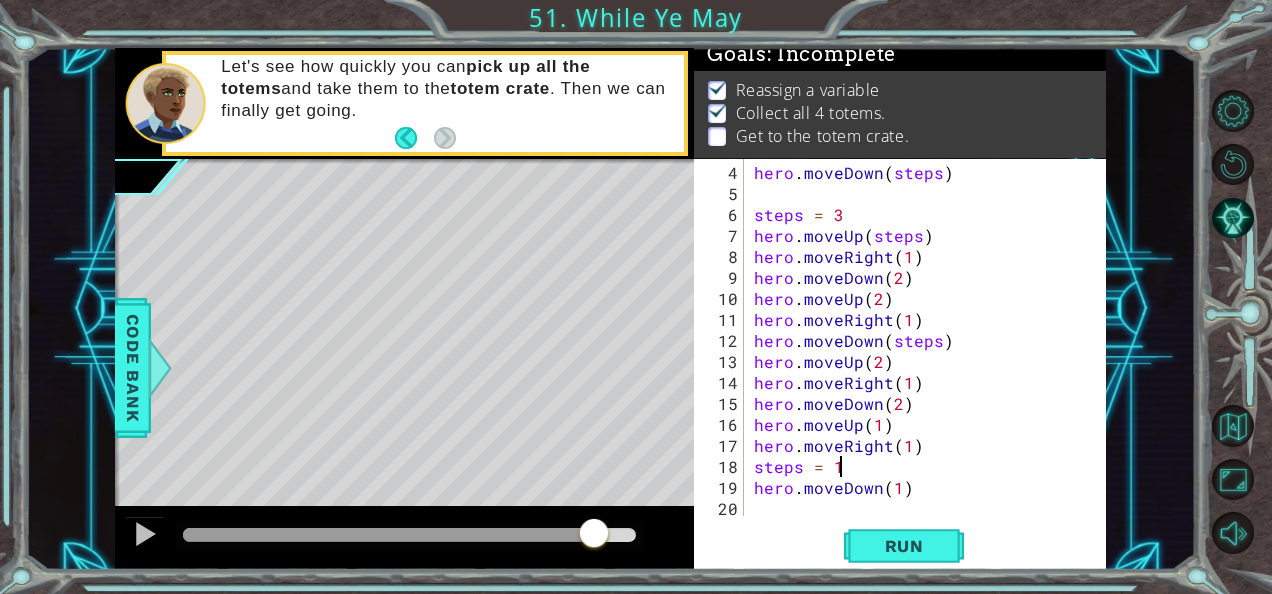 click at bounding box center (409, 535) 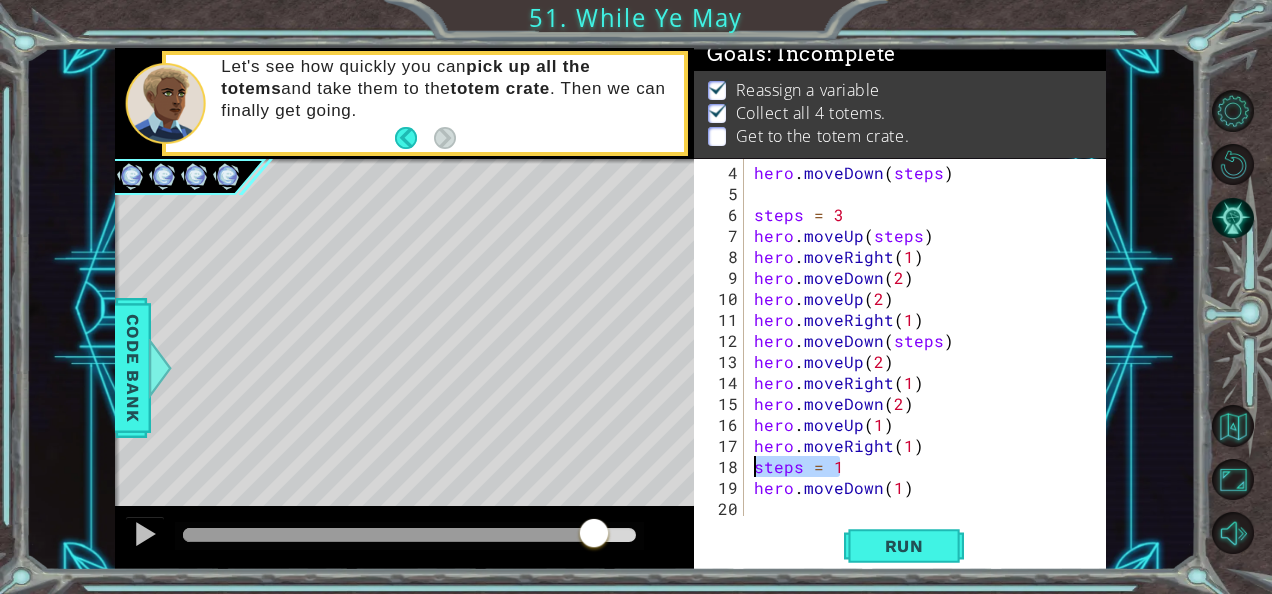 drag, startPoint x: 857, startPoint y: 465, endPoint x: 748, endPoint y: 472, distance: 109.22454 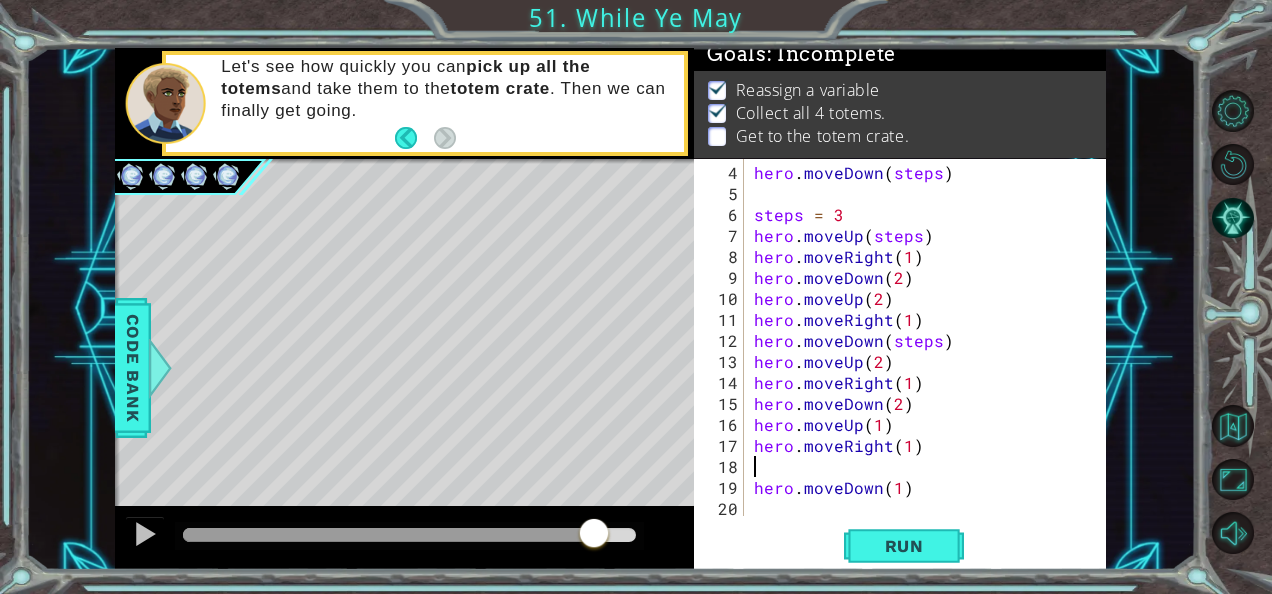 scroll, scrollTop: 0, scrollLeft: 0, axis: both 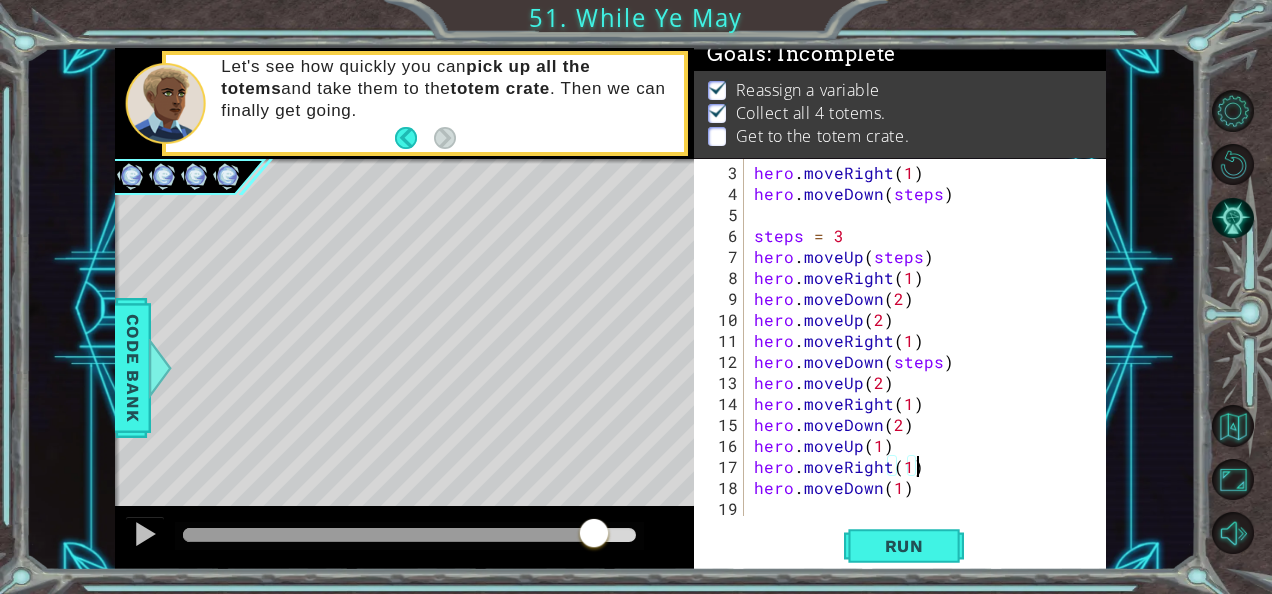 click on "hero.moveRight(1) 3 4 5 6 7 8 9 10 11 12 13 14 15 16 17 18 19 hero . moveRight ( 1 ) hero . moveDown ( steps ) steps   =   3 hero . moveUp ( steps ) hero . moveRight ( 1 ) hero . moveDown ( 2 ) hero . moveUp ( 2 ) hero . moveRight ( 1 ) hero . moveDown ( steps ) hero . moveUp ( 2 ) hero . moveRight ( 1 ) hero . moveDown ( 2 ) hero . moveUp ( 1 ) hero . moveRight ( 1 ) hero . moveDown ( 1 )     הההההההההההההההההההההההההההההההההההההההההההההההההההההההההההההההההההההההההההההההההההההההההההההההההההההההההההההההההההההההההההההההההההההההההההההההההההההההההההההההההההההההההההההההההההההההההההההההההההההההההההההההההההההההההההההההההההההההההההההההההההההההההההההההה" at bounding box center [898, 337] 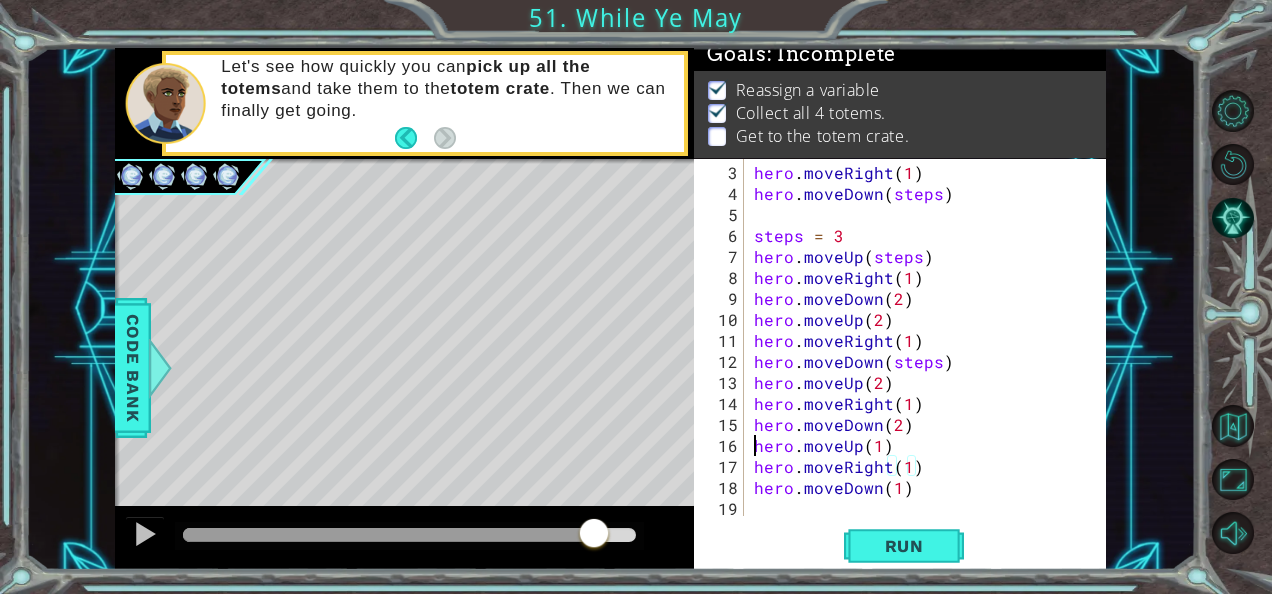 click on "hero . moveRight ( 1 ) hero . moveDown ( steps ) steps   =   3 hero . moveUp ( steps ) hero . moveRight ( 1 ) hero . moveDown ( 2 ) hero . moveUp ( 2 ) hero . moveRight ( 1 ) hero . moveDown ( steps ) hero . moveUp ( 2 ) hero . moveRight ( 1 ) hero . moveDown ( 2 ) hero . moveUp ( 1 ) hero . moveRight ( 1 ) hero . moveDown ( 1 )" at bounding box center (923, 361) 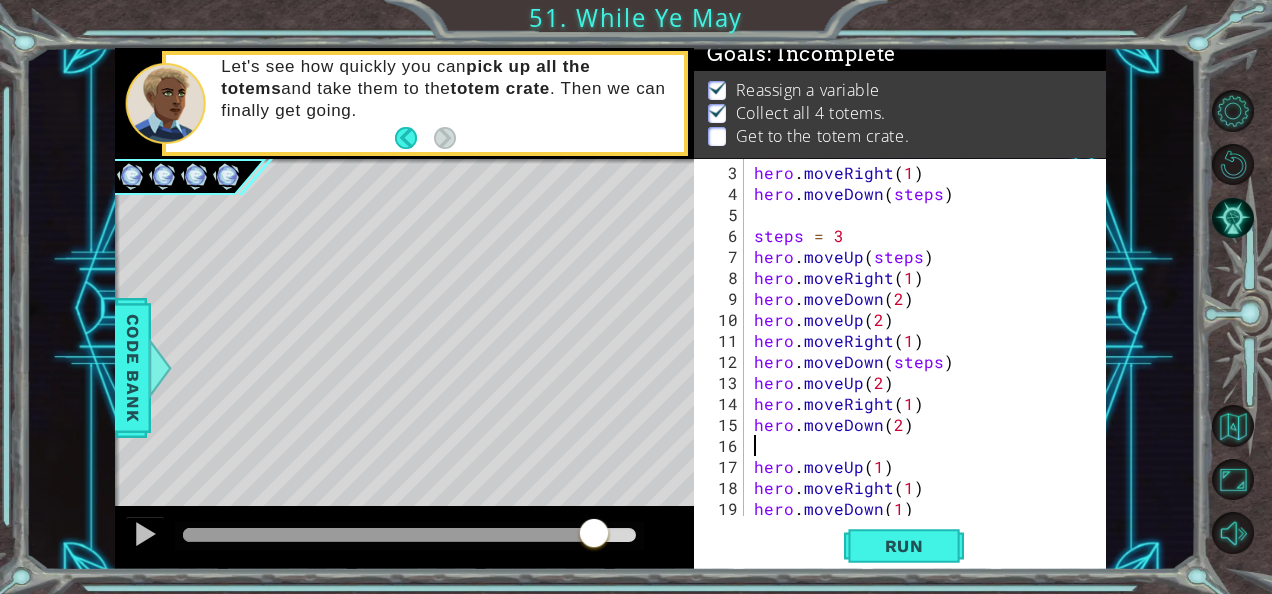 click on "hero . moveRight ( 1 ) hero . moveDown ( steps ) steps   =   3 hero . moveUp ( steps ) hero . moveRight ( 1 ) hero . moveDown ( 2 ) hero . moveUp ( 2 ) hero . moveRight ( 1 ) hero . moveDown ( steps ) hero . moveUp ( 2 ) hero . moveRight ( 1 ) hero . moveDown ( 2 ) hero . moveUp ( 1 ) hero . moveRight ( 1 ) hero . moveDown ( 1 )" at bounding box center [923, 361] 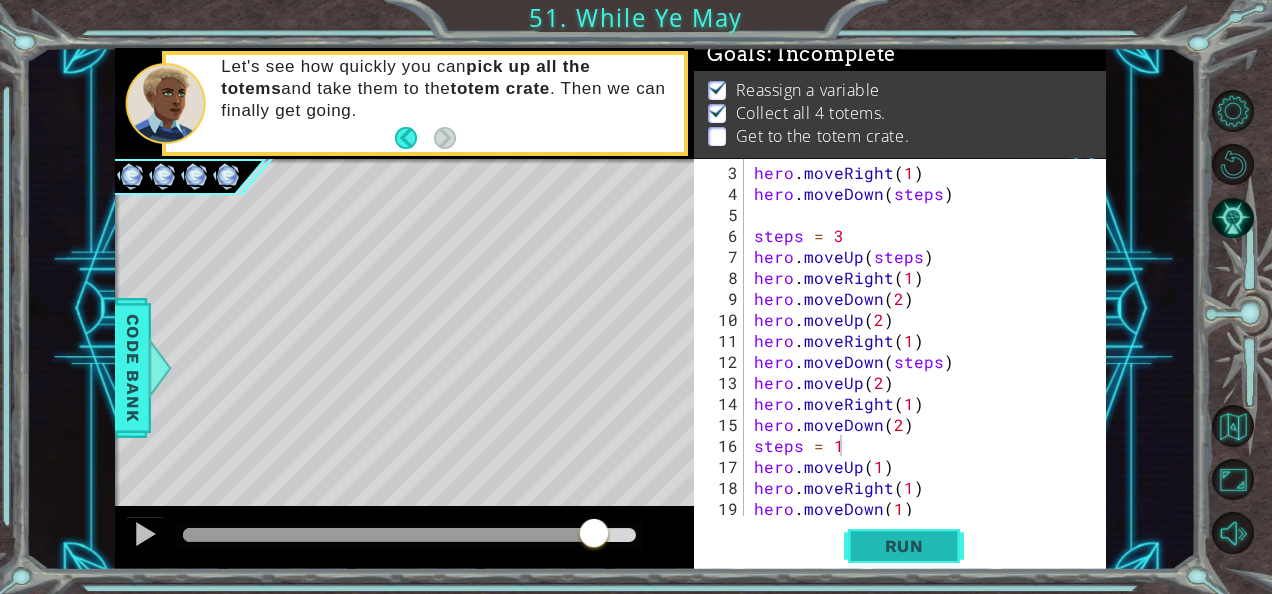 click on "Run" at bounding box center [904, 546] 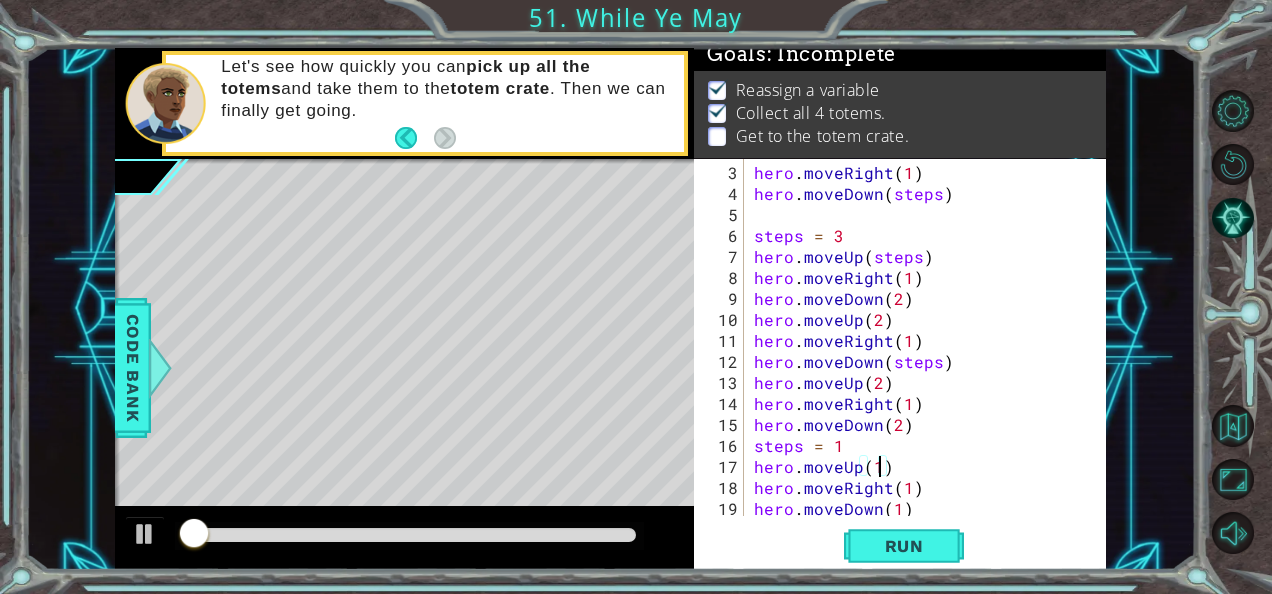 click on "hero . moveRight ( 1 ) hero . moveDown ( steps ) steps   =   3 hero . moveUp ( steps ) hero . moveRight ( 1 ) hero . moveDown ( 2 ) hero . moveUp ( 2 ) hero . moveRight ( 1 ) hero . moveDown ( steps ) hero . moveUp ( 2 ) hero . moveRight ( 1 ) hero . moveDown ( 2 ) steps   =   1 hero . moveUp ( 1 ) hero . moveRight ( 1 ) hero . moveDown ( 1 )" at bounding box center [923, 361] 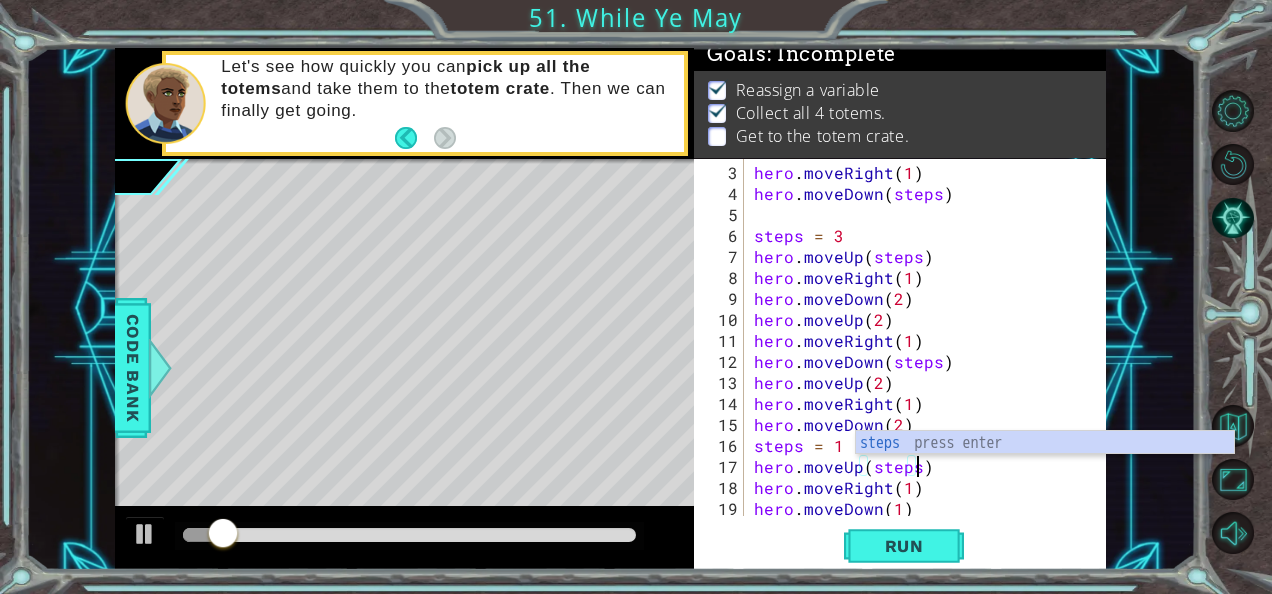 scroll, scrollTop: 0, scrollLeft: 9, axis: horizontal 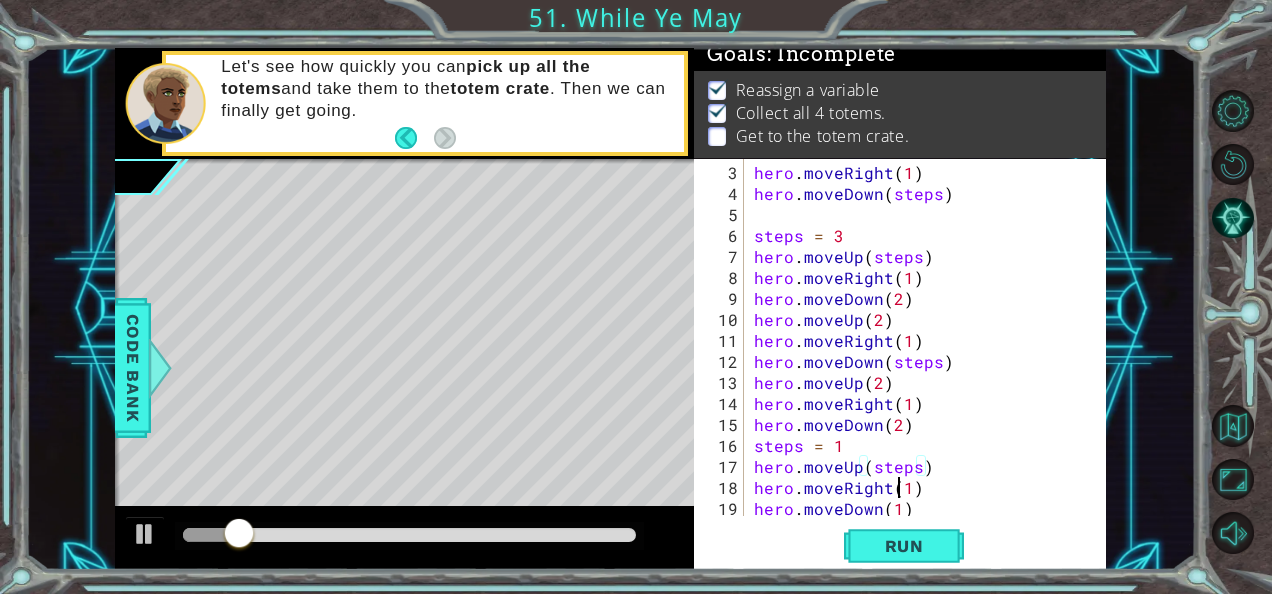 click on "hero . moveRight ( 1 ) hero . moveDown ( steps ) steps   =   3 hero . moveUp ( steps ) hero . moveRight ( 1 ) hero . moveDown ( 2 ) hero . moveUp ( 2 ) hero . moveRight ( 1 ) hero . moveDown ( steps ) hero . moveUp ( 2 ) hero . moveRight ( 1 ) hero . moveDown ( 2 ) steps   =   1 hero . moveUp ( steps ) hero . moveRight ( 1 ) hero . moveDown ( 1 )" at bounding box center (923, 361) 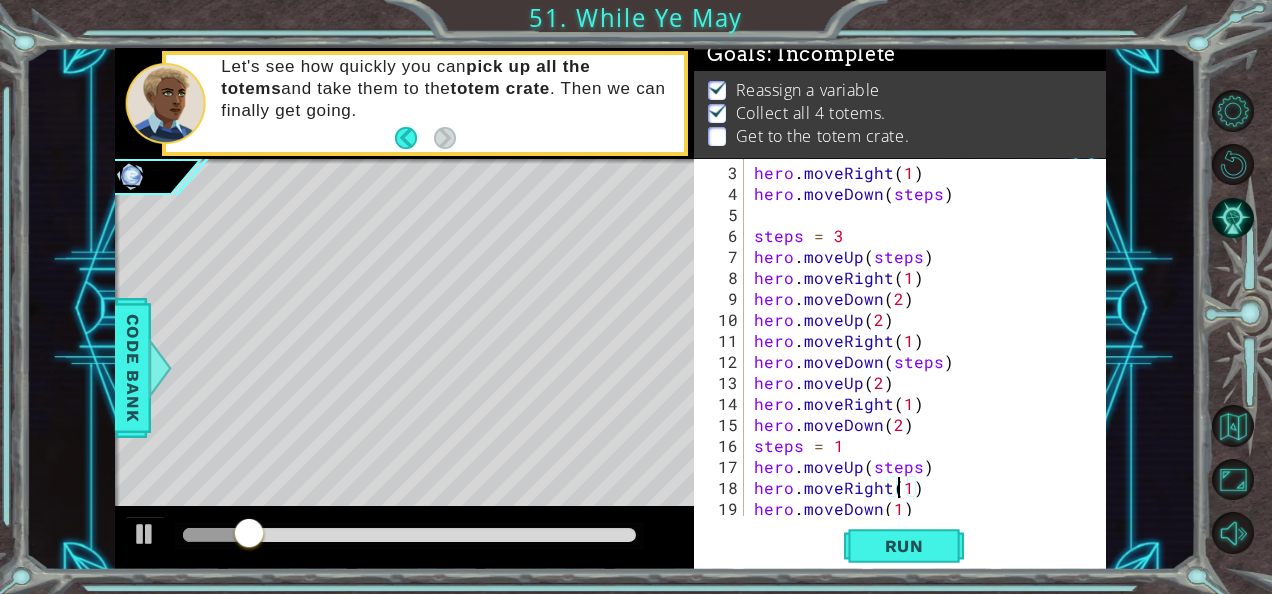click on "hero . moveRight ( 1 ) hero . moveDown ( steps ) steps   =   3 hero . moveUp ( steps ) hero . moveRight ( 1 ) hero . moveDown ( 2 ) hero . moveUp ( 2 ) hero . moveRight ( 1 ) hero . moveDown ( steps ) hero . moveUp ( 2 ) hero . moveRight ( 1 ) hero . moveDown ( 2 ) steps   =   1 hero . moveUp ( steps ) hero . moveRight ( 1 ) hero . moveDown ( 1 )" at bounding box center (923, 361) 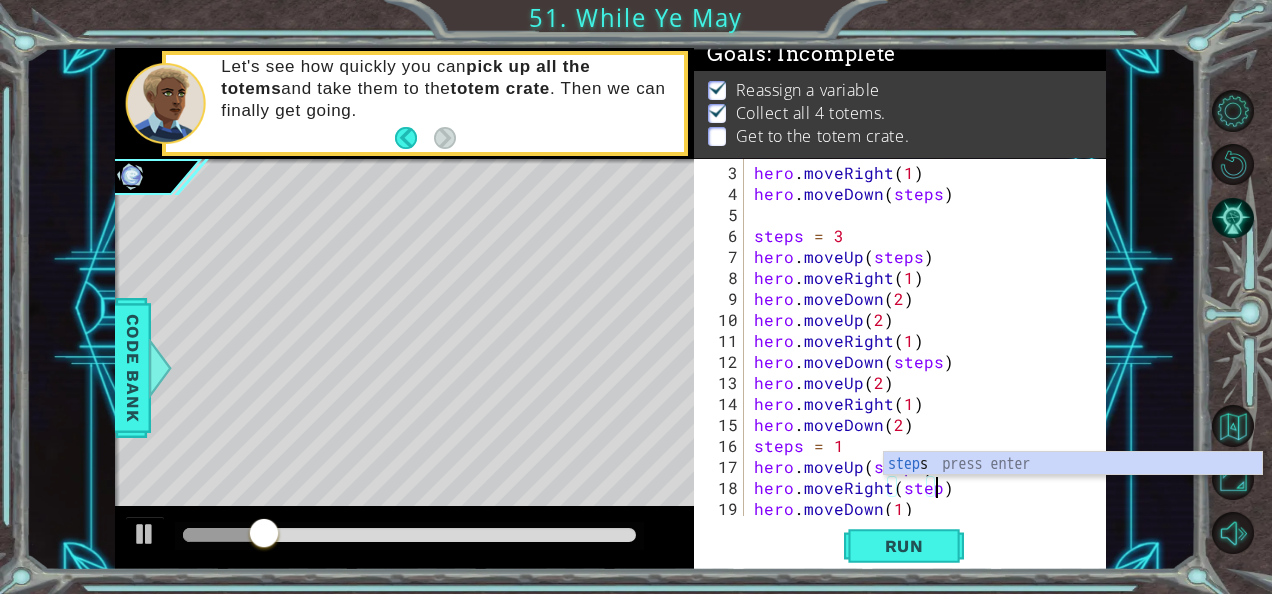 scroll, scrollTop: 0, scrollLeft: 11, axis: horizontal 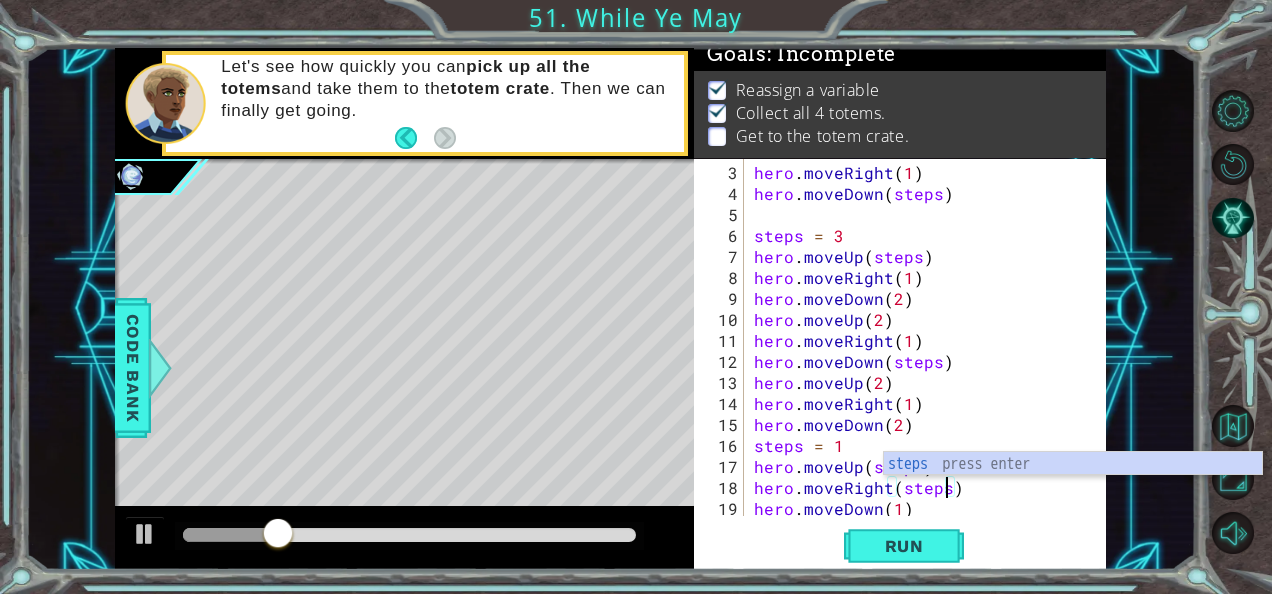 click on "hero . moveRight ( 1 ) hero . moveDown ( steps ) steps   =   3 hero . moveUp ( steps ) hero . moveRight ( 1 ) hero . moveDown ( 2 ) hero . moveUp ( 2 ) hero . moveRight ( 1 ) hero . moveDown ( steps ) hero . moveUp ( 2 ) hero . moveRight ( 1 ) hero . moveDown ( 2 ) steps   =   1 hero . moveUp ( steps ) hero . moveRight ( steps ) hero . moveDown ( 1 )" at bounding box center (923, 361) 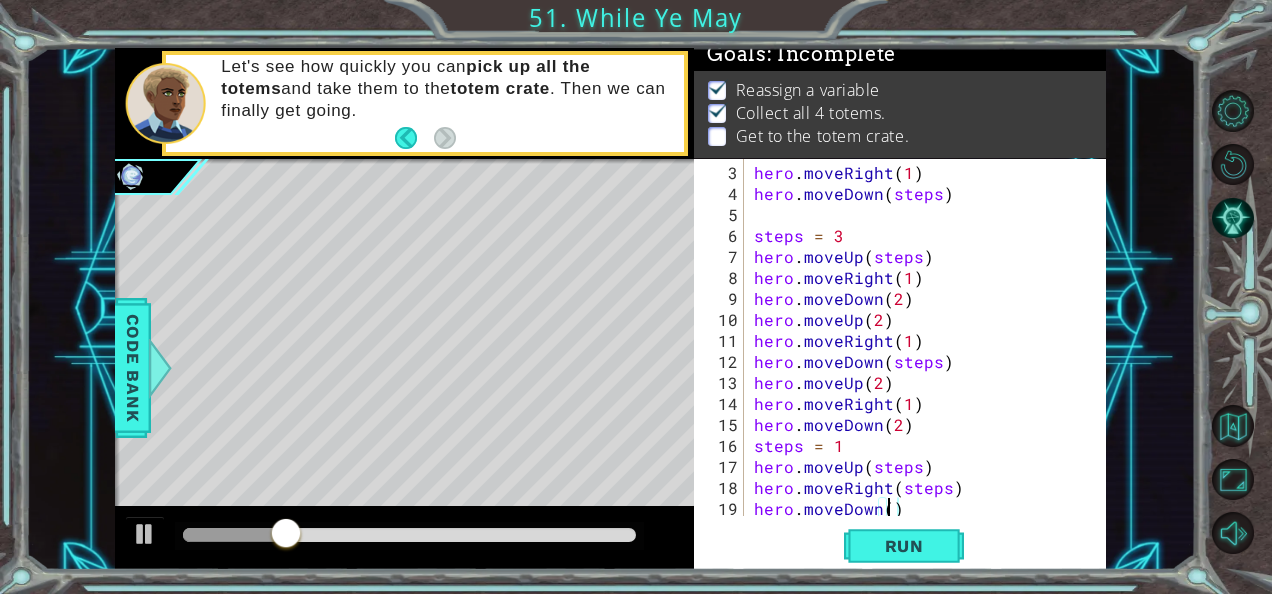 scroll, scrollTop: 0, scrollLeft: 8, axis: horizontal 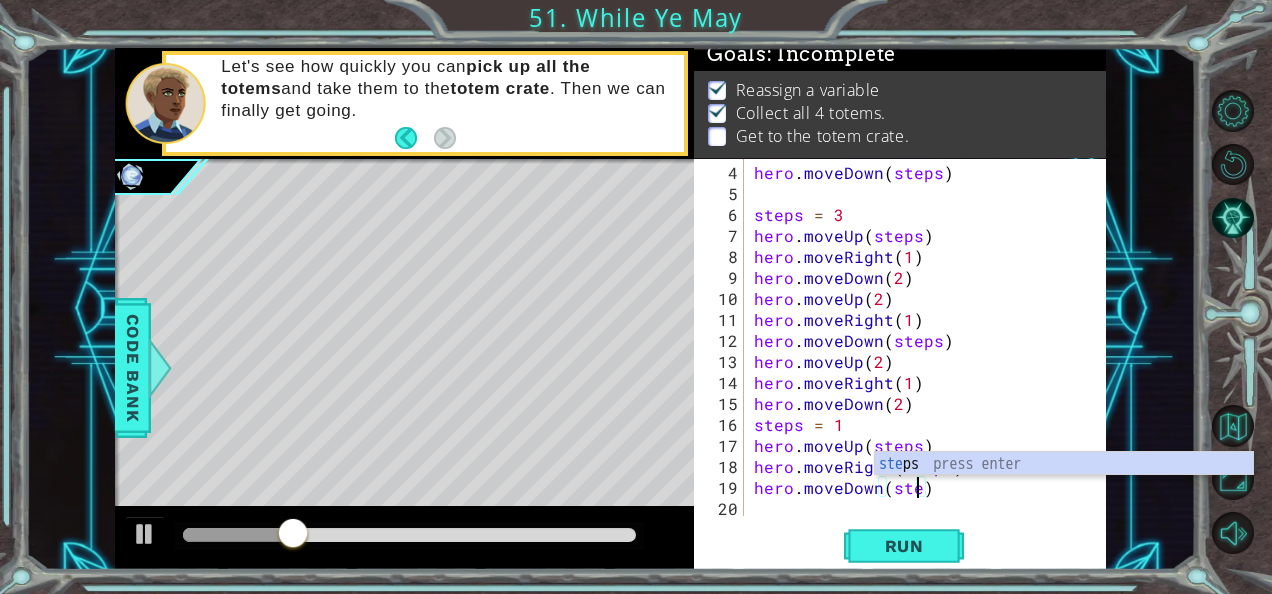 type on "hero.moveDown(steps)" 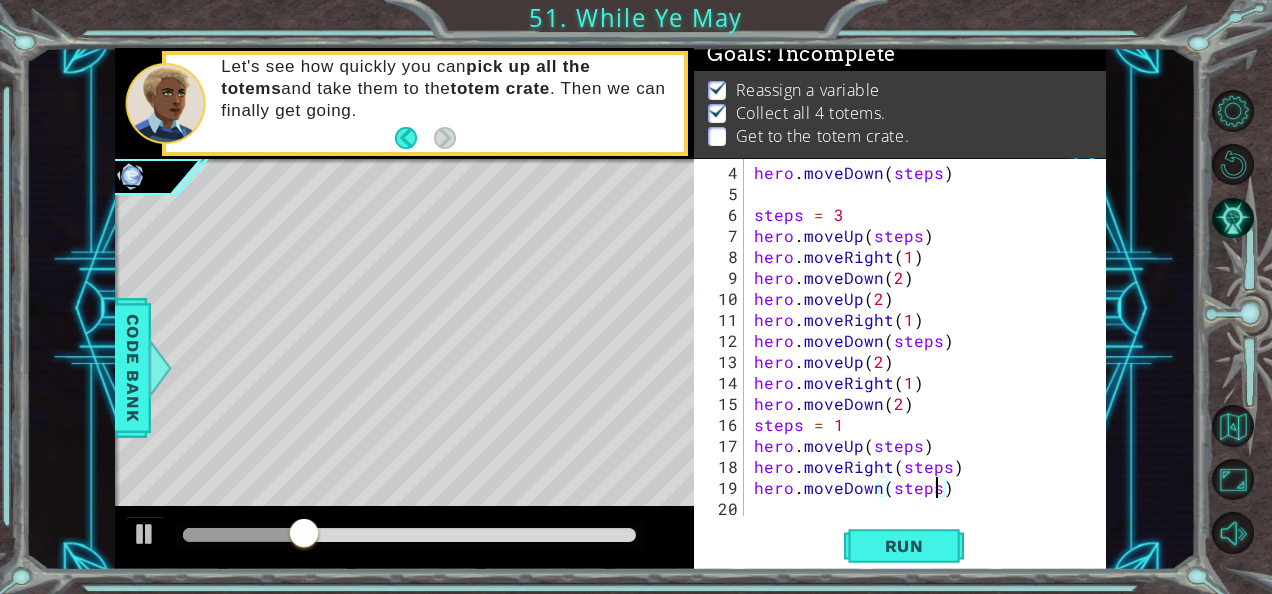 click on "hero . moveDown ( steps ) steps   =   3 hero . moveUp ( steps ) hero . moveRight ( 1 ) hero . moveDown ( 2 ) hero . moveUp ( 2 ) hero . moveRight ( 1 ) hero . moveDown ( steps ) hero . moveUp ( 2 ) hero . moveRight ( 1 ) hero . moveDown ( 2 ) steps   =   1 hero . moveUp ( steps ) hero . moveRight ( steps ) hero . moveDown ( steps )" at bounding box center (923, 361) 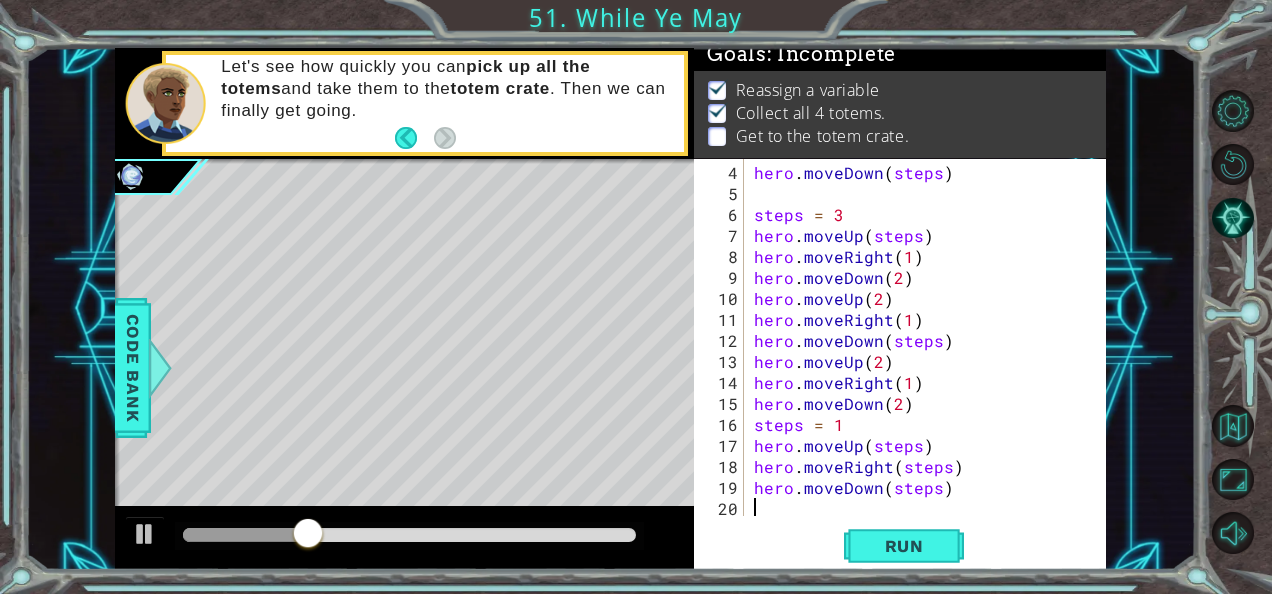 scroll, scrollTop: 0, scrollLeft: 0, axis: both 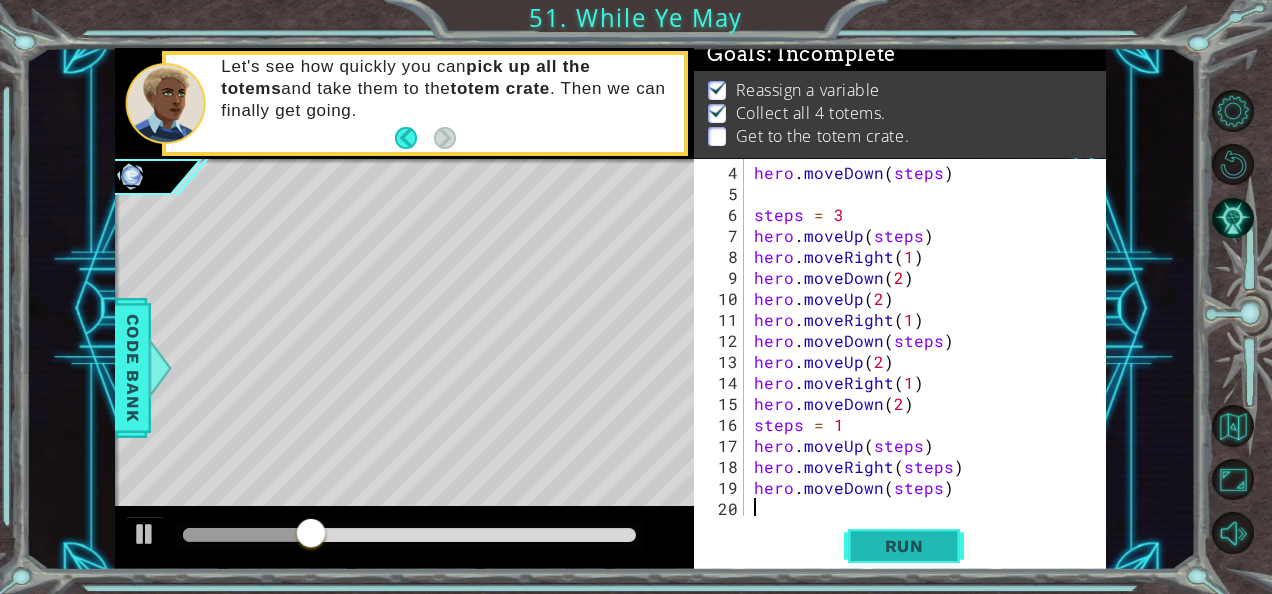 click on "Run" at bounding box center [904, 545] 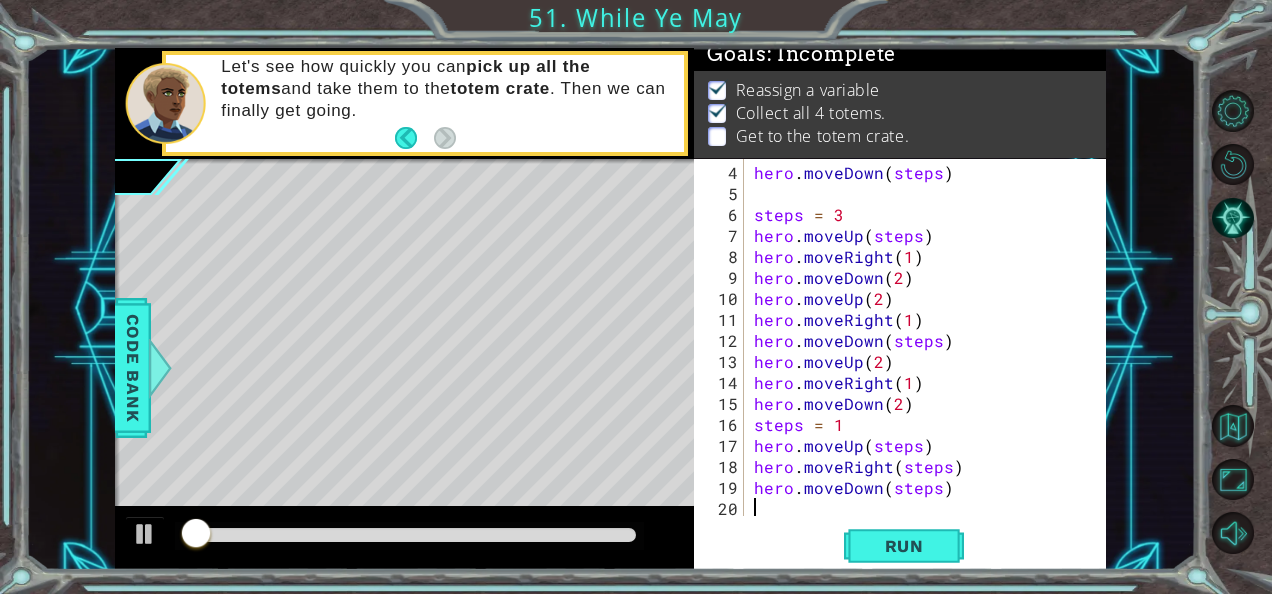 click at bounding box center [409, 535] 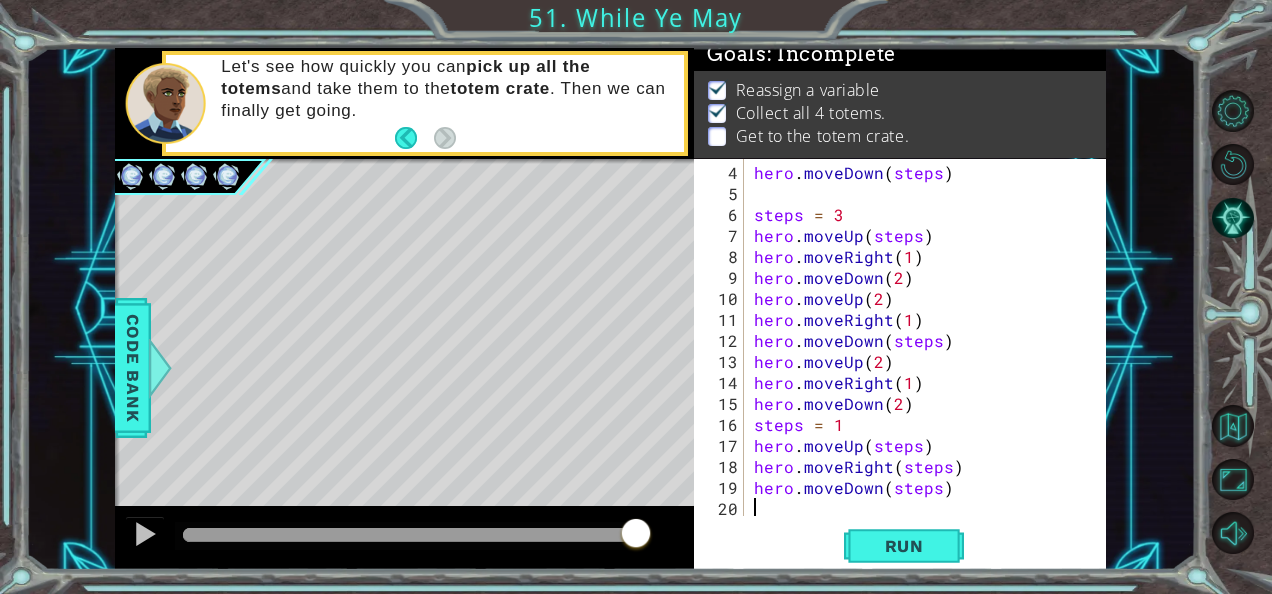 drag, startPoint x: 574, startPoint y: 524, endPoint x: 648, endPoint y: 538, distance: 75.31268 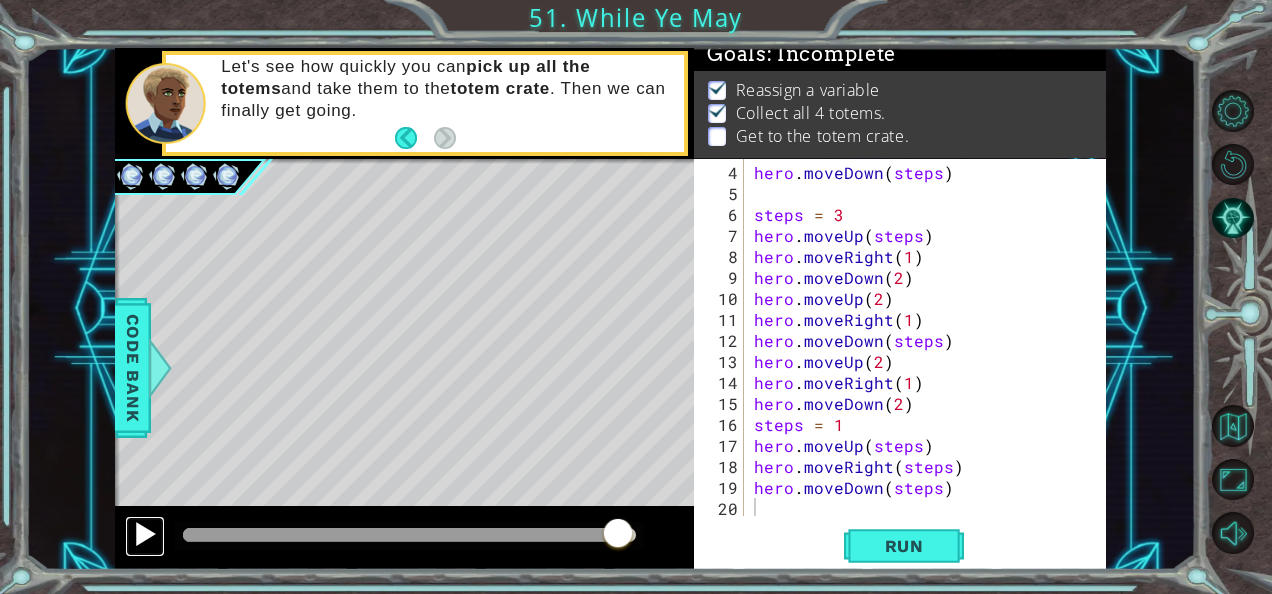 click at bounding box center (145, 534) 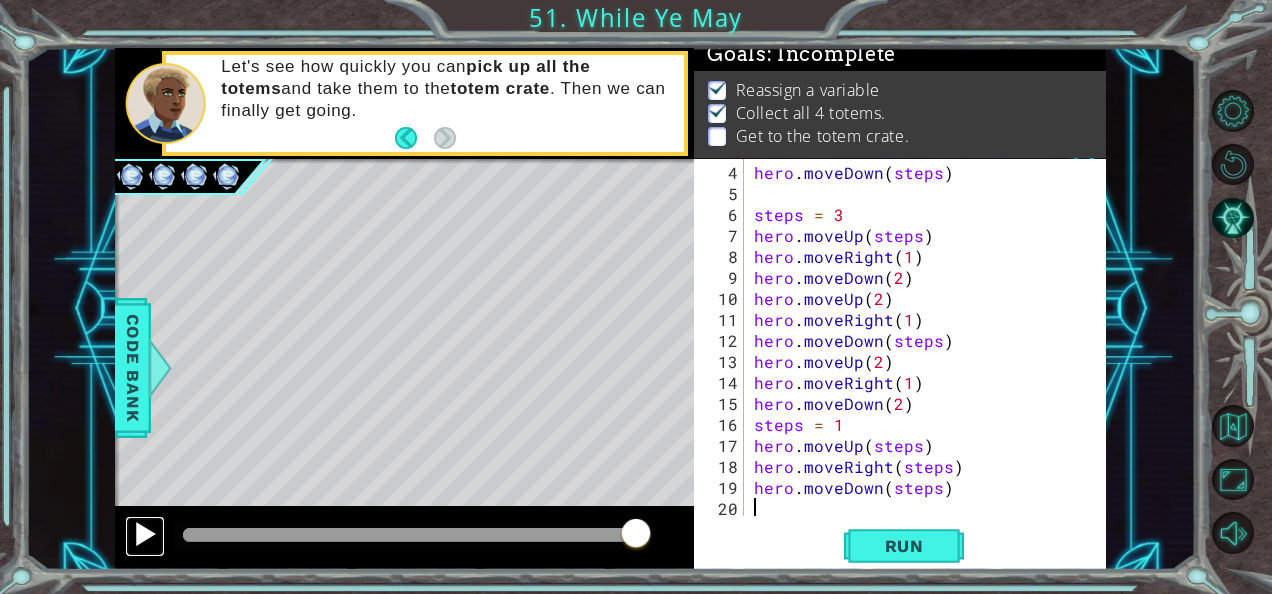 click at bounding box center [145, 534] 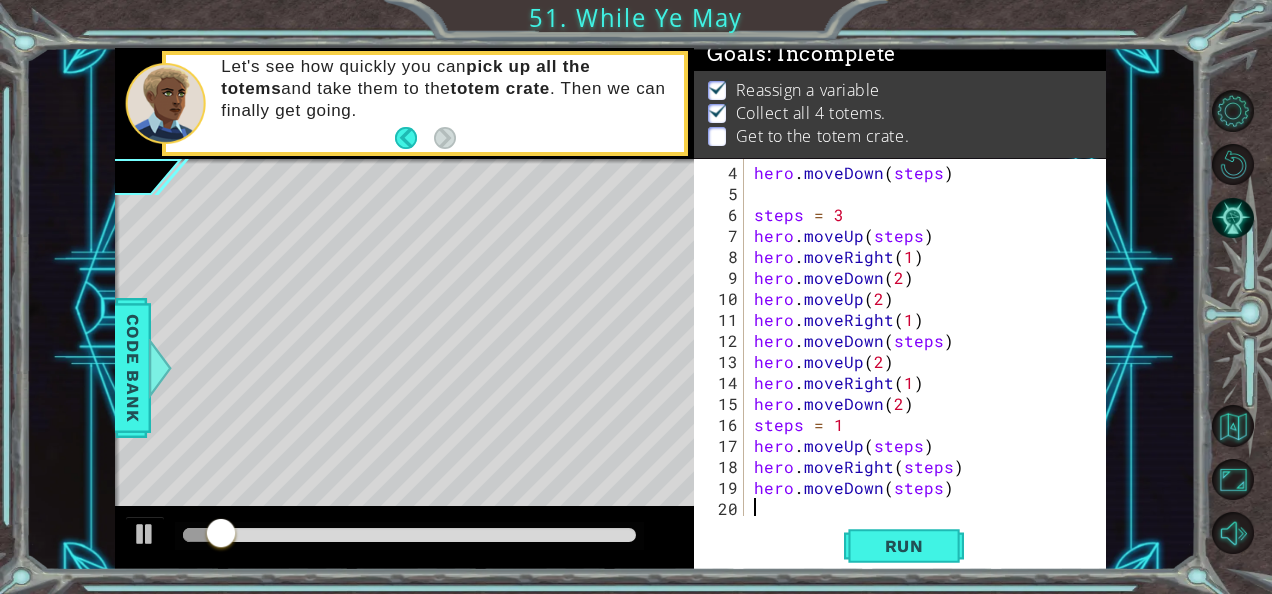 click at bounding box center (409, 536) 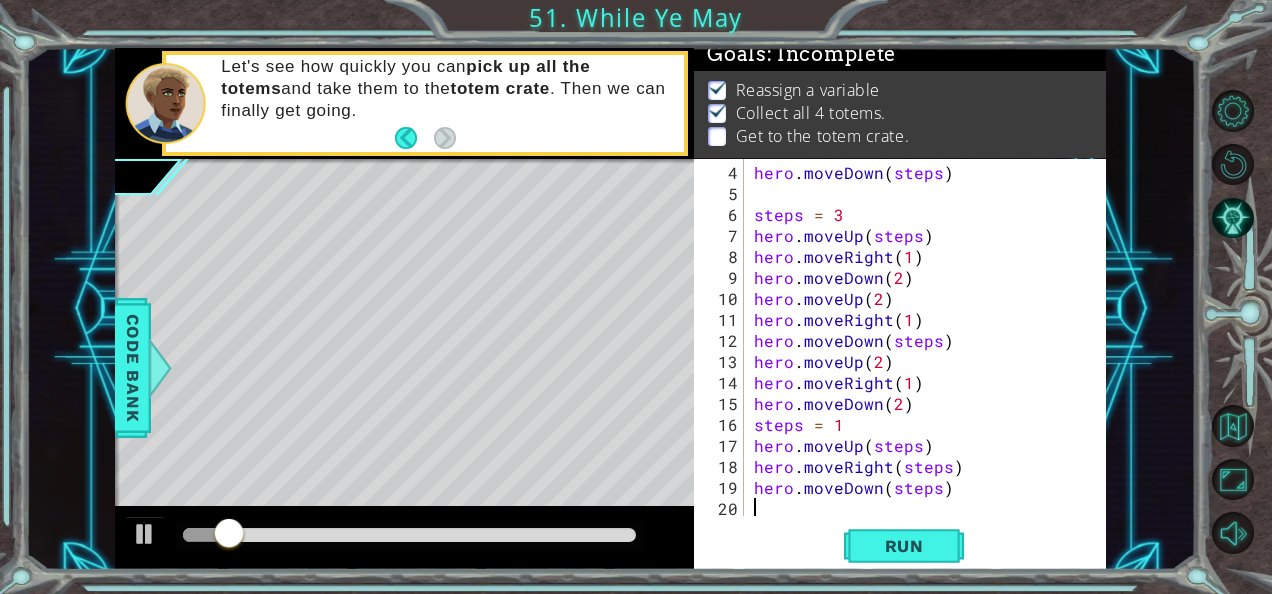 click at bounding box center (409, 535) 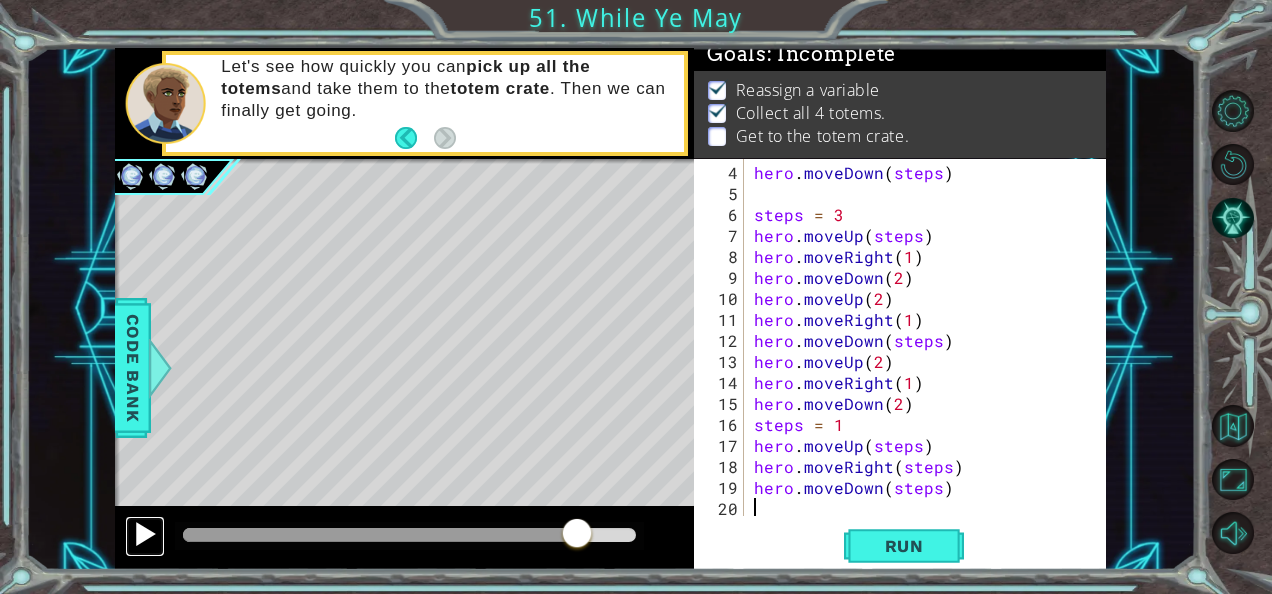 click at bounding box center [145, 534] 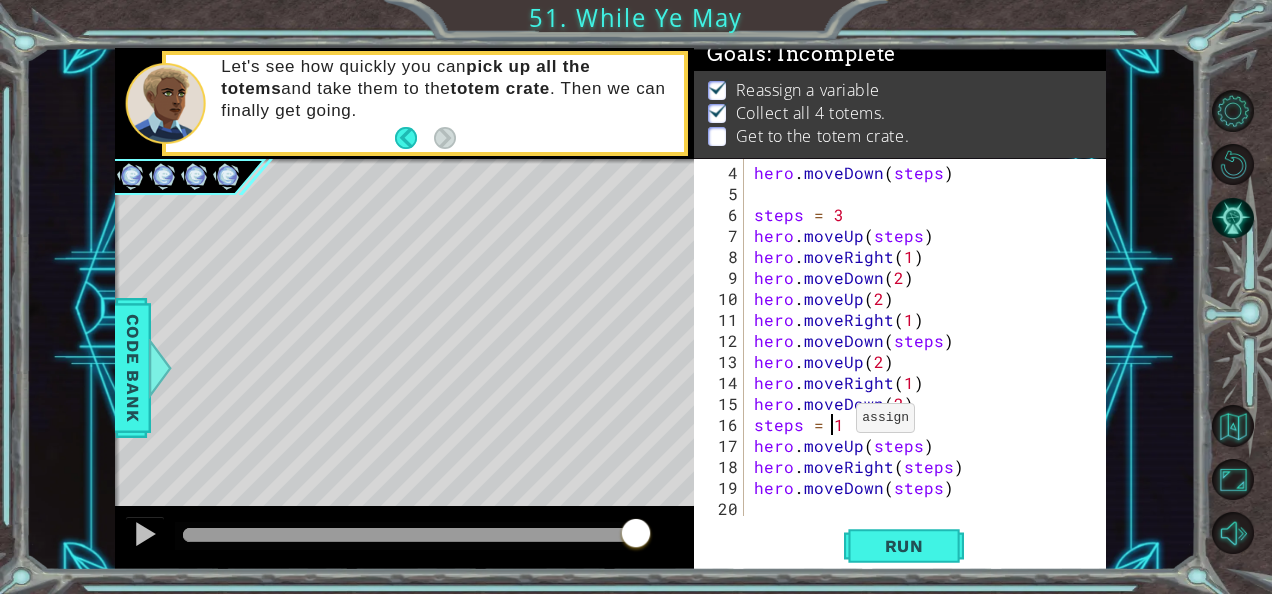 click on "hero . moveDown ( steps ) steps   =   3 hero . moveUp ( steps ) hero . moveRight ( 1 ) hero . moveDown ( 2 ) hero . moveUp ( 2 ) hero . moveRight ( 1 ) hero . moveDown ( steps ) hero . moveUp ( 2 ) hero . moveRight ( 1 ) hero . moveDown ( 2 ) steps   =   1 hero . moveUp ( steps ) hero . moveRight ( steps ) hero . moveDown ( steps )" at bounding box center [923, 361] 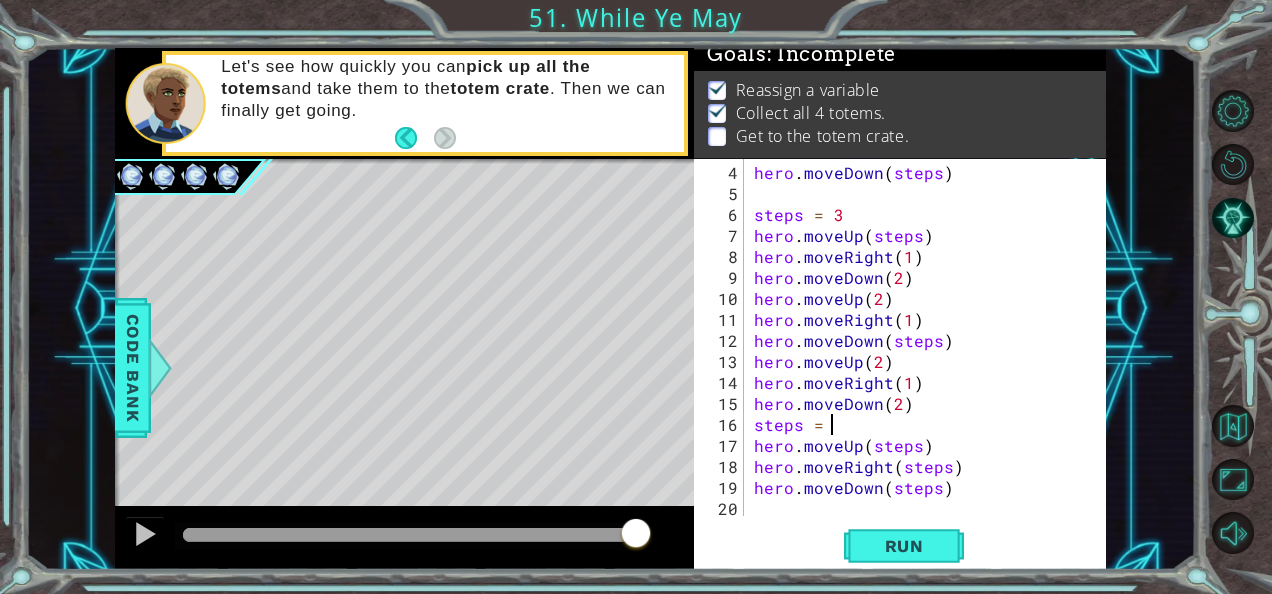 scroll, scrollTop: 0, scrollLeft: 4, axis: horizontal 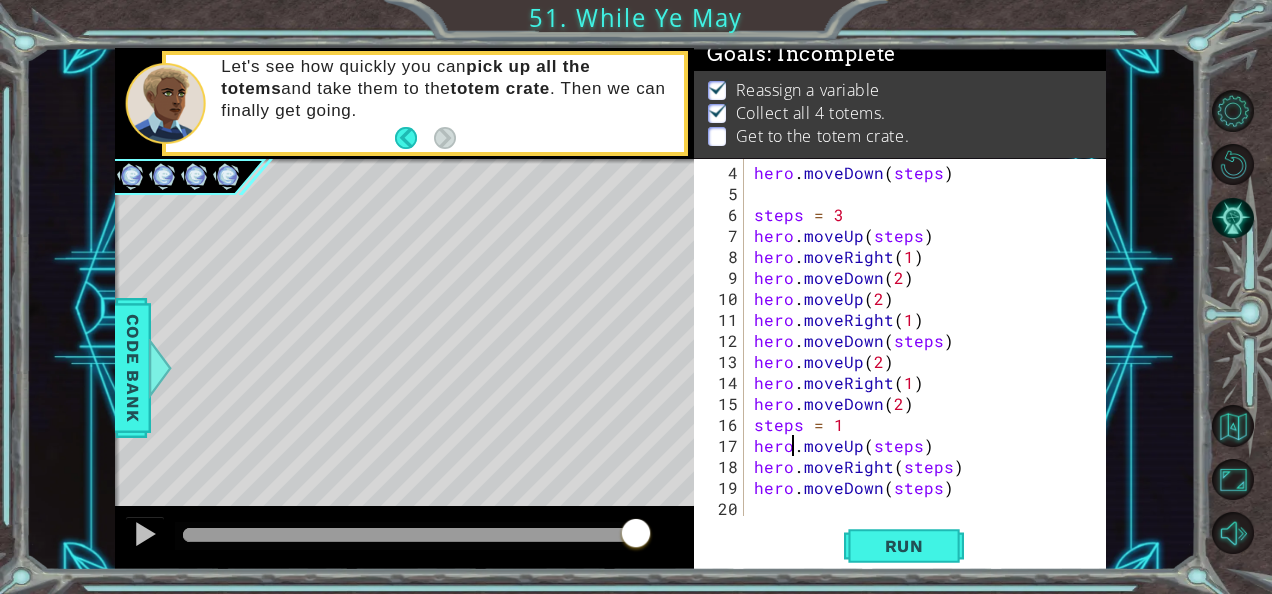 click on "hero . moveDown ( steps ) steps   =   3 hero . moveUp ( steps ) hero . moveRight ( 1 ) hero . moveDown ( 2 ) hero . moveUp ( 2 ) hero . moveRight ( 1 ) hero . moveDown ( steps ) hero . moveUp ( 2 ) hero . moveRight ( 1 ) hero . moveDown ( 2 ) steps   =   1 hero . moveUp ( steps ) hero . moveRight ( steps ) hero . moveDown ( steps )" at bounding box center (923, 361) 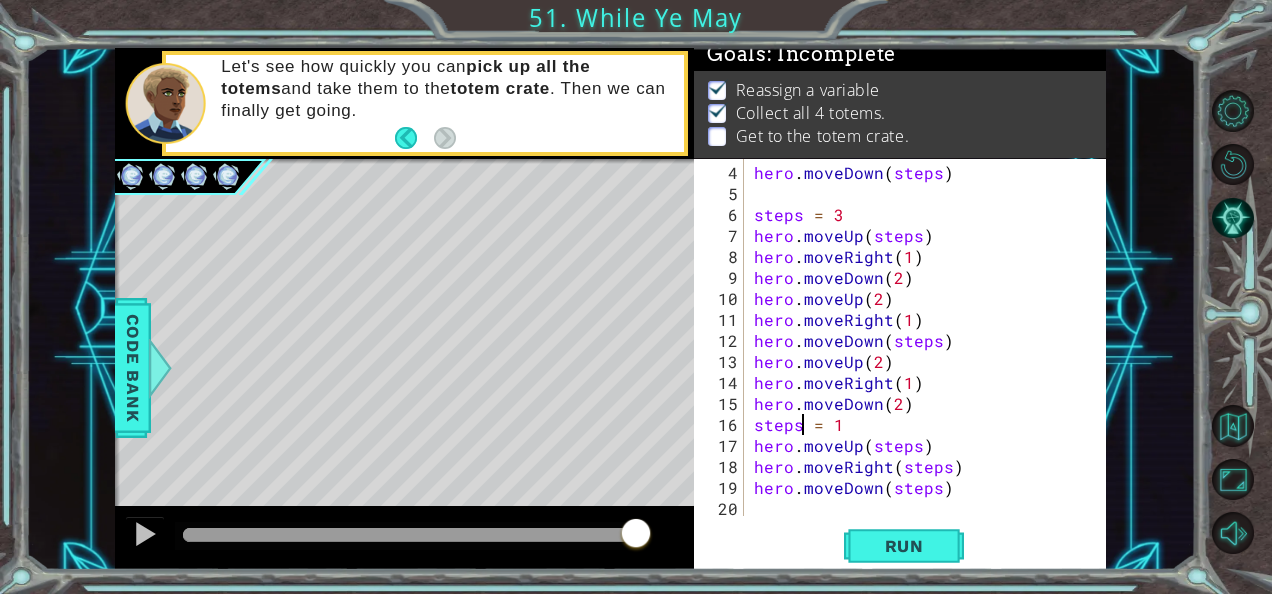 click on "hero . moveDown ( steps ) steps   =   3 hero . moveUp ( steps ) hero . moveRight ( 1 ) hero . moveDown ( 2 ) hero . moveUp ( 2 ) hero . moveRight ( 1 ) hero . moveDown ( steps ) hero . moveUp ( 2 ) hero . moveRight ( 1 ) hero . moveDown ( 2 ) steps   =   1 hero . moveUp ( steps ) hero . moveRight ( steps ) hero . moveDown ( steps )" at bounding box center (923, 361) 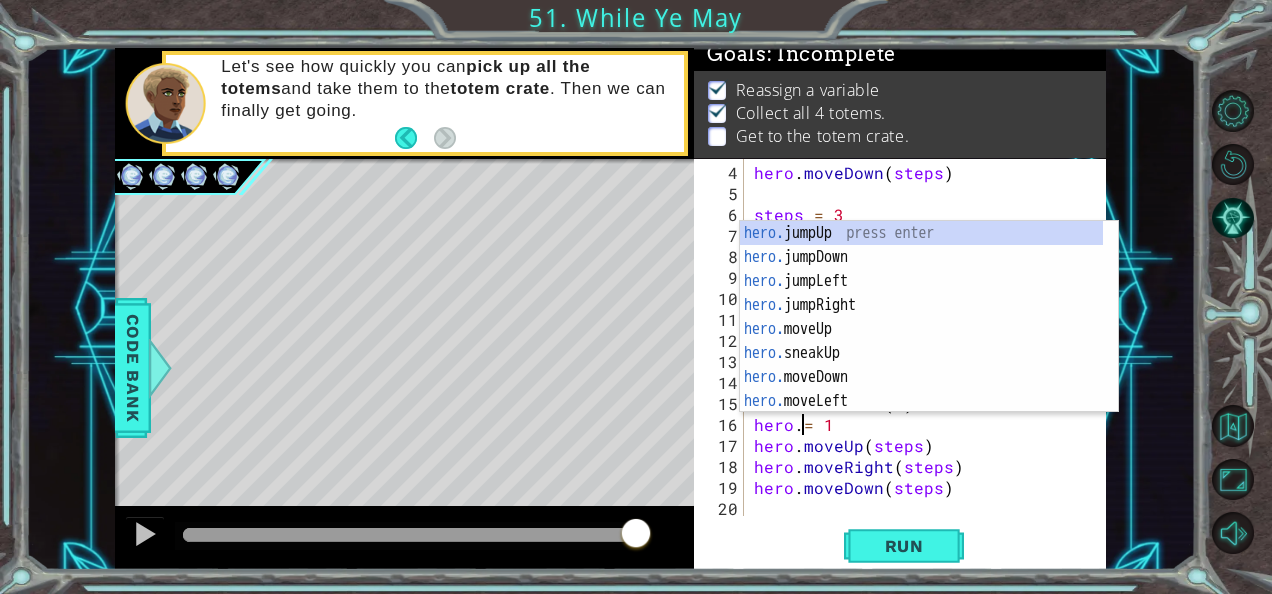 scroll, scrollTop: 0, scrollLeft: 4, axis: horizontal 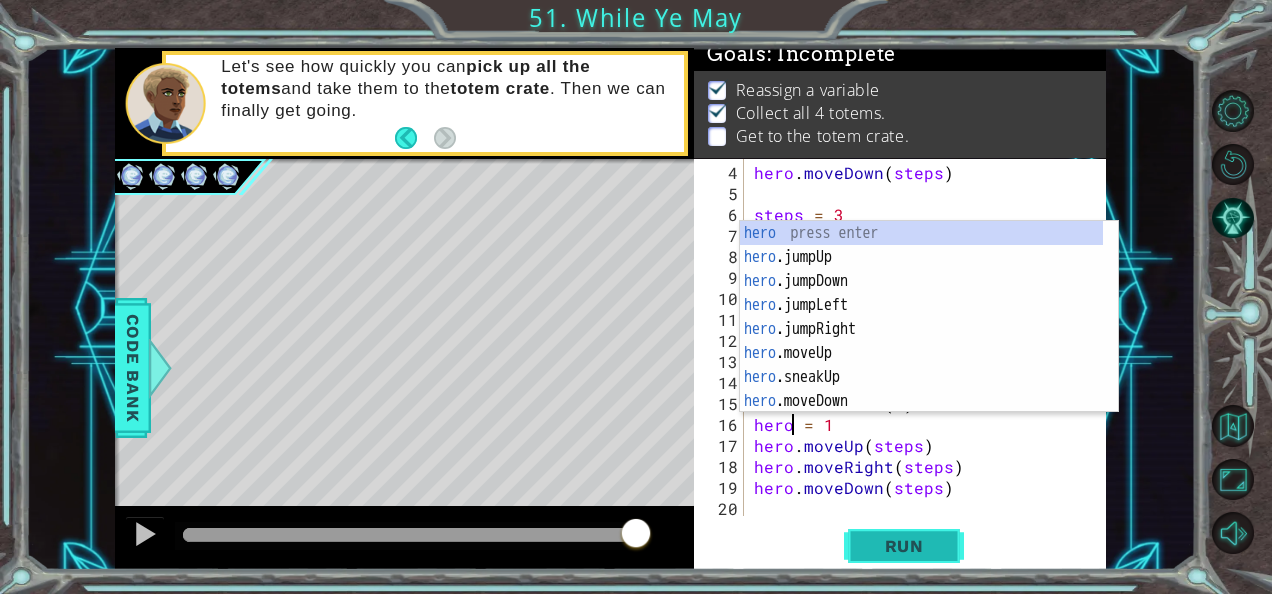 click on "Run" at bounding box center [904, 546] 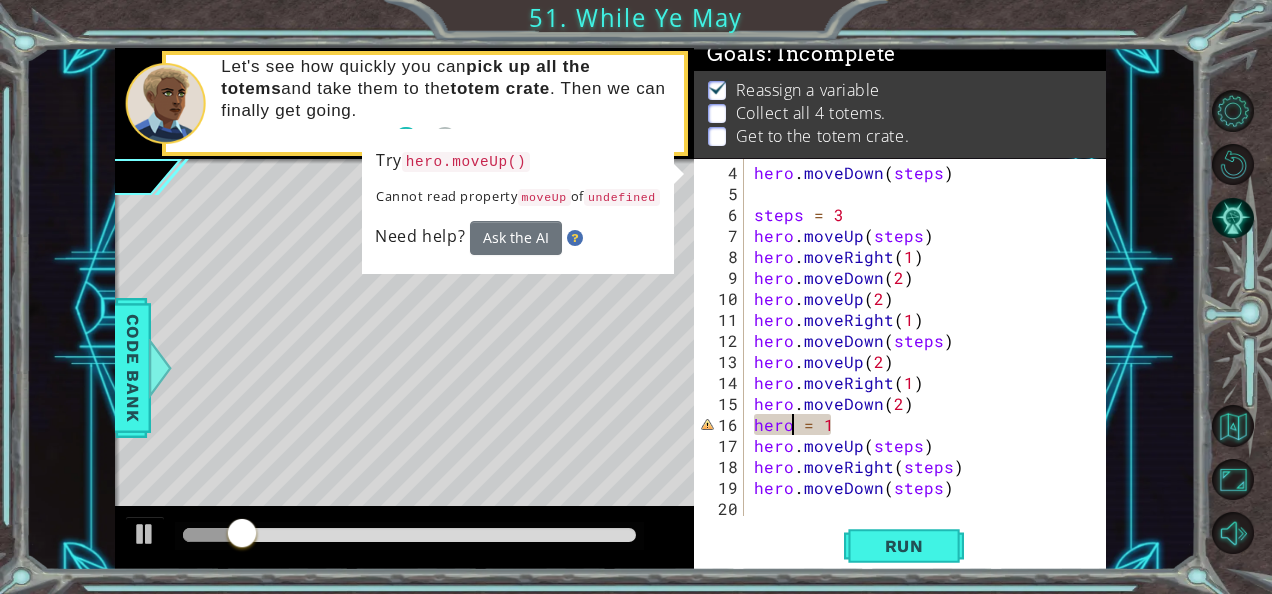 click on "hero . moveDown ( steps ) steps   =   3 hero . moveUp ( steps ) hero . moveRight ( 1 ) hero . moveDown ( 2 ) hero . moveUp ( 2 ) hero . moveRight ( 1 ) hero . moveDown ( steps ) hero . moveUp ( 2 ) hero . moveRight ( 1 ) hero . moveDown ( 2 ) hero   =   1 hero . moveUp ( steps ) hero . moveRight ( steps ) hero . moveDown ( steps )" at bounding box center [923, 361] 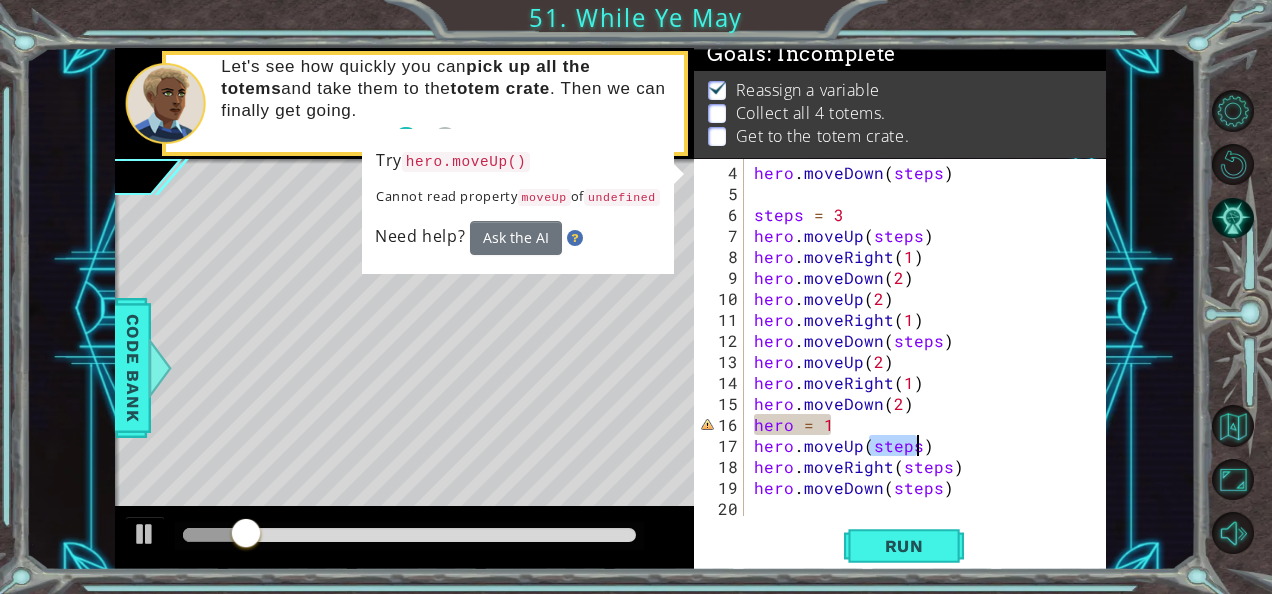 click on "hero . moveDown ( steps ) steps   =   3 hero . moveUp ( steps ) hero . moveRight ( 1 ) hero . moveDown ( 2 ) hero . moveUp ( 2 ) hero . moveRight ( 1 ) hero . moveDown ( steps ) hero . moveUp ( 2 ) hero . moveRight ( 1 ) hero . moveDown ( 2 ) hero   =   1 hero . moveUp ( steps ) hero . moveRight ( steps ) hero . moveDown ( steps )" at bounding box center [923, 361] 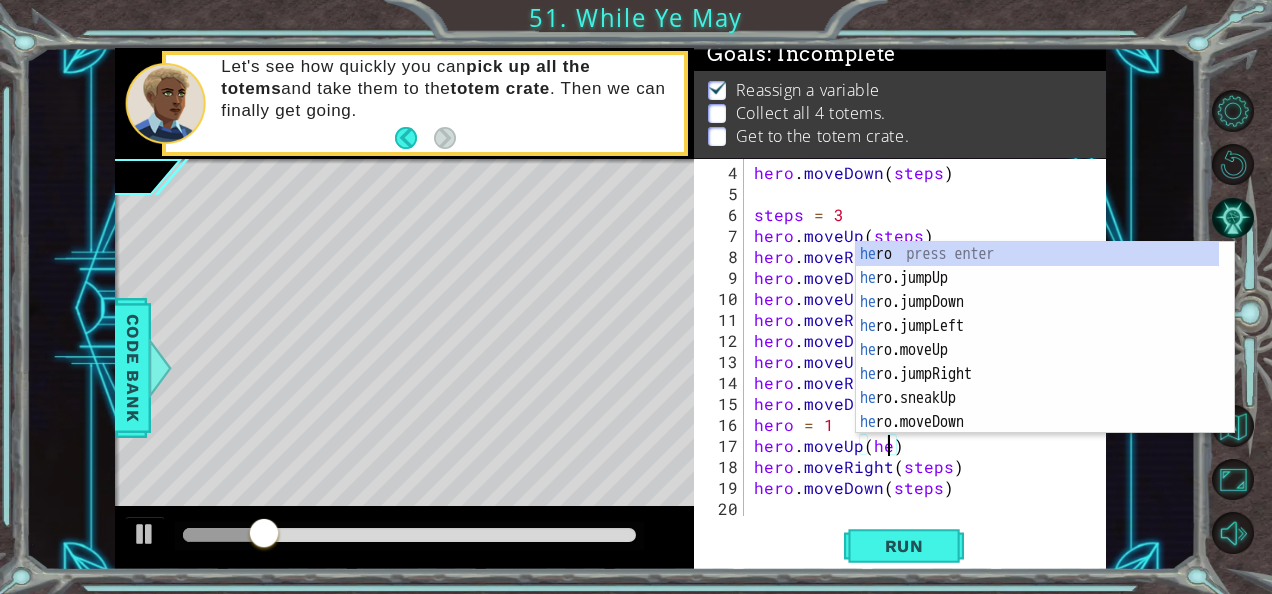 scroll, scrollTop: 0, scrollLeft: 8, axis: horizontal 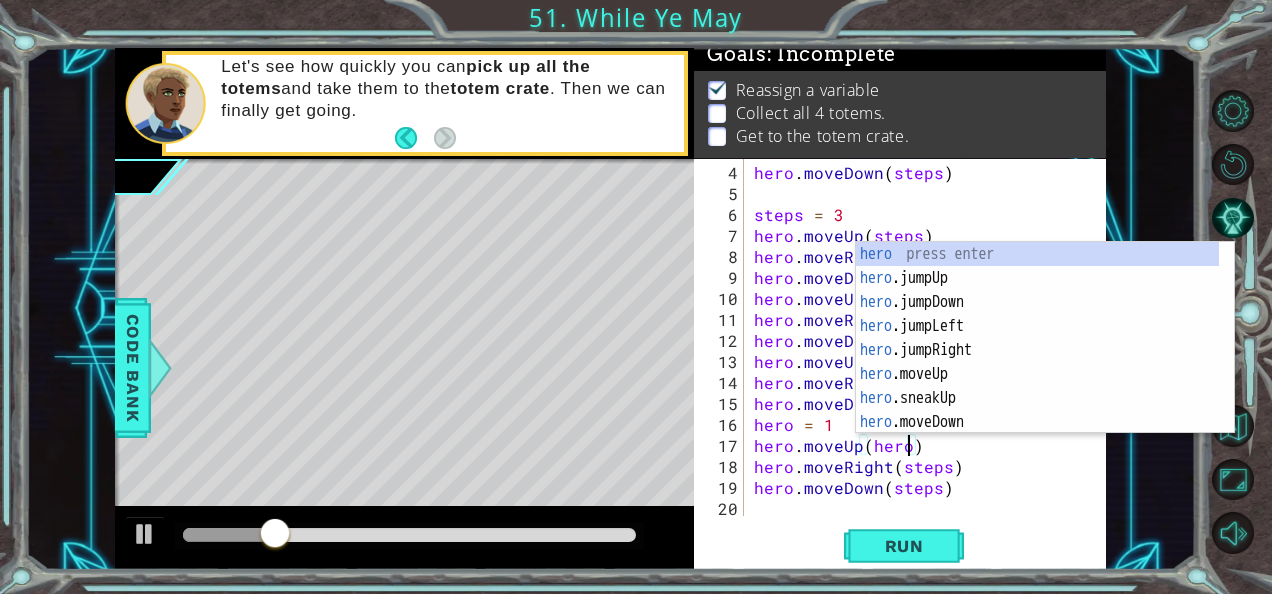 click on "hero . moveDown ( steps ) steps   =   3 hero . moveUp ( steps ) hero . moveRight ( 1 ) hero . moveDown ( 2 ) hero . moveUp ( 2 ) hero . moveRight ( 1 ) hero . moveDown ( steps ) hero . moveUp ( 2 ) hero . moveRight ( 1 ) hero . moveDown ( 2 ) hero   =   1 hero . moveUp ( hero ) hero . moveRight ( steps ) hero . moveDown ( steps )" at bounding box center [923, 361] 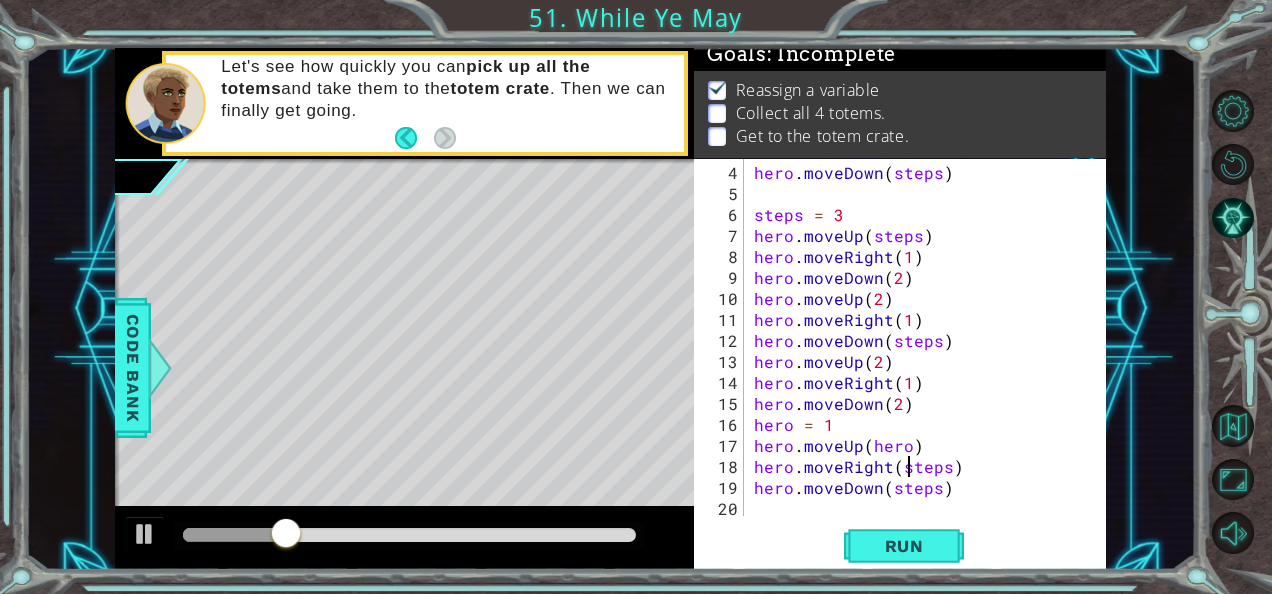 click on "hero . moveDown ( steps ) steps   =   3 hero . moveUp ( steps ) hero . moveRight ( 1 ) hero . moveDown ( 2 ) hero . moveUp ( 2 ) hero . moveRight ( 1 ) hero . moveDown ( steps ) hero . moveUp ( 2 ) hero . moveRight ( 1 ) hero . moveDown ( 2 ) hero   =   1 hero . moveUp ( hero ) hero . moveRight ( steps ) hero . moveDown ( steps )" at bounding box center [923, 361] 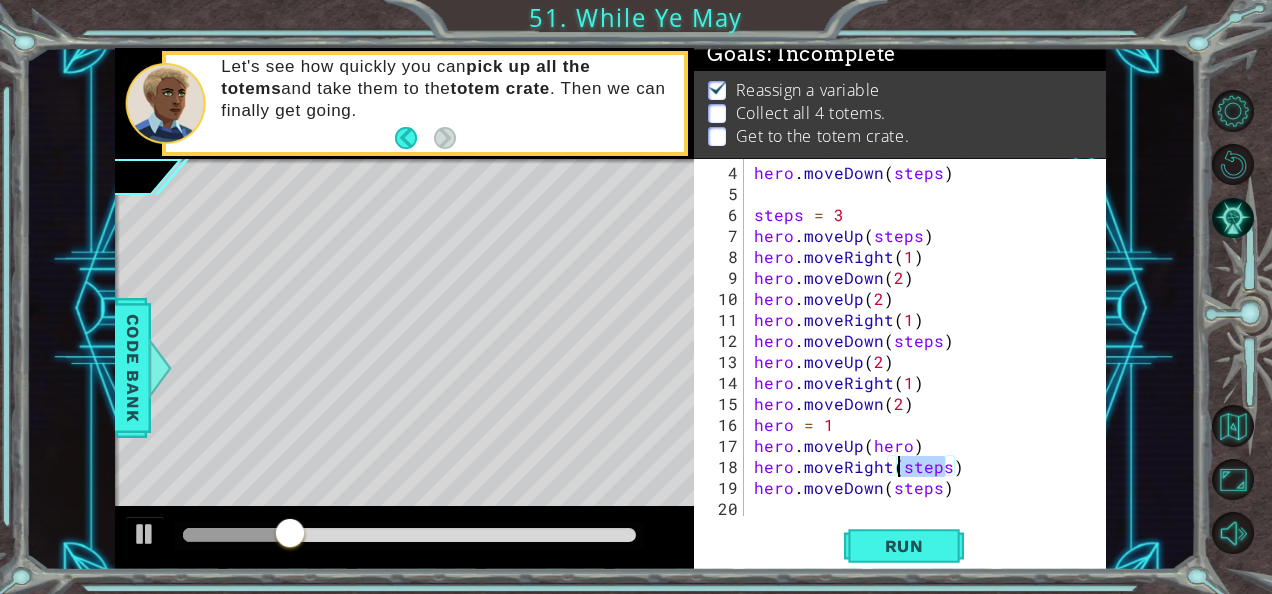 click on "hero . moveDown ( steps ) steps   =   3 hero . moveUp ( steps ) hero . moveRight ( 1 ) hero . moveDown ( 2 ) hero . moveUp ( 2 ) hero . moveRight ( 1 ) hero . moveDown ( steps ) hero . moveUp ( 2 ) hero . moveRight ( 1 ) hero . moveDown ( 2 ) hero   =   1 hero . moveUp ( hero ) hero . moveRight ( steps ) hero . moveDown ( steps )" at bounding box center [923, 361] 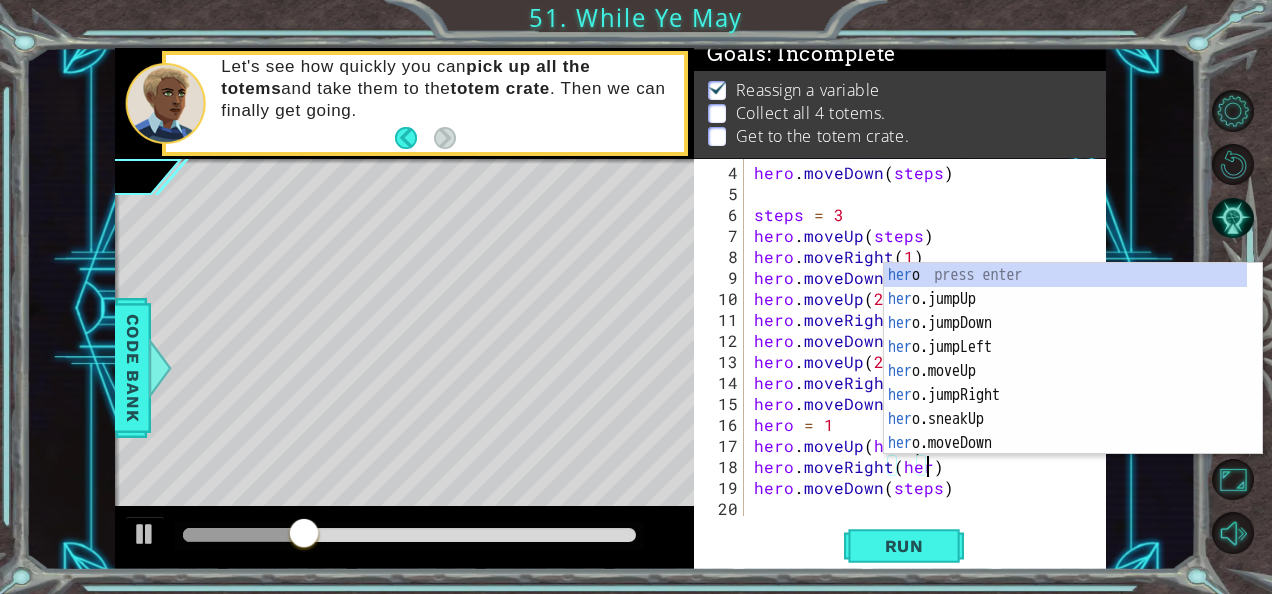 scroll, scrollTop: 0, scrollLeft: 11, axis: horizontal 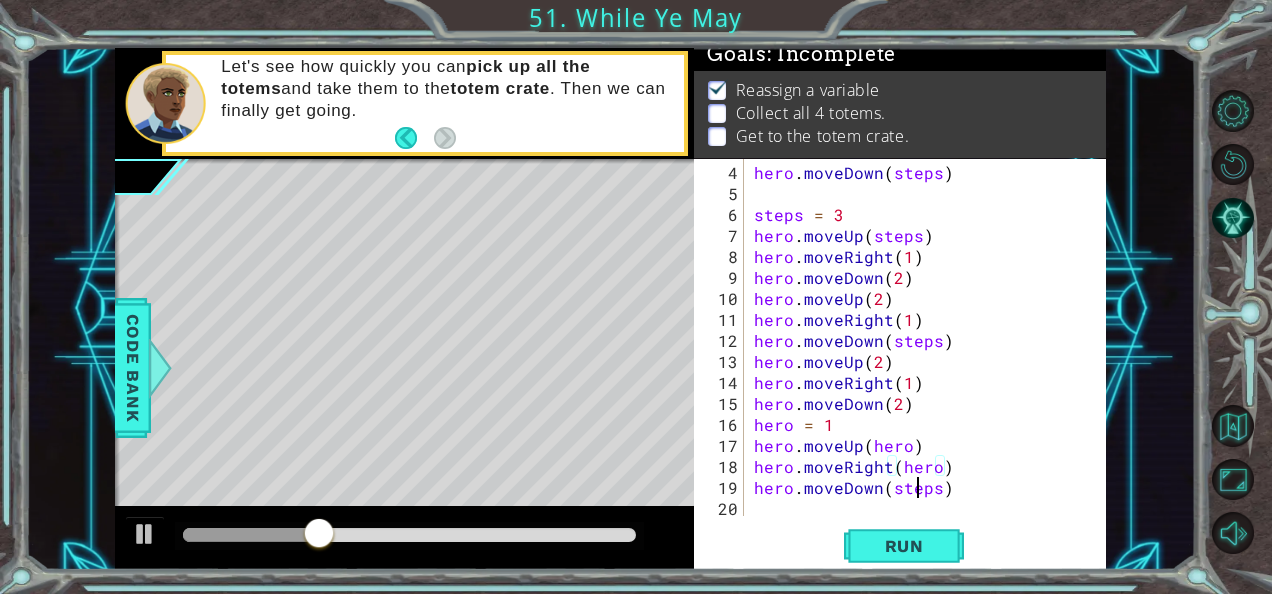click on "hero . moveDown ( steps ) steps   =   3 hero . moveUp ( steps ) hero . moveRight ( 1 ) hero . moveDown ( 2 ) hero . moveUp ( 2 ) hero . moveRight ( 1 ) hero . moveDown ( steps ) hero . moveUp ( 2 ) hero . moveRight ( 1 ) hero . moveDown ( 2 ) hero   =   1 hero . moveUp ( hero ) hero . moveRight ( hero ) hero . moveDown ( steps )" at bounding box center [923, 361] 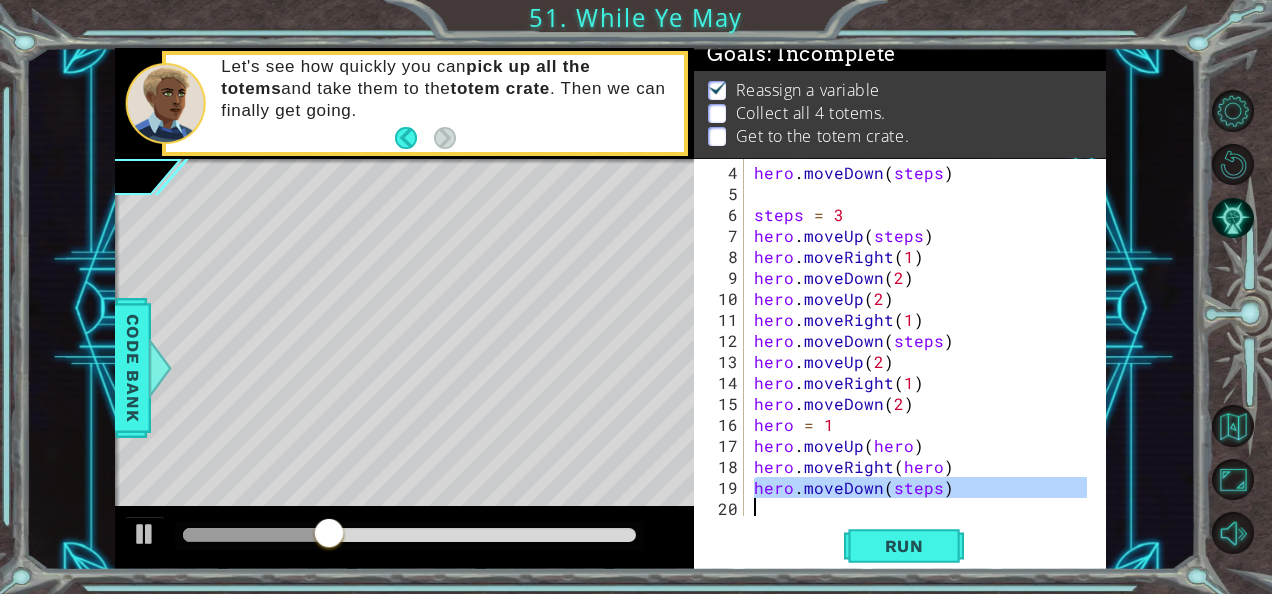 click on "hero . moveDown ( steps ) steps   =   3 hero . moveUp ( steps ) hero . moveRight ( 1 ) hero . moveDown ( 2 ) hero . moveUp ( 2 ) hero . moveRight ( 1 ) hero . moveDown ( steps ) hero . moveUp ( 2 ) hero . moveRight ( 1 ) hero . moveDown ( 2 ) hero   =   1 hero . moveUp ( hero ) hero . moveRight ( hero ) hero . moveDown ( steps )" at bounding box center [918, 337] 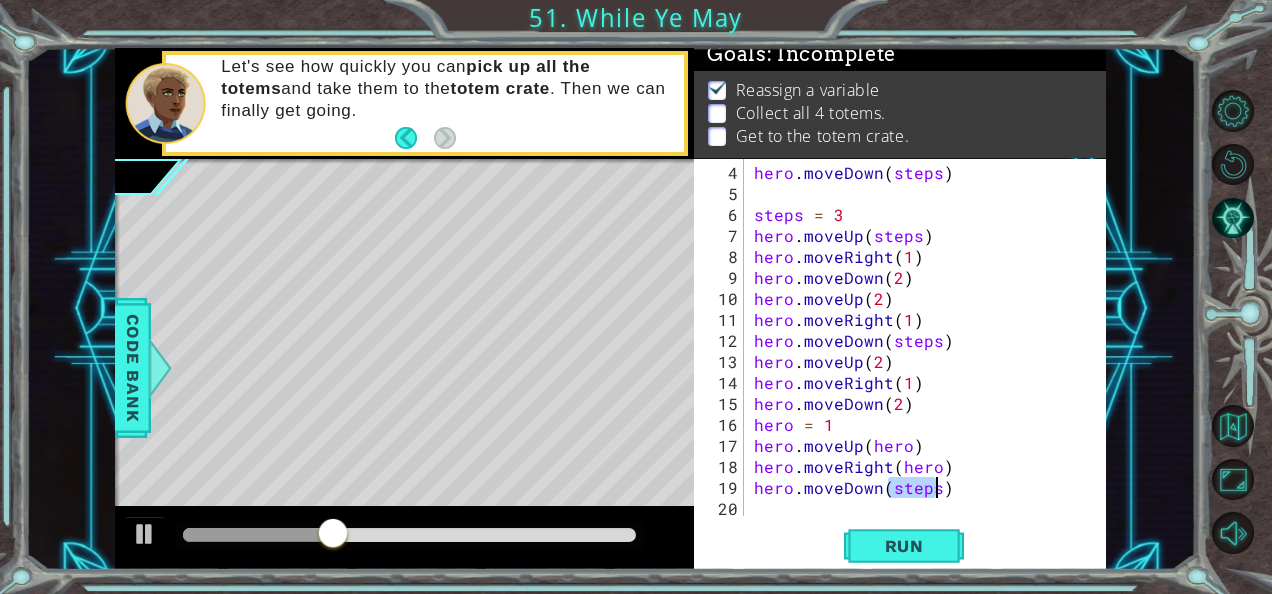 click on "hero . moveDown ( steps ) steps   =   3 hero . moveUp ( steps ) hero . moveRight ( 1 ) hero . moveDown ( 2 ) hero . moveUp ( 2 ) hero . moveRight ( 1 ) hero . moveDown ( steps ) hero . moveUp ( 2 ) hero . moveRight ( 1 ) hero . moveDown ( 2 ) hero   =   1 hero . moveUp ( hero ) hero . moveRight ( hero ) hero . moveDown ( steps )" at bounding box center [923, 361] 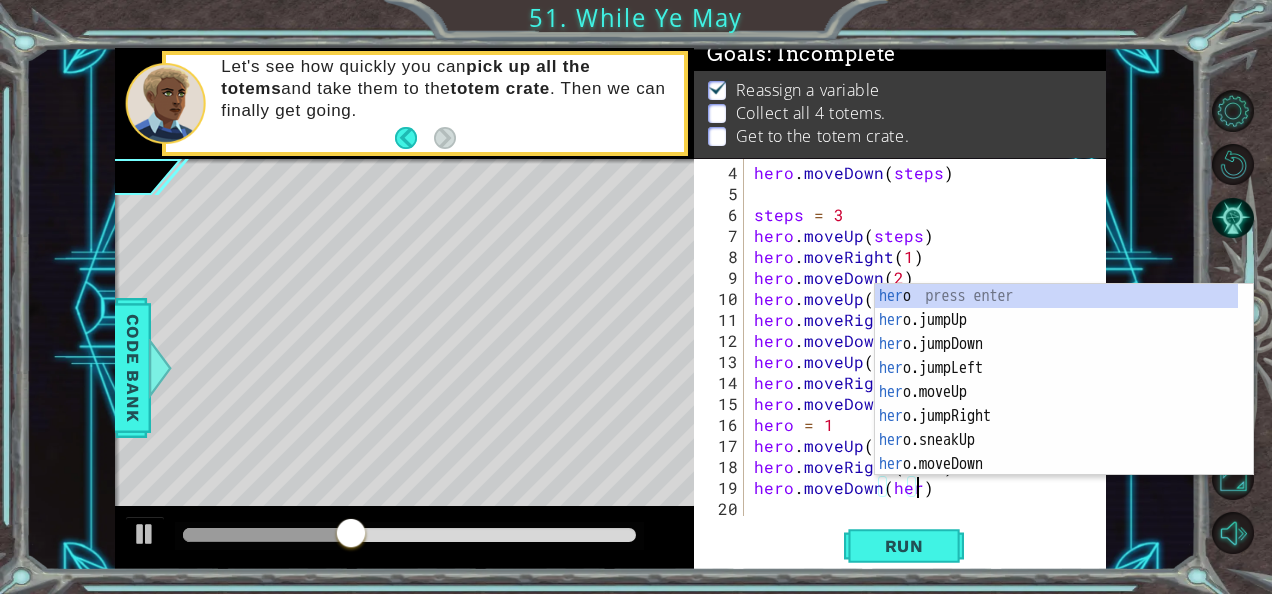 scroll, scrollTop: 0, scrollLeft: 10, axis: horizontal 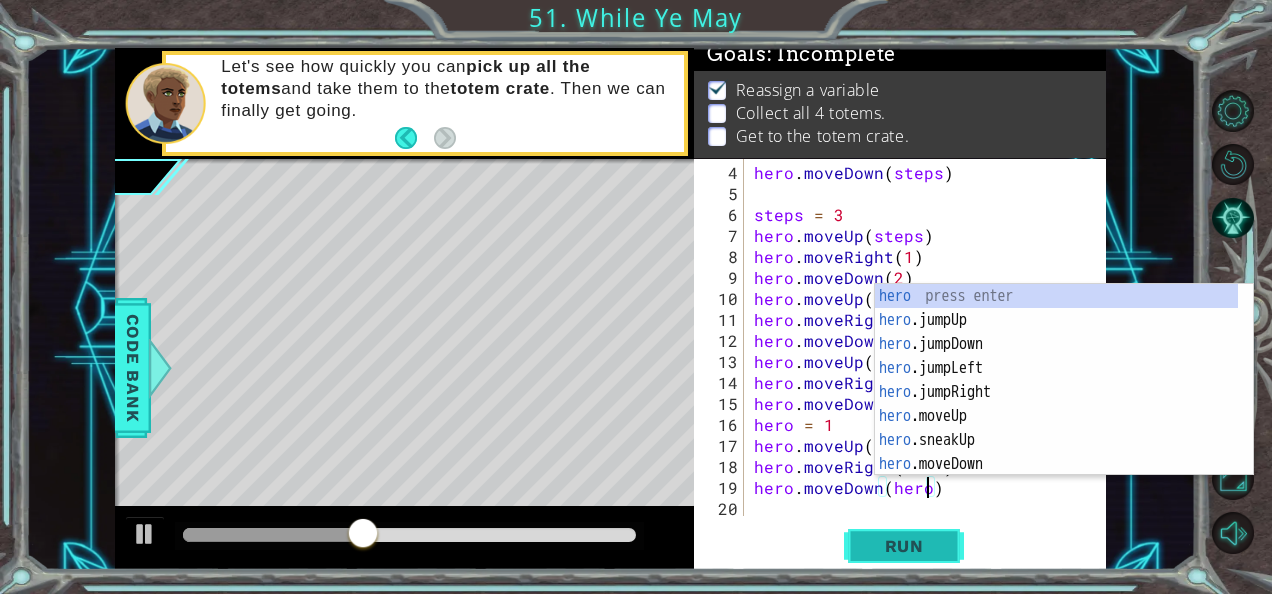 click on "Run" at bounding box center [904, 546] 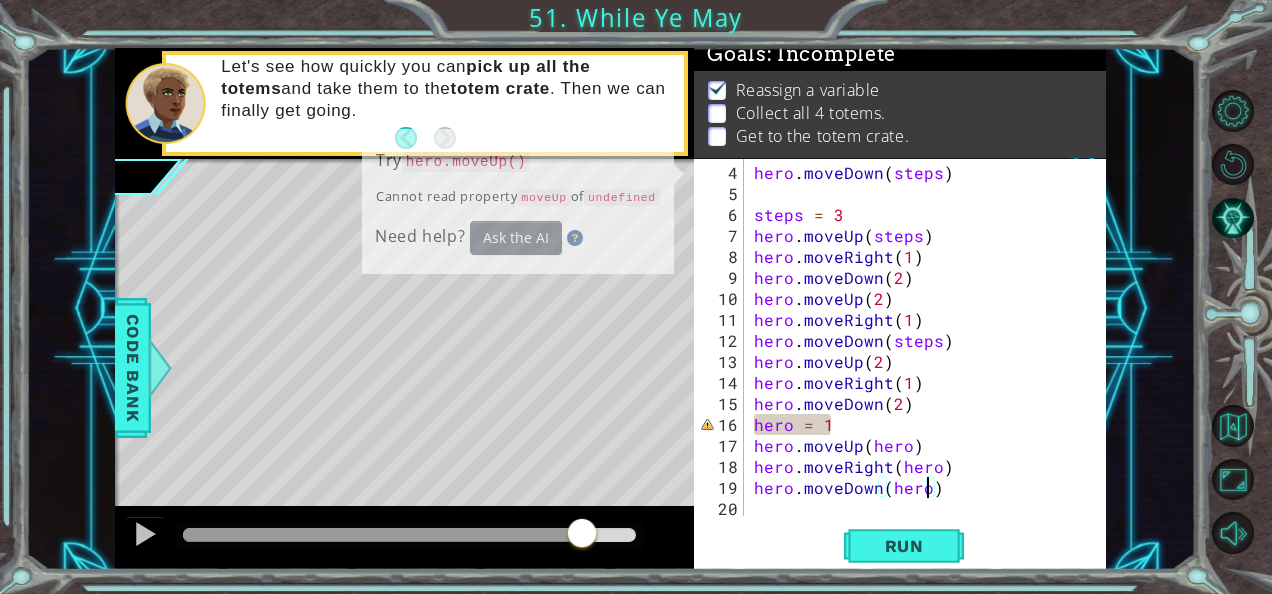 click at bounding box center (409, 535) 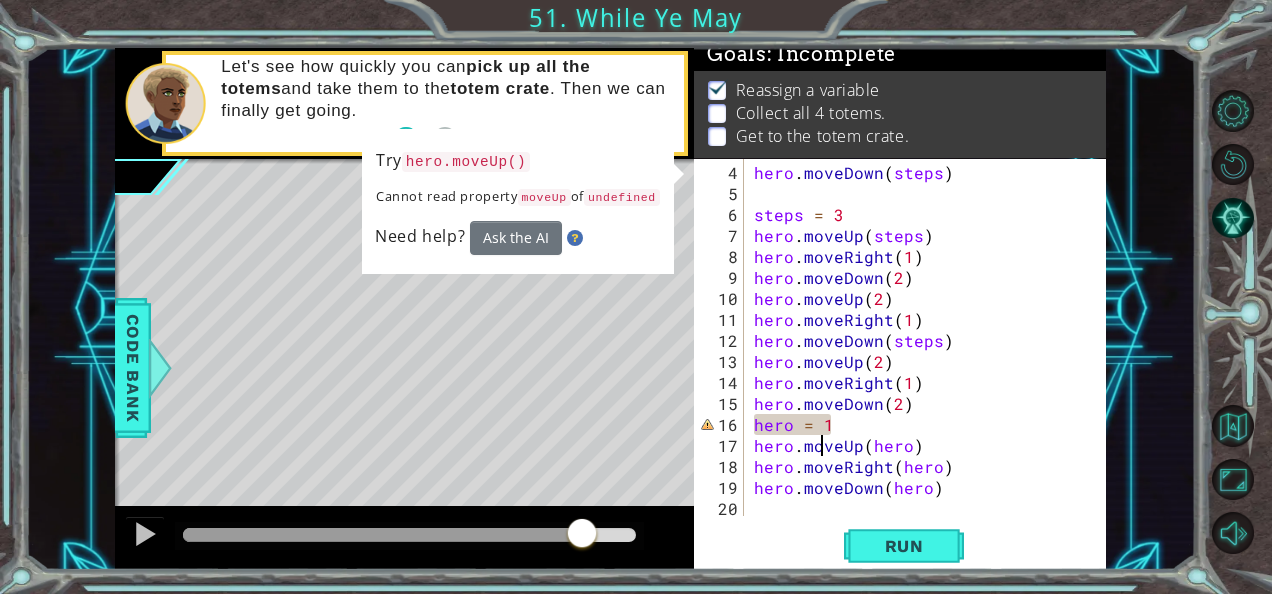 click on "hero . moveDown ( steps ) steps   =   3 hero . moveUp ( steps ) hero . moveRight ( 1 ) hero . moveDown ( 2 ) hero . moveUp ( 2 ) hero . moveRight ( 1 ) hero . moveDown ( steps ) hero . moveUp ( 2 ) hero . moveRight ( 1 ) hero . moveDown ( 2 ) hero   =   1 hero . moveUp ( hero ) hero . moveRight ( hero ) hero . moveDown ( hero )" at bounding box center [923, 361] 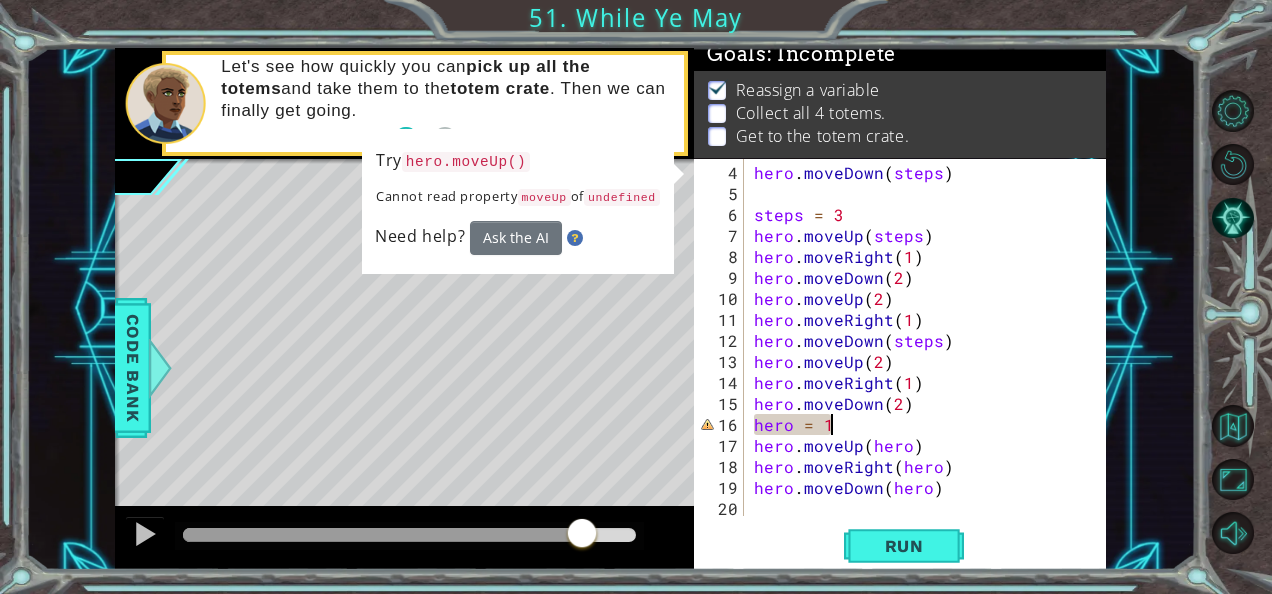 click on "hero . moveDown ( steps ) steps   =   3 hero . moveUp ( steps ) hero . moveRight ( 1 ) hero . moveDown ( 2 ) hero . moveUp ( 2 ) hero . moveRight ( 1 ) hero . moveDown ( steps ) hero . moveUp ( 2 ) hero . moveRight ( 1 ) hero . moveDown ( 2 ) hero   =   1 hero . moveUp ( hero ) hero . moveRight ( hero ) hero . moveDown ( hero )" at bounding box center (923, 361) 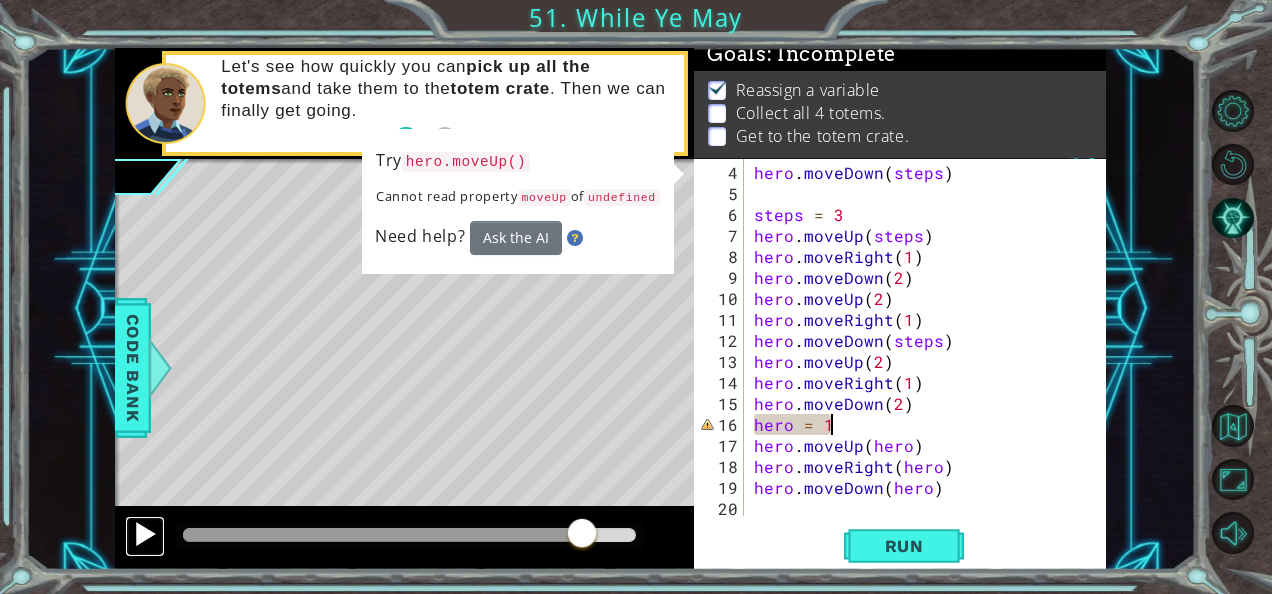 click at bounding box center [145, 534] 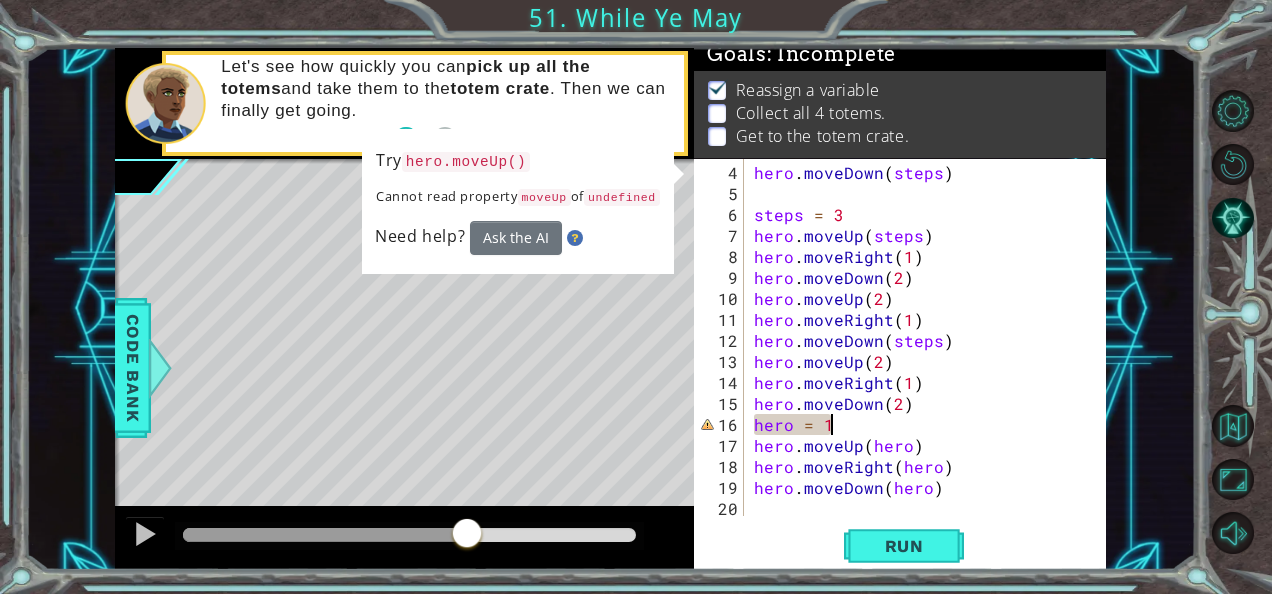 drag, startPoint x: 605, startPoint y: 541, endPoint x: 467, endPoint y: 562, distance: 139.58868 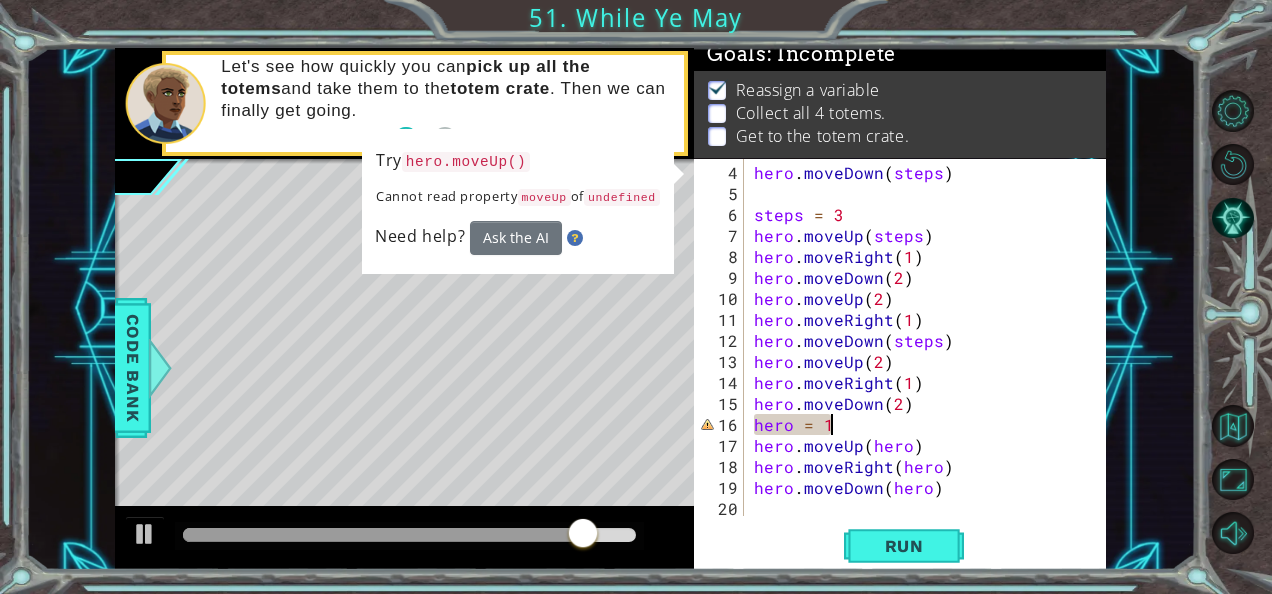 click on "hero . moveDown ( steps ) steps   =   3 hero . moveUp ( steps ) hero . moveRight ( 1 ) hero . moveDown ( 2 ) hero . moveUp ( 2 ) hero . moveRight ( 1 ) hero . moveDown ( steps ) hero . moveUp ( 2 ) hero . moveRight ( 1 ) hero . moveDown ( 2 ) hero   =   1 hero . moveUp ( hero ) hero . moveRight ( hero ) hero . moveDown ( hero )" at bounding box center [923, 361] 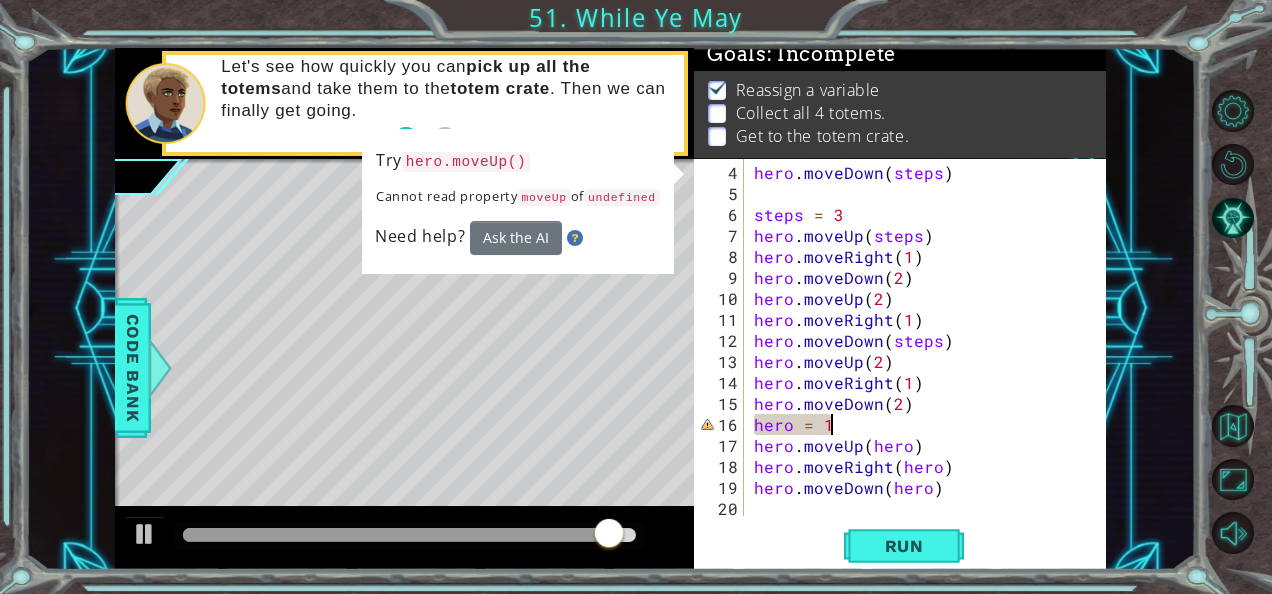 click on "hero . moveDown ( steps ) steps   =   3 hero . moveUp ( steps ) hero . moveRight ( 1 ) hero . moveDown ( 2 ) hero . moveUp ( 2 ) hero . moveRight ( 1 ) hero . moveDown ( steps ) hero . moveUp ( 2 ) hero . moveRight ( 1 ) hero . moveDown ( 2 ) hero   =   1 hero . moveUp ( hero ) hero . moveRight ( hero ) hero . moveDown ( hero )" at bounding box center [923, 361] 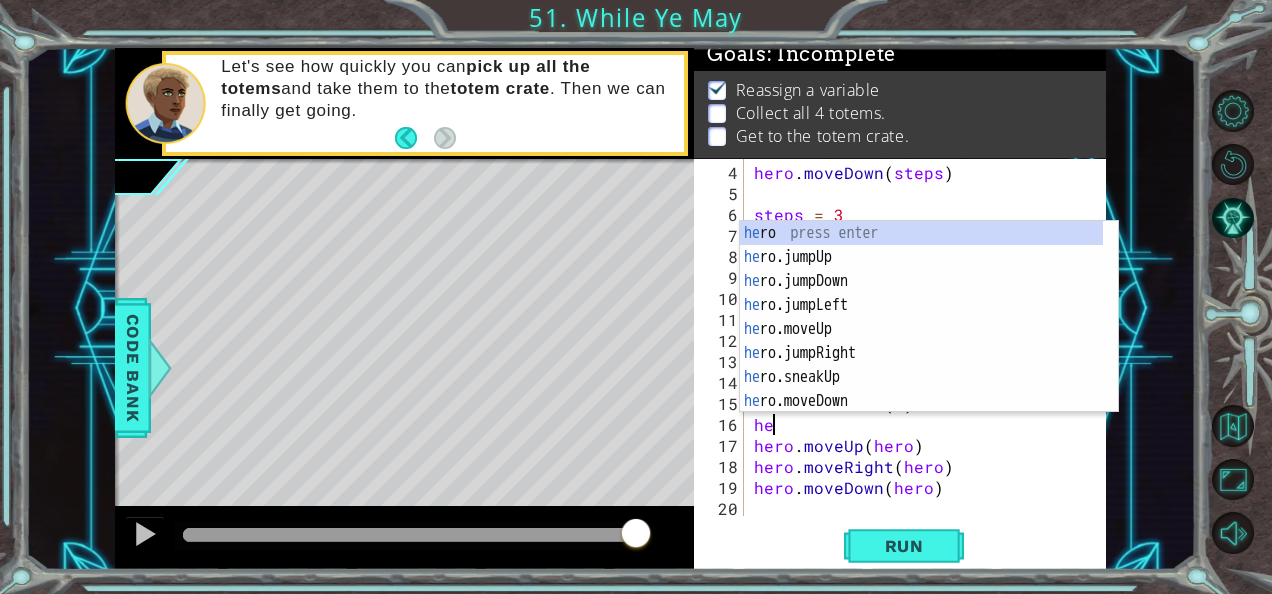 scroll, scrollTop: 0, scrollLeft: 0, axis: both 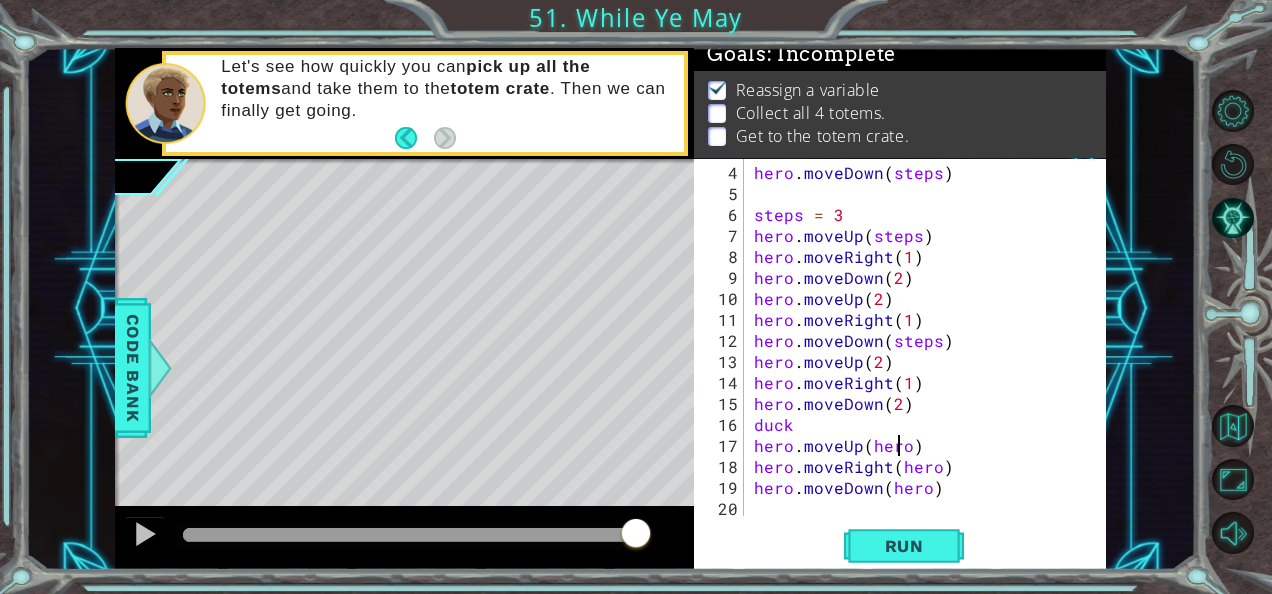 click on "hero . moveDown ( steps ) steps   =   3 hero . moveUp ( steps ) hero . moveRight ( 1 ) hero . moveDown ( 2 ) hero . moveUp ( 2 ) hero . moveRight ( 1 ) hero . moveDown ( steps ) hero . moveUp ( 2 ) hero . moveRight ( 1 ) hero . moveDown ( 2 ) duck hero . moveUp ( hero ) hero . moveRight ( hero ) hero . moveDown ( hero )" at bounding box center (923, 361) 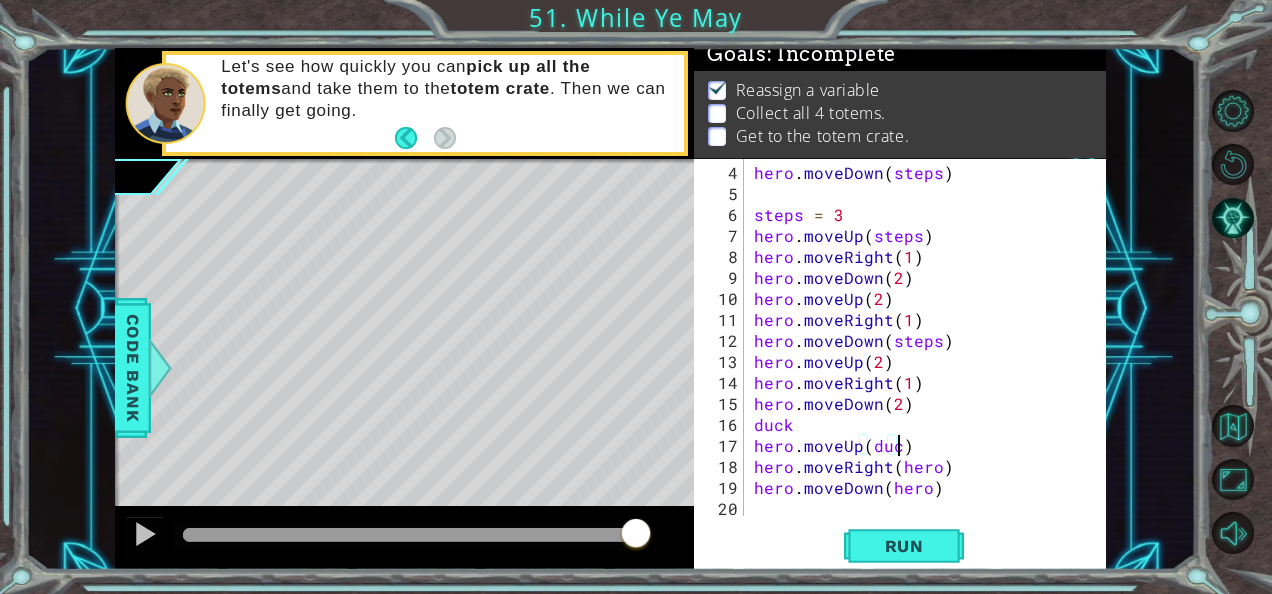 scroll, scrollTop: 0, scrollLeft: 8, axis: horizontal 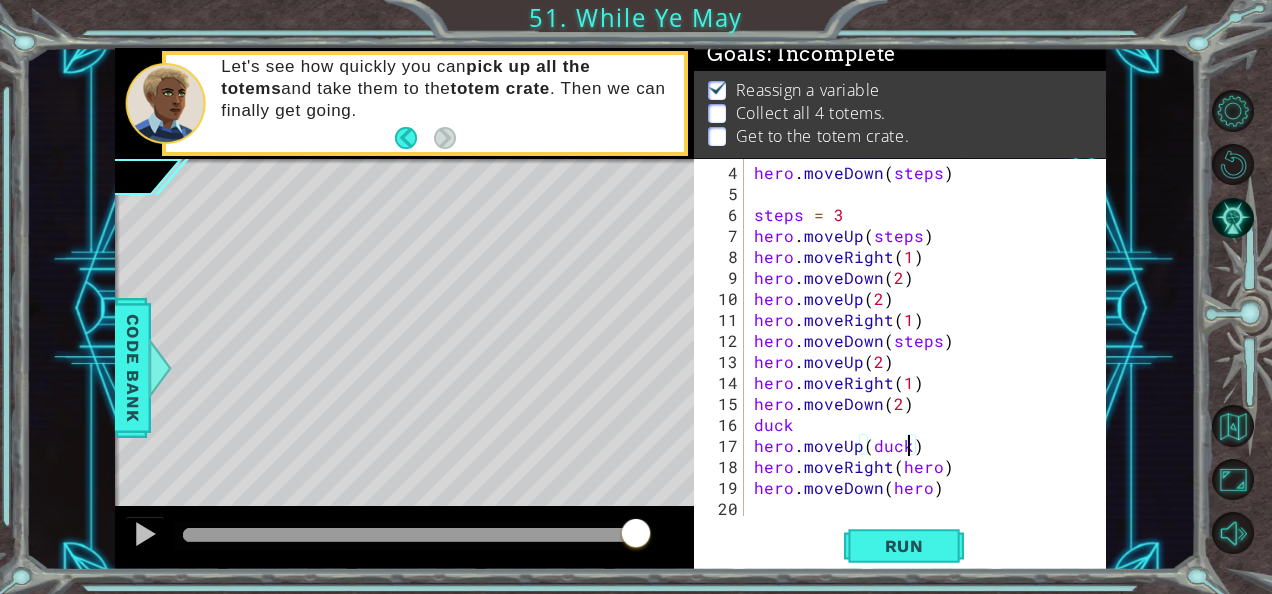 click on "hero . moveDown ( steps ) steps   =   3 hero . moveUp ( steps ) hero . moveRight ( 1 ) hero . moveDown ( 2 ) hero . moveUp ( 2 ) hero . moveRight ( 1 ) hero . moveDown ( steps ) hero . moveUp ( 2 ) hero . moveRight ( 1 ) hero . moveDown ( 2 ) duck hero . moveUp ( duck ) hero . moveRight ( hero ) hero . moveDown ( hero )" at bounding box center [923, 361] 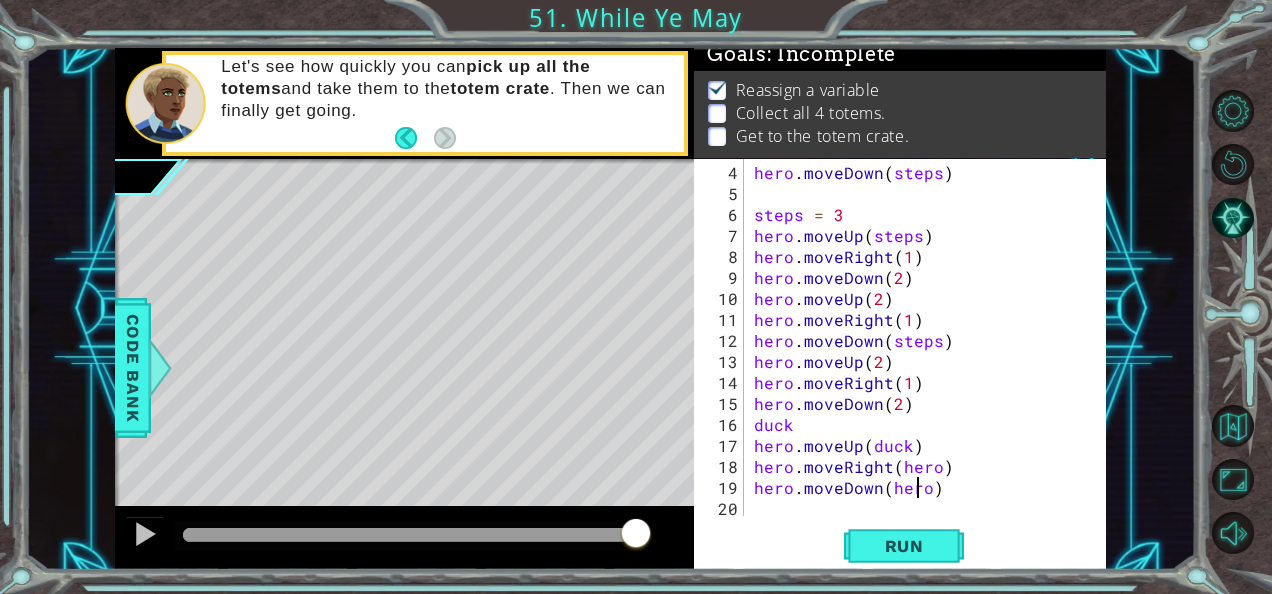 click on "hero . moveDown ( steps ) steps   =   3 hero . moveUp ( steps ) hero . moveRight ( 1 ) hero . moveDown ( 2 ) hero . moveUp ( 2 ) hero . moveRight ( 1 ) hero . moveDown ( steps ) hero . moveUp ( 2 ) hero . moveRight ( 1 ) hero . moveDown ( 2 ) duck hero . moveUp ( duck ) hero . moveRight ( hero ) hero . moveDown ( hero )" at bounding box center [923, 361] 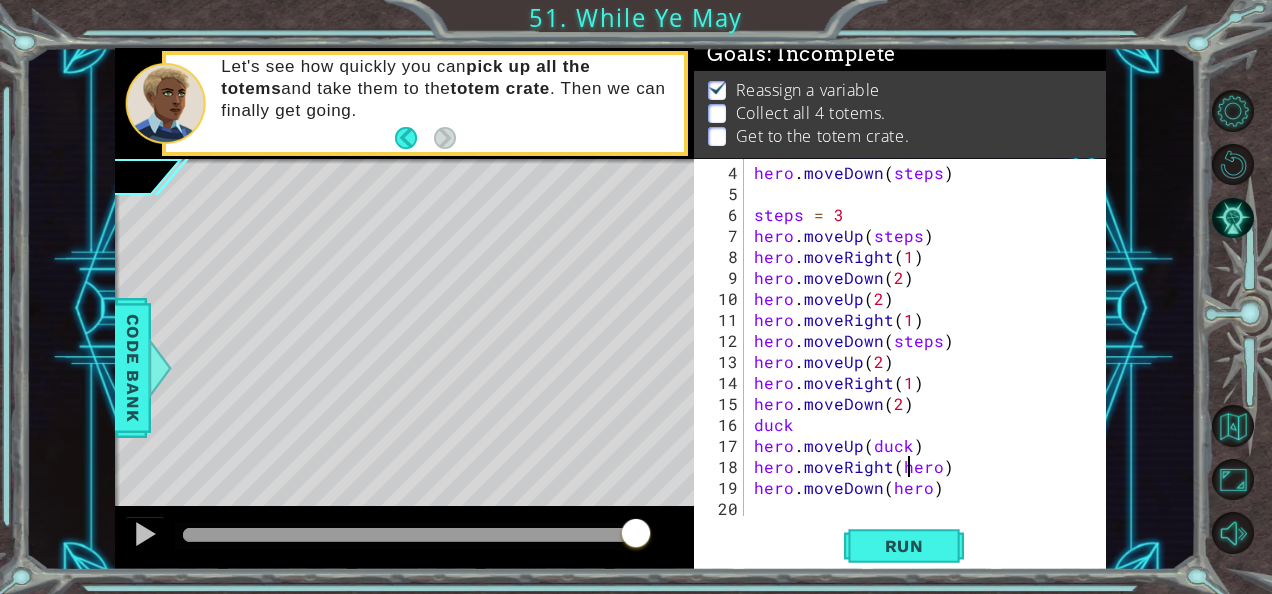 click on "hero . moveDown ( steps ) steps   =   3 hero . moveUp ( steps ) hero . moveRight ( 1 ) hero . moveDown ( 2 ) hero . moveUp ( 2 ) hero . moveRight ( 1 ) hero . moveDown ( steps ) hero . moveUp ( 2 ) hero . moveRight ( 1 ) hero . moveDown ( 2 ) duck hero . moveUp ( duck ) hero . moveRight ( hero ) hero . moveDown ( hero )" at bounding box center [923, 361] 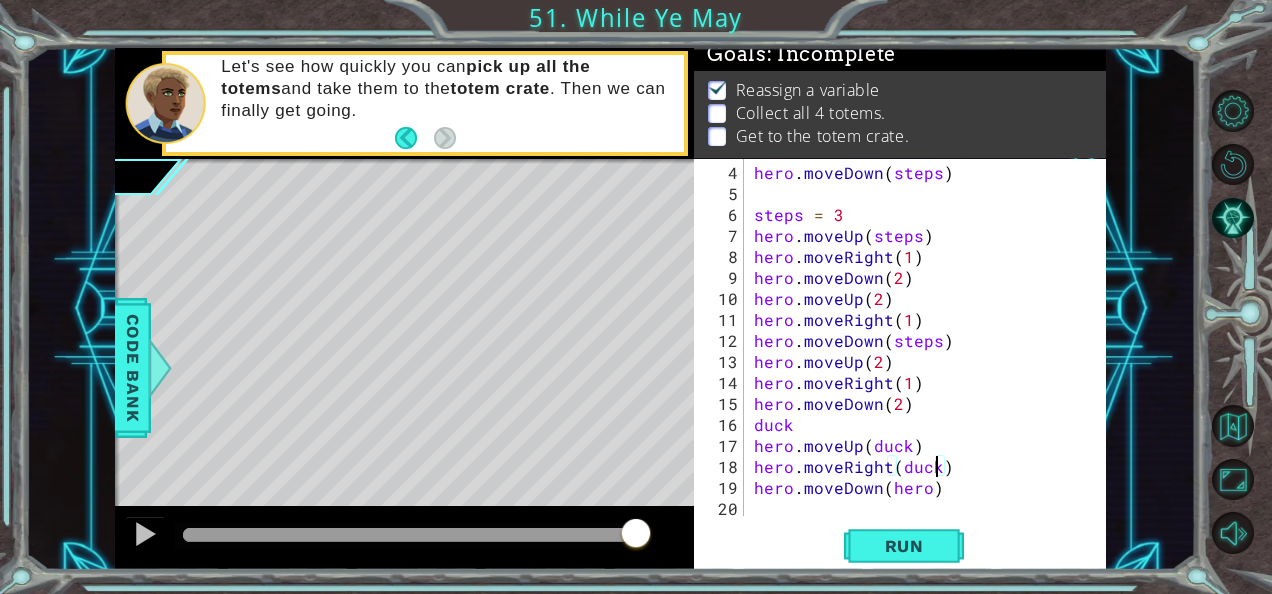 click on "hero . moveDown ( steps ) steps   =   3 hero . moveUp ( steps ) hero . moveRight ( 1 ) hero . moveDown ( 2 ) hero . moveUp ( 2 ) hero . moveRight ( 1 ) hero . moveDown ( steps ) hero . moveUp ( 2 ) hero . moveRight ( 1 ) hero . moveDown ( 2 ) duck hero . moveUp ( duck ) hero . moveRight ( duck ) hero . moveDown ( hero )" at bounding box center [923, 361] 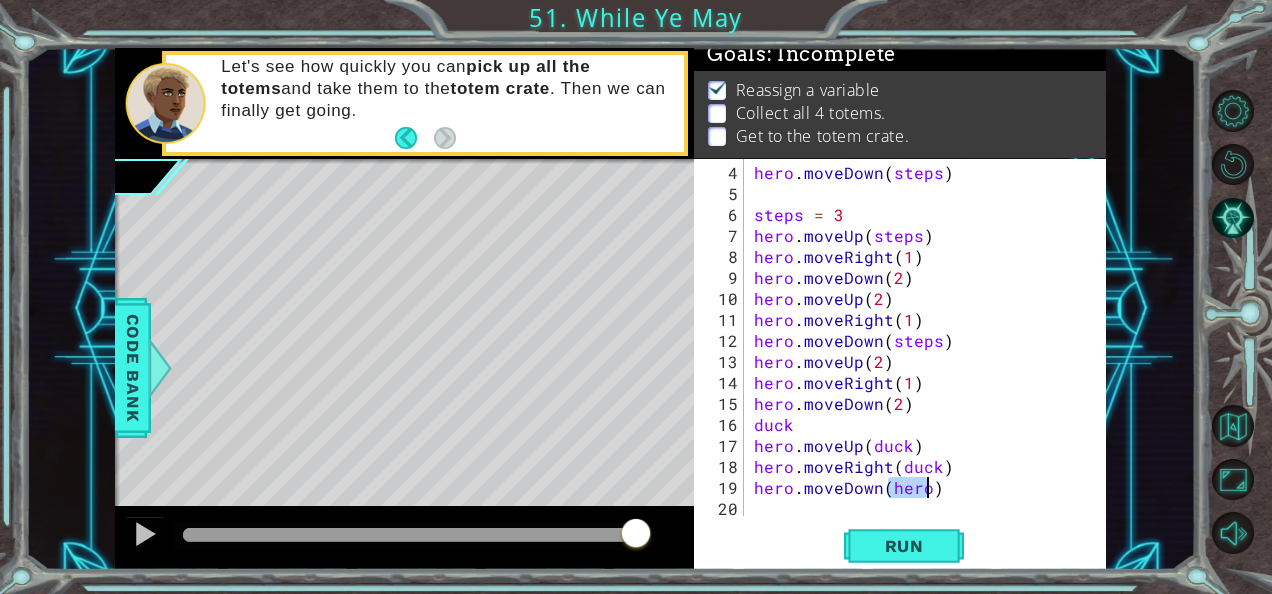click on "hero . moveDown ( steps ) steps   =   3 hero . moveUp ( steps ) hero . moveRight ( 1 ) hero . moveDown ( 2 ) hero . moveUp ( 2 ) hero . moveRight ( 1 ) hero . moveDown ( steps ) hero . moveUp ( 2 ) hero . moveRight ( 1 ) hero . moveDown ( 2 ) duck hero . moveUp ( duck ) hero . moveRight ( duck ) hero . moveDown ( hero )" at bounding box center [923, 361] 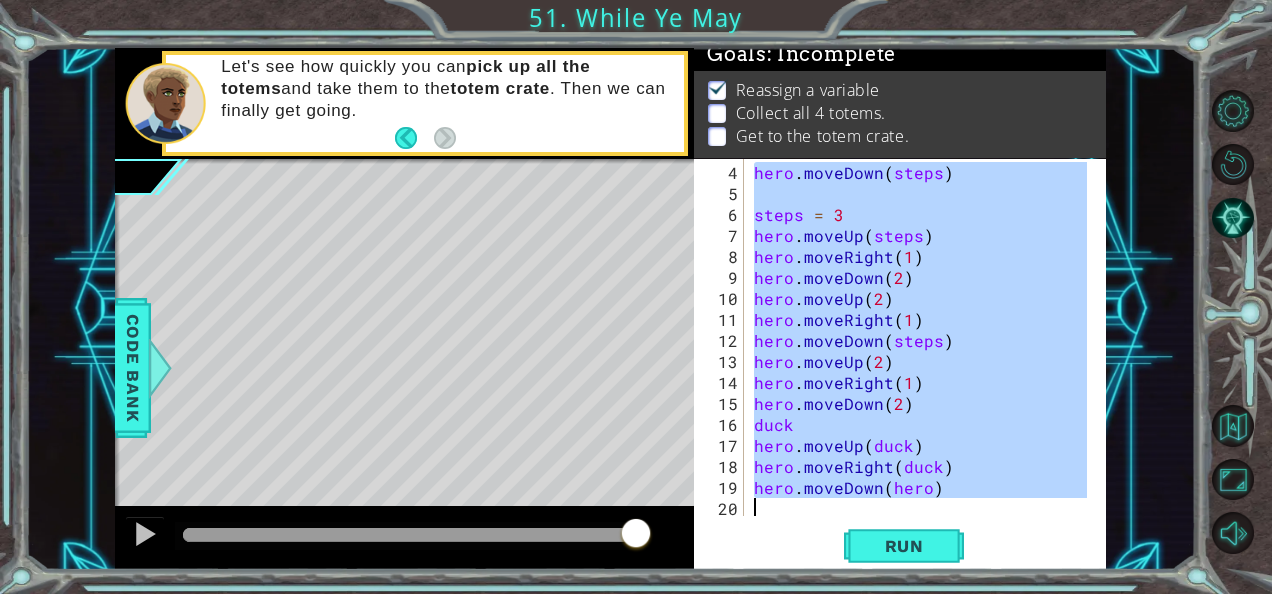 click on "hero . moveDown ( steps ) steps   =   3 hero . moveUp ( steps ) hero . moveRight ( 1 ) hero . moveDown ( 2 ) hero . moveUp ( 2 ) hero . moveRight ( 1 ) hero . moveDown ( steps ) hero . moveUp ( 2 ) hero . moveRight ( 1 ) hero . moveDown ( 2 ) duck hero . moveUp ( duck ) hero . moveRight ( duck ) hero . moveDown ( hero )" at bounding box center (923, 361) 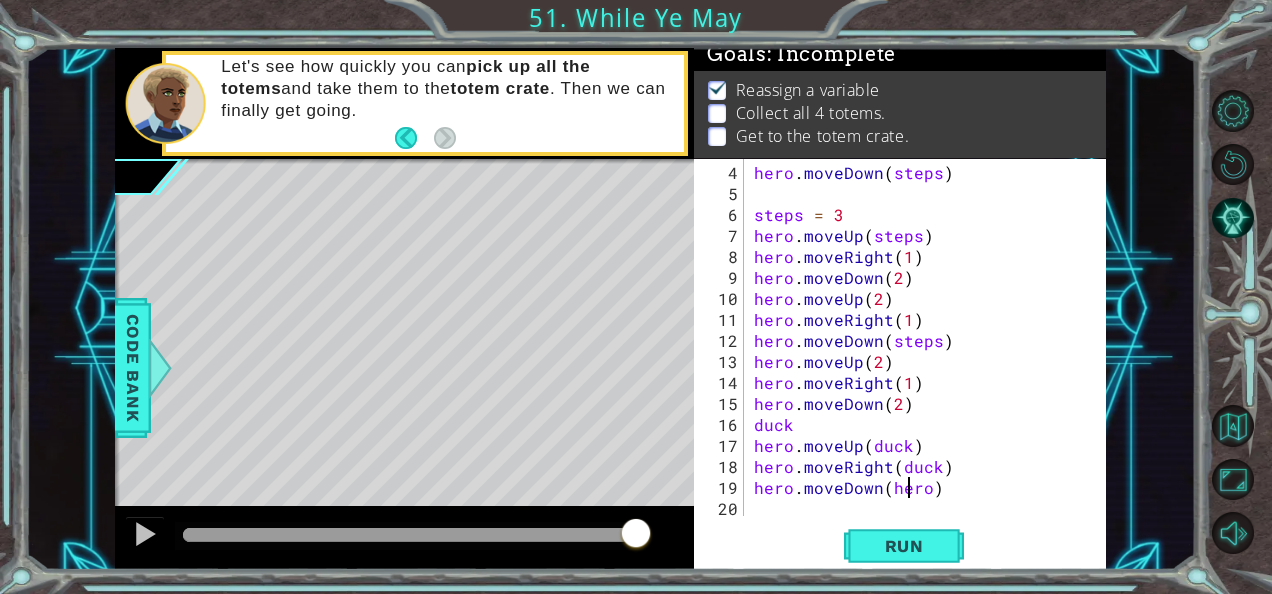 click on "hero . moveDown ( steps ) steps   =   3 hero . moveUp ( steps ) hero . moveRight ( 1 ) hero . moveDown ( 2 ) hero . moveUp ( 2 ) hero . moveRight ( 1 ) hero . moveDown ( steps ) hero . moveUp ( 2 ) hero . moveRight ( 1 ) hero . moveDown ( 2 ) duck hero . moveUp ( duck ) hero . moveRight ( duck ) hero . moveDown ( hero )" at bounding box center (923, 361) 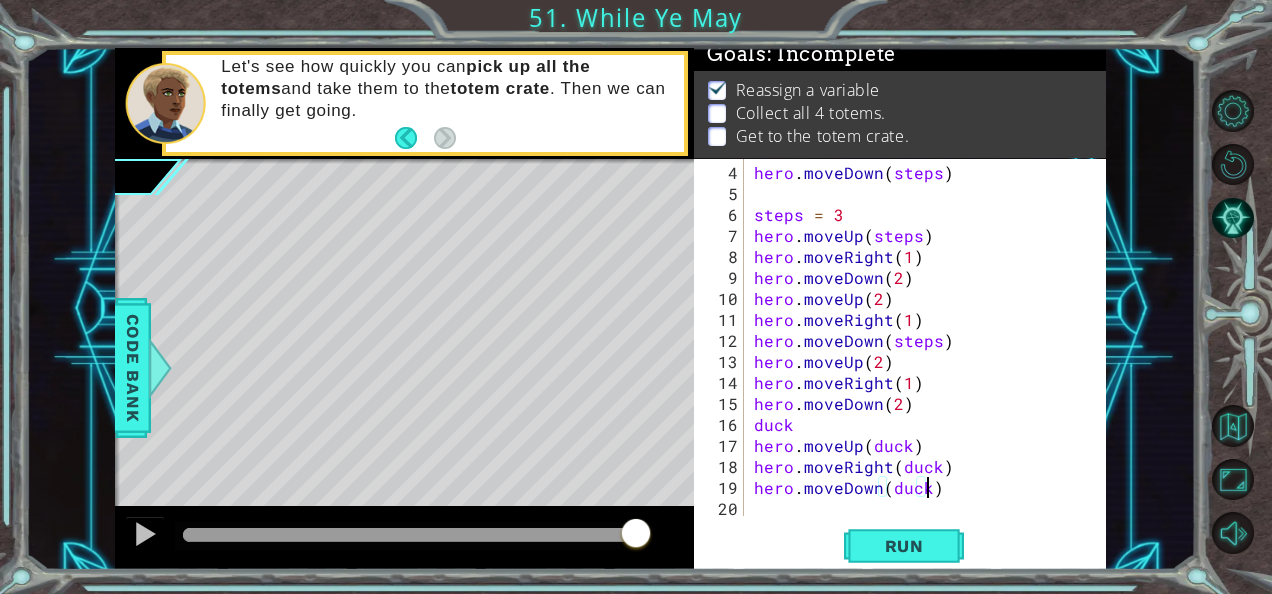 scroll, scrollTop: 0, scrollLeft: 10, axis: horizontal 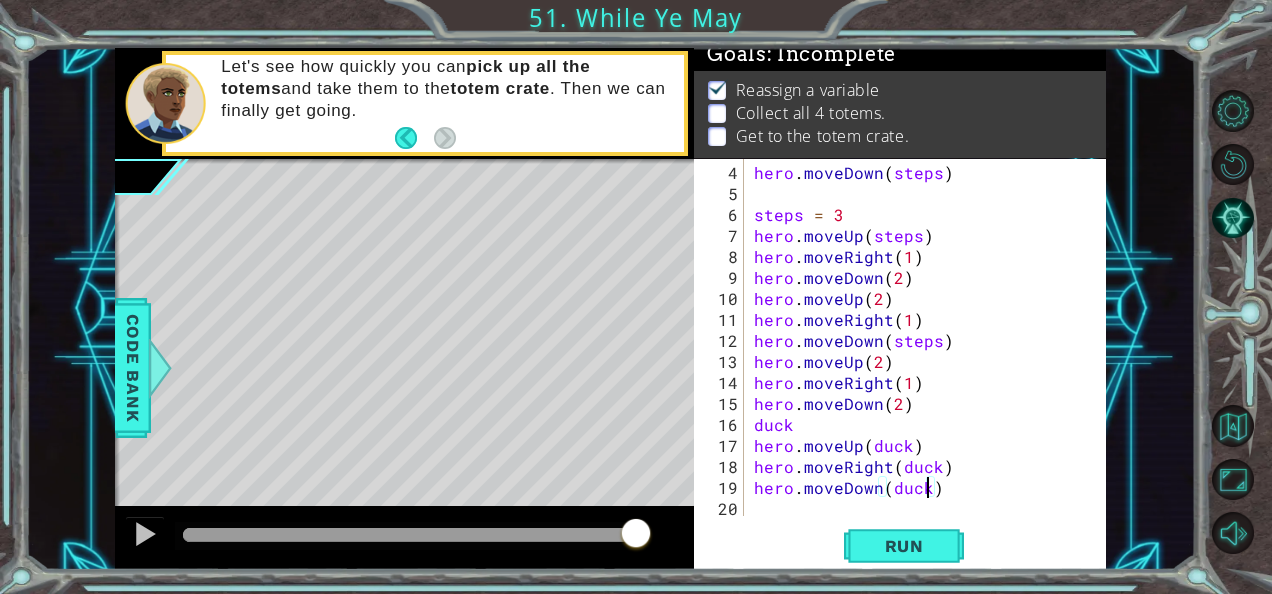 click on "hero . moveDown ( steps ) steps   =   3 hero . moveUp ( steps ) hero . moveRight ( 1 ) hero . moveDown ( 2 ) hero . moveUp ( 2 ) hero . moveRight ( 1 ) hero . moveDown ( steps ) hero . moveUp ( 2 ) hero . moveRight ( 1 ) hero . moveDown ( 2 ) duck hero . moveUp ( duck ) hero . moveRight ( duck ) hero . moveDown ( duck )" at bounding box center [923, 361] 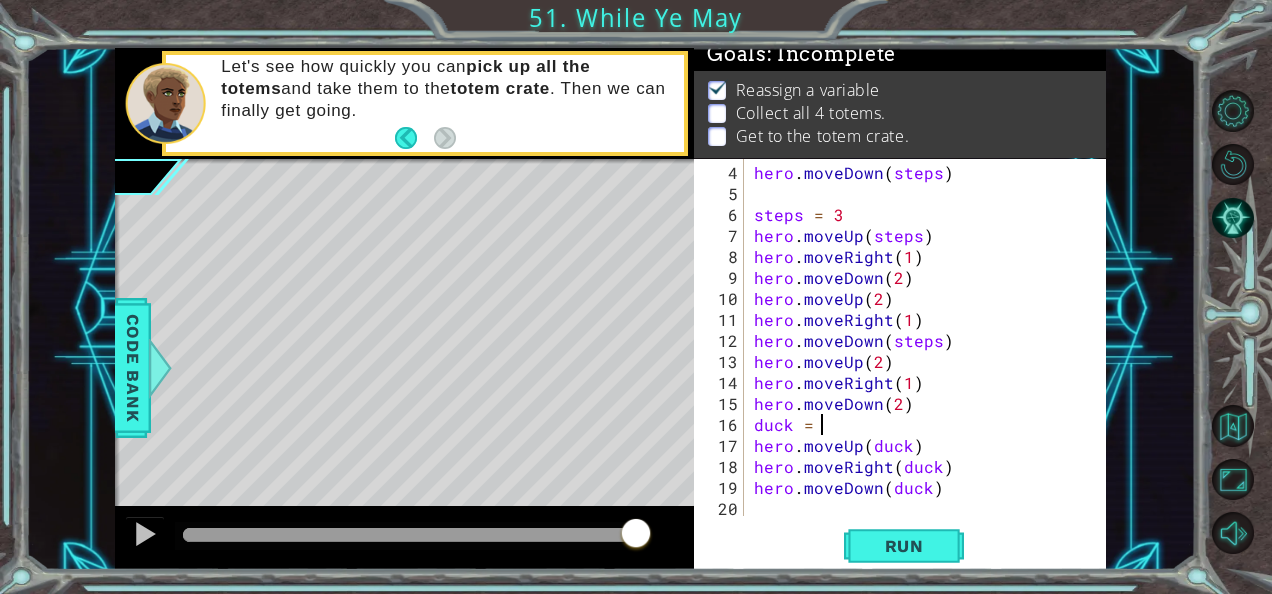 scroll, scrollTop: 0, scrollLeft: 4, axis: horizontal 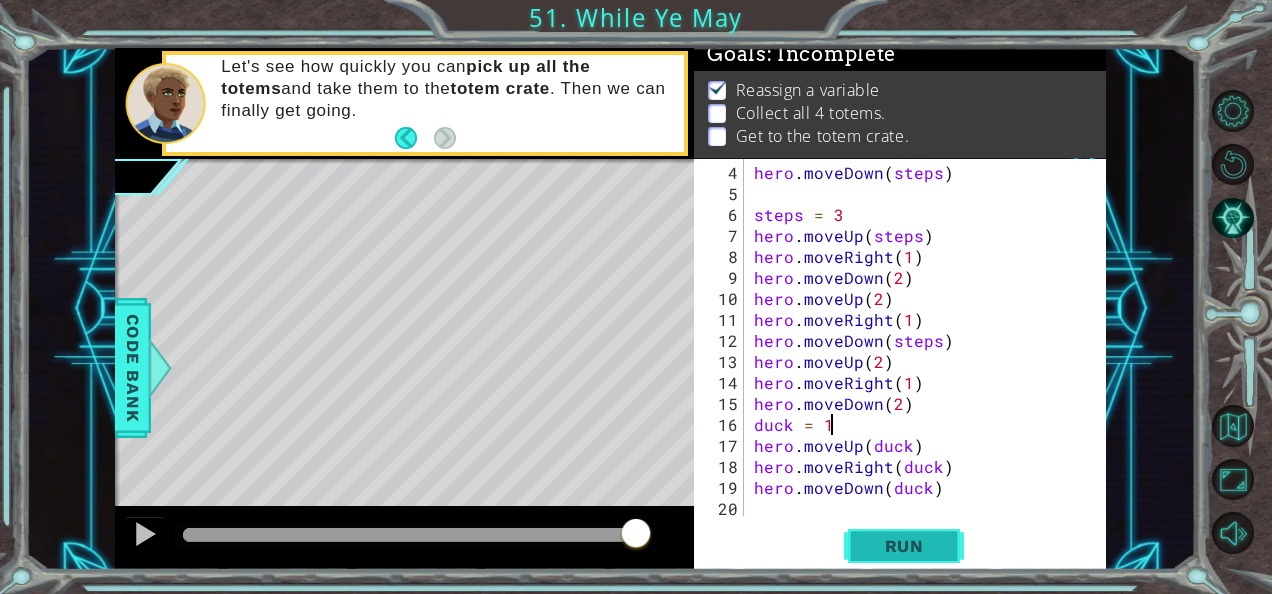 type on "duck = 1" 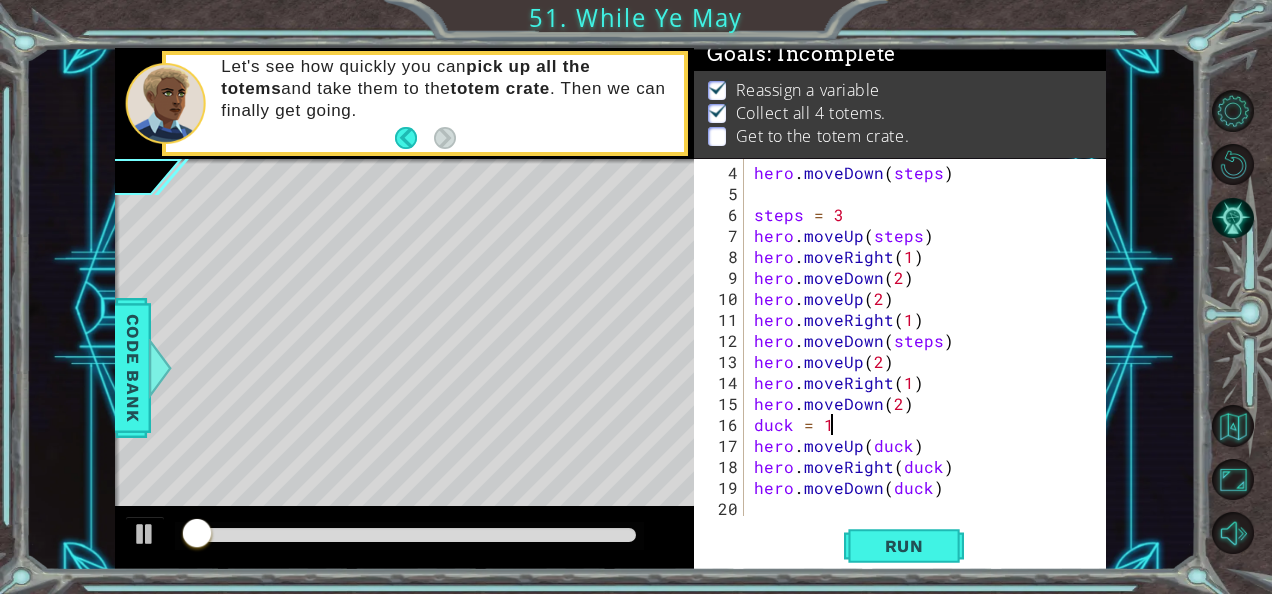 click at bounding box center [409, 535] 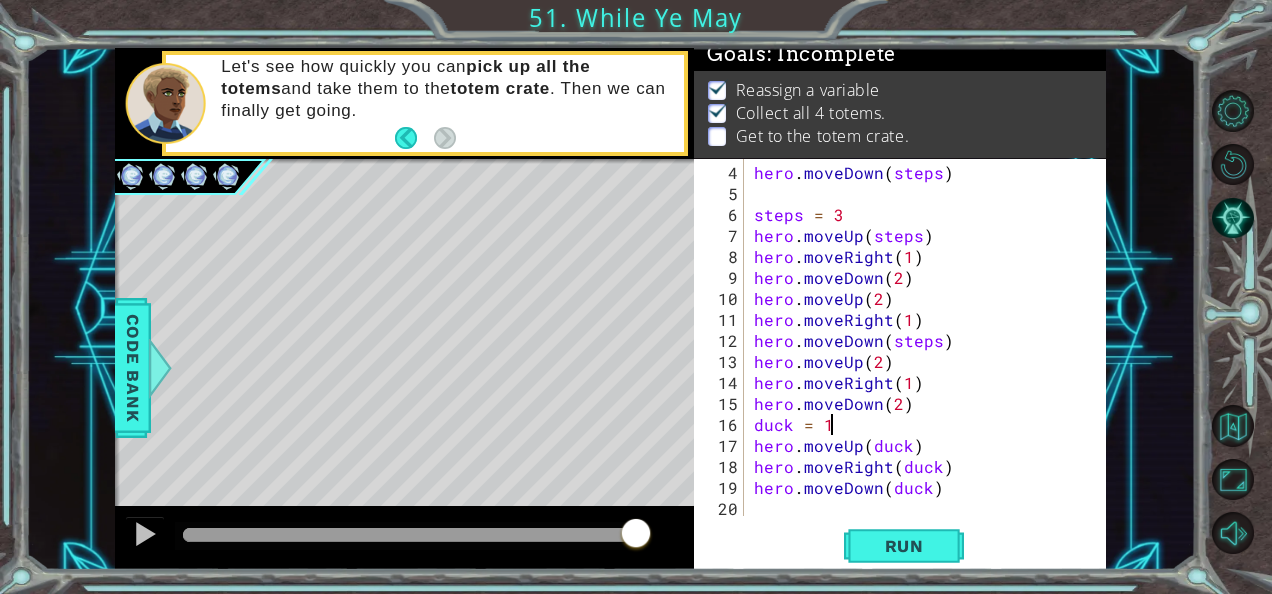drag, startPoint x: 490, startPoint y: 536, endPoint x: 644, endPoint y: 550, distance: 154.63506 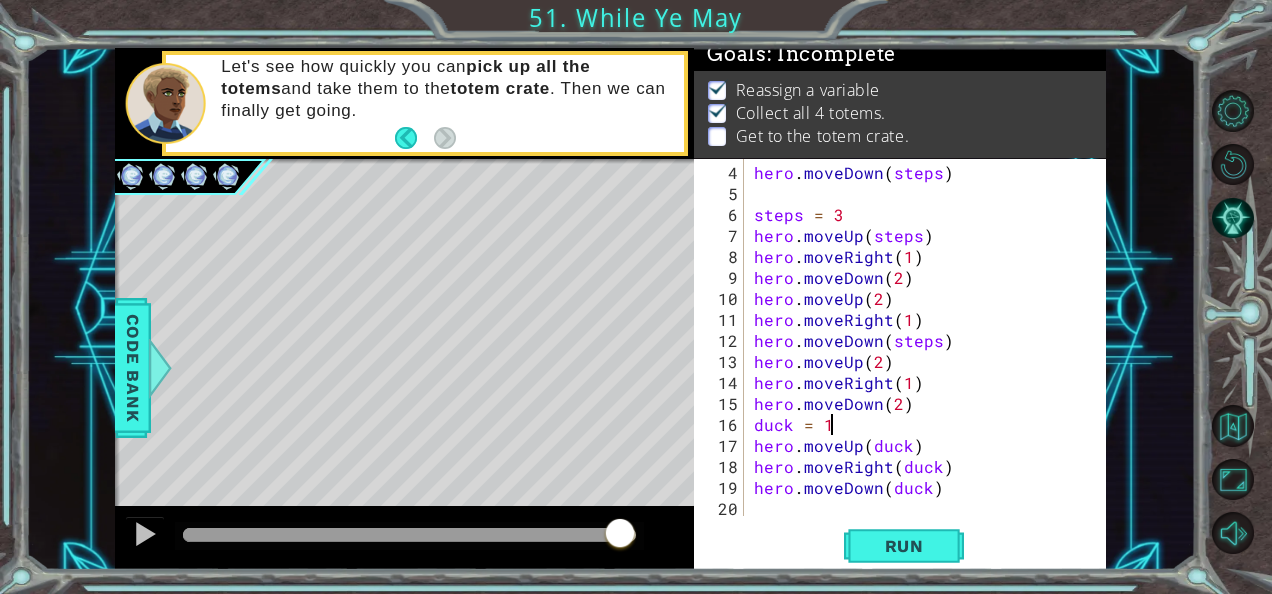 click at bounding box center [404, 538] 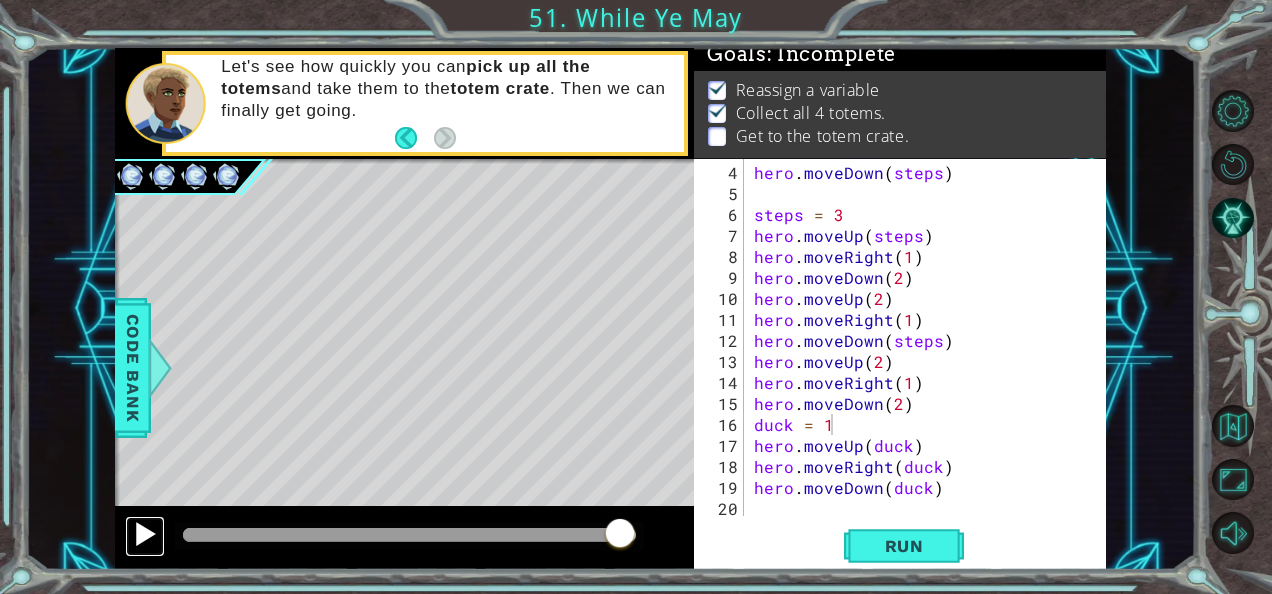 click at bounding box center [145, 534] 